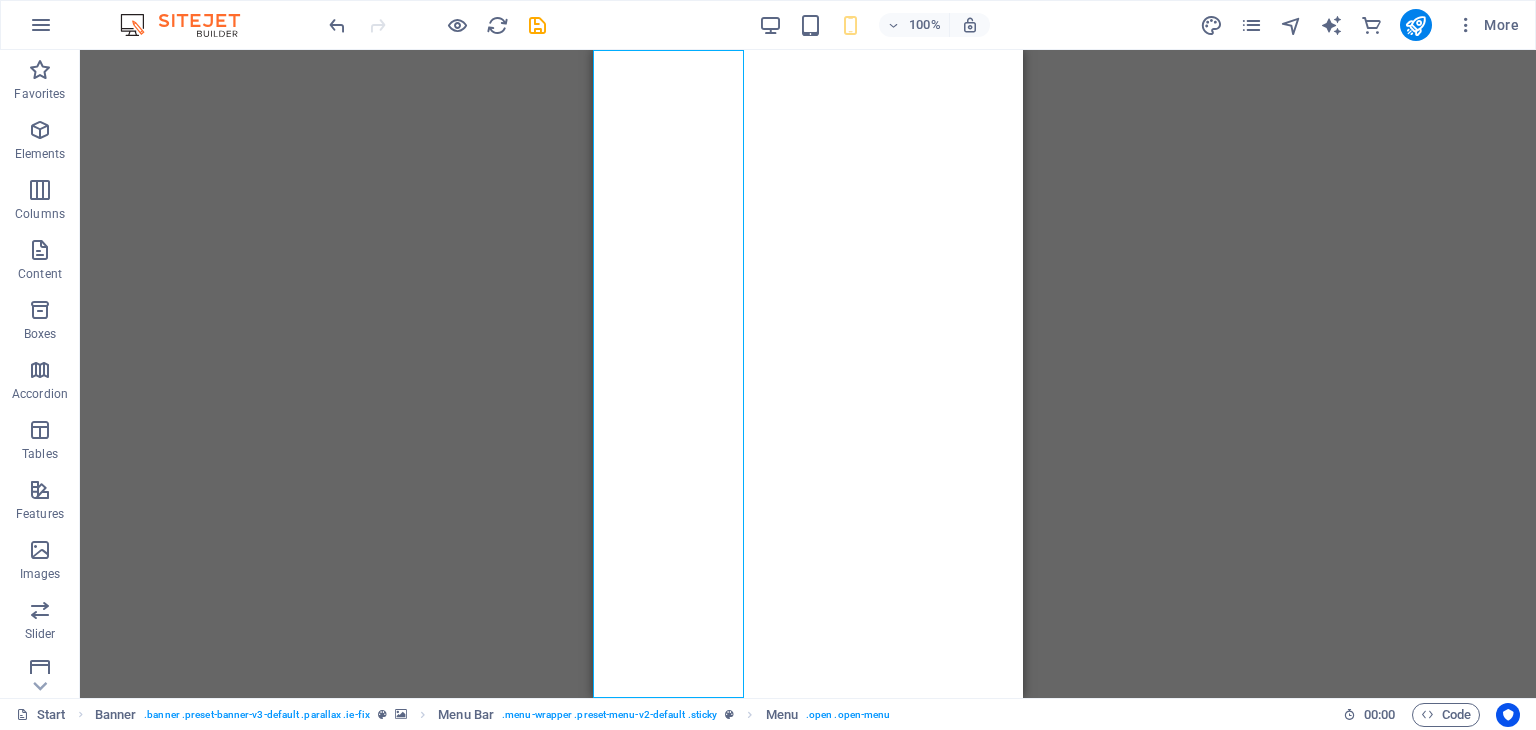 scroll, scrollTop: 0, scrollLeft: 0, axis: both 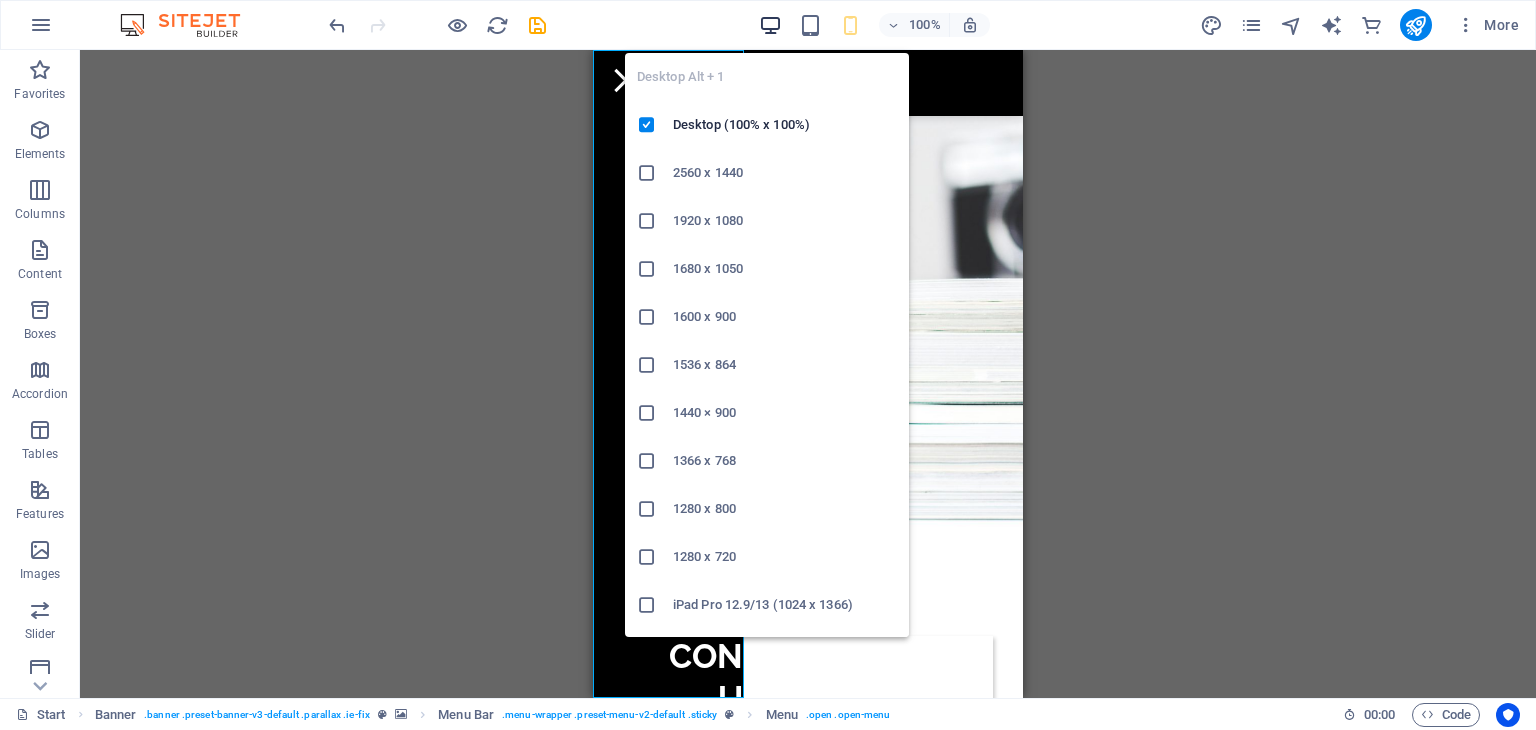 click at bounding box center (770, 25) 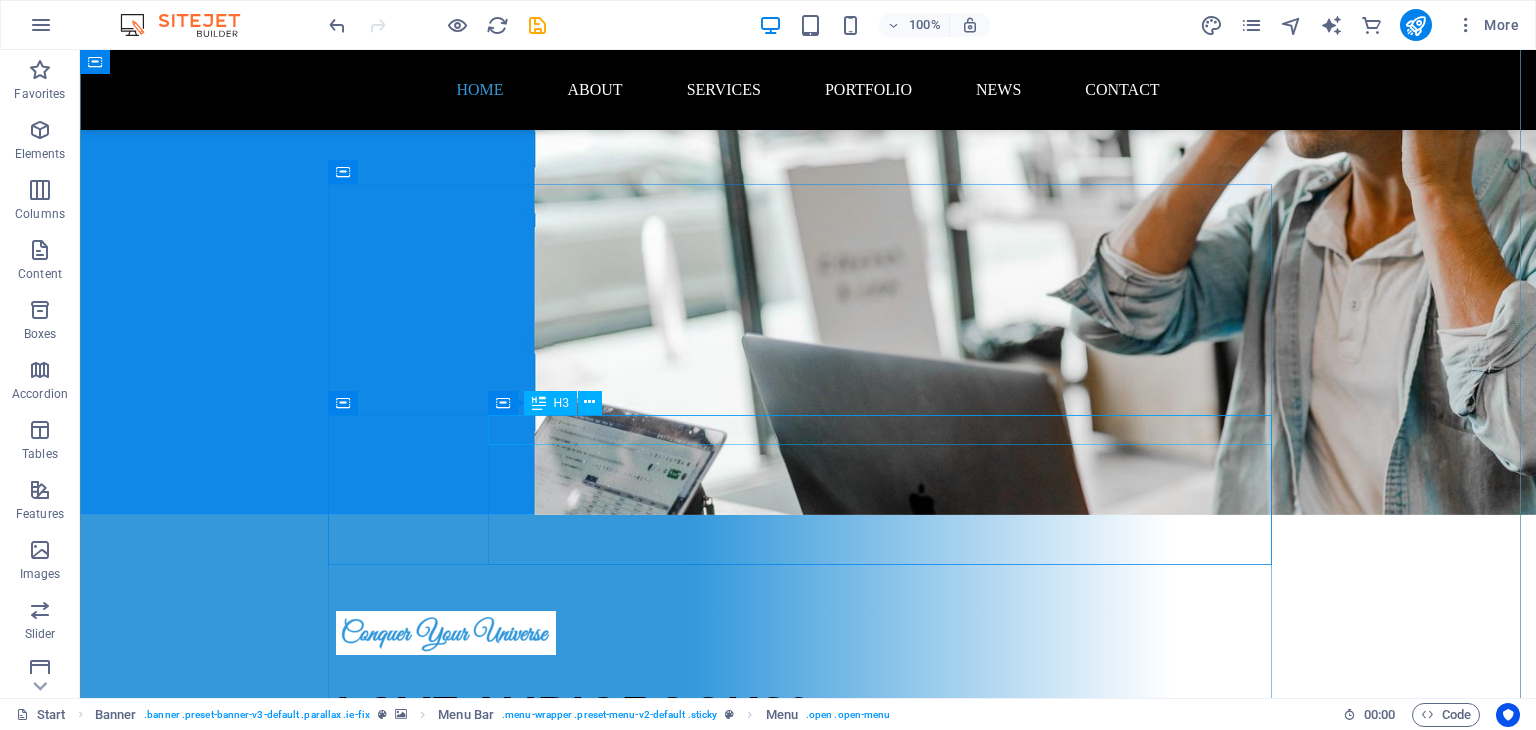 scroll, scrollTop: 1471, scrollLeft: 0, axis: vertical 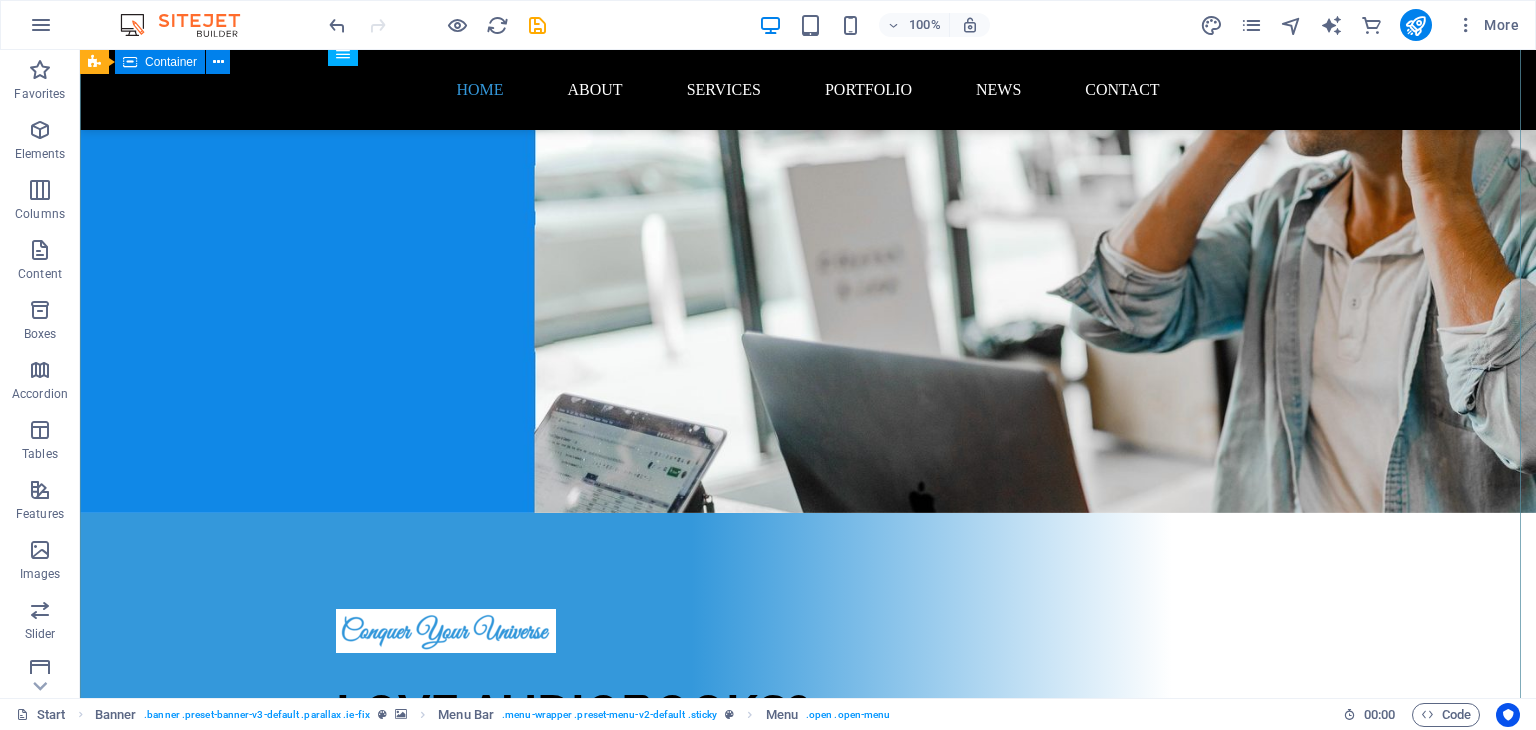 click on "The next steps to full access 1. Sign up now and get 1 month for free Lorem ipsum dolor sit amet, consetetur sadipscing elitr, sed diam nonumy eirmod tempor invidunt ut labore et dolore magna aliquyam erat, sed diam voluptua. At vero eos et accusam et justo duo dolores et ea rebum.  2. Choose your favourite audiobook Lorem ipsum dolor sit amet, consetetur sadipscing elitr, sed diam nonumy eirmod tempor invidunt ut labore et dolore magna aliquyam erat, sed diam voluptua. At vero eos et accusam et justo duo dolores et ea rebum.  3. Listen and enjoy Lorem ipsum dolor sit amet, consetetur sadipscing elitr, sed diam nonumy eirmod tempor invidunt ut labore et dolore magna aliquyam erat, sed diam voluptua. At vero eos et accusam et justo duo dolores et ea rebum." at bounding box center (808, 2204) 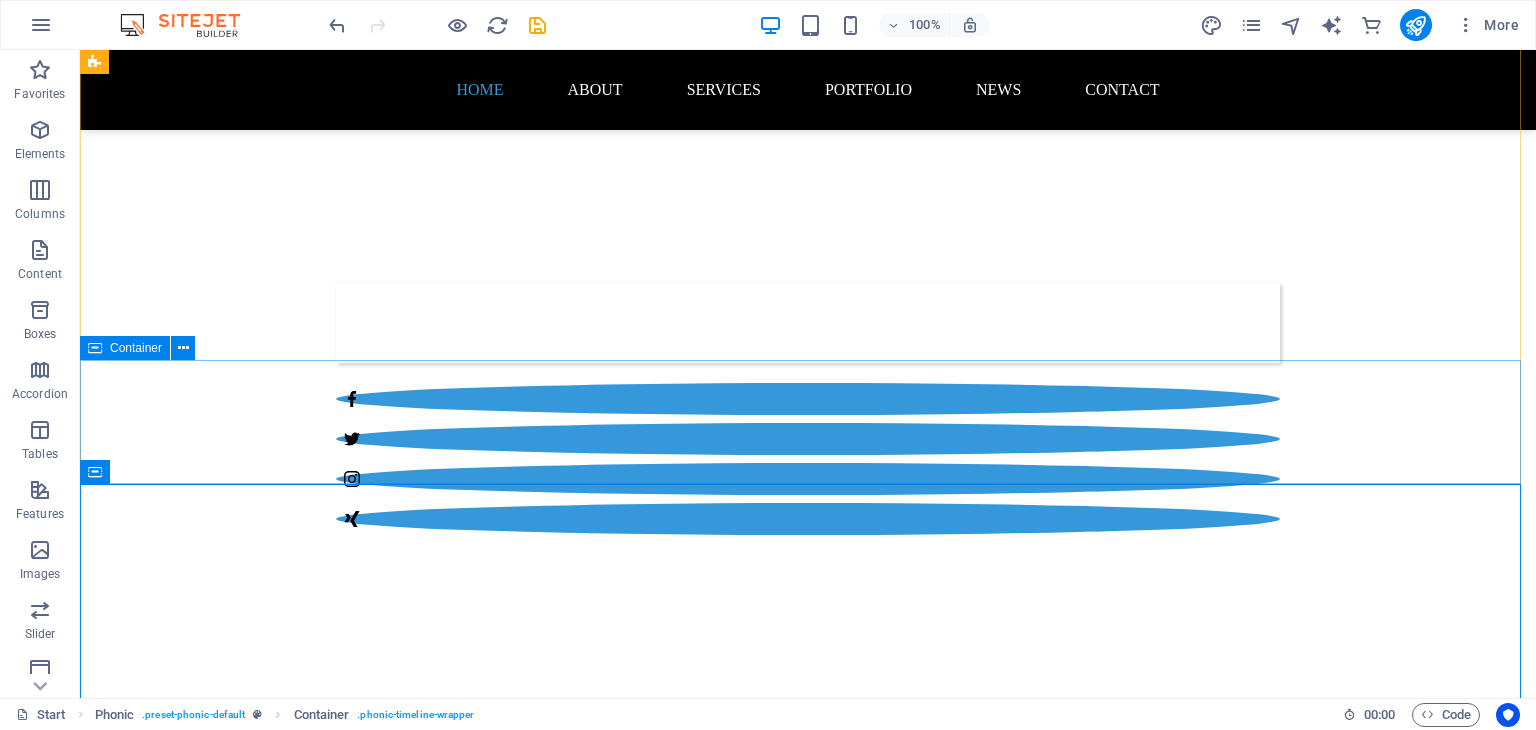 scroll, scrollTop: 571, scrollLeft: 0, axis: vertical 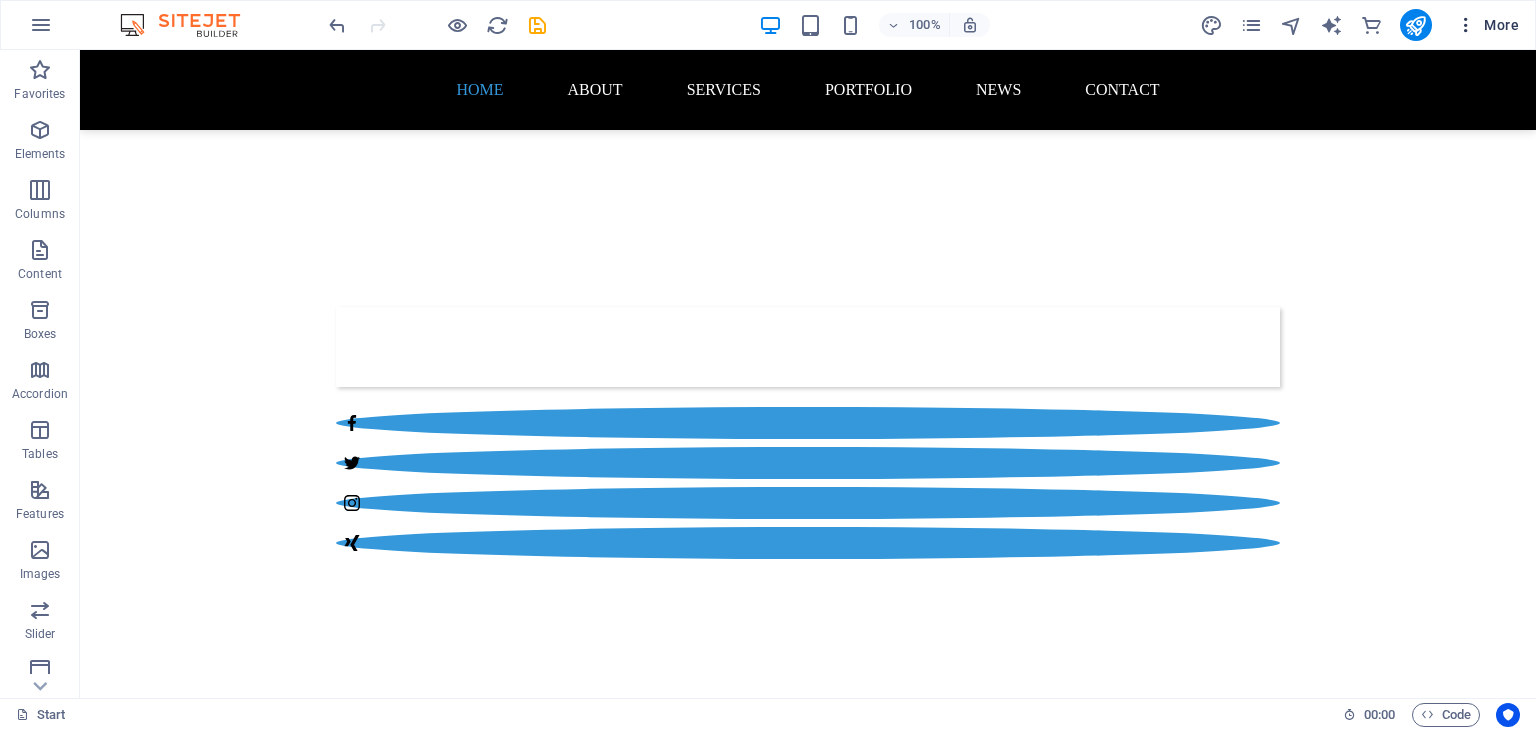click on "More" at bounding box center [1487, 25] 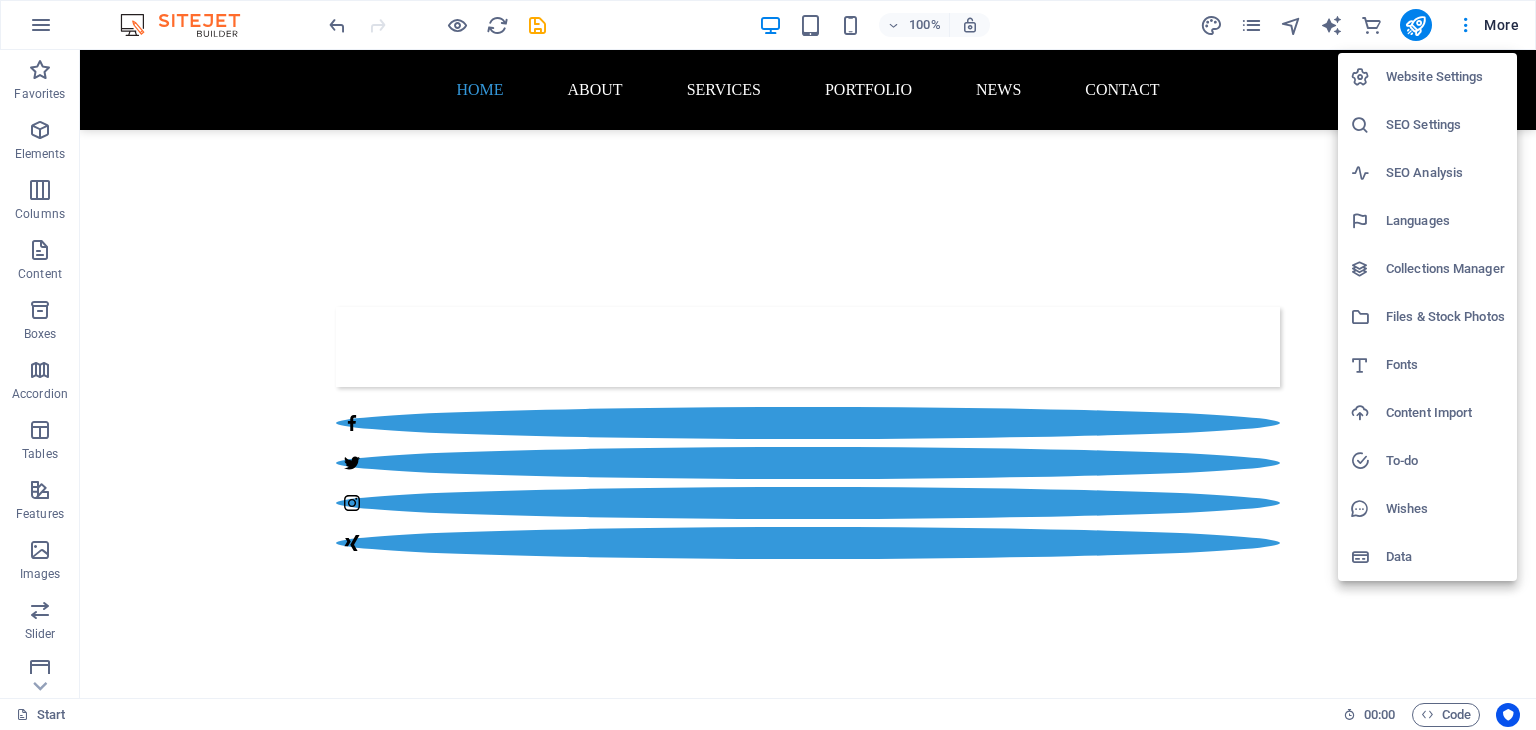 click at bounding box center [768, 365] 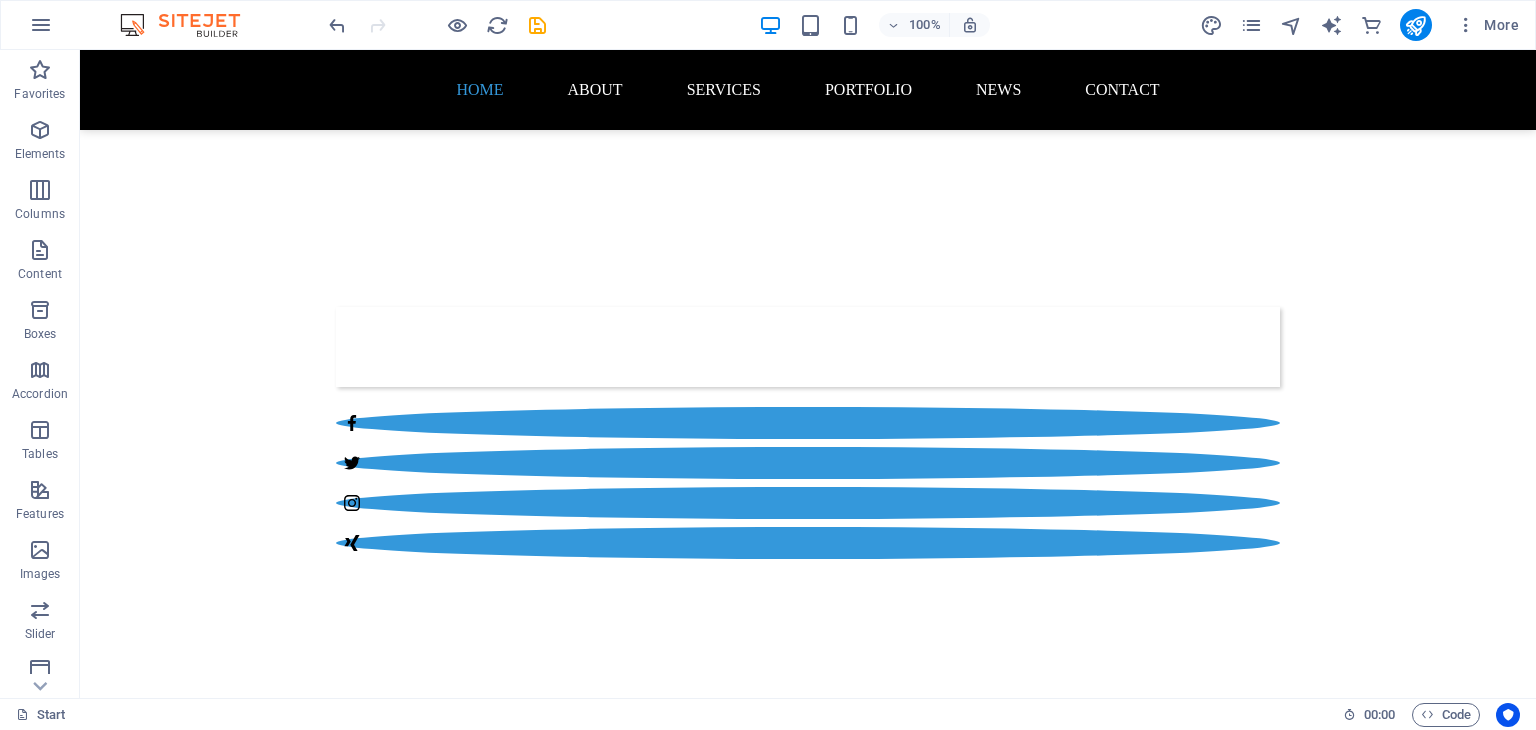 click on "100% More" at bounding box center (768, 25) 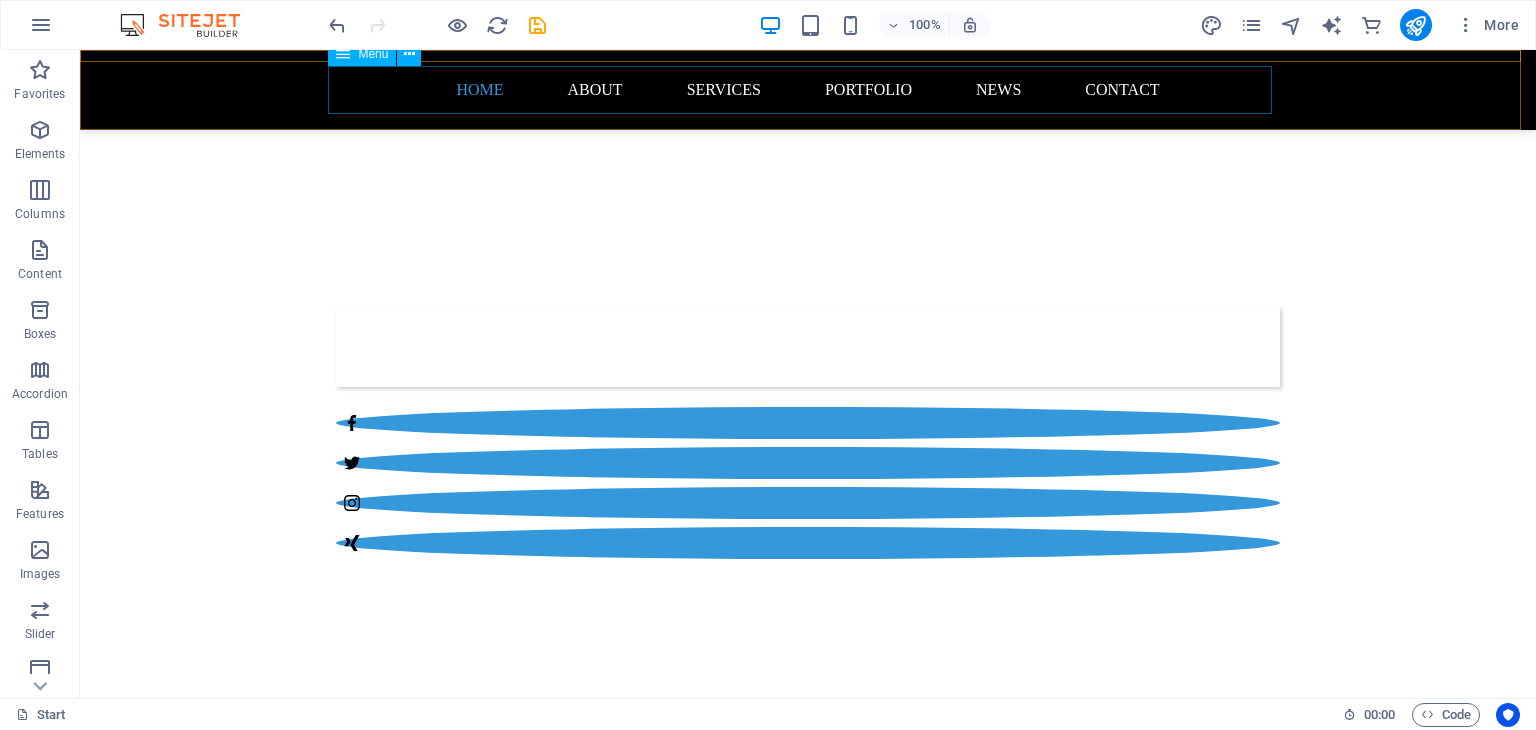 click on "Menu" at bounding box center (362, 54) 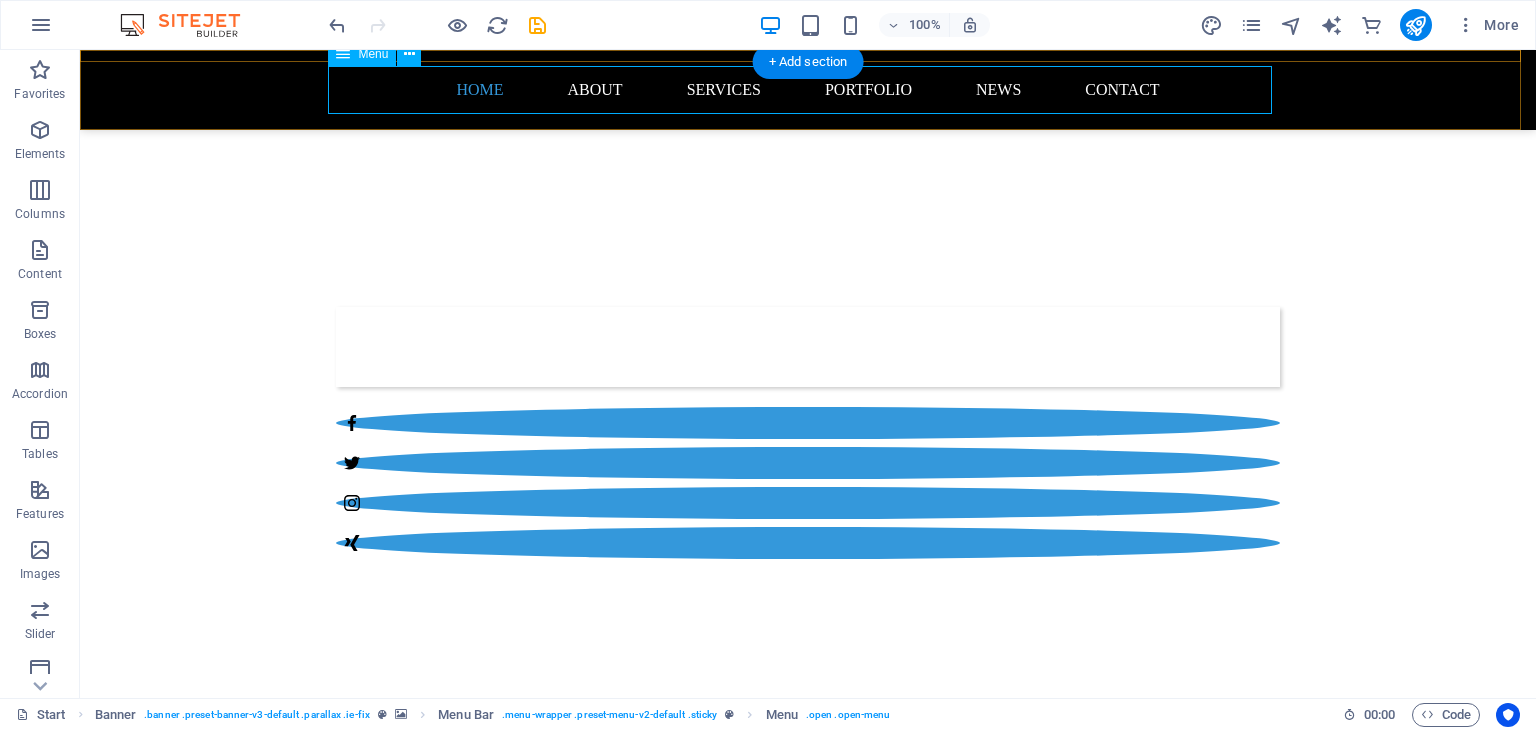 click on "Home About Services Portfolio News Contact" at bounding box center (808, 90) 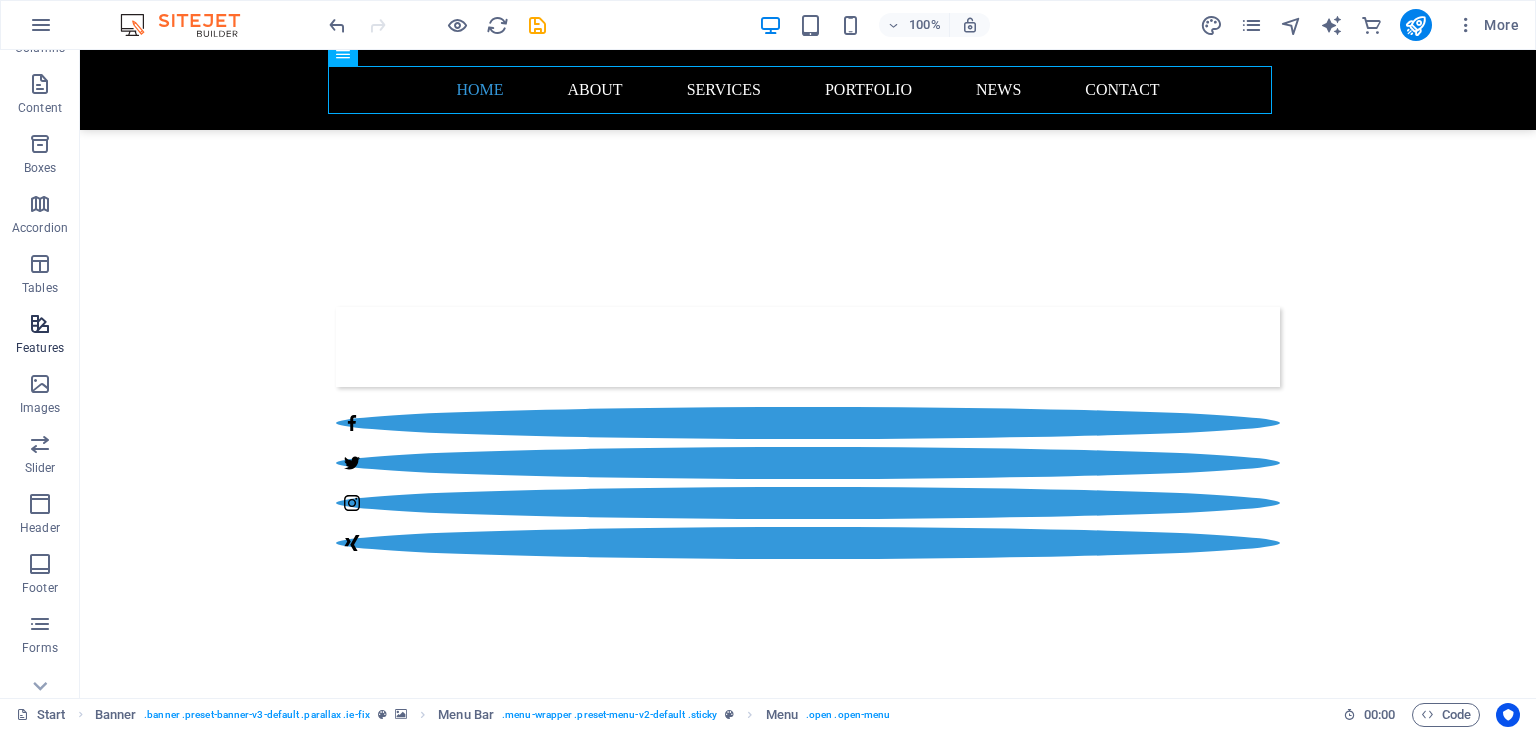 scroll, scrollTop: 312, scrollLeft: 0, axis: vertical 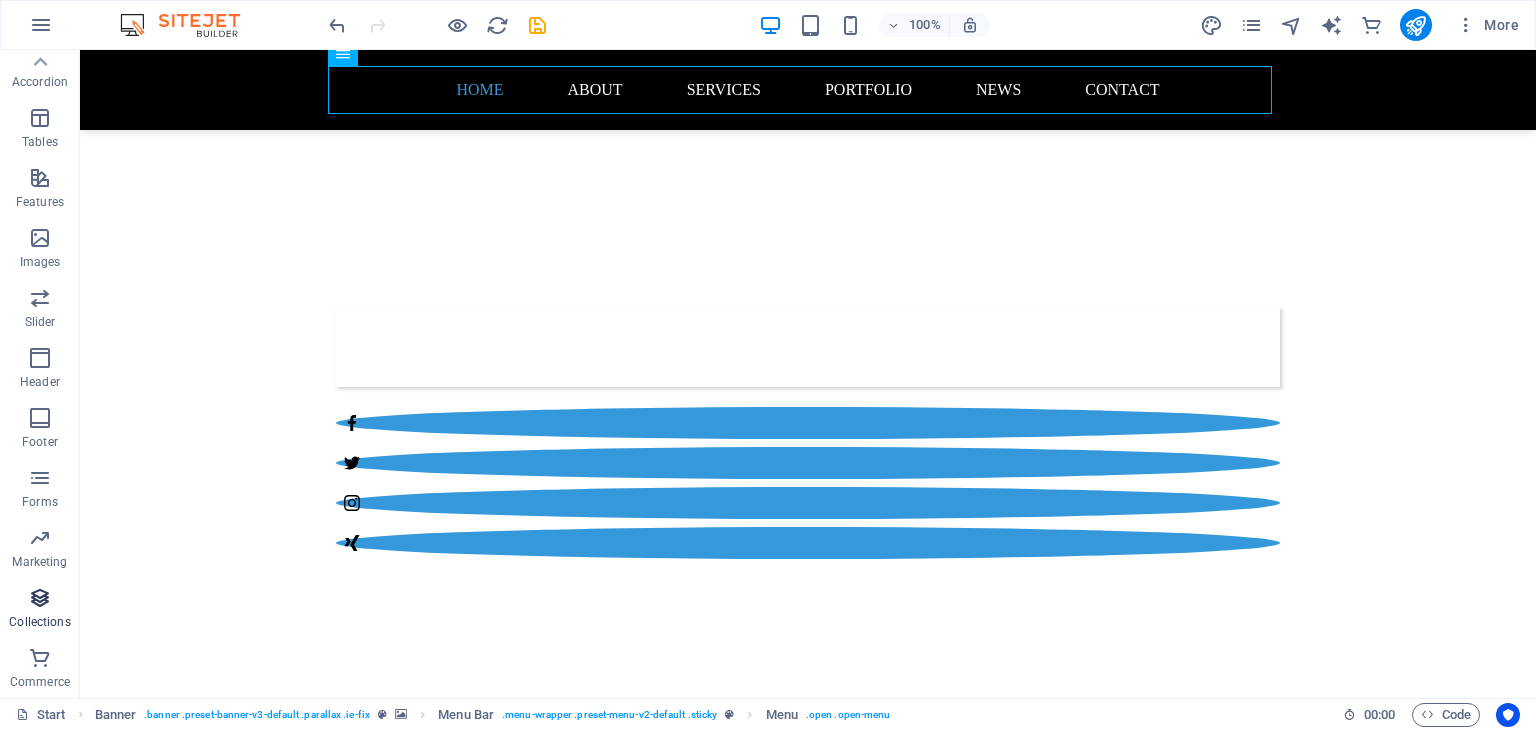 click at bounding box center [40, 598] 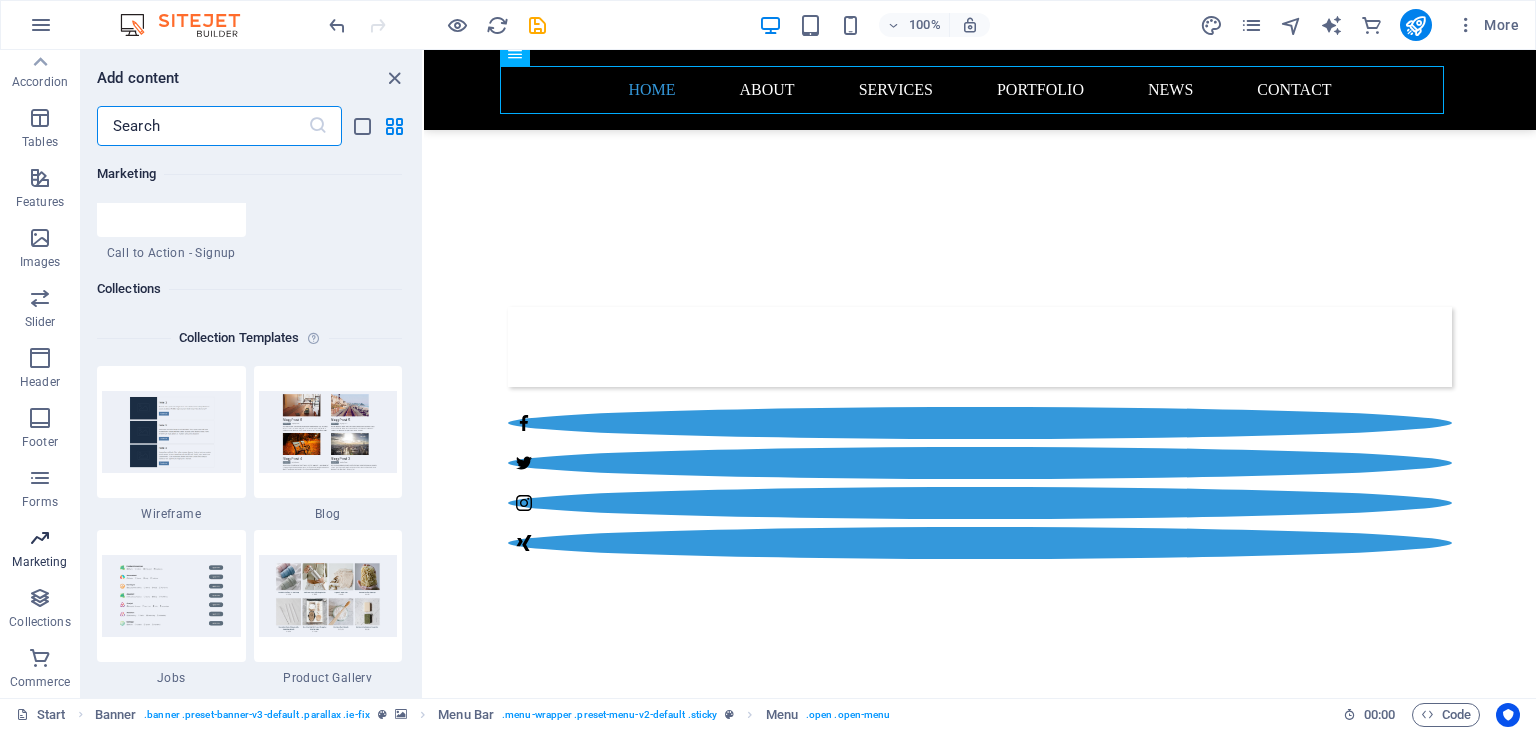 scroll, scrollTop: 18306, scrollLeft: 0, axis: vertical 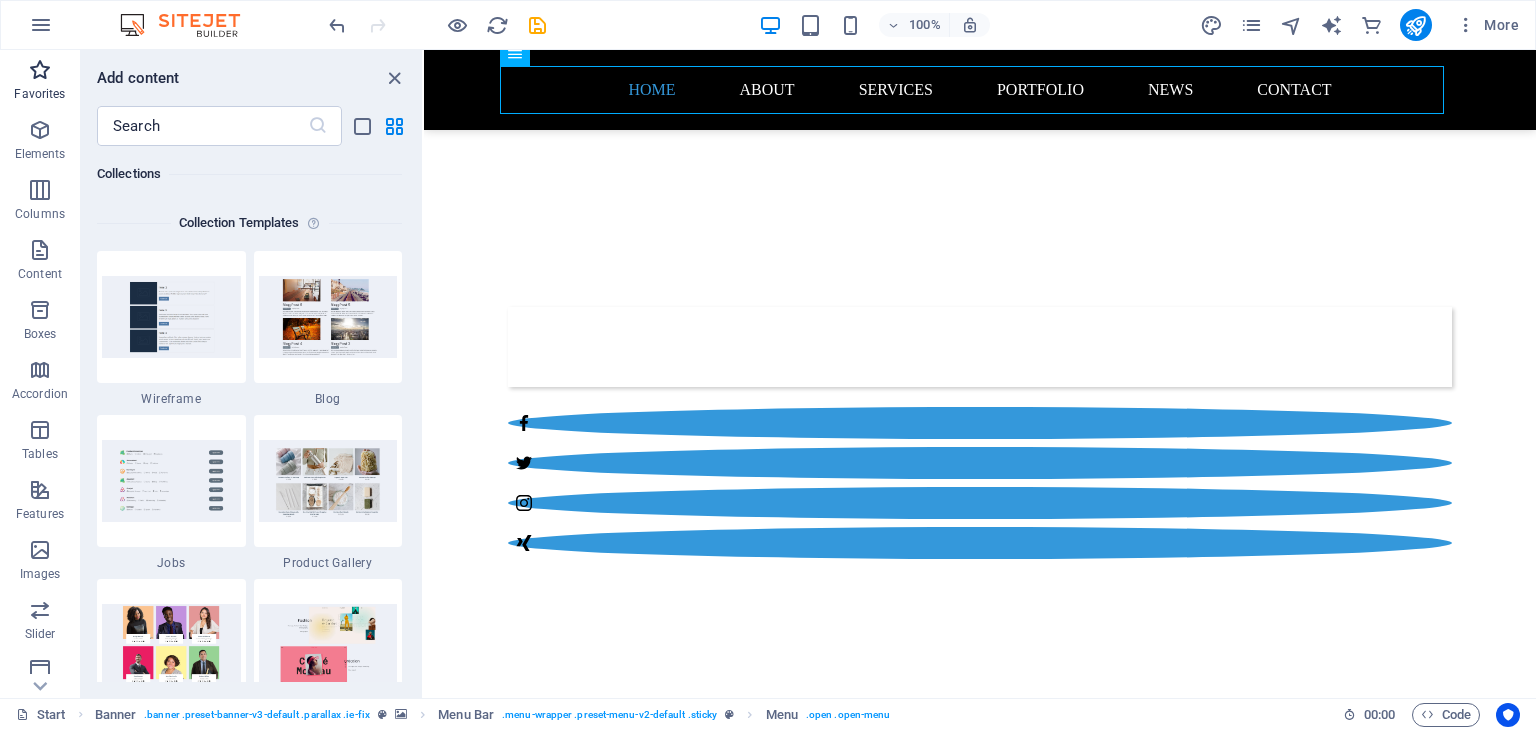 click on "Favorites" at bounding box center [39, 94] 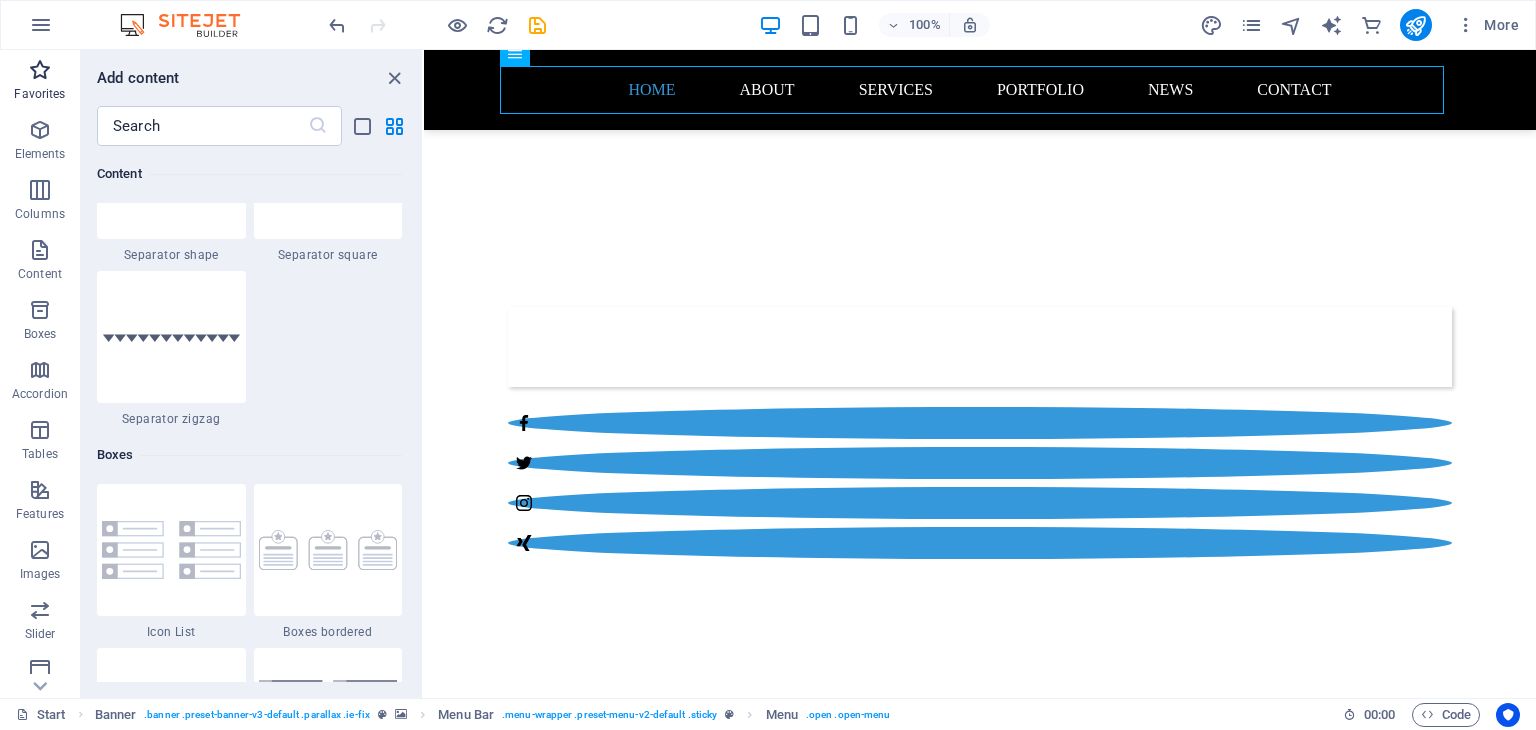 scroll, scrollTop: 0, scrollLeft: 0, axis: both 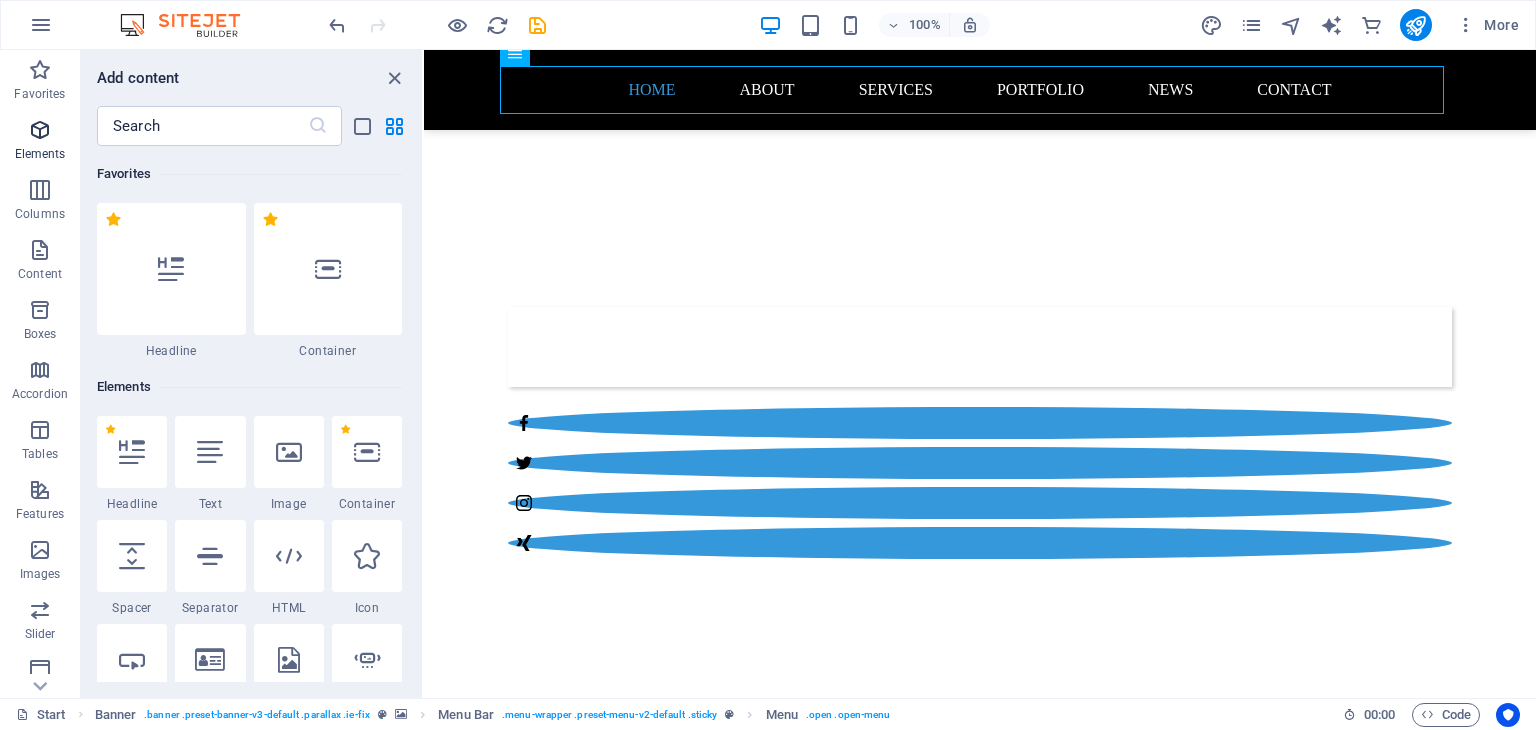 click at bounding box center (40, 130) 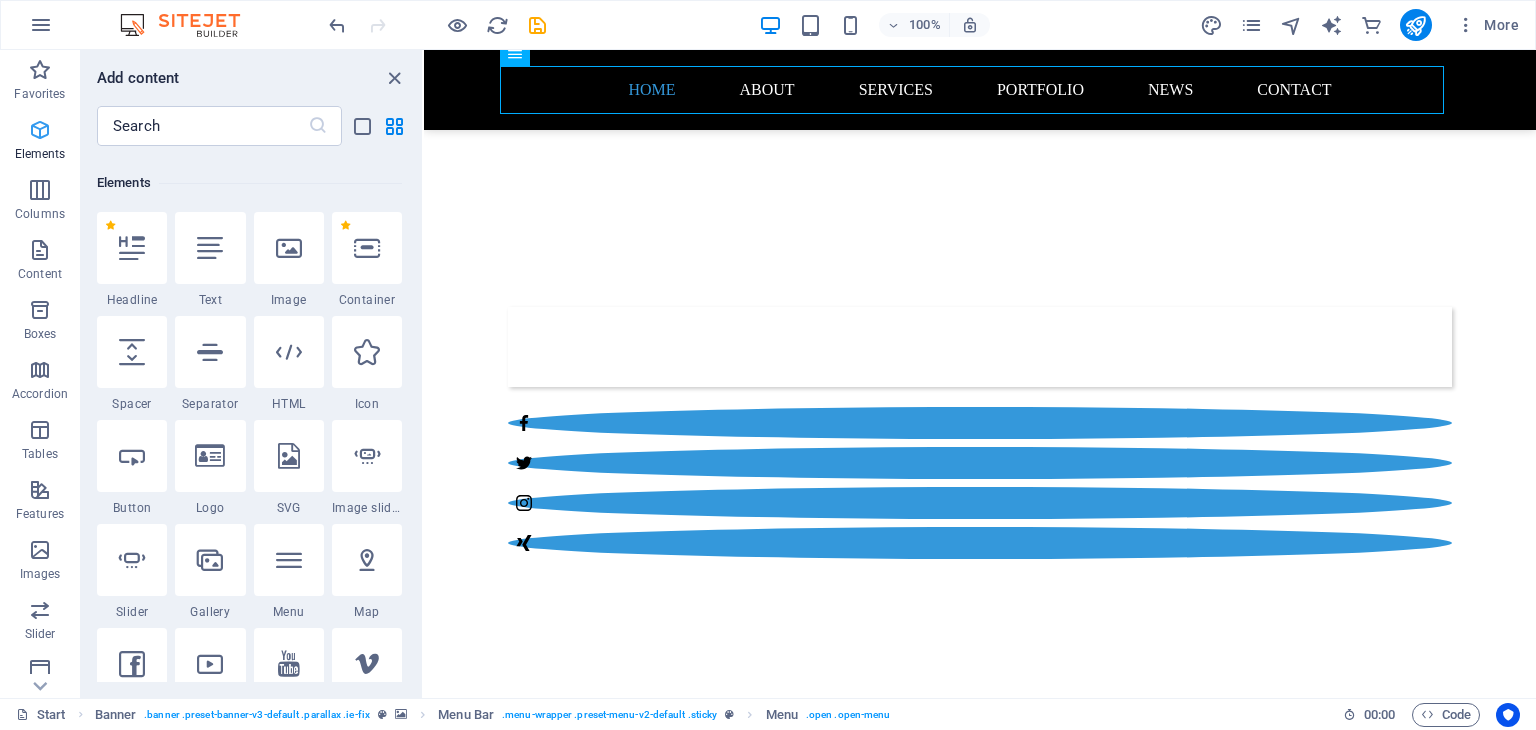 scroll, scrollTop: 212, scrollLeft: 0, axis: vertical 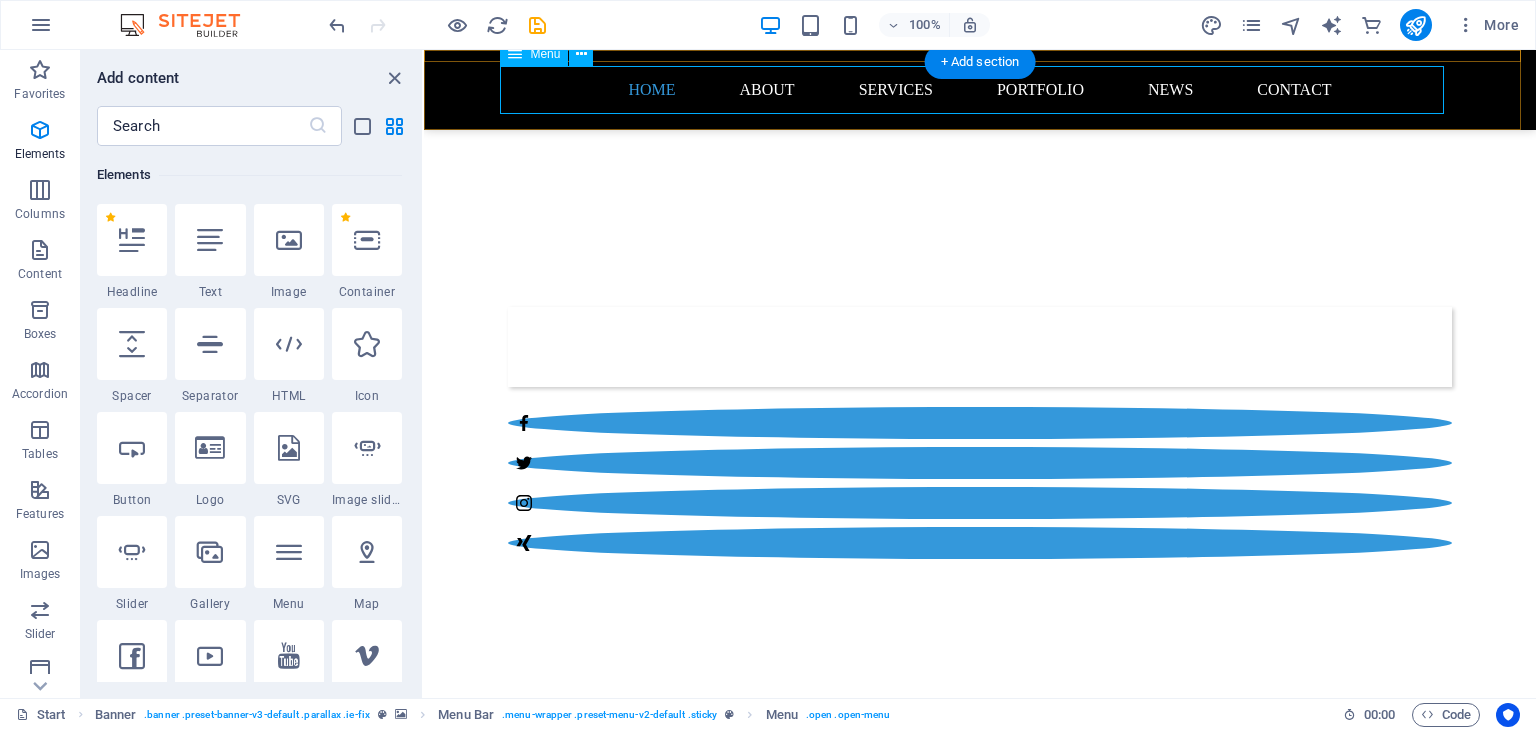 click on "Home About Services Portfolio News Contact" at bounding box center (980, 90) 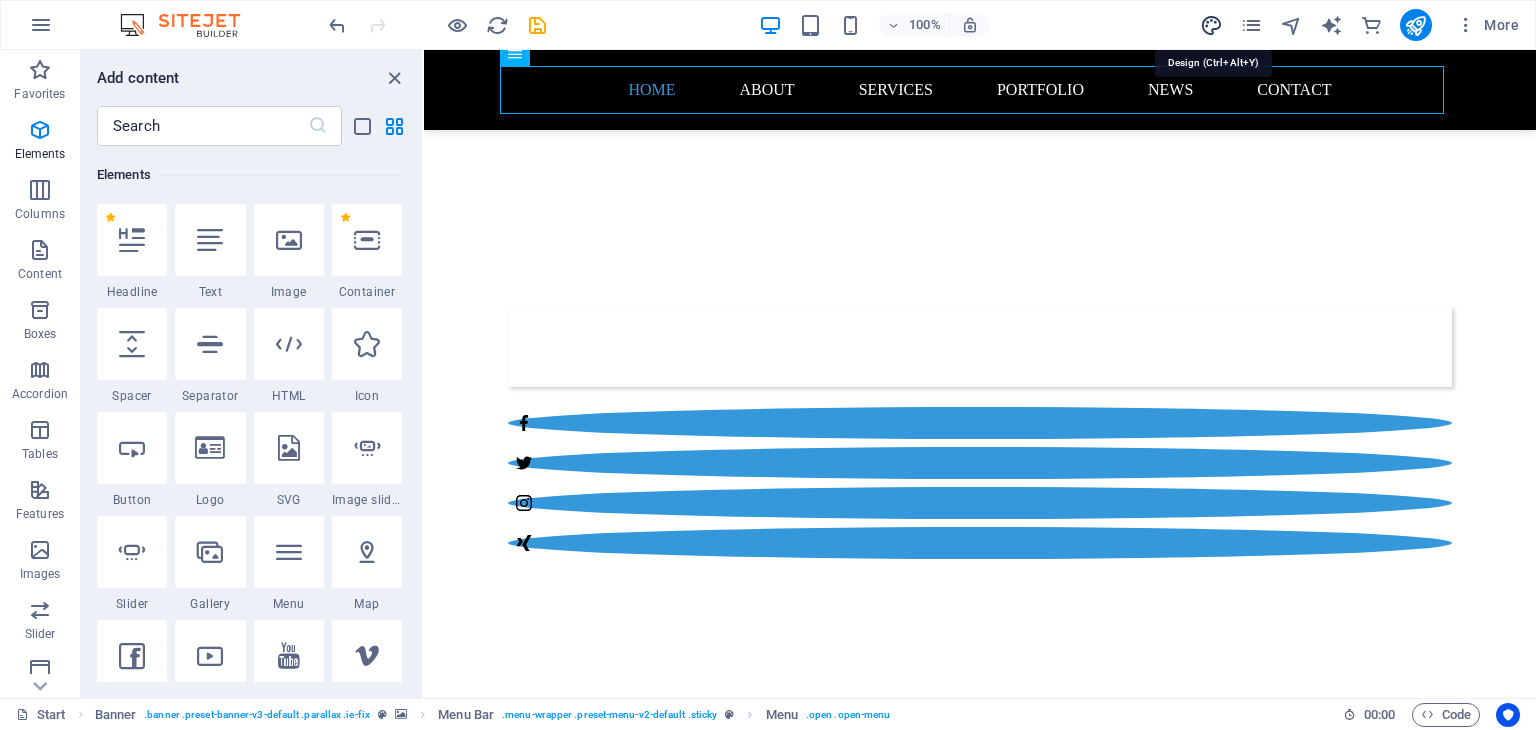click at bounding box center [1211, 25] 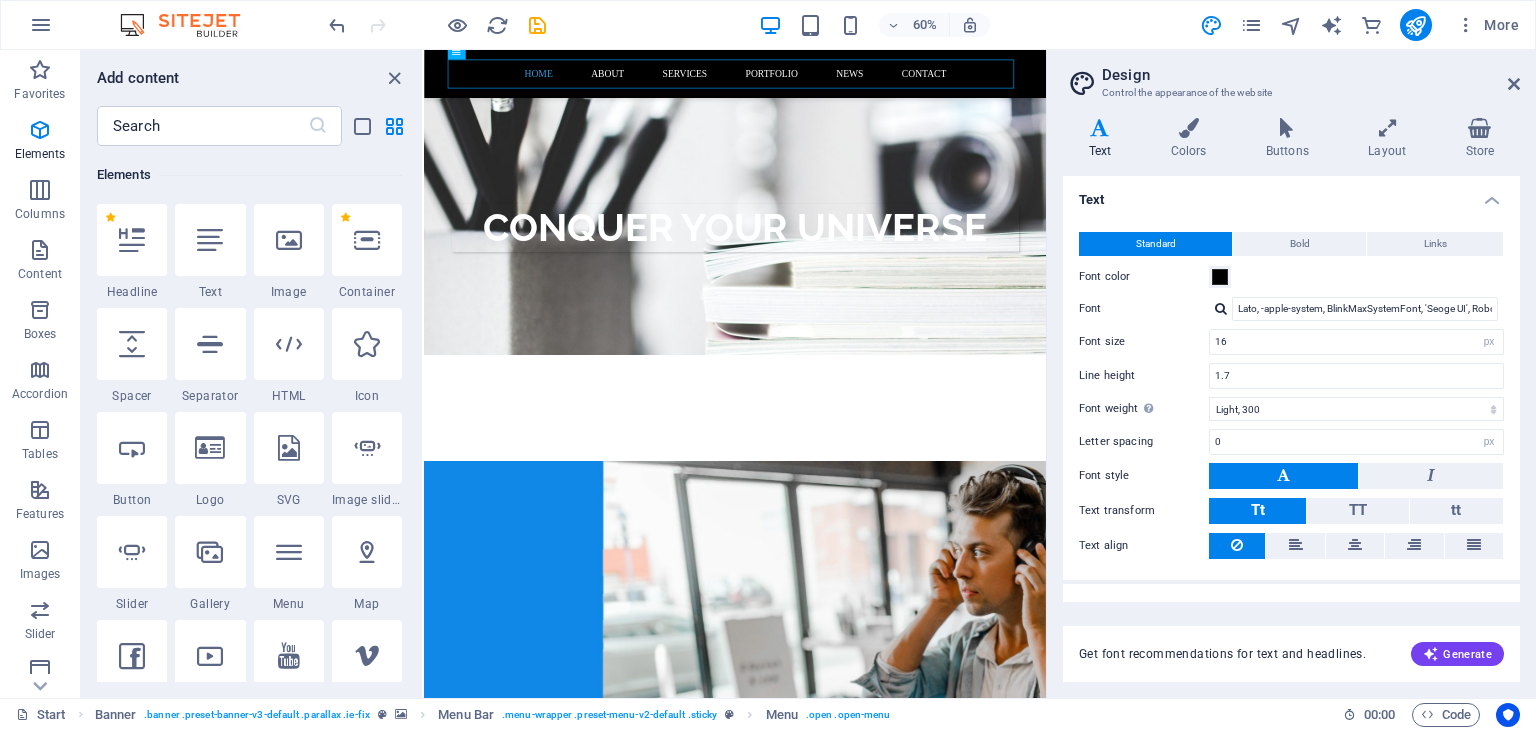 click on "Design Control the appearance of the website" at bounding box center (1293, 76) 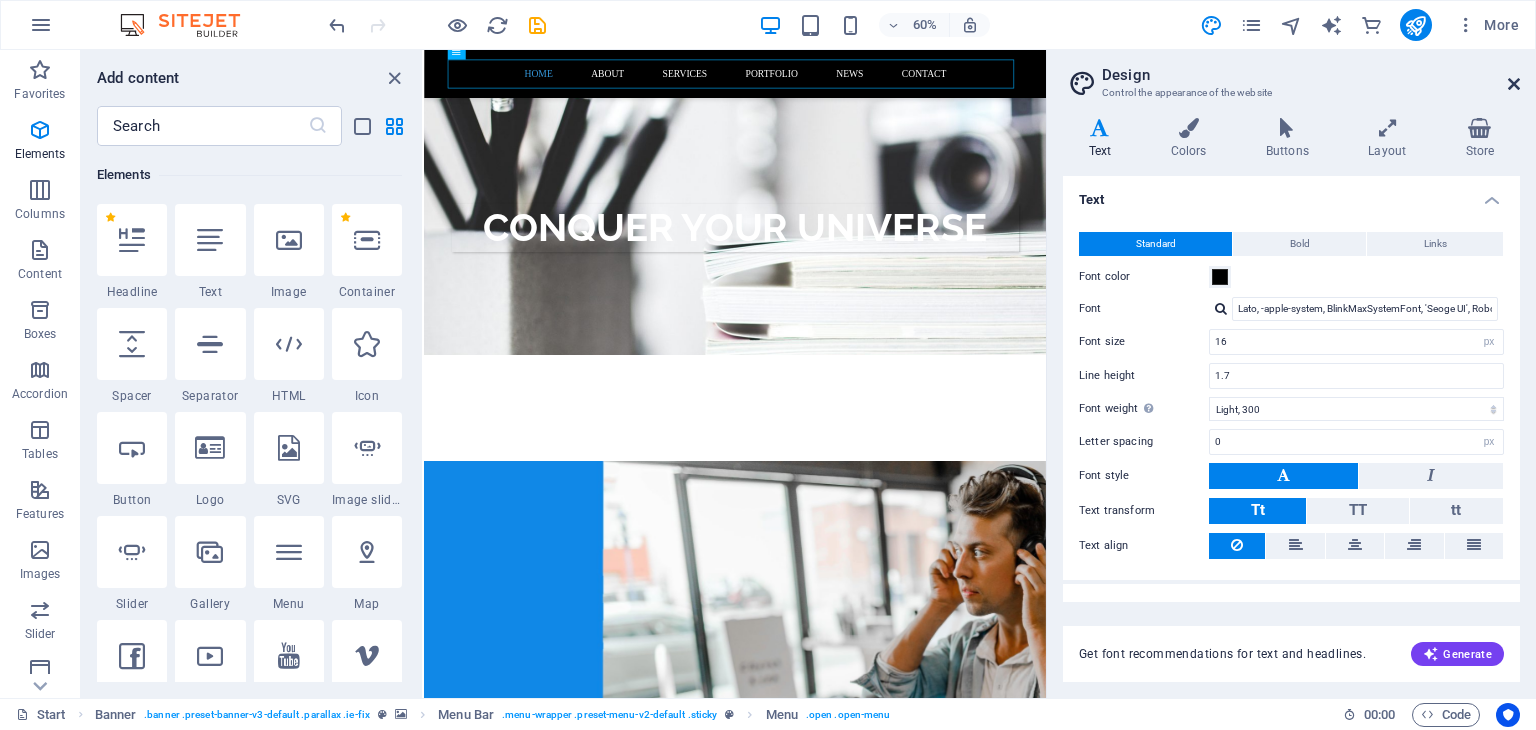 click at bounding box center [1514, 84] 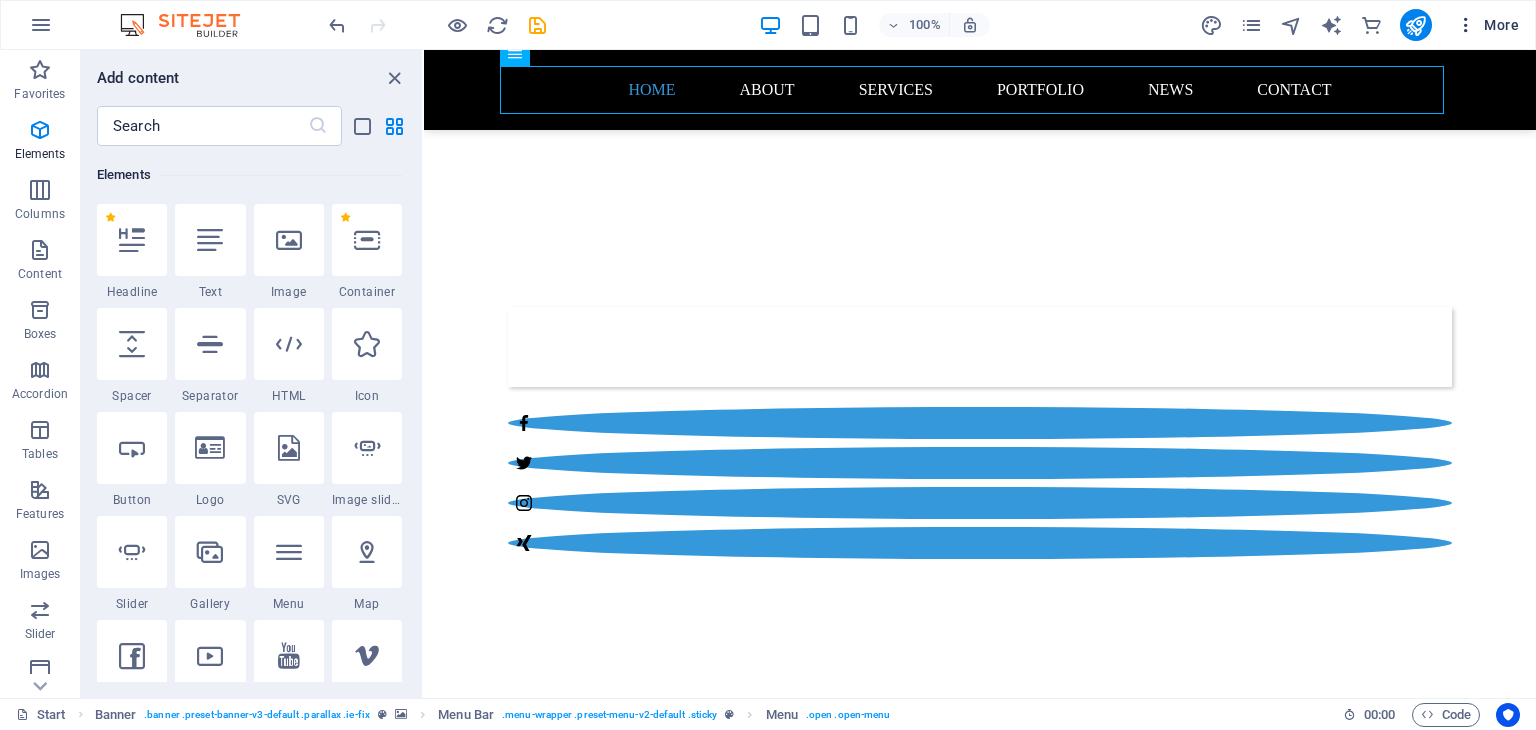 click at bounding box center (1466, 25) 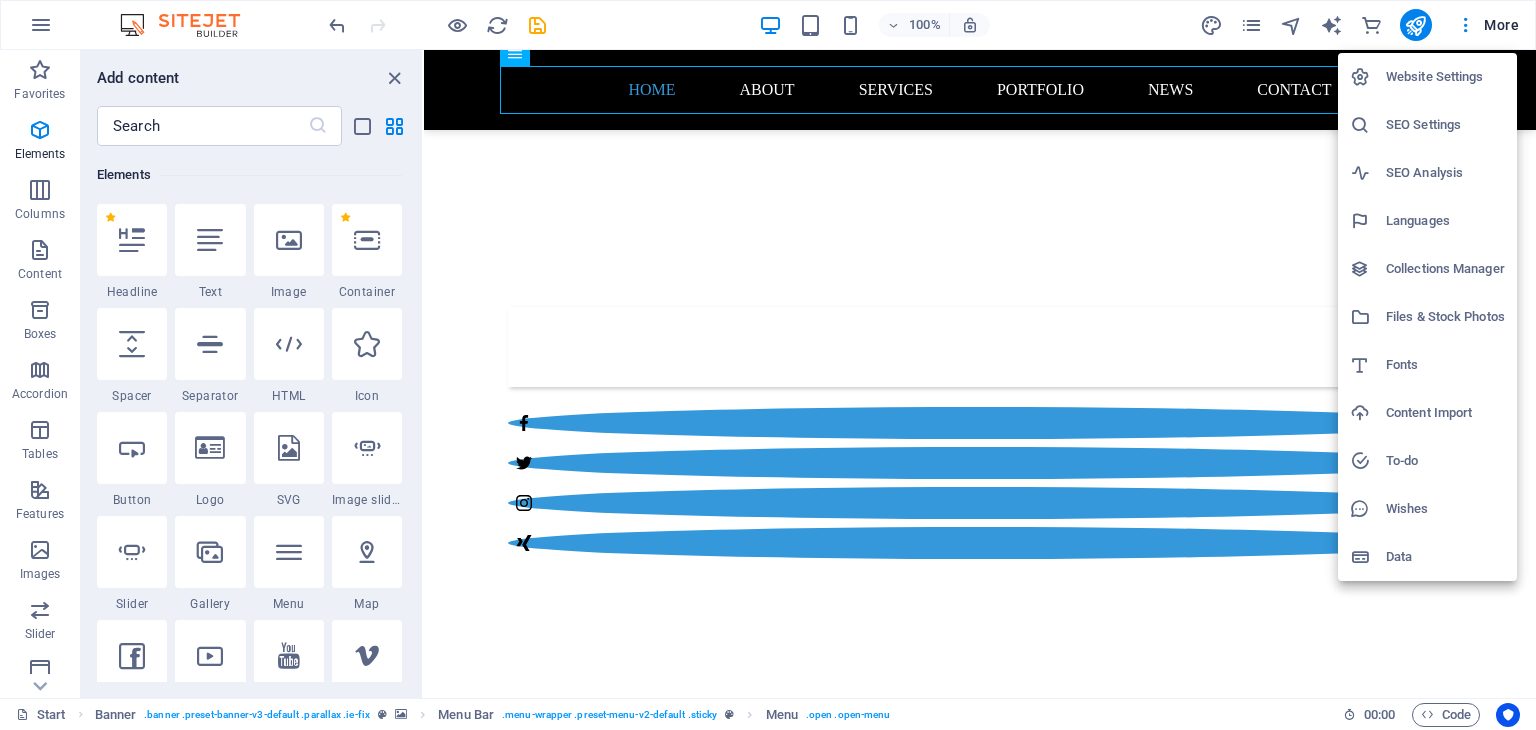 click at bounding box center (768, 365) 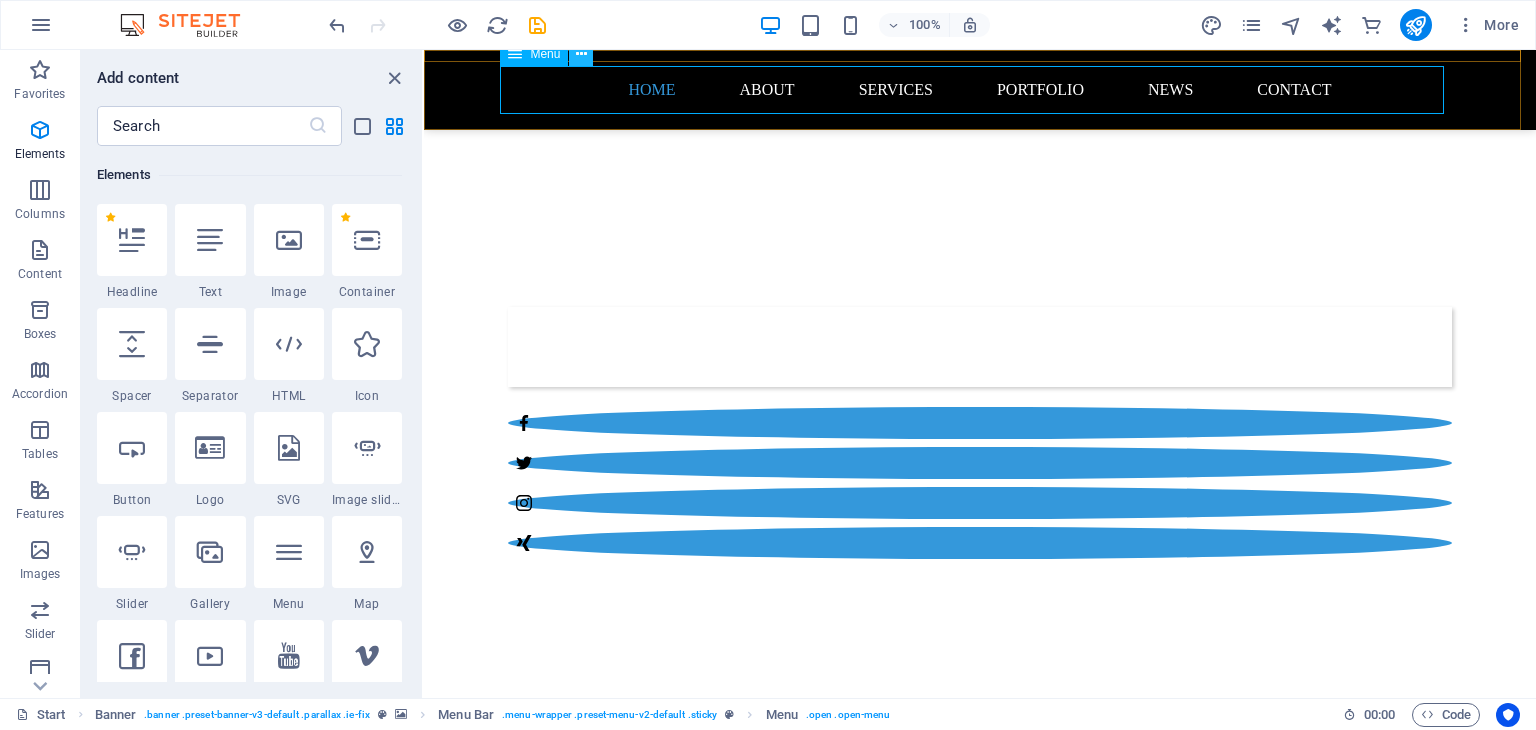 click at bounding box center [581, 54] 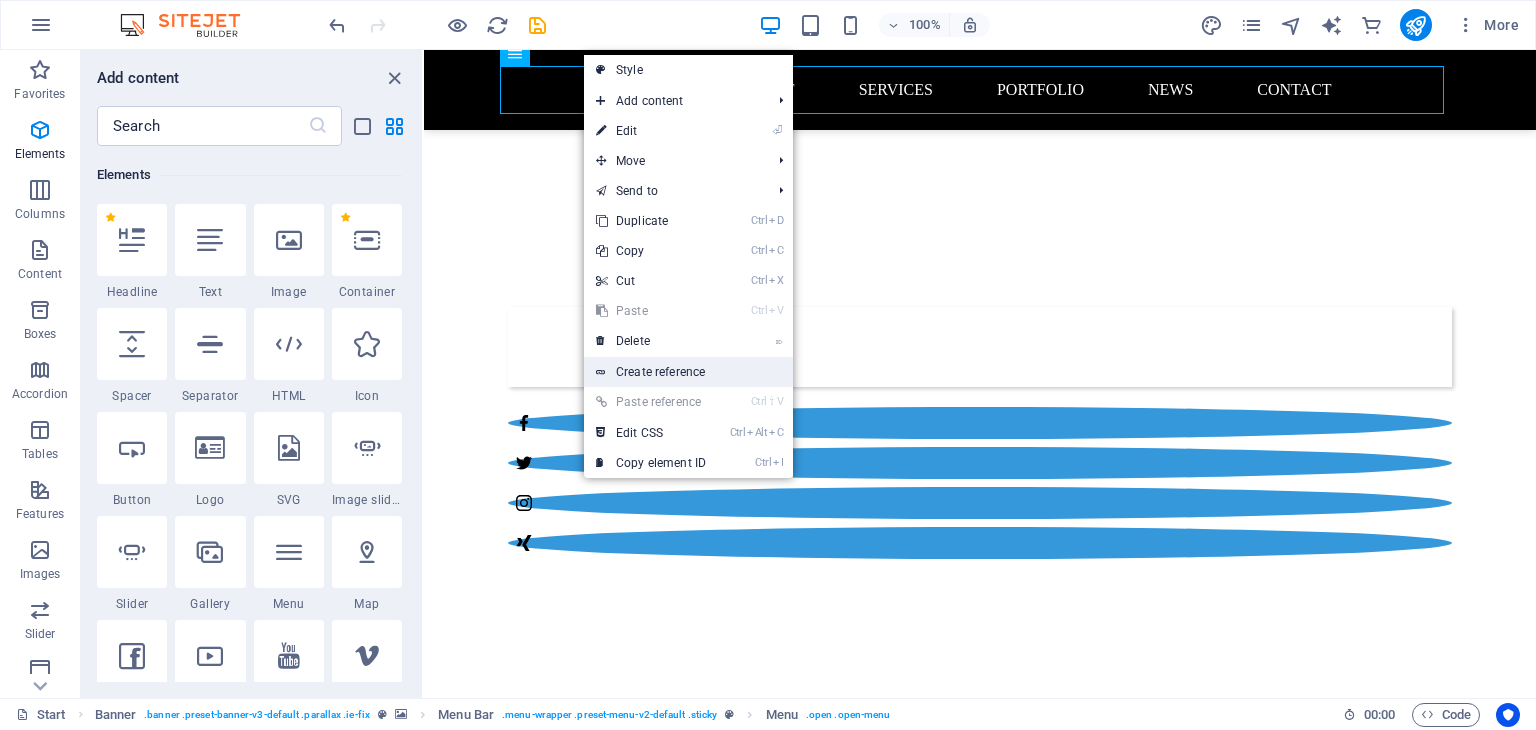 click on "Create reference" at bounding box center [688, 372] 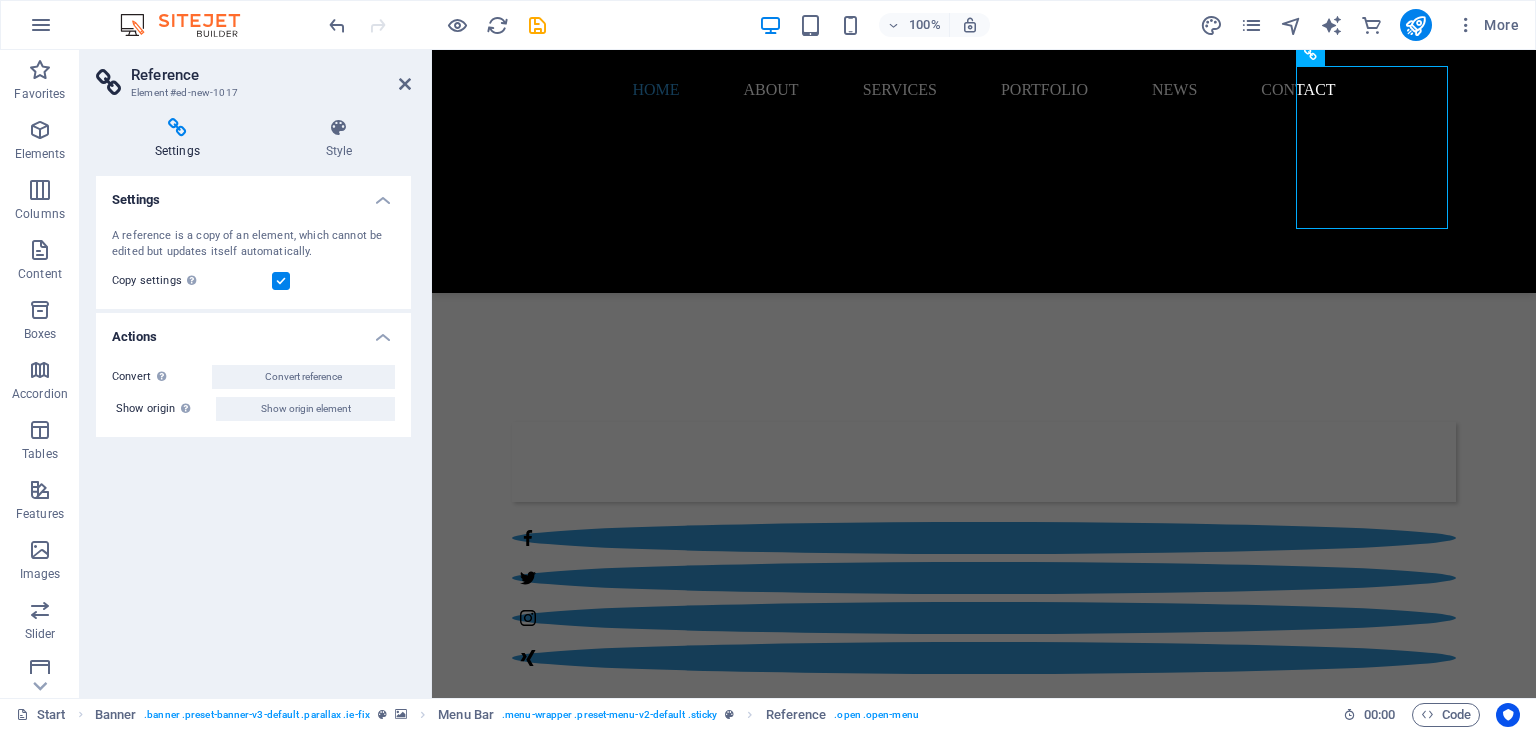 click at bounding box center (177, 128) 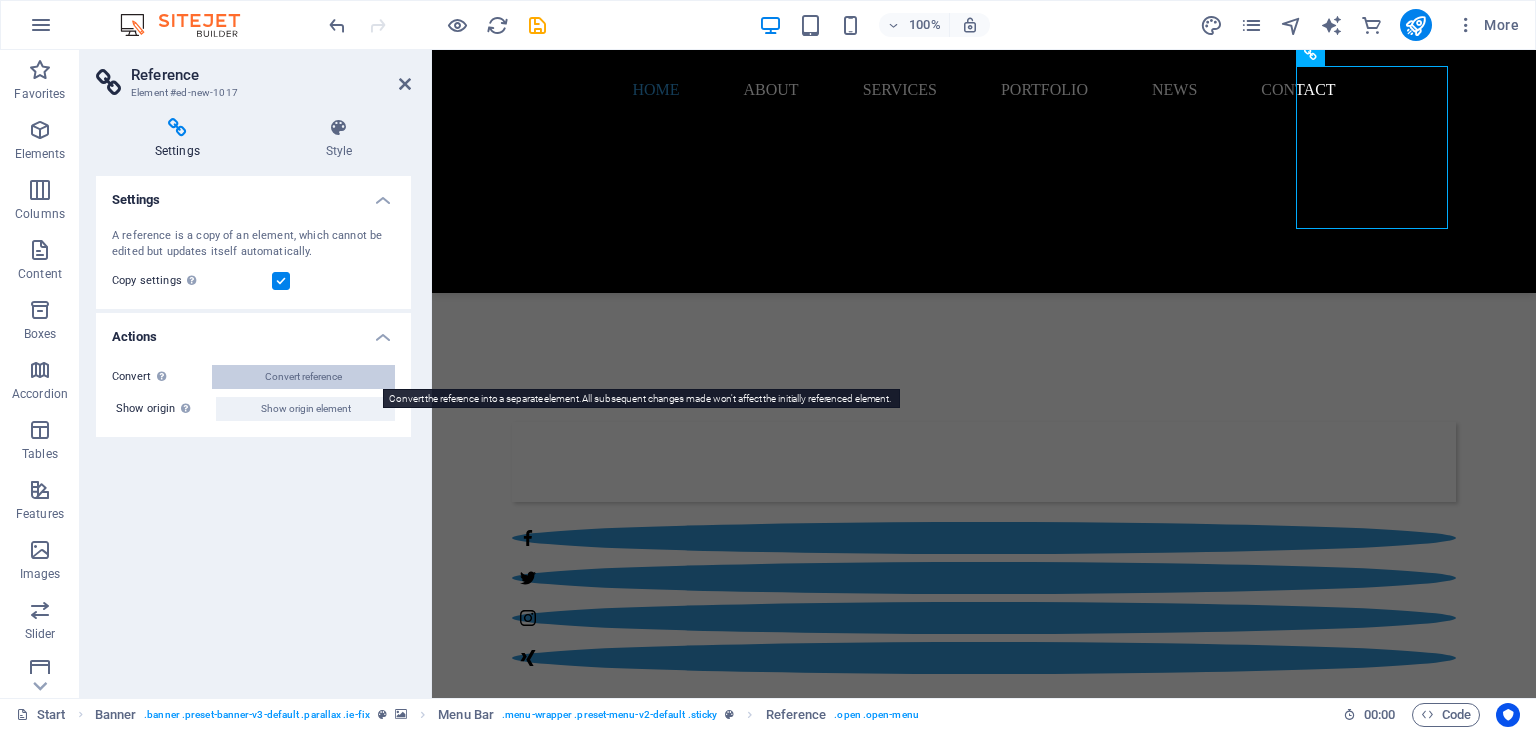 click on "Convert reference" at bounding box center (303, 377) 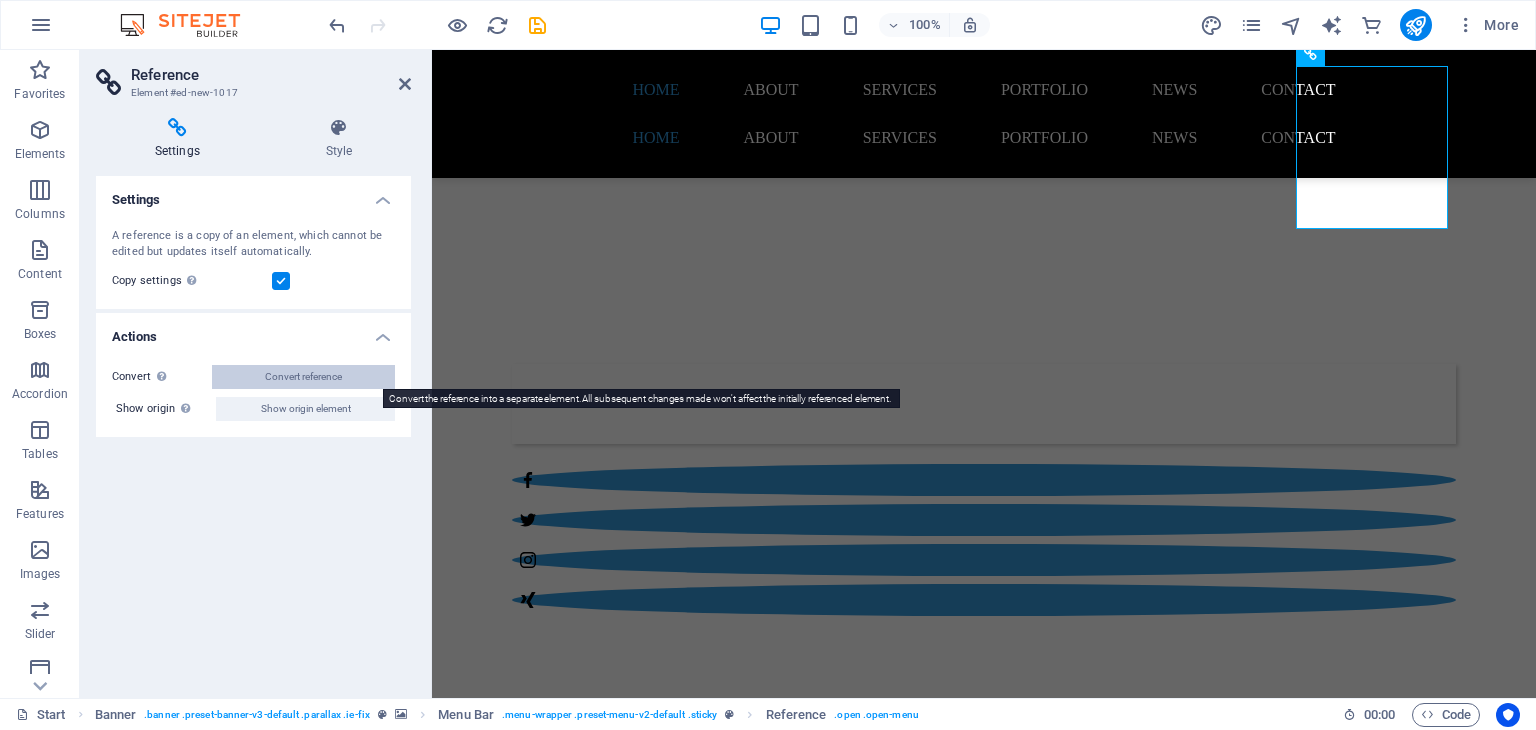 select 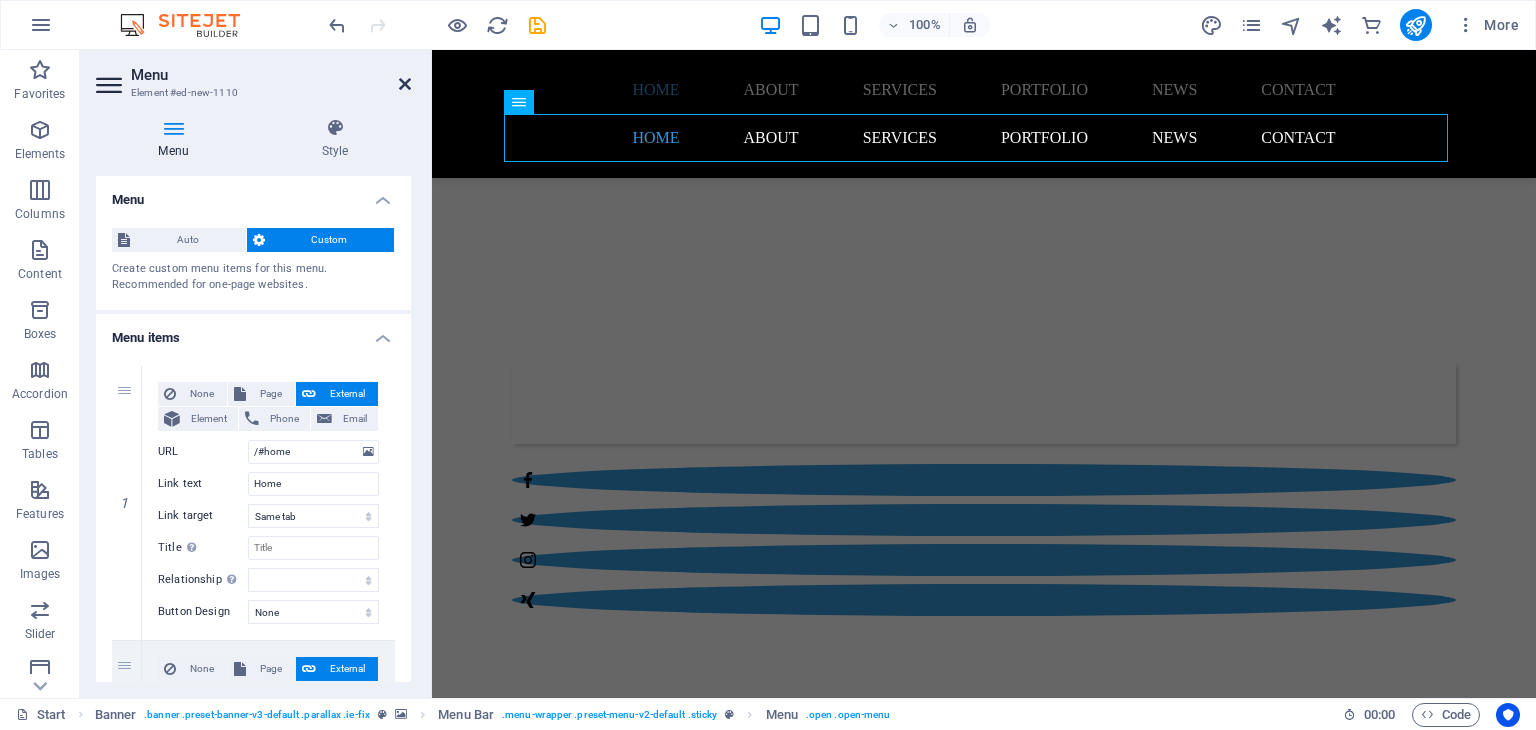 click at bounding box center [405, 84] 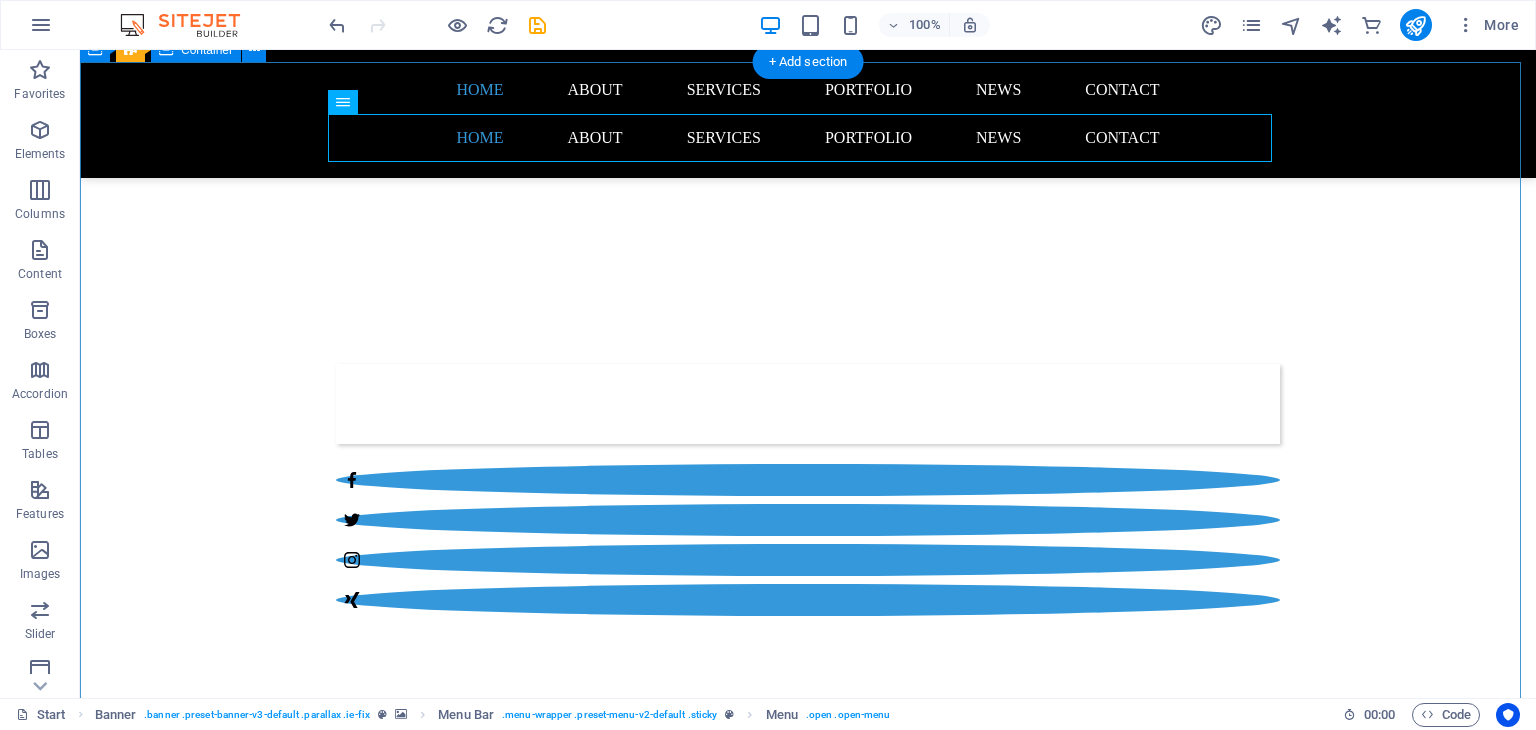 click on "Love audiobooks? Sign up now and get 1 month free access! Lorem ipsum dolor sit amet, consetetur sadipscing elitr, sed diam nonumy eirmod tempor invidunt ut labore et dolore magna aliquyam erat, sed diam voluptua. At vero eos et accusam et justo duo dolores et ea rebum. Stet clita kasd gubergren, no sea takimata sanctus est. Sign up Unreadable? Load new" at bounding box center (808, 1804) 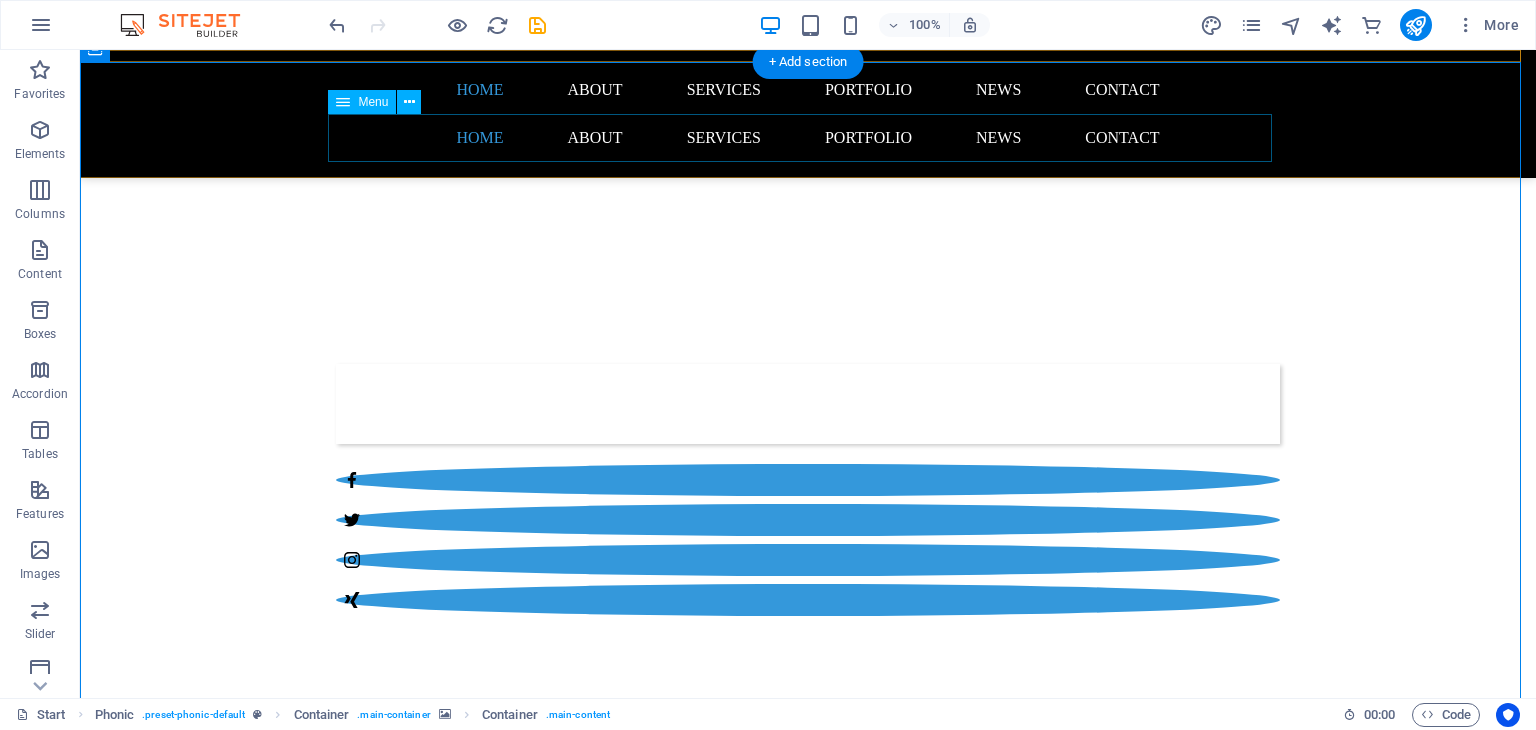 click on "Home About Services Portfolio News Contact" at bounding box center (808, 138) 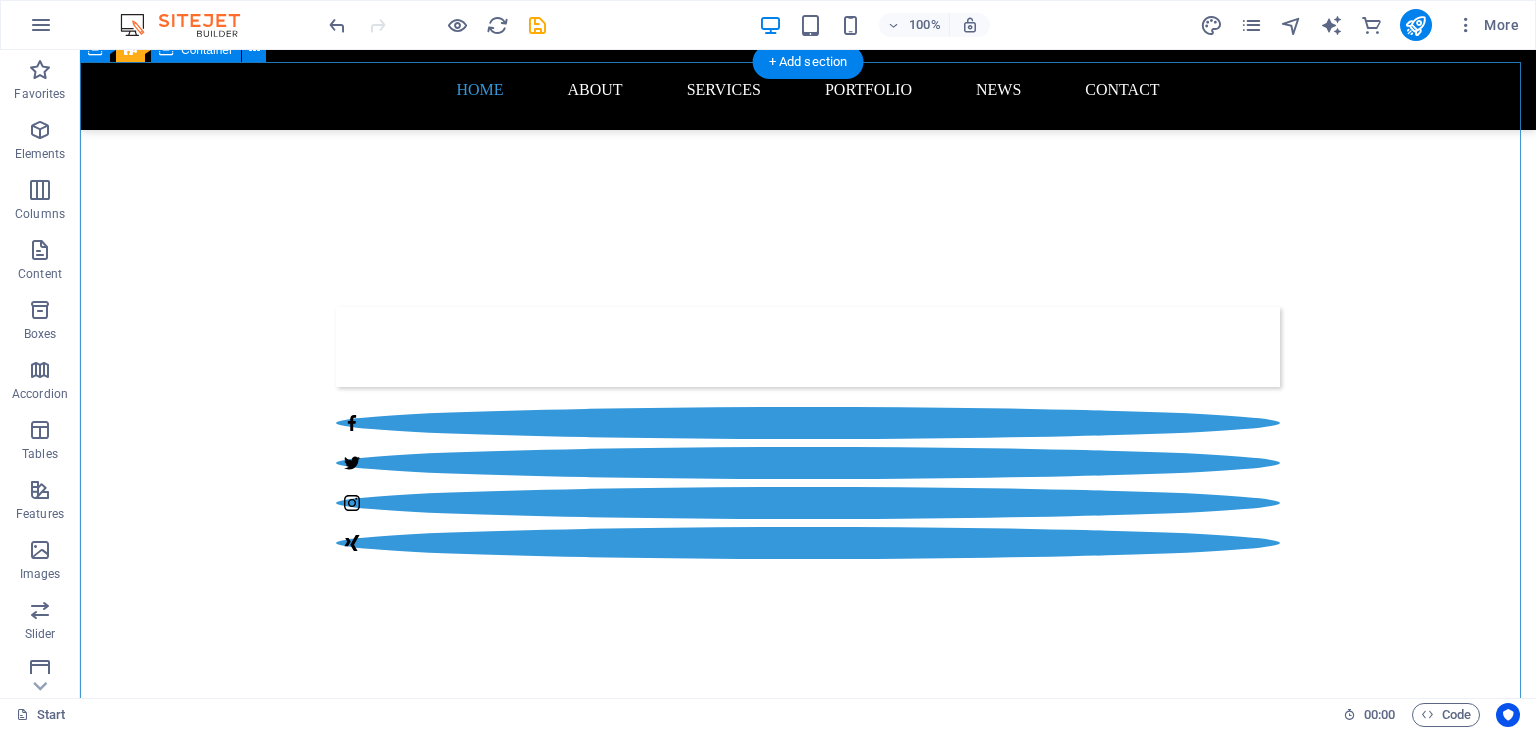 click on "Love audiobooks? Sign up now and get 1 month free access! Lorem ipsum dolor sit amet, consetetur sadipscing elitr, sed diam nonumy eirmod tempor invidunt ut labore et dolore magna aliquyam erat, sed diam voluptua. At vero eos et accusam et justo duo dolores et ea rebum. Stet clita kasd gubergren, no sea takimata sanctus est. Sign up Unreadable? Load new" at bounding box center (808, 1747) 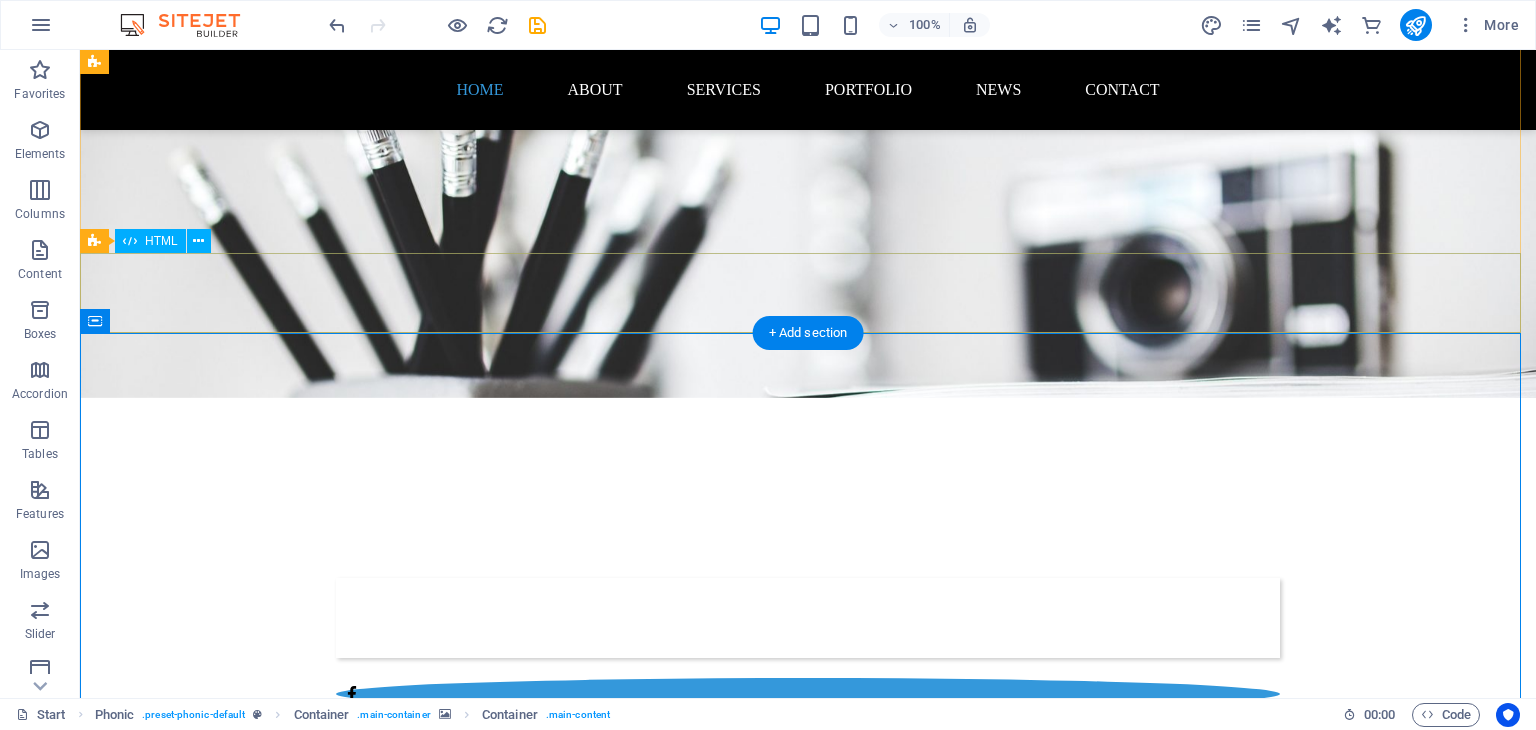 scroll, scrollTop: 0, scrollLeft: 0, axis: both 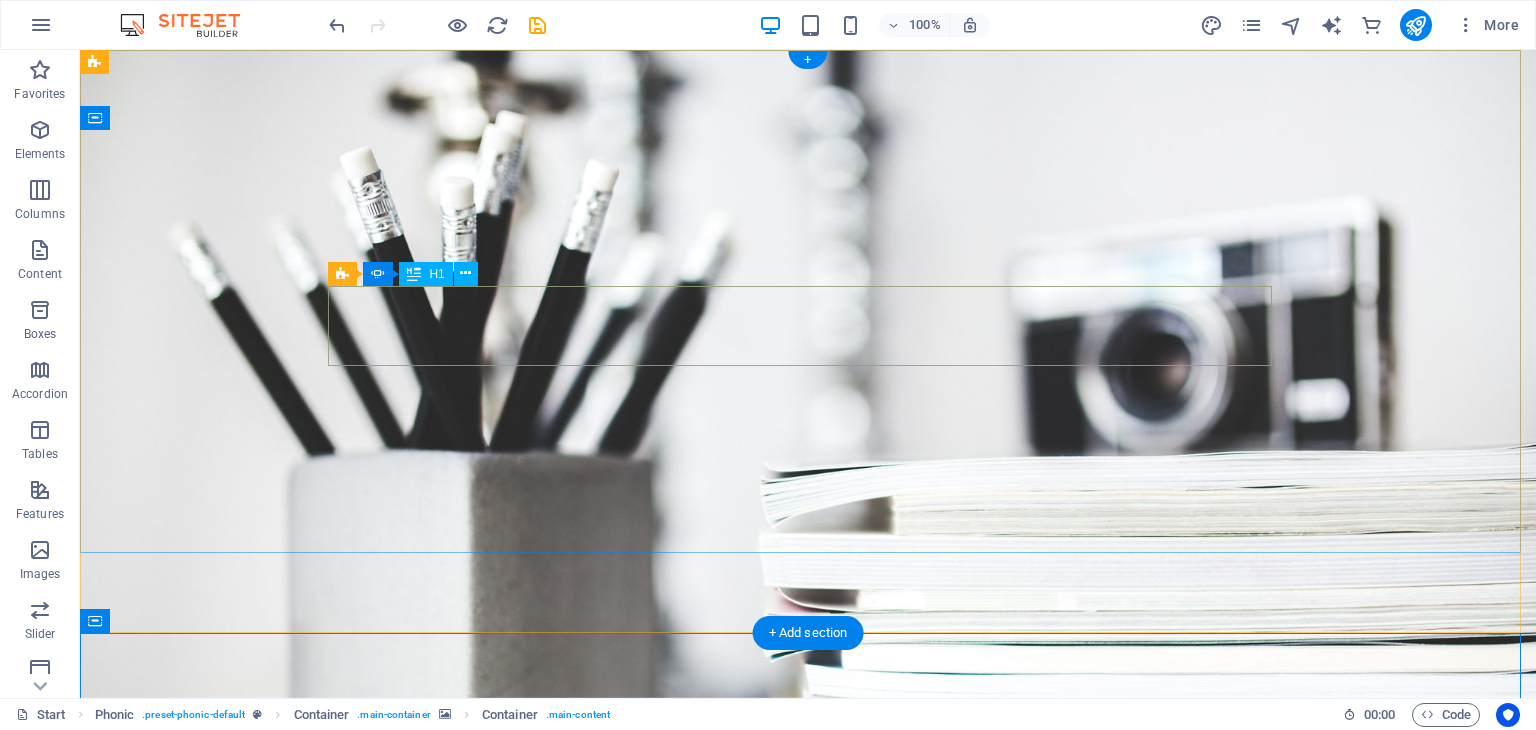 click on "Conquer your Universe" at bounding box center [808, 918] 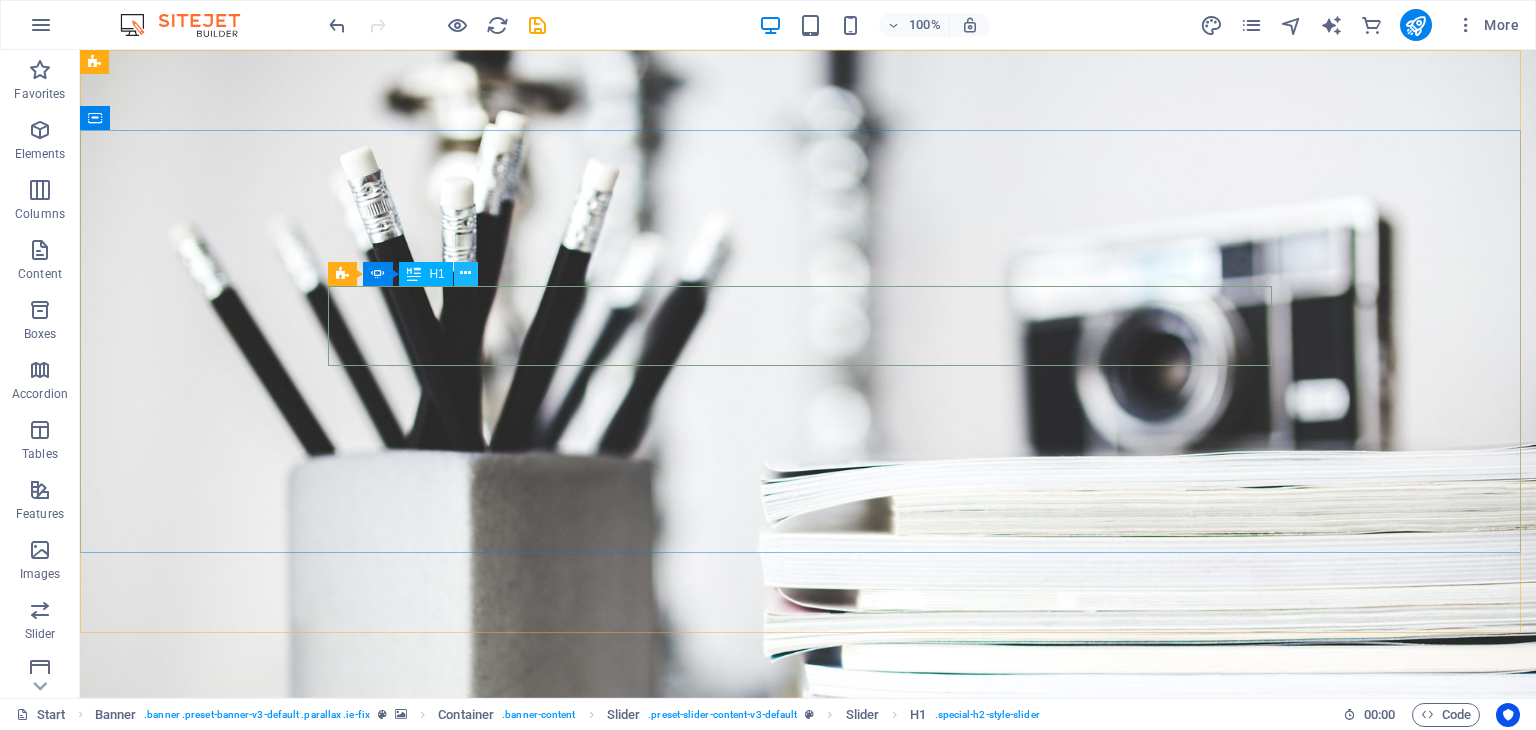 click at bounding box center [465, 273] 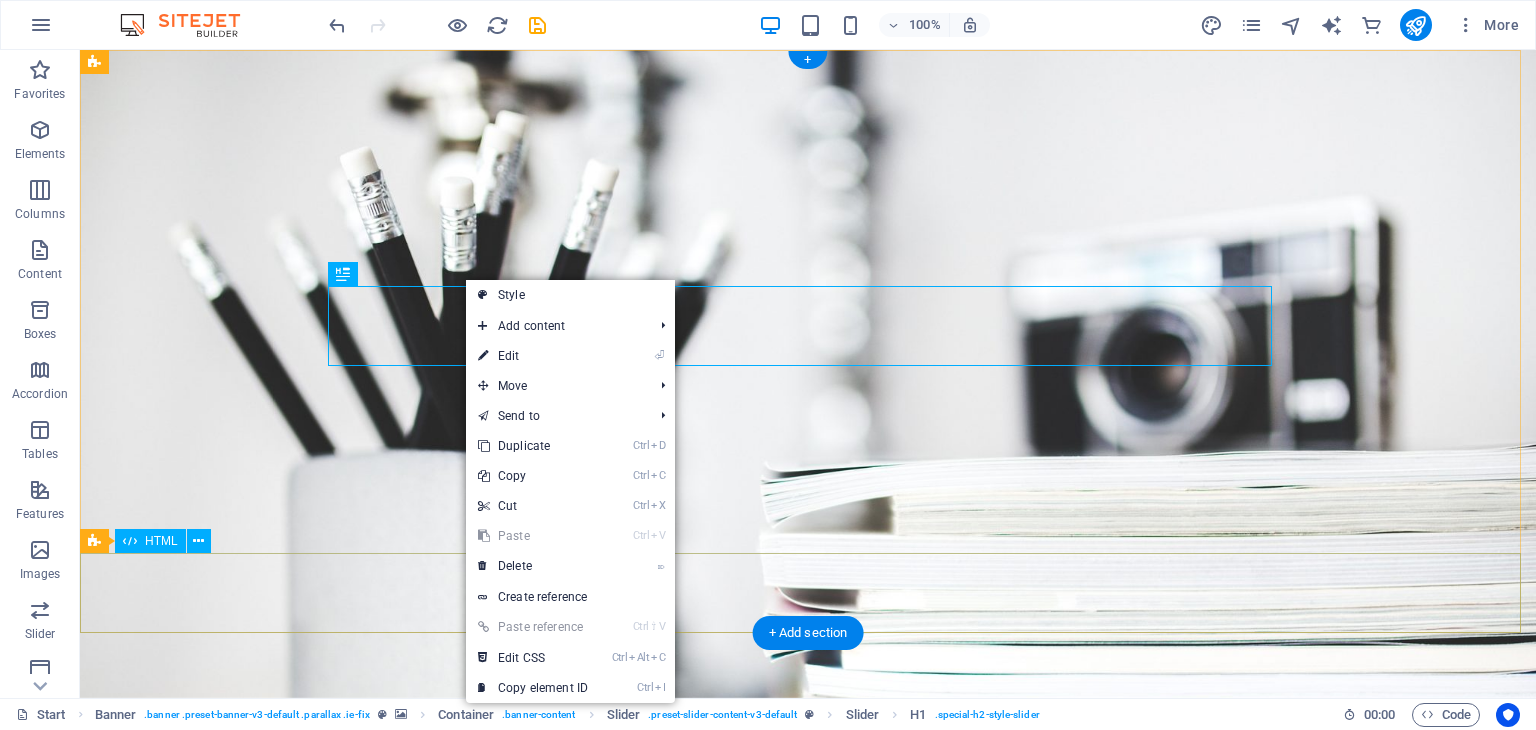 click at bounding box center [808, 1266] 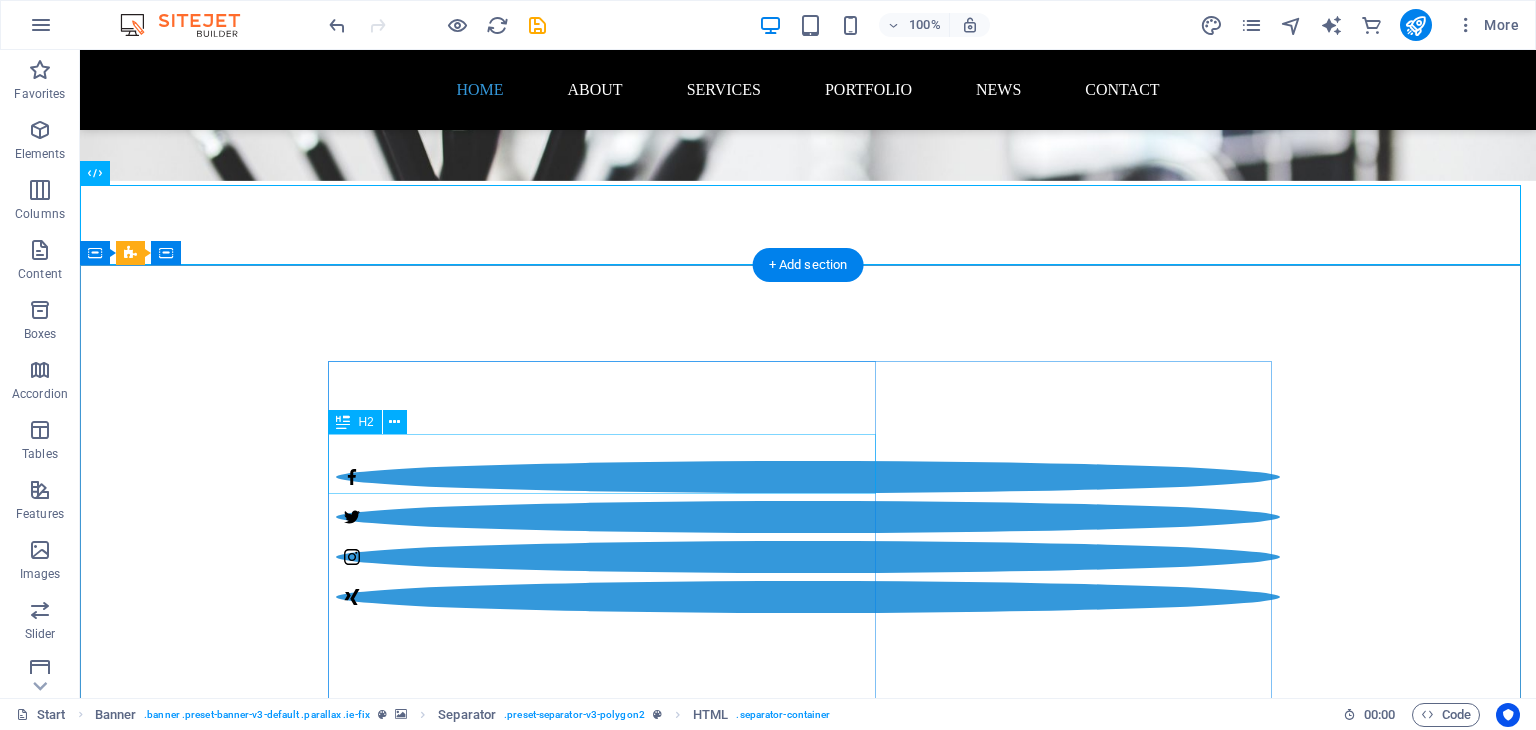scroll, scrollTop: 600, scrollLeft: 0, axis: vertical 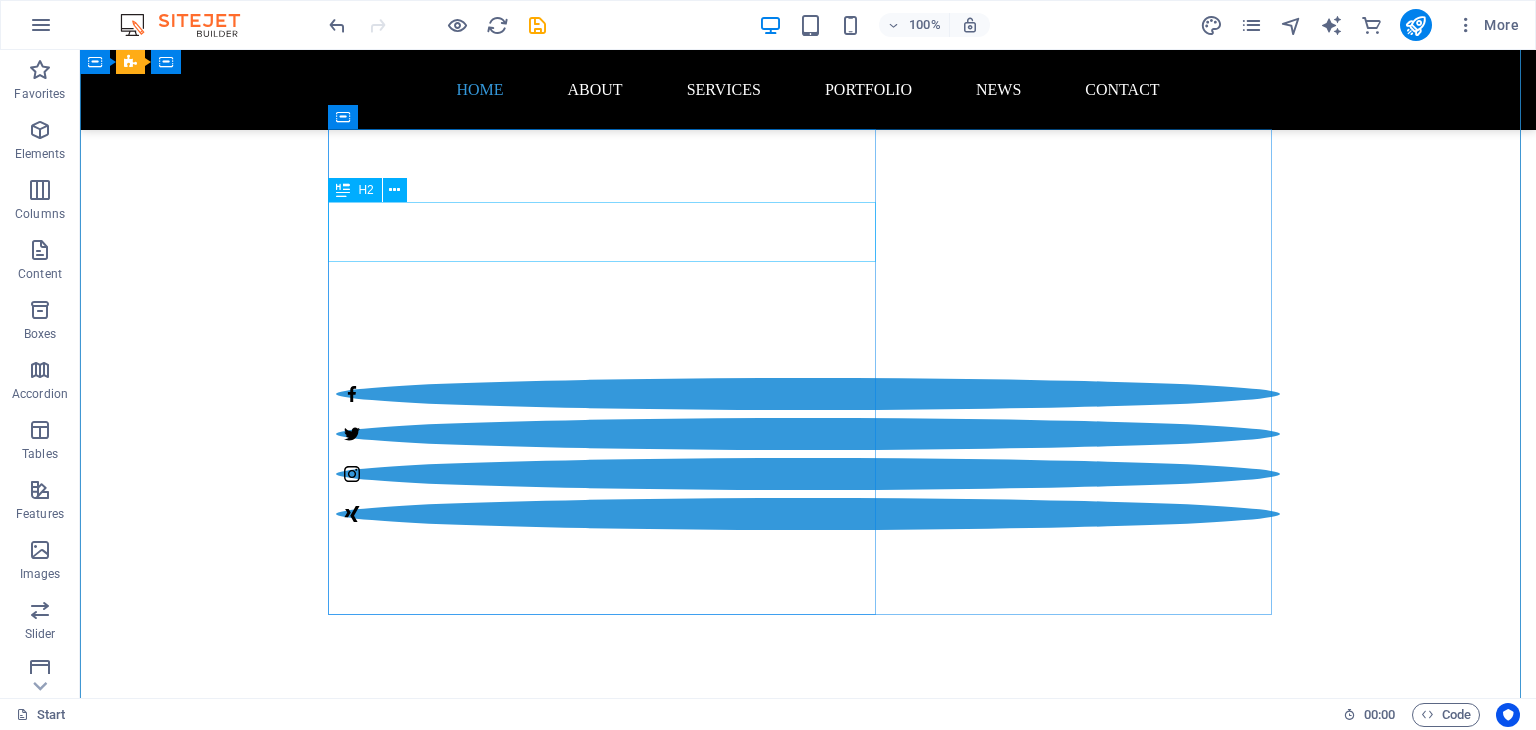 click on "Love audiobooks?" at bounding box center (808, 1583) 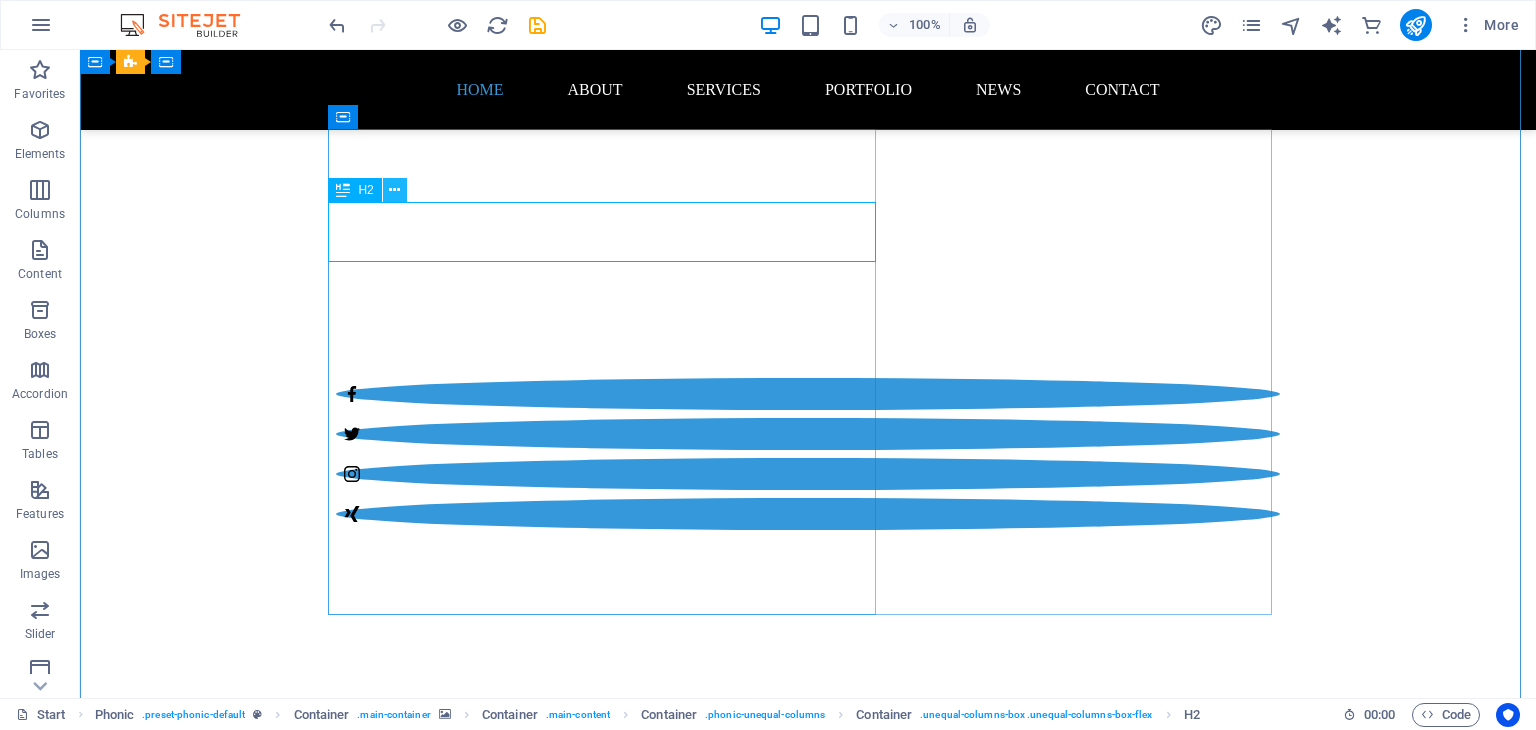 click at bounding box center [394, 190] 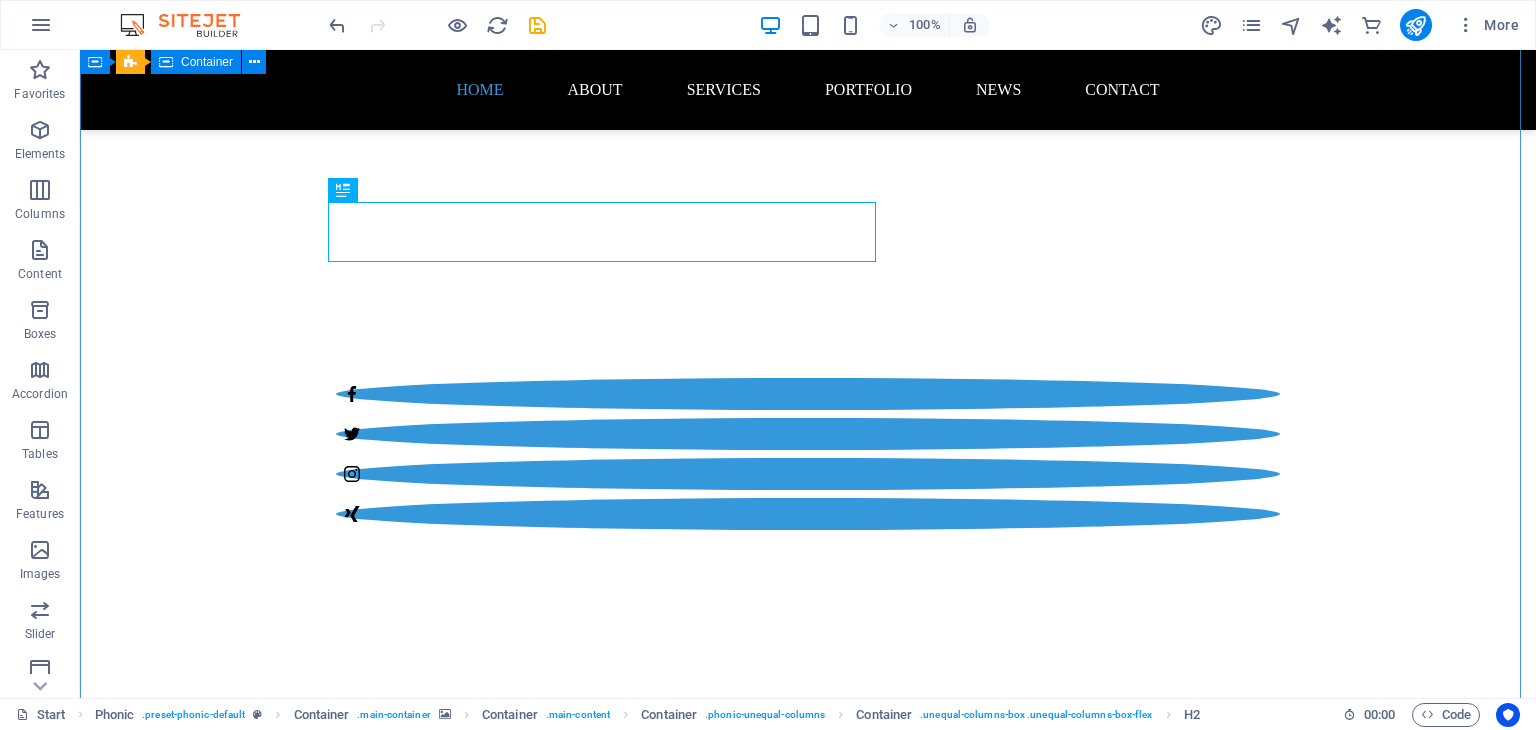 click on "Love audiobooks? Sign up now and get 1 month free access! Lorem ipsum dolor sit amet, consetetur sadipscing elitr, sed diam nonumy eirmod tempor invidunt ut labore et dolore magna aliquyam erat, sed diam voluptua. At vero eos et accusam et justo duo dolores et ea rebum. Stet clita kasd gubergren, no sea takimata sanctus est. Sign up Unreadable? Load new" at bounding box center (808, 1718) 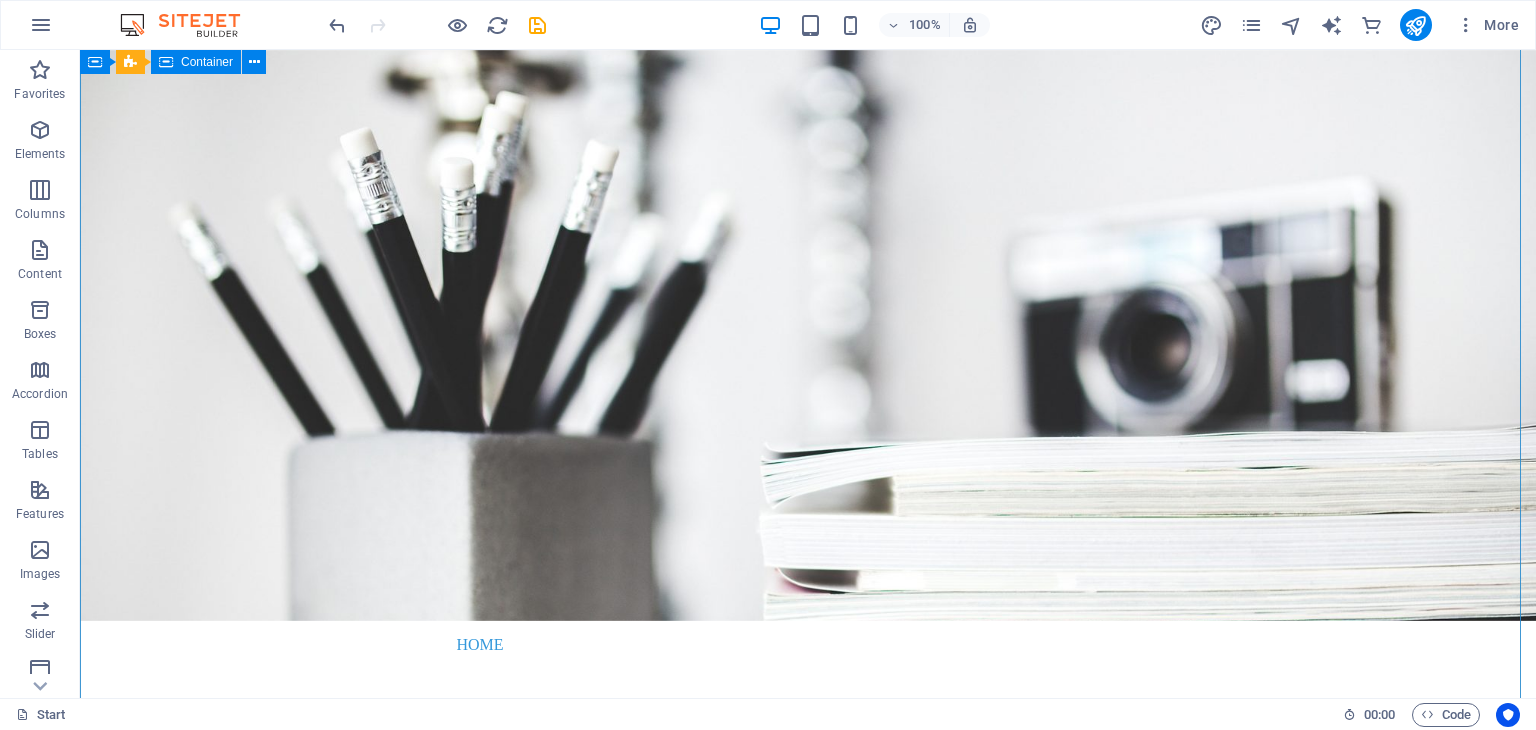 scroll, scrollTop: 0, scrollLeft: 0, axis: both 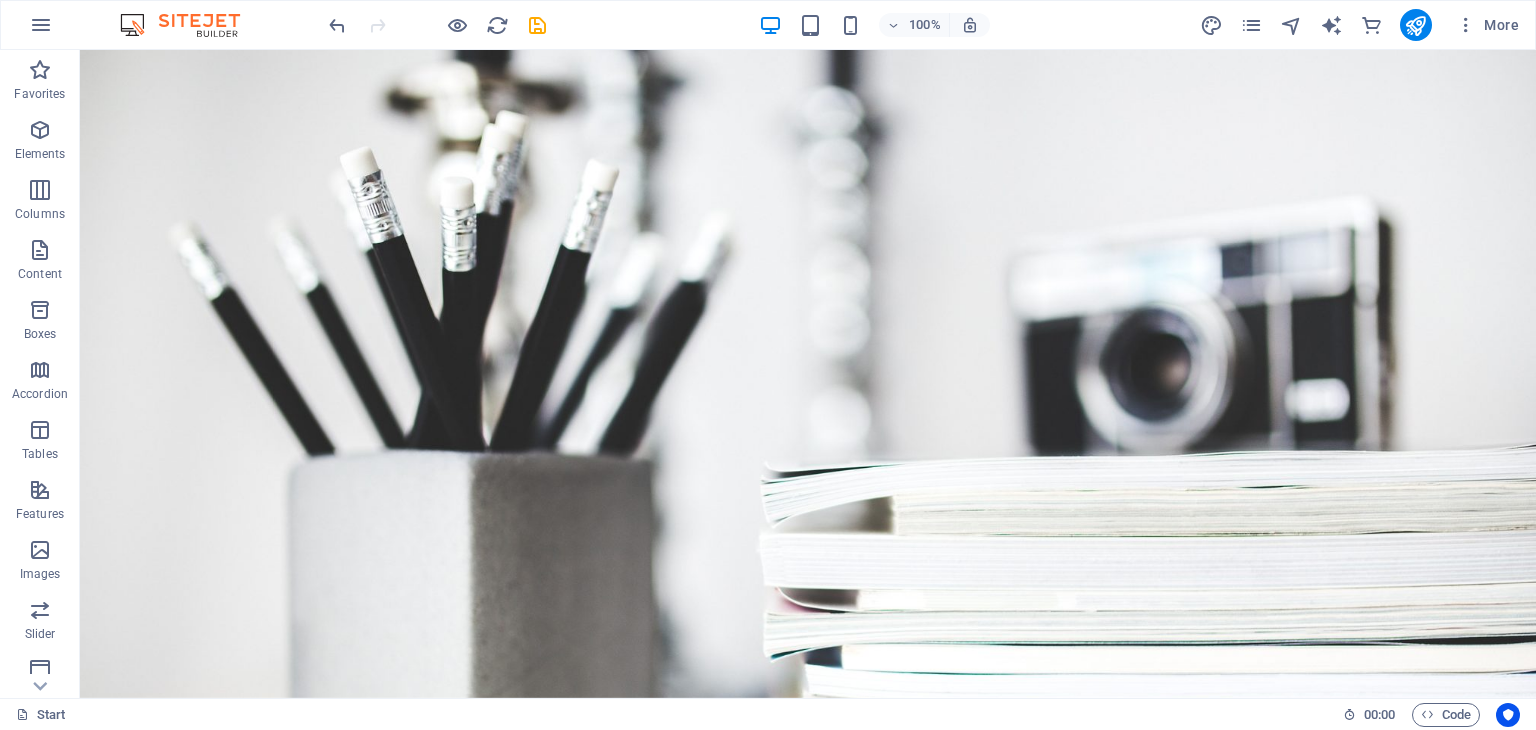 click at bounding box center (190, 25) 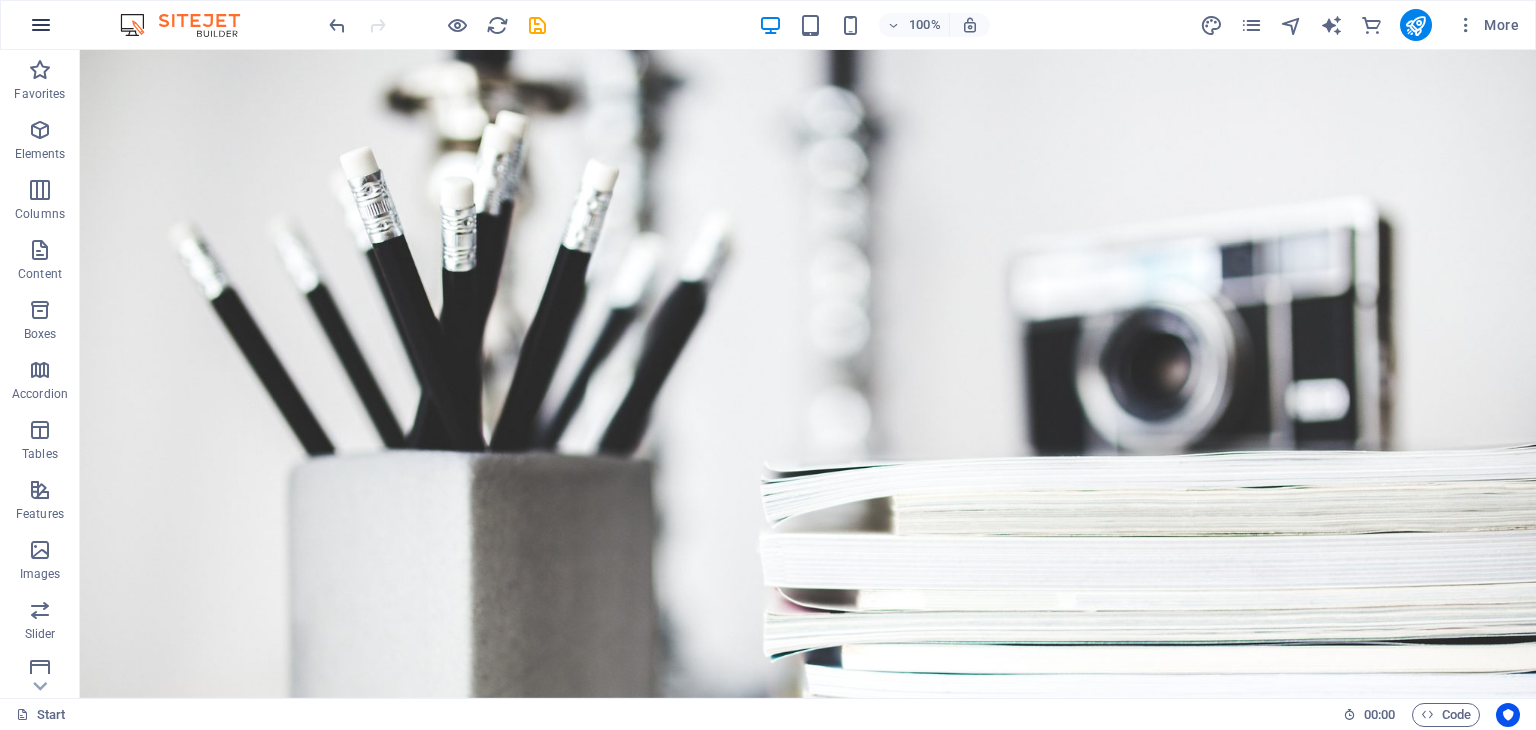 click at bounding box center (41, 25) 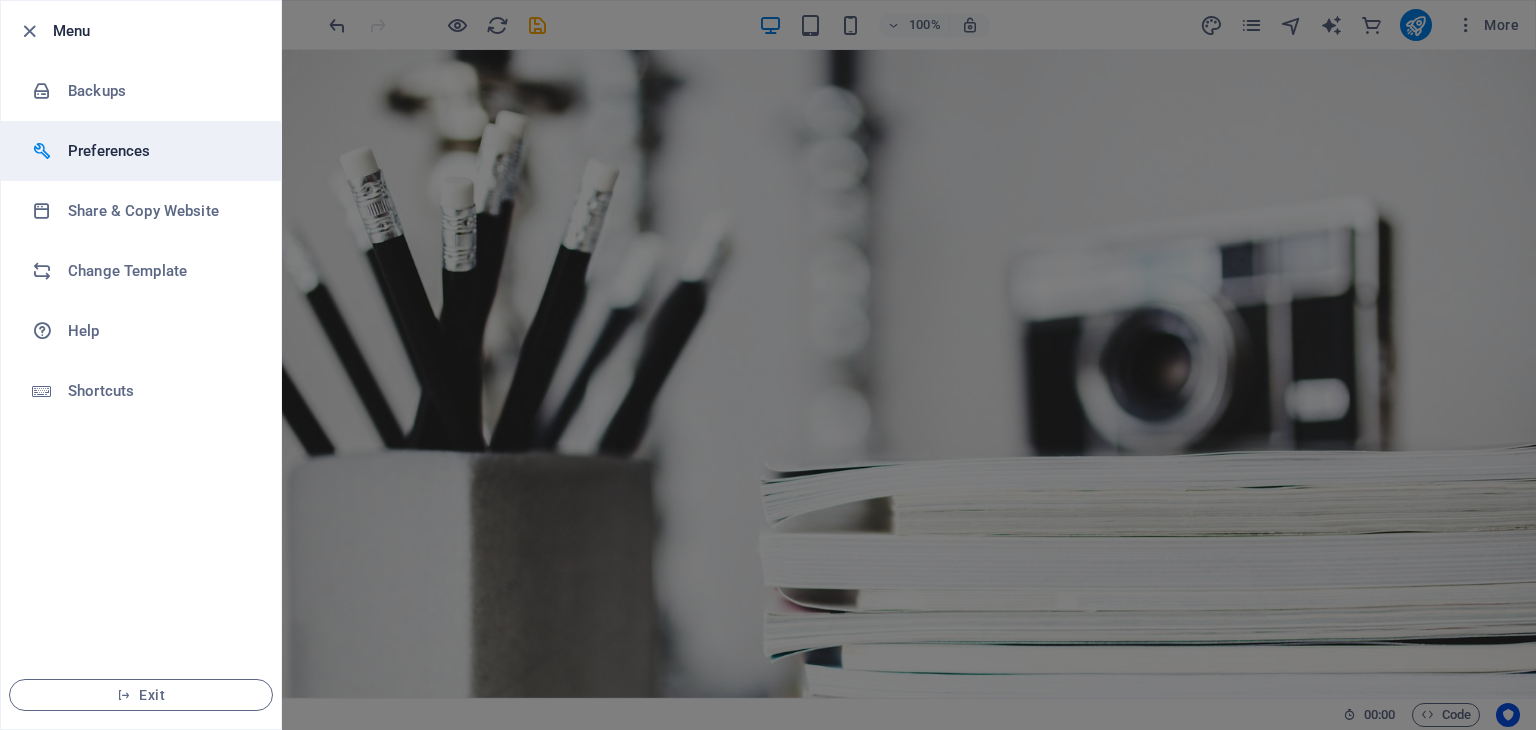 click on "Preferences" at bounding box center [141, 151] 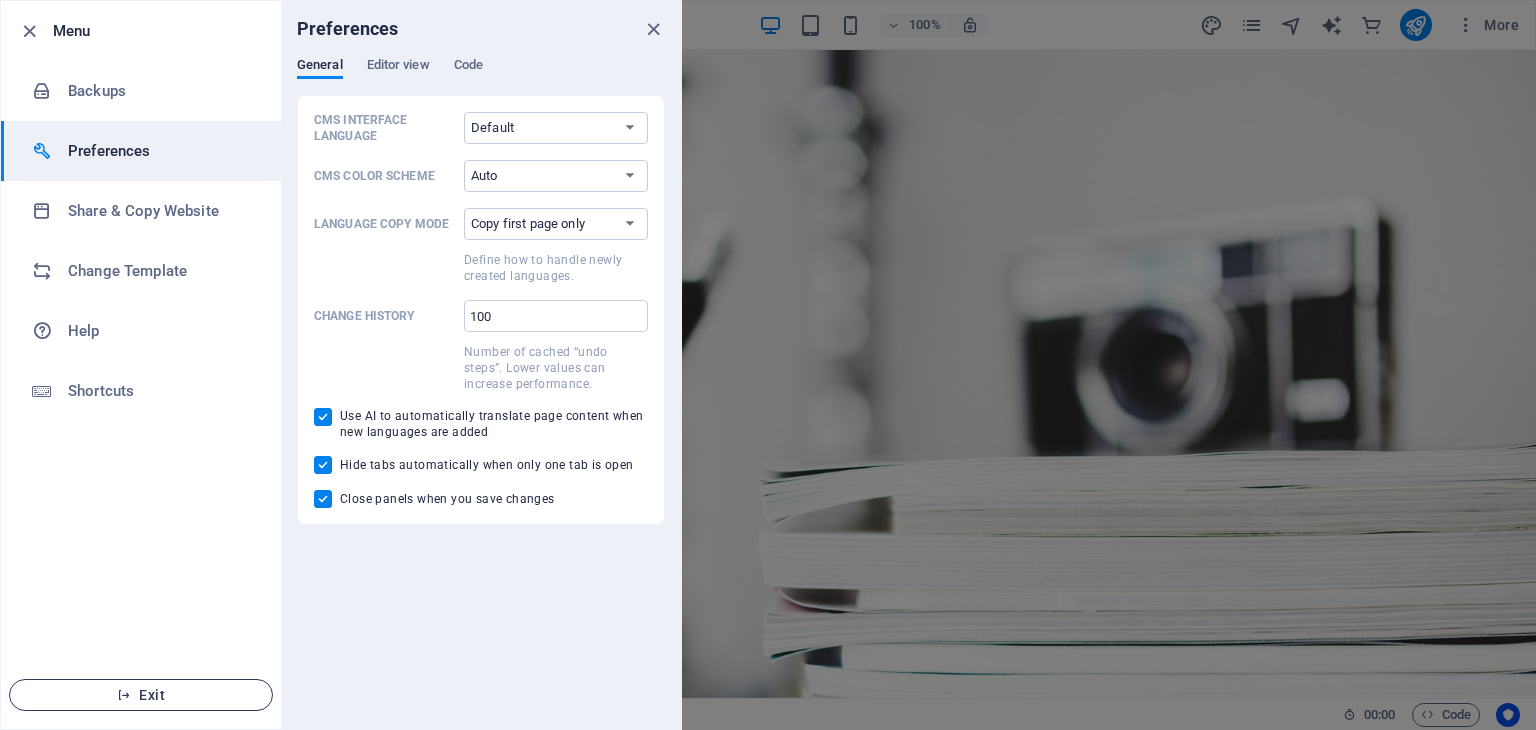 click on "Exit" at bounding box center (141, 695) 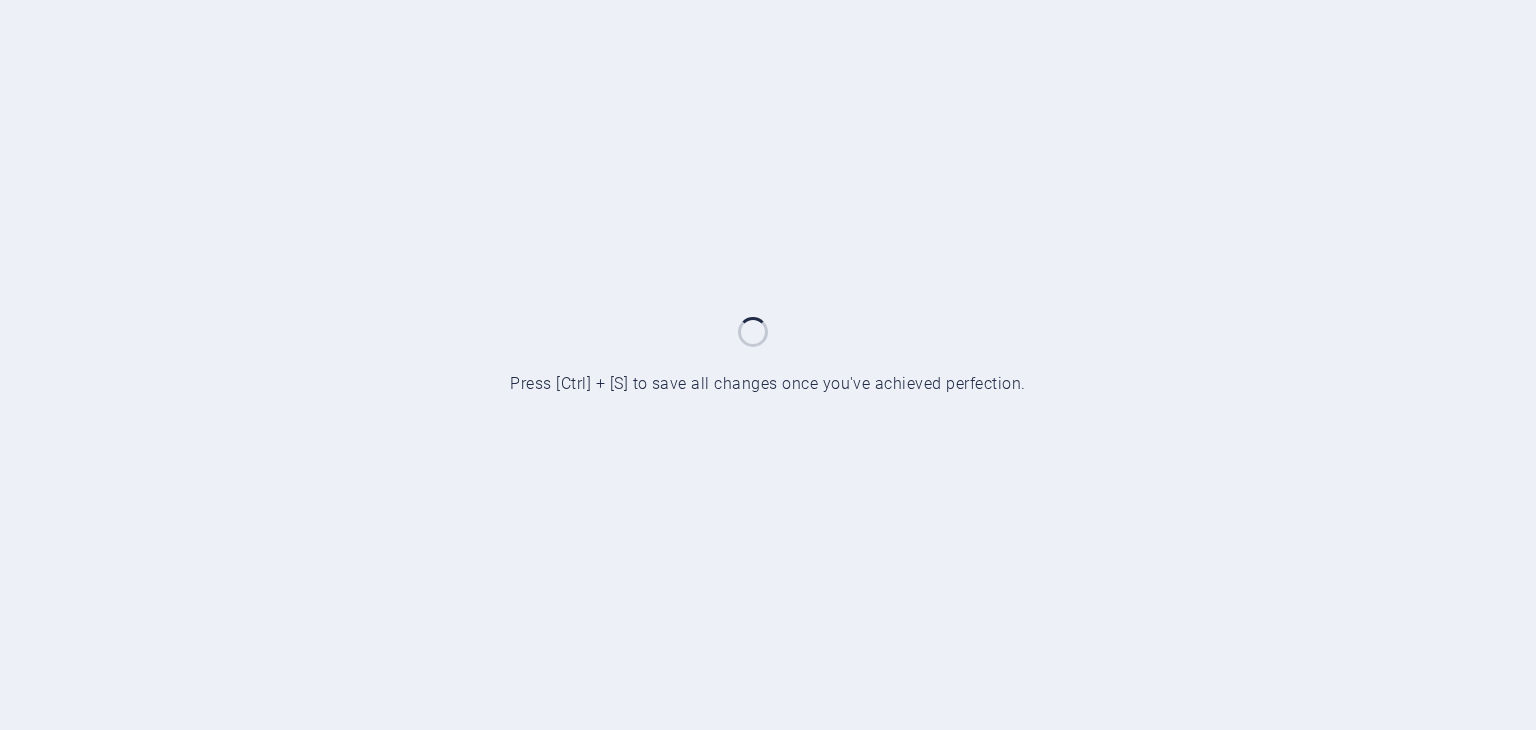 scroll, scrollTop: 0, scrollLeft: 0, axis: both 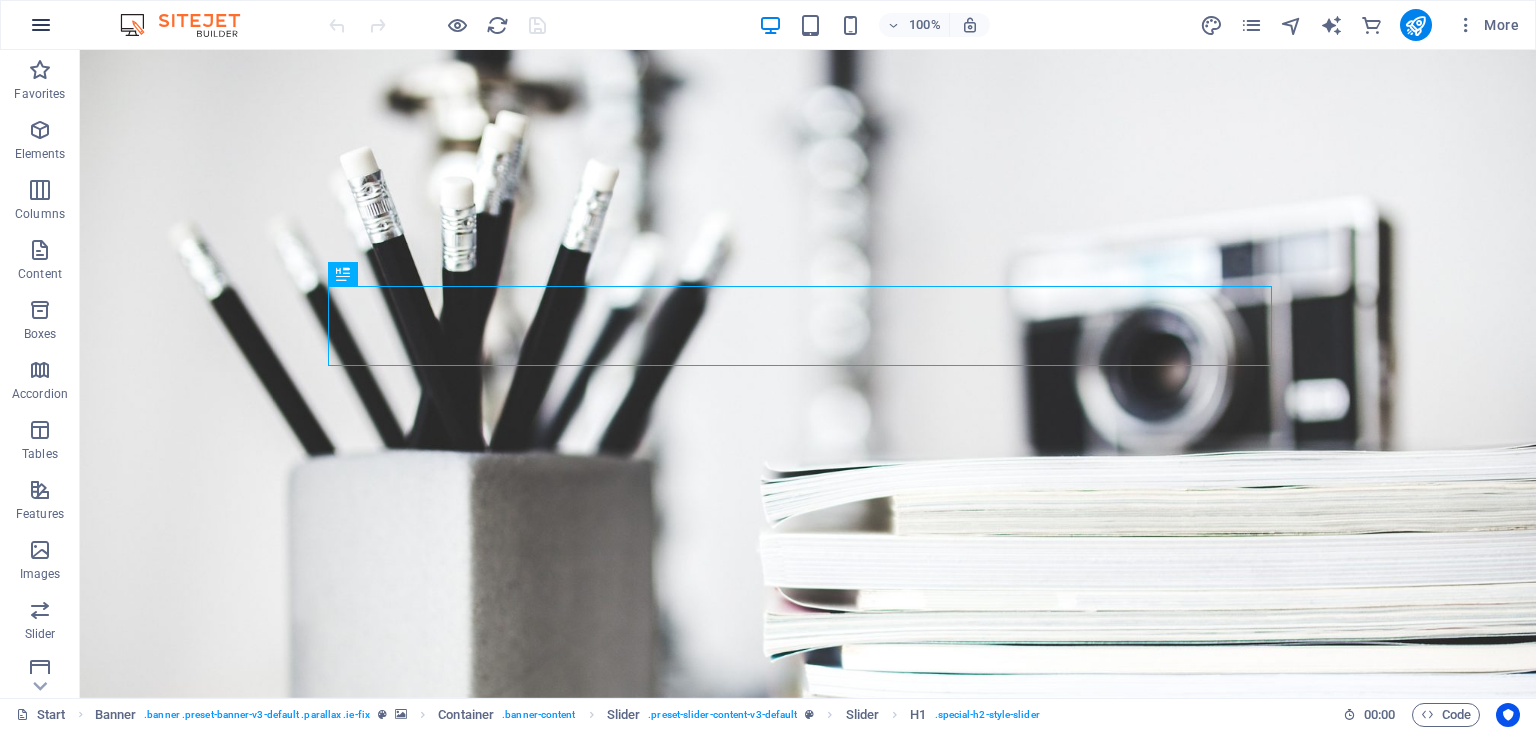 click at bounding box center [41, 25] 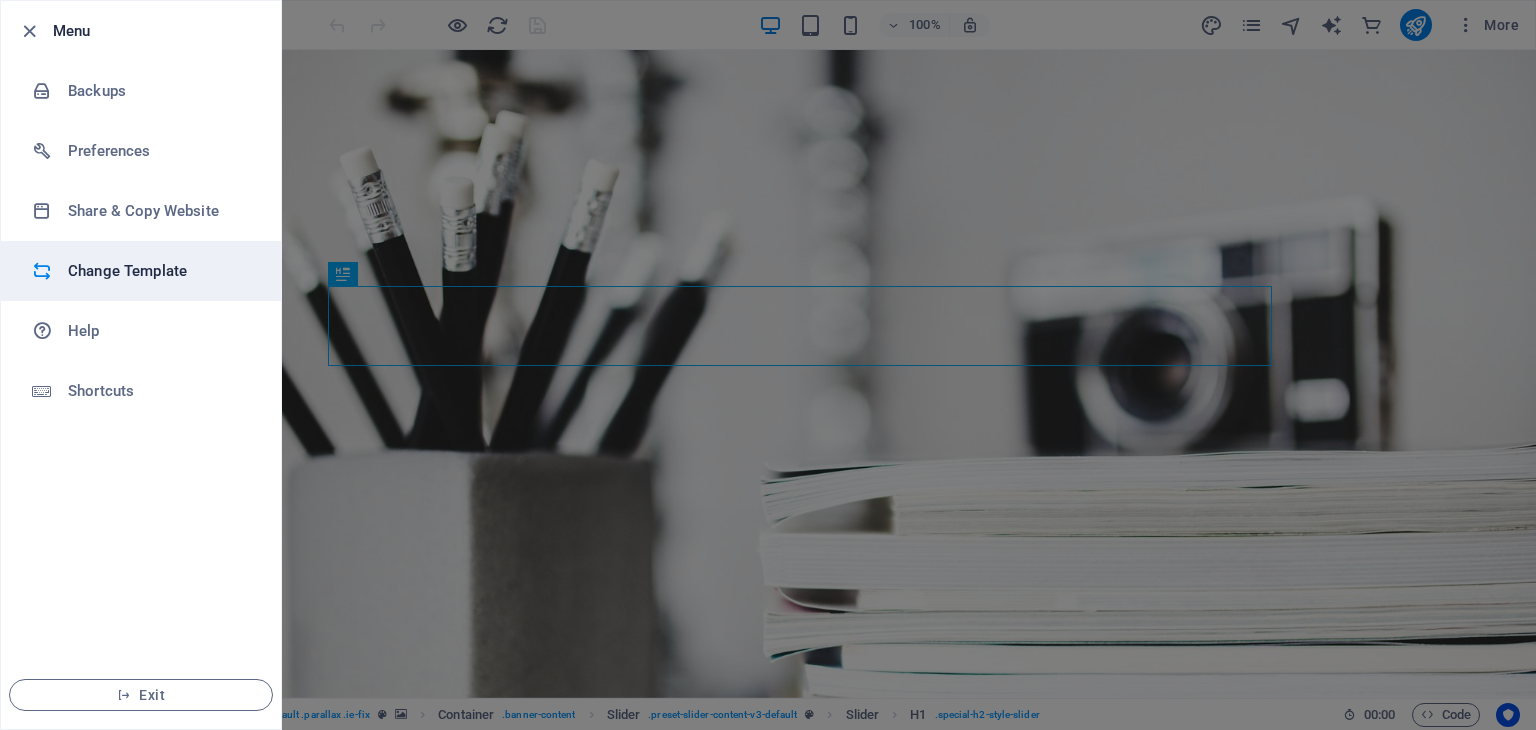 click on "Change Template" at bounding box center [160, 271] 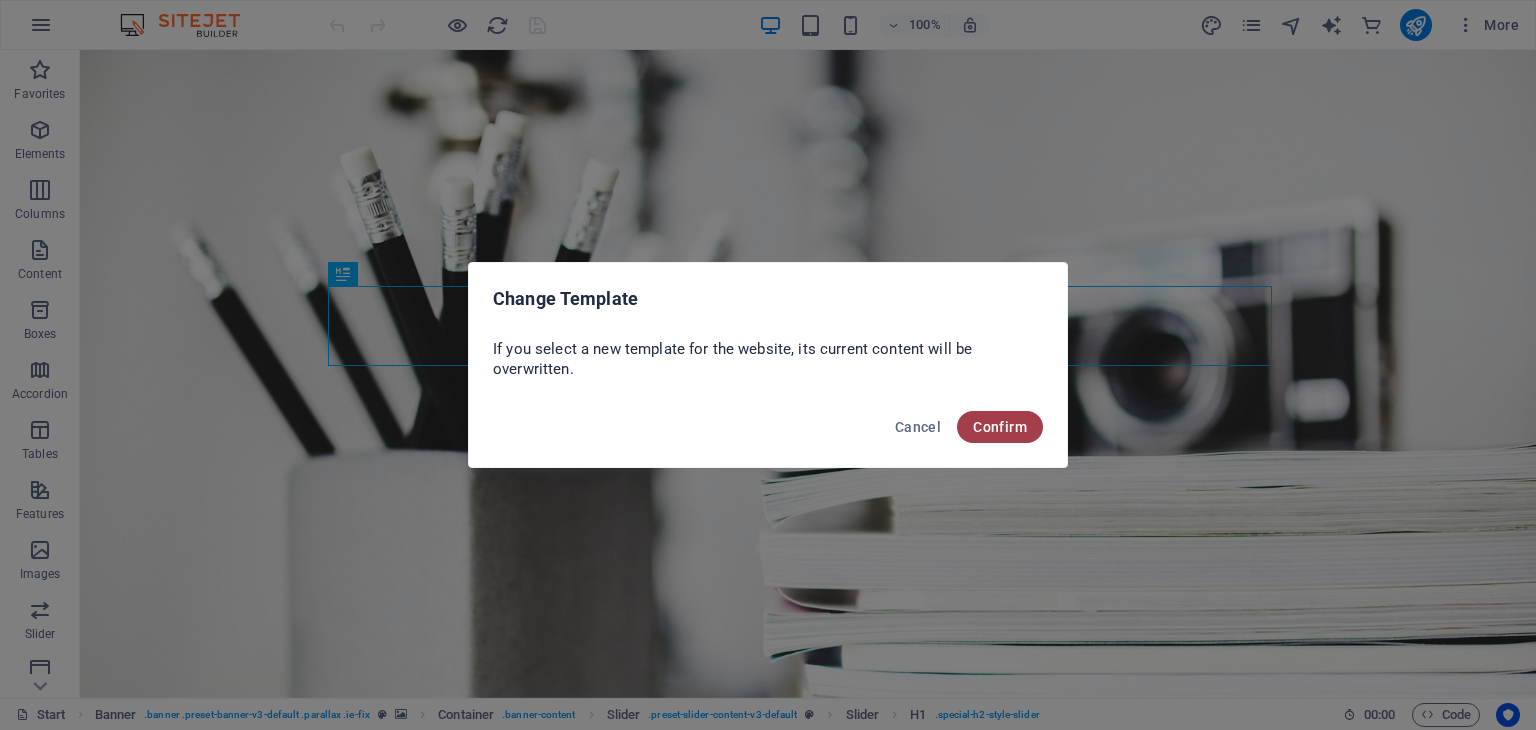 click on "Confirm" at bounding box center (1000, 427) 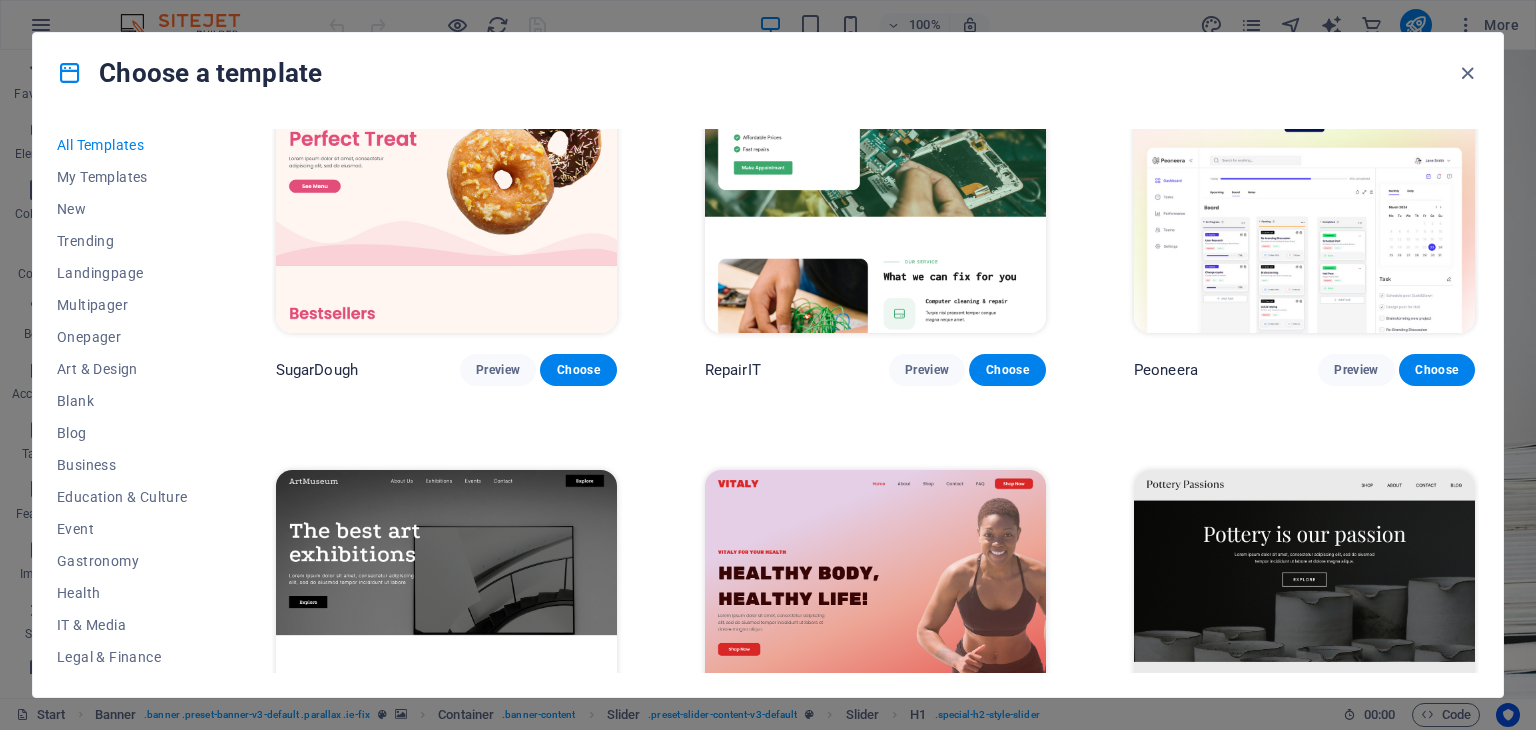 scroll, scrollTop: 0, scrollLeft: 0, axis: both 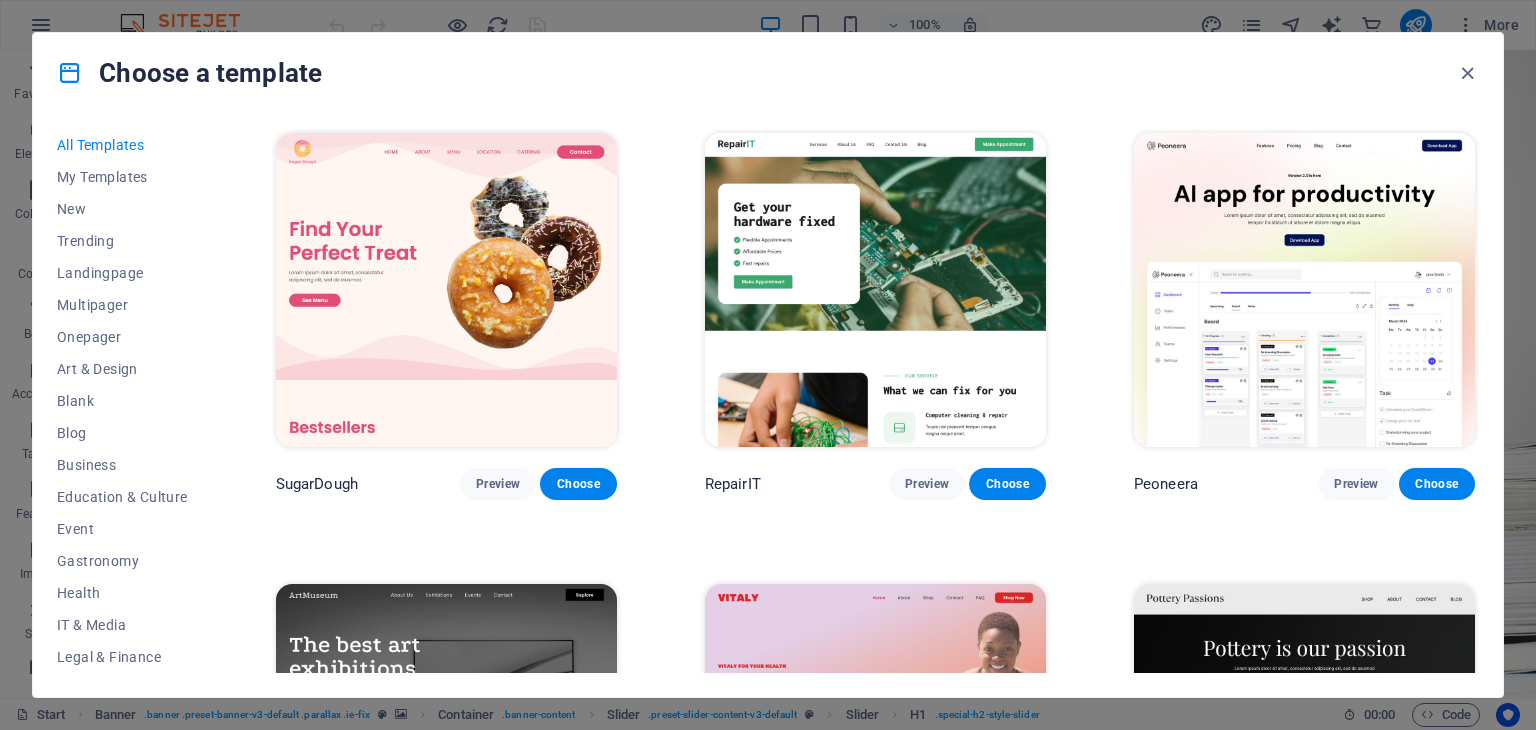 click at bounding box center (1304, 290) 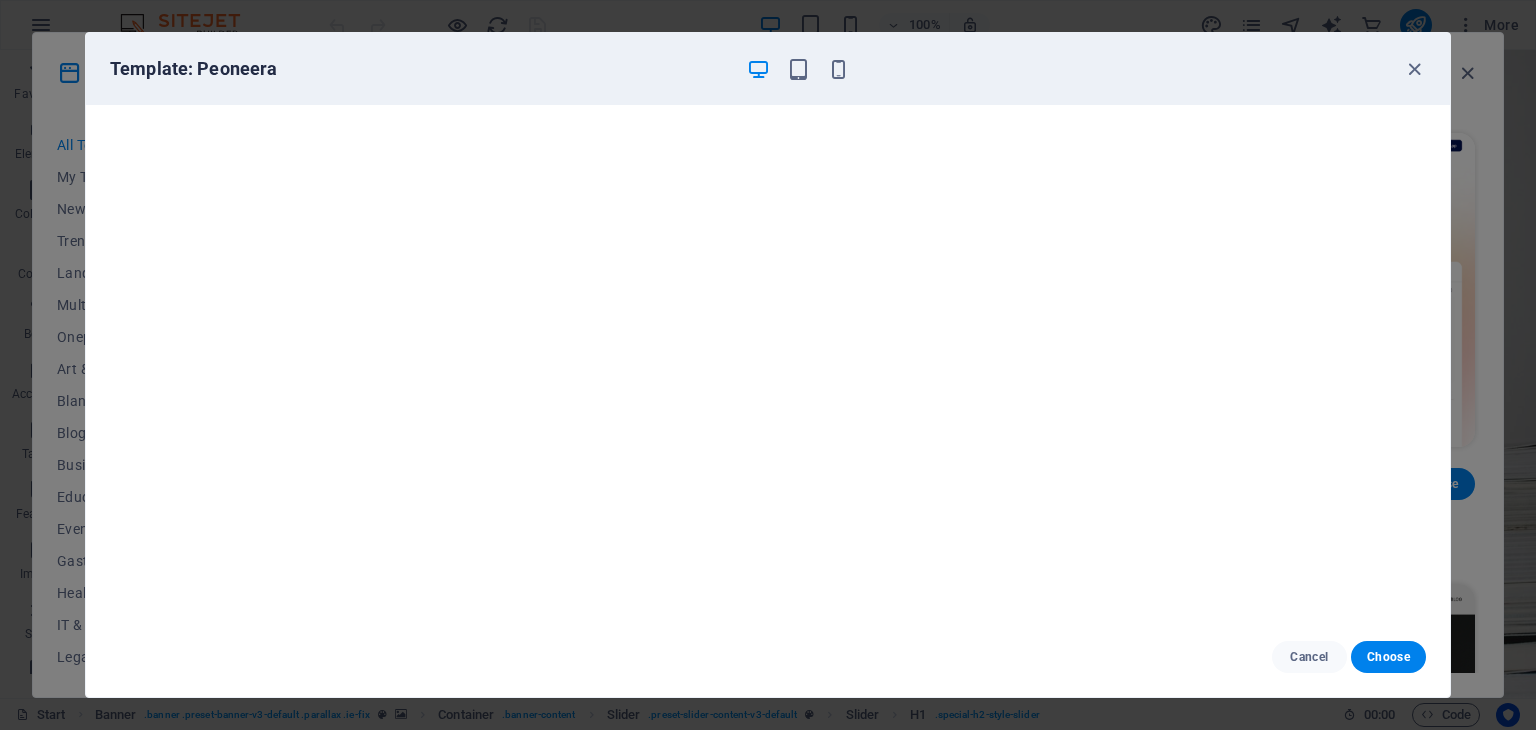 click on "Template: Peoneera" at bounding box center (768, 69) 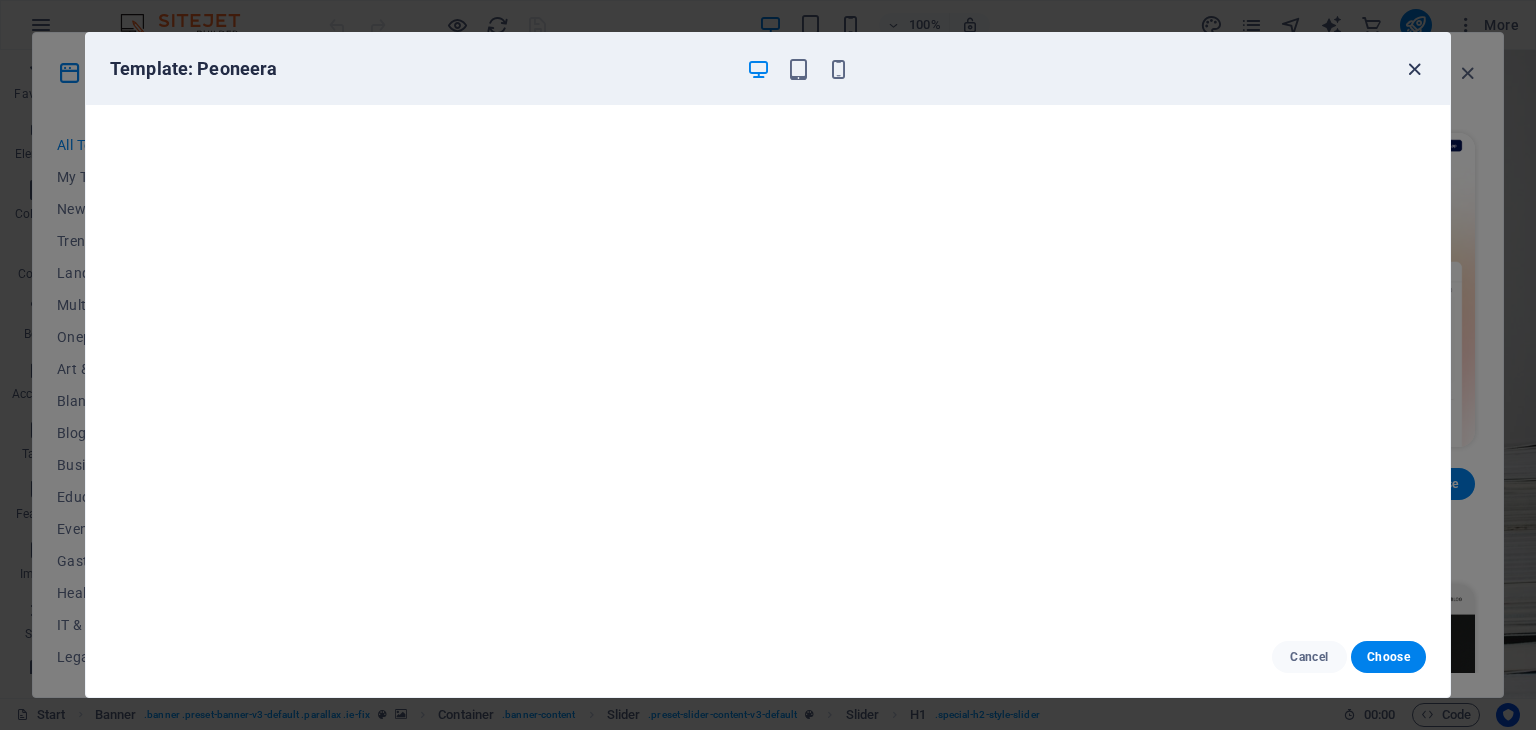click at bounding box center [1414, 69] 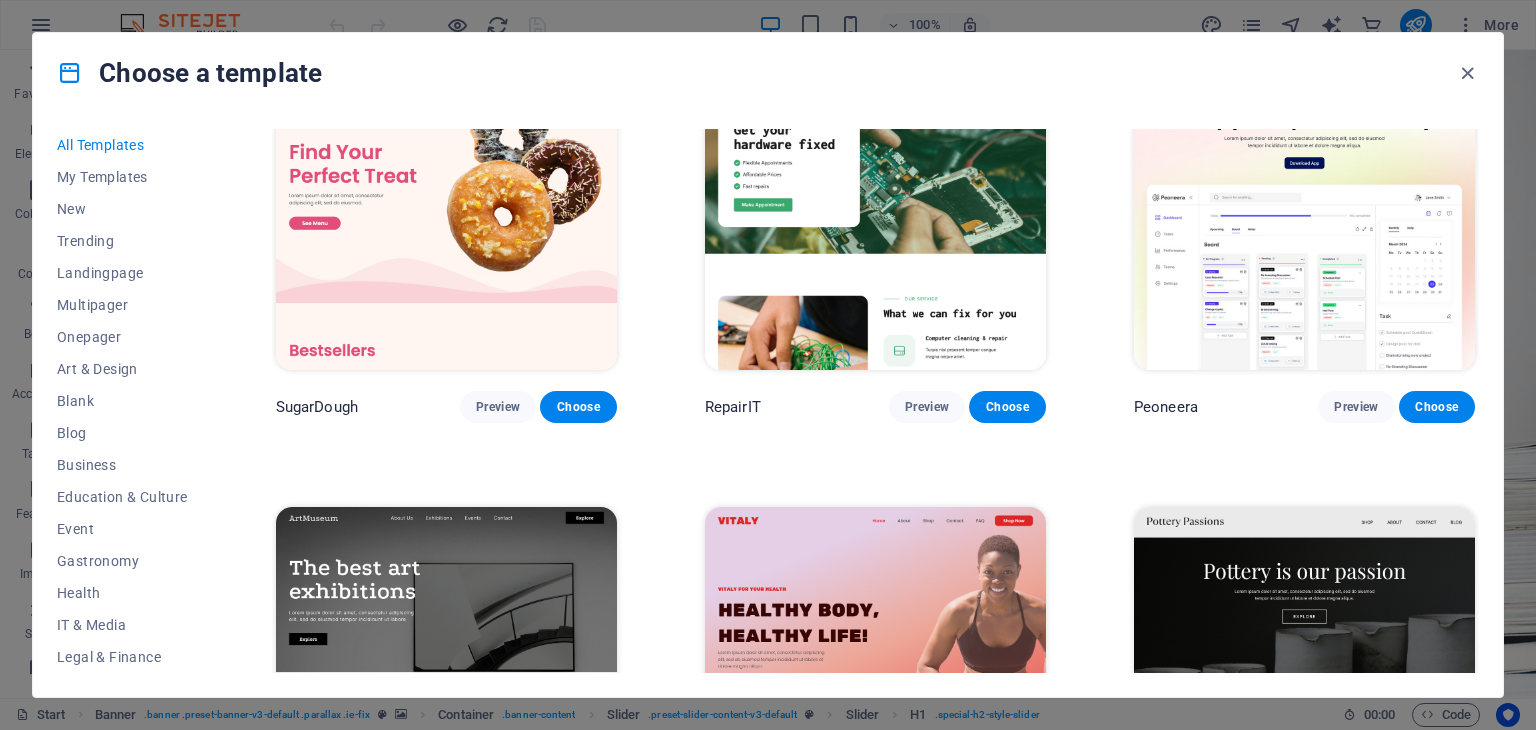 scroll, scrollTop: 0, scrollLeft: 0, axis: both 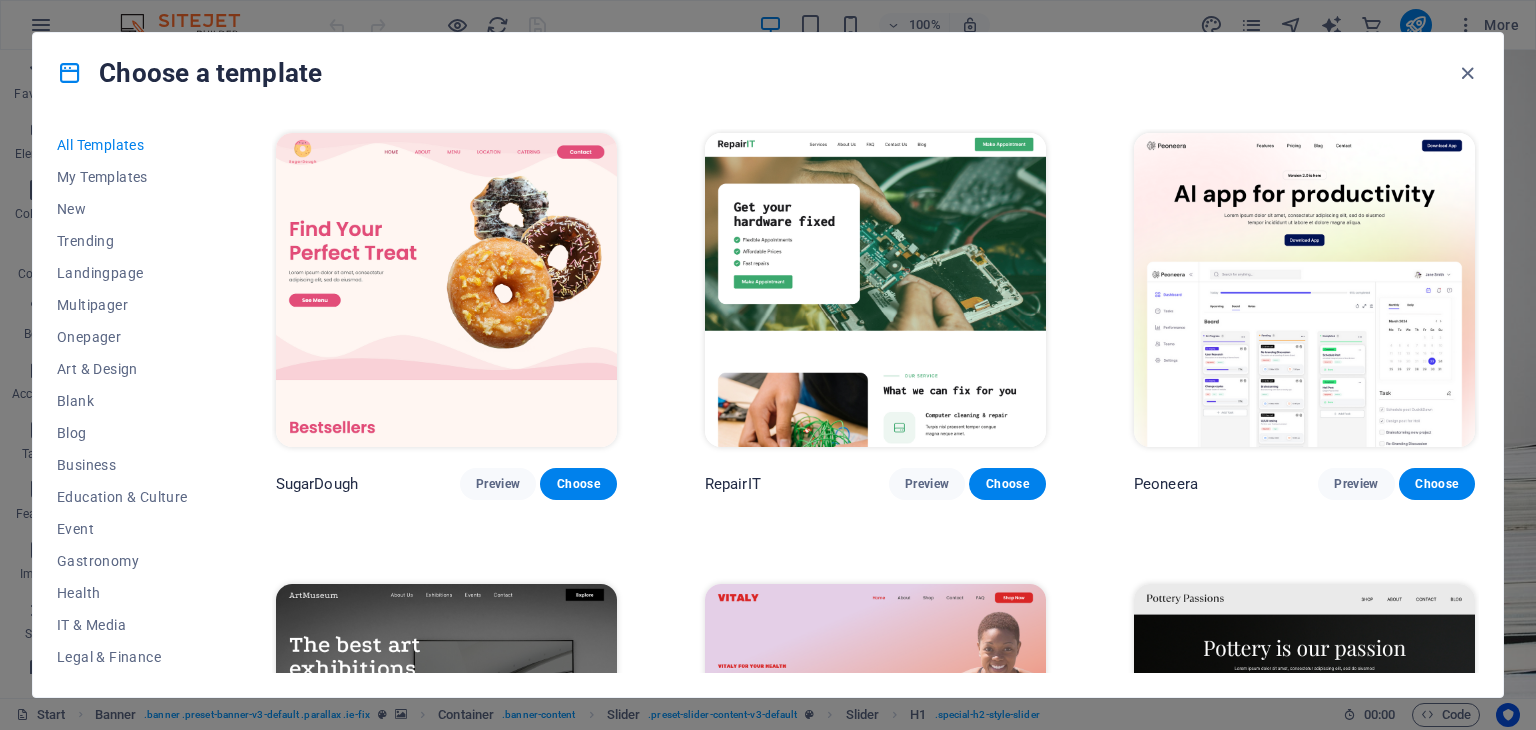 click at bounding box center (1304, 290) 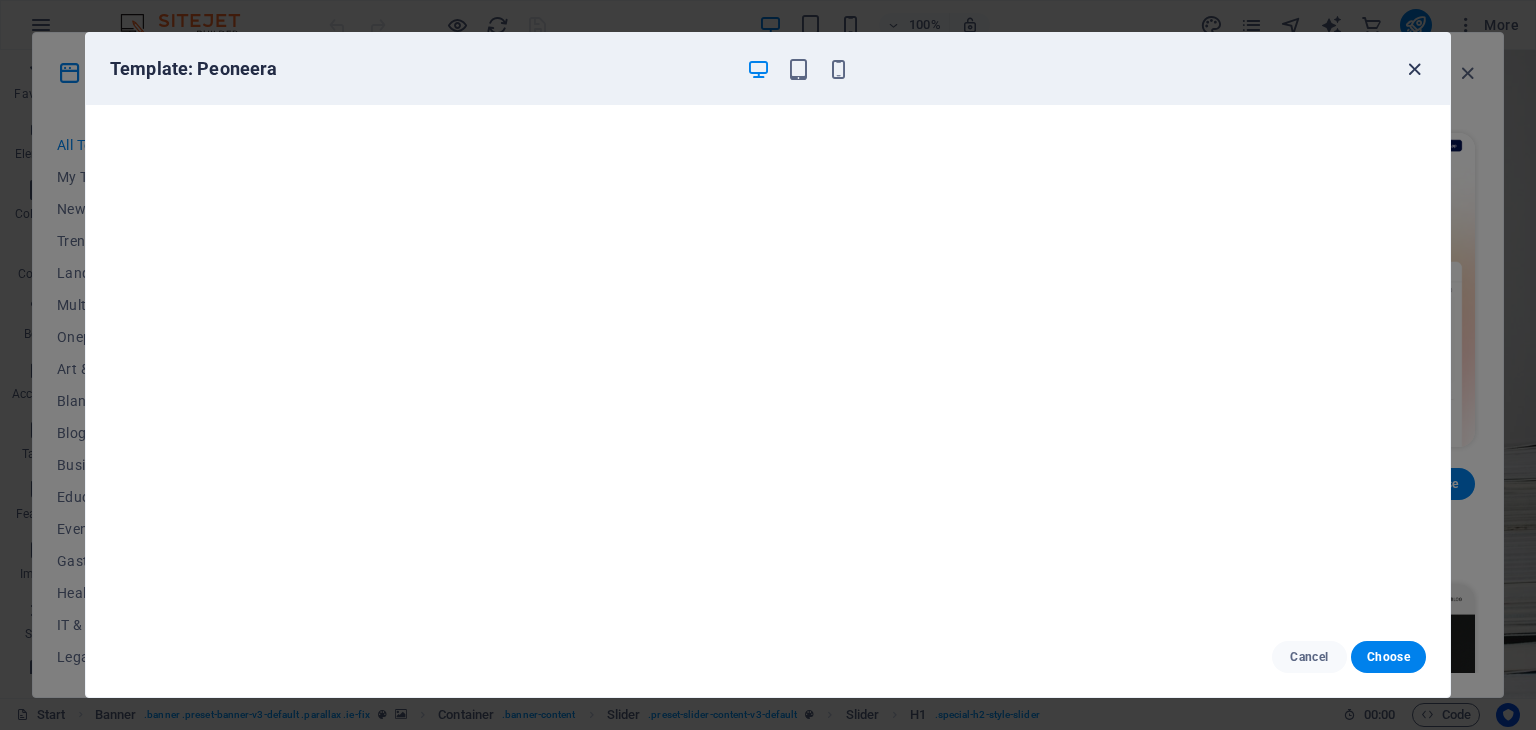 click at bounding box center [1414, 69] 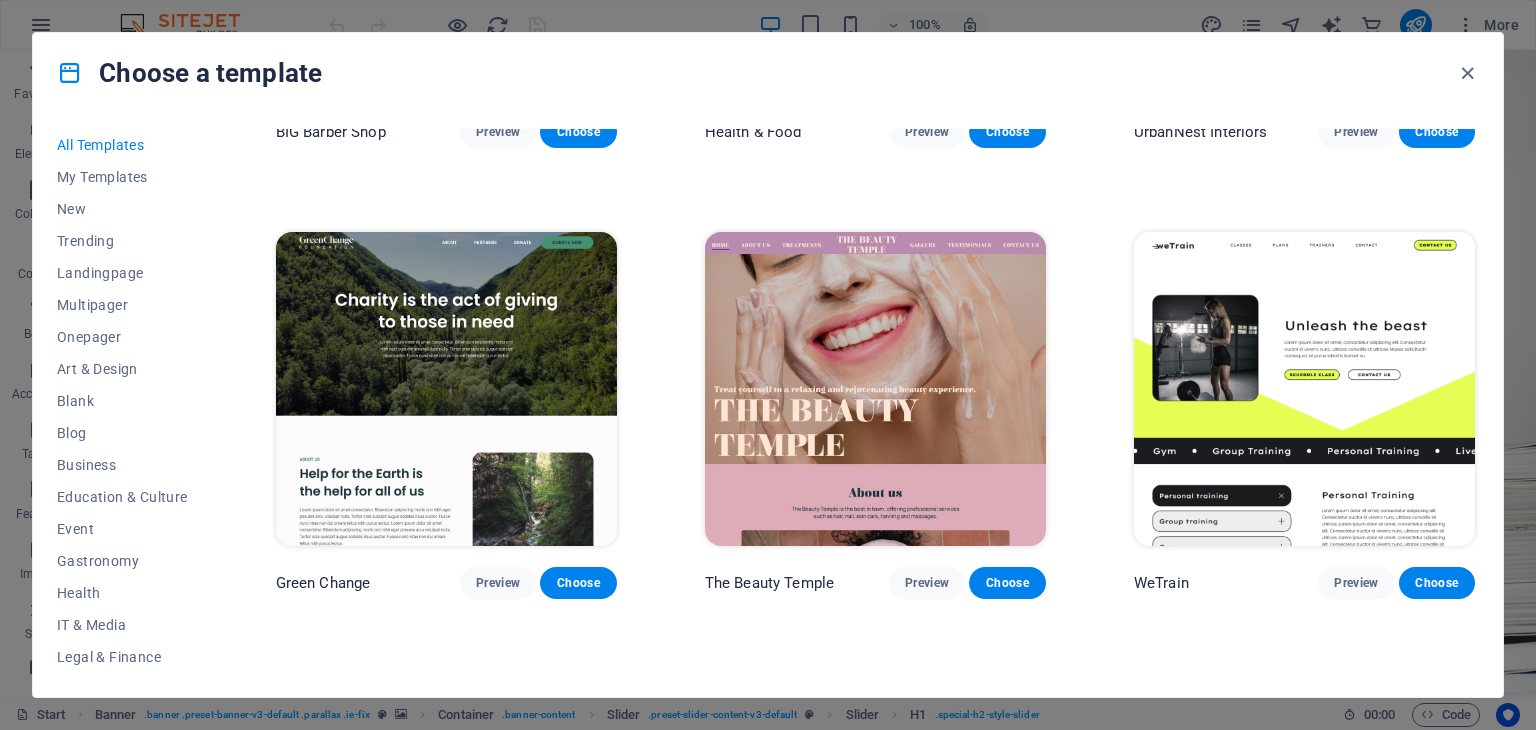 scroll, scrollTop: 3100, scrollLeft: 0, axis: vertical 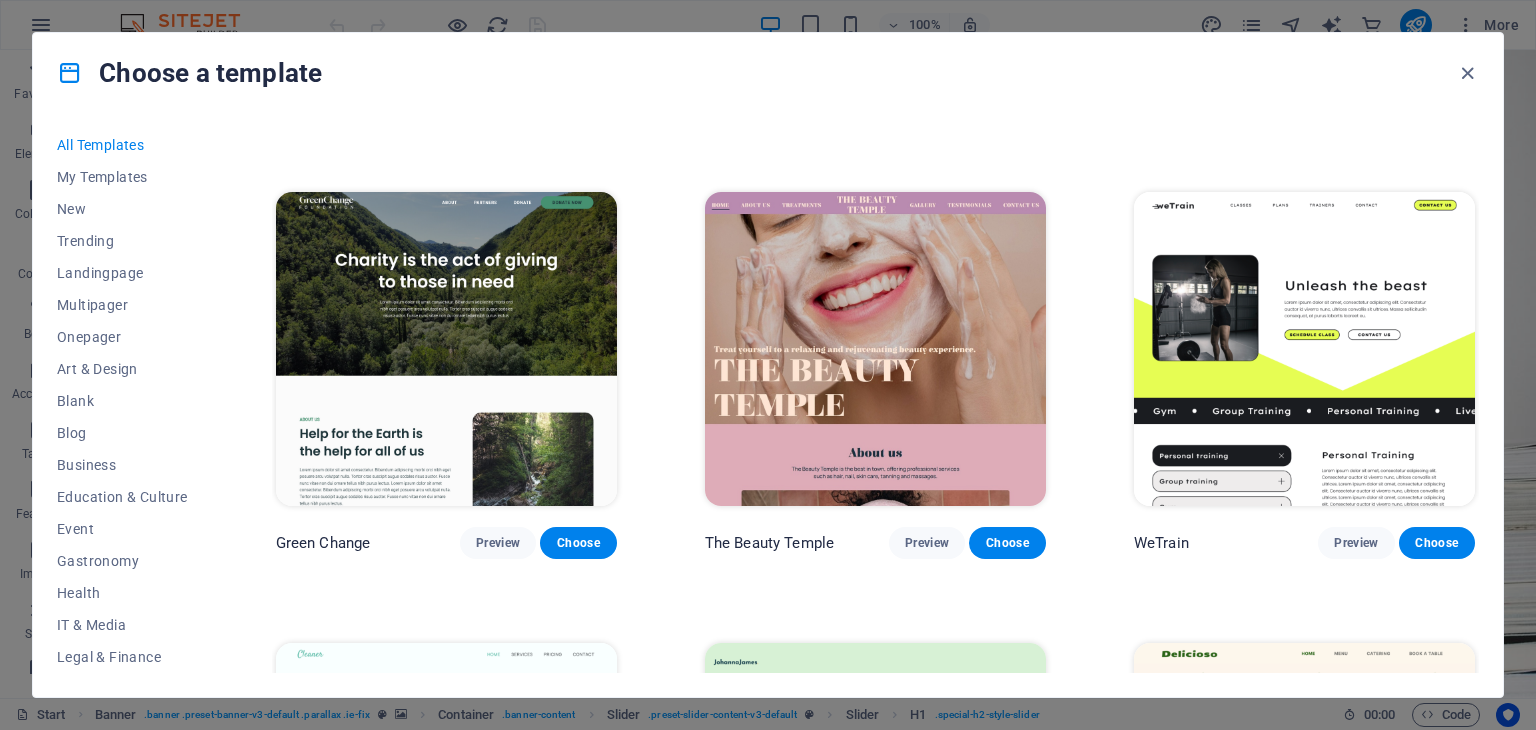 click at bounding box center [1304, 349] 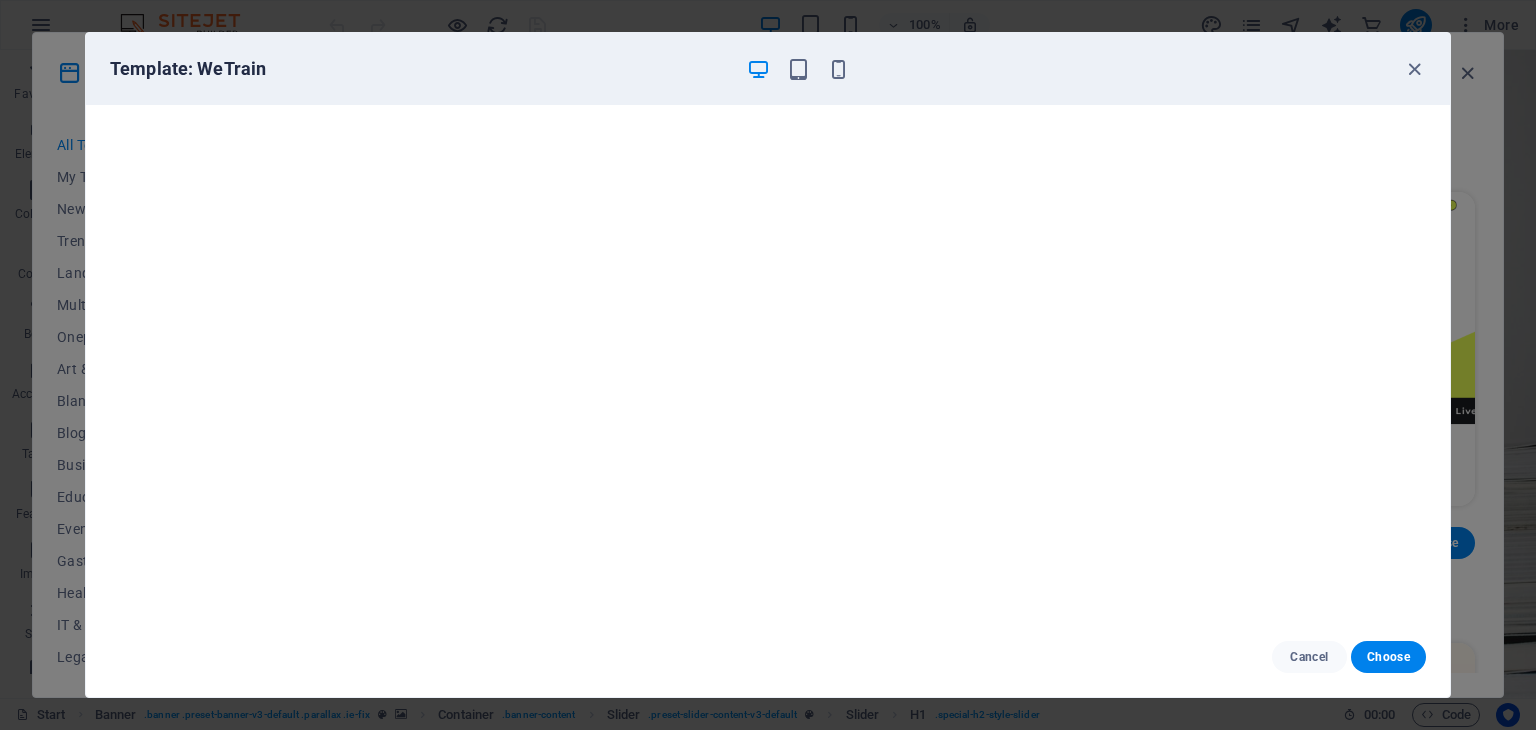 click on "Template: WeTrain" at bounding box center [768, 69] 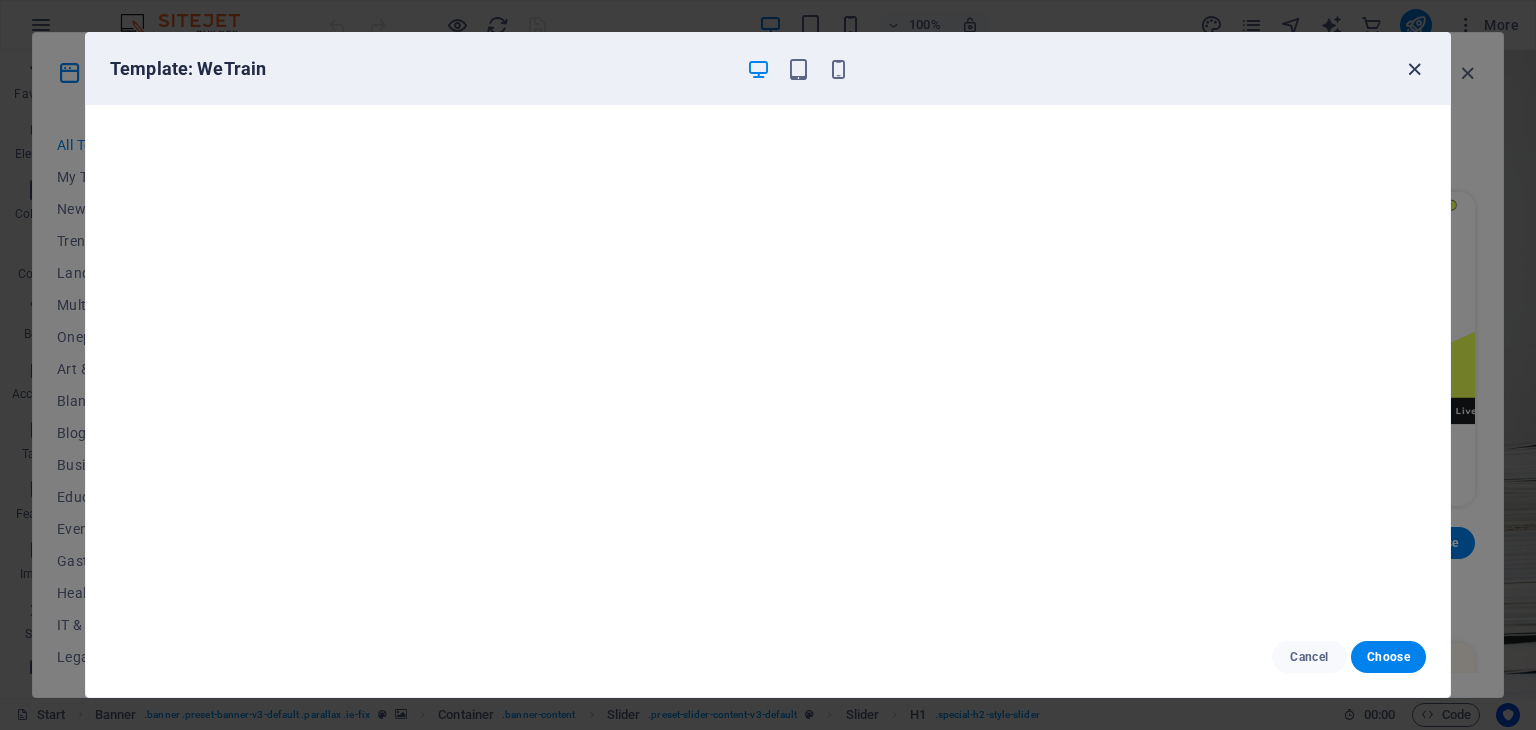 click at bounding box center [1414, 69] 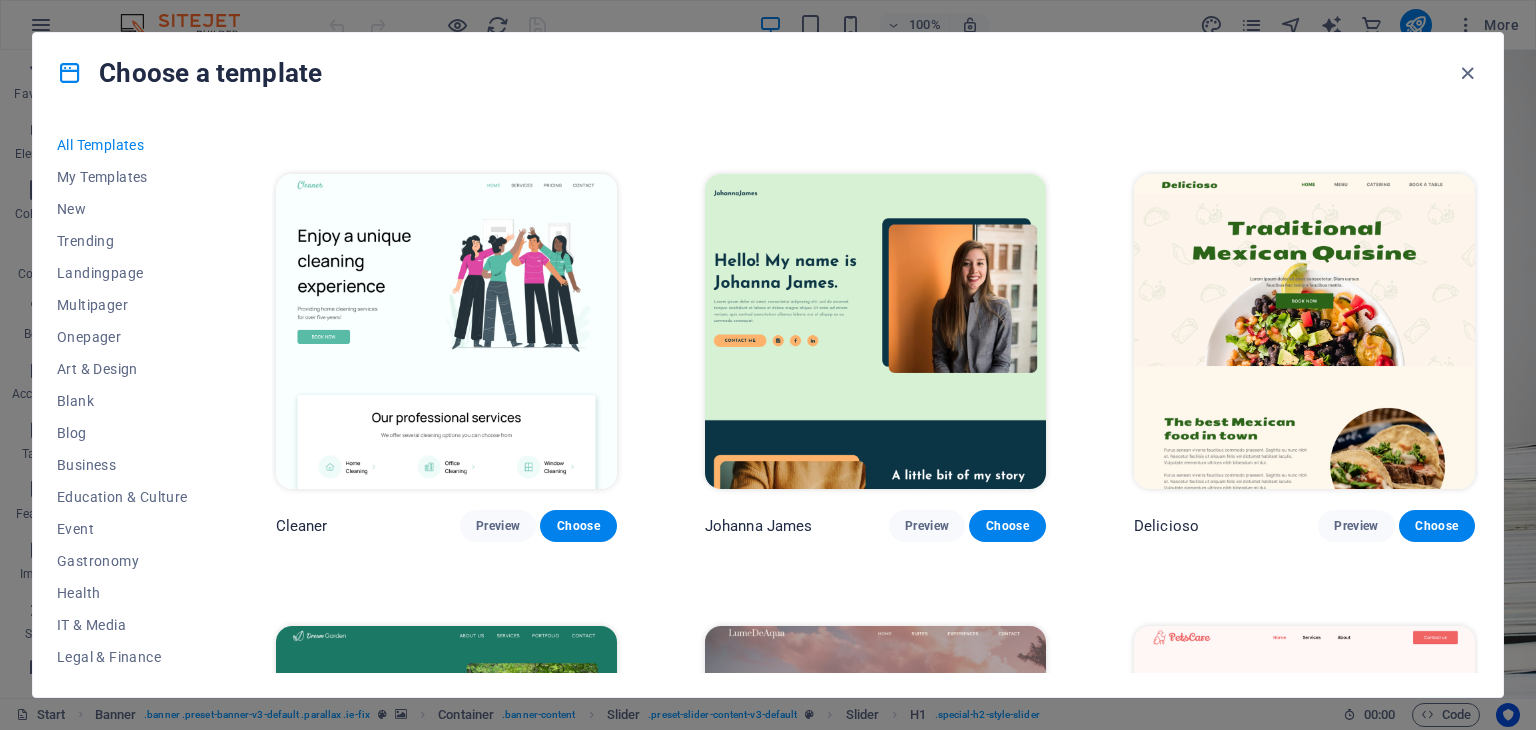 scroll, scrollTop: 3600, scrollLeft: 0, axis: vertical 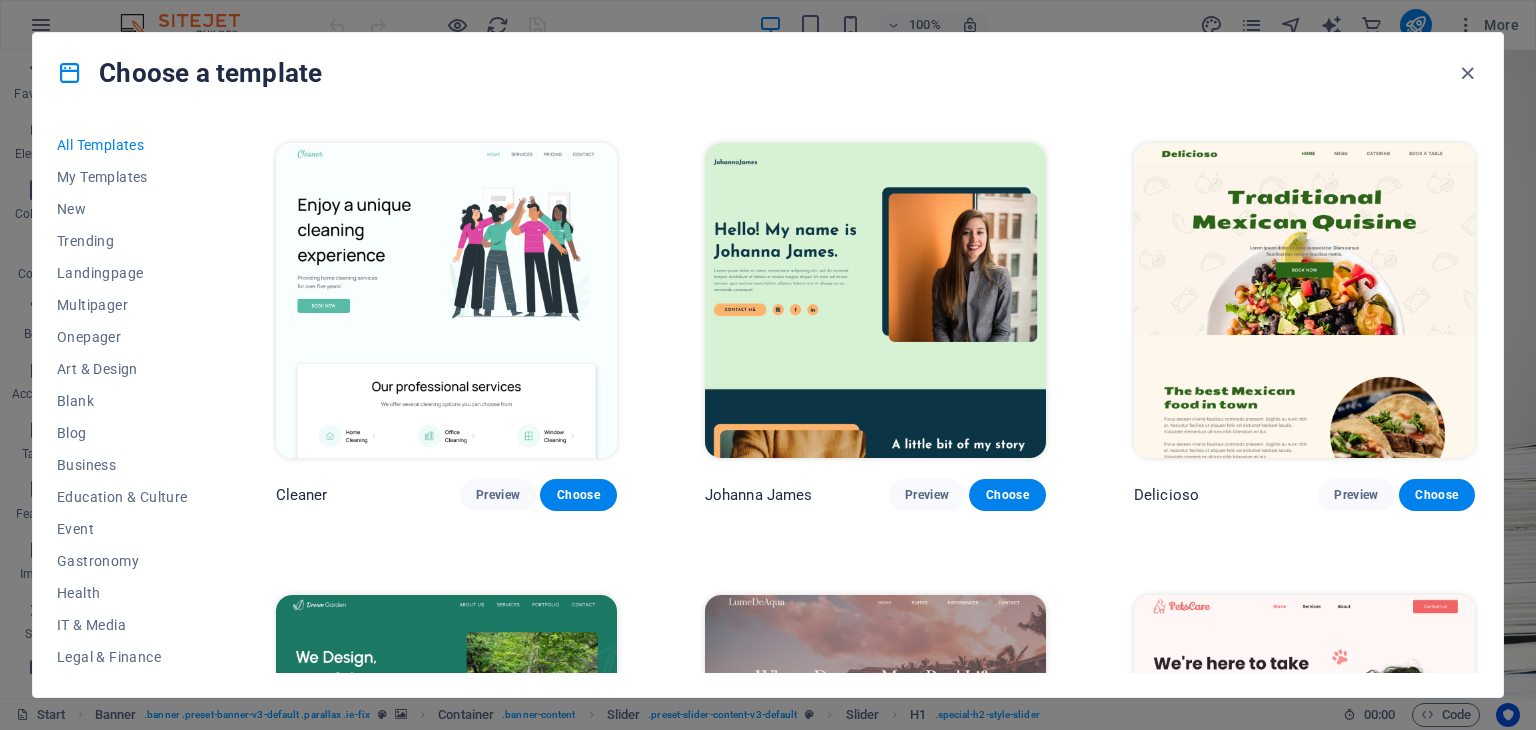 click at bounding box center [446, 300] 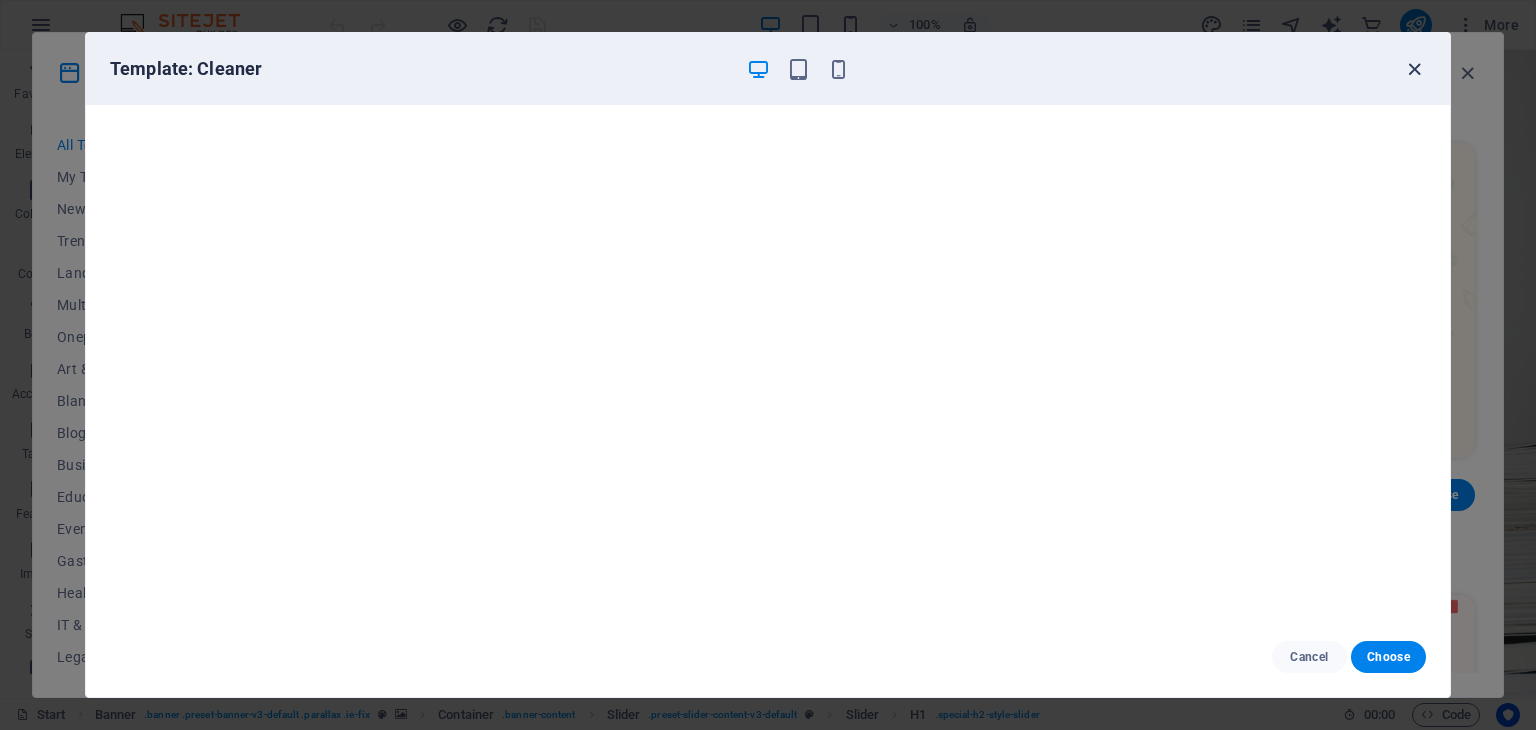 click at bounding box center (1414, 69) 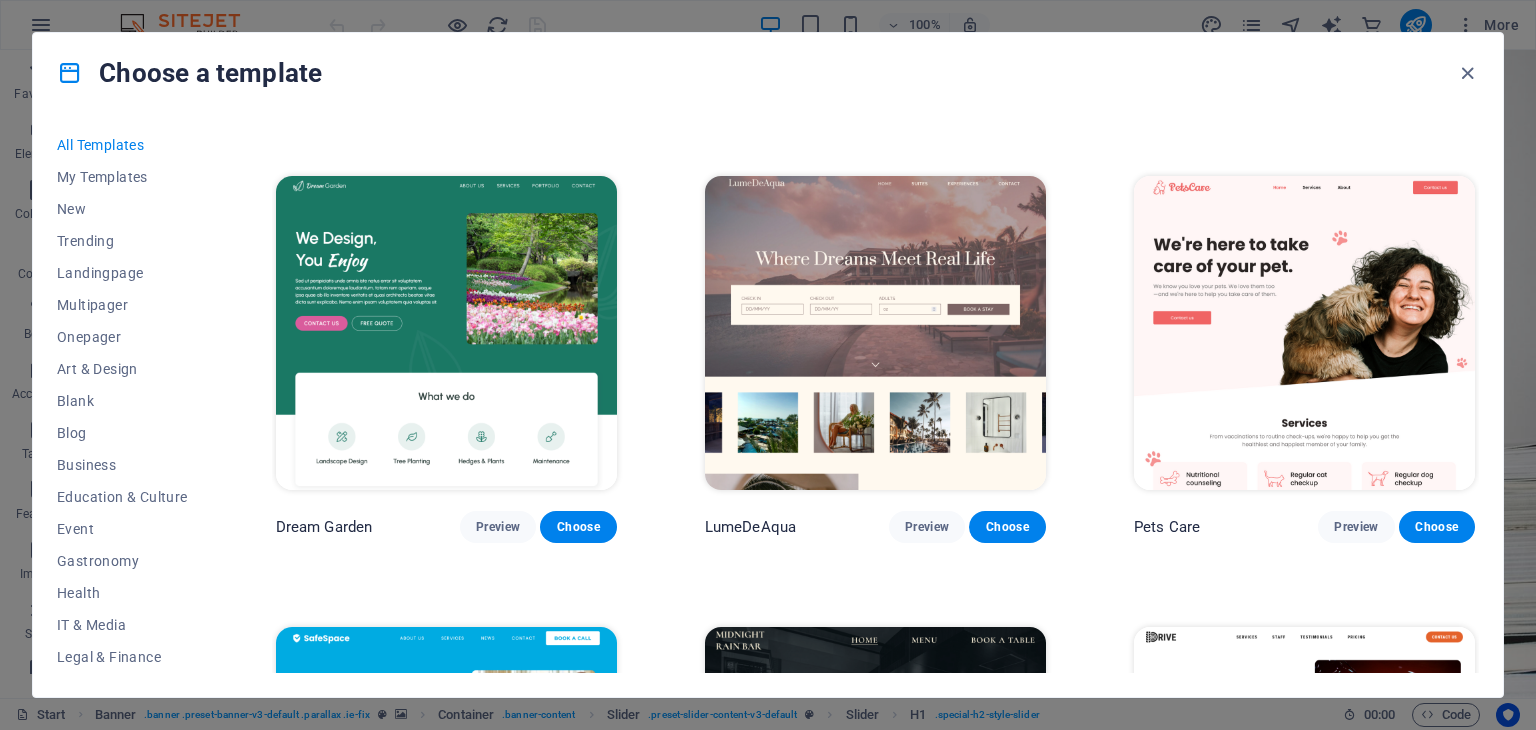 scroll, scrollTop: 4000, scrollLeft: 0, axis: vertical 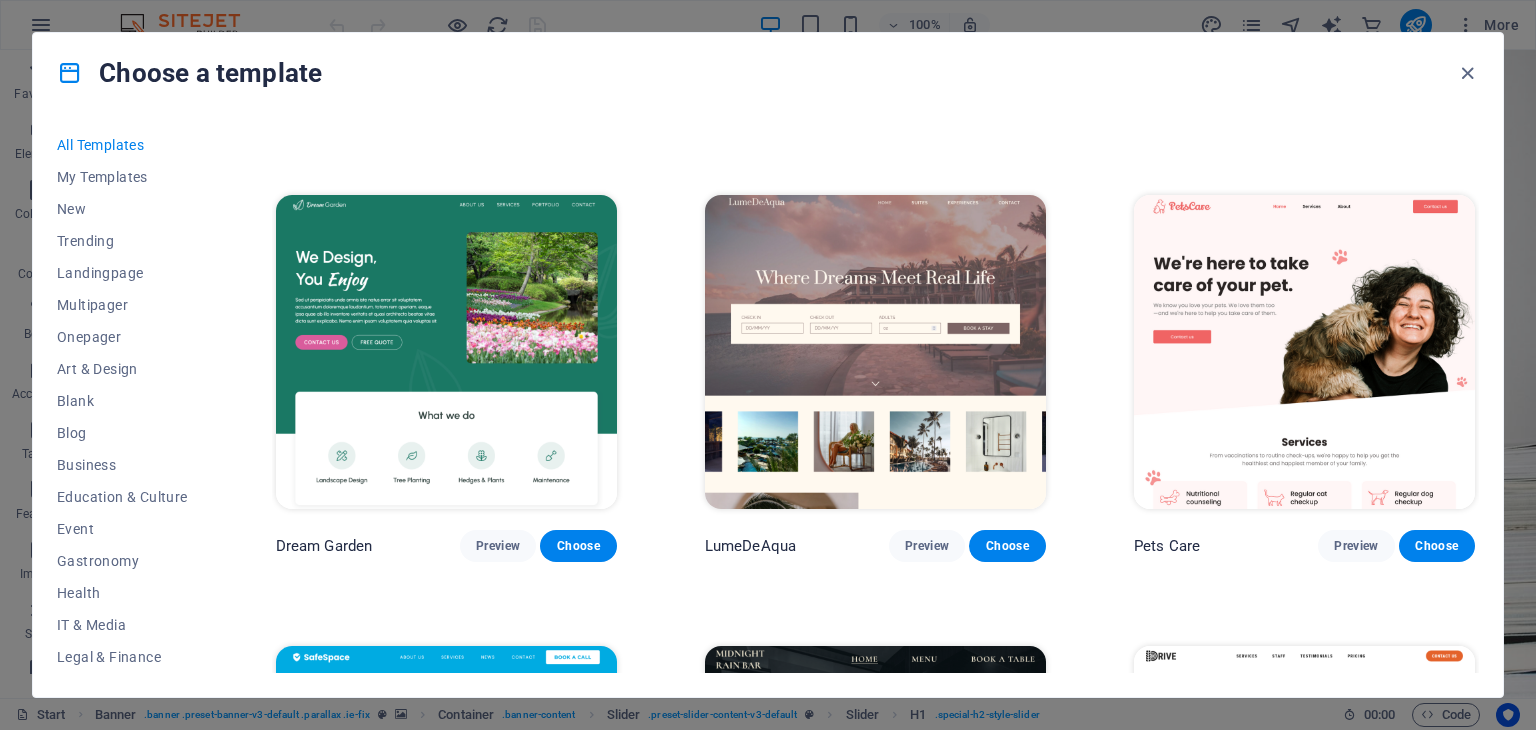 click at bounding box center [875, 352] 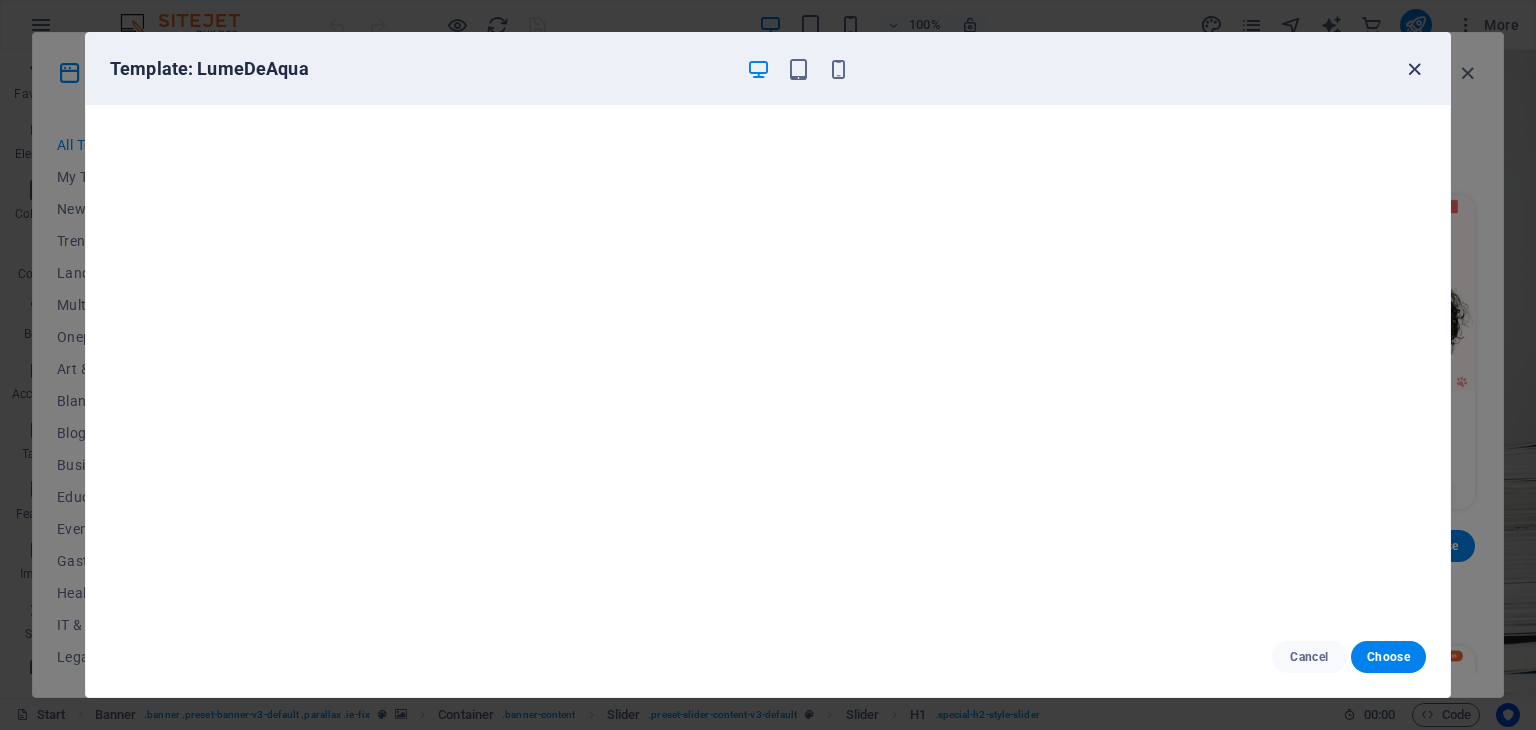click at bounding box center (1414, 69) 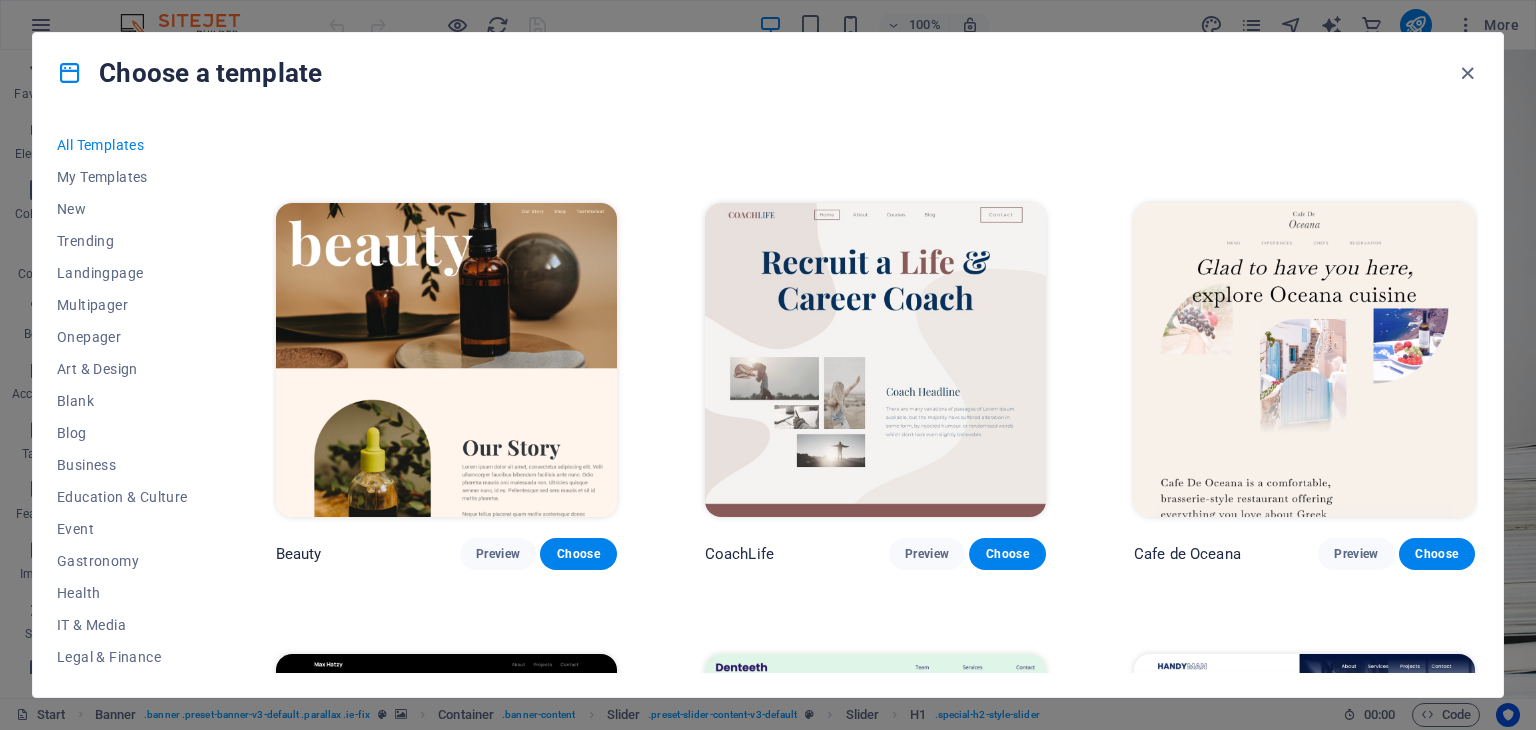 scroll, scrollTop: 6300, scrollLeft: 0, axis: vertical 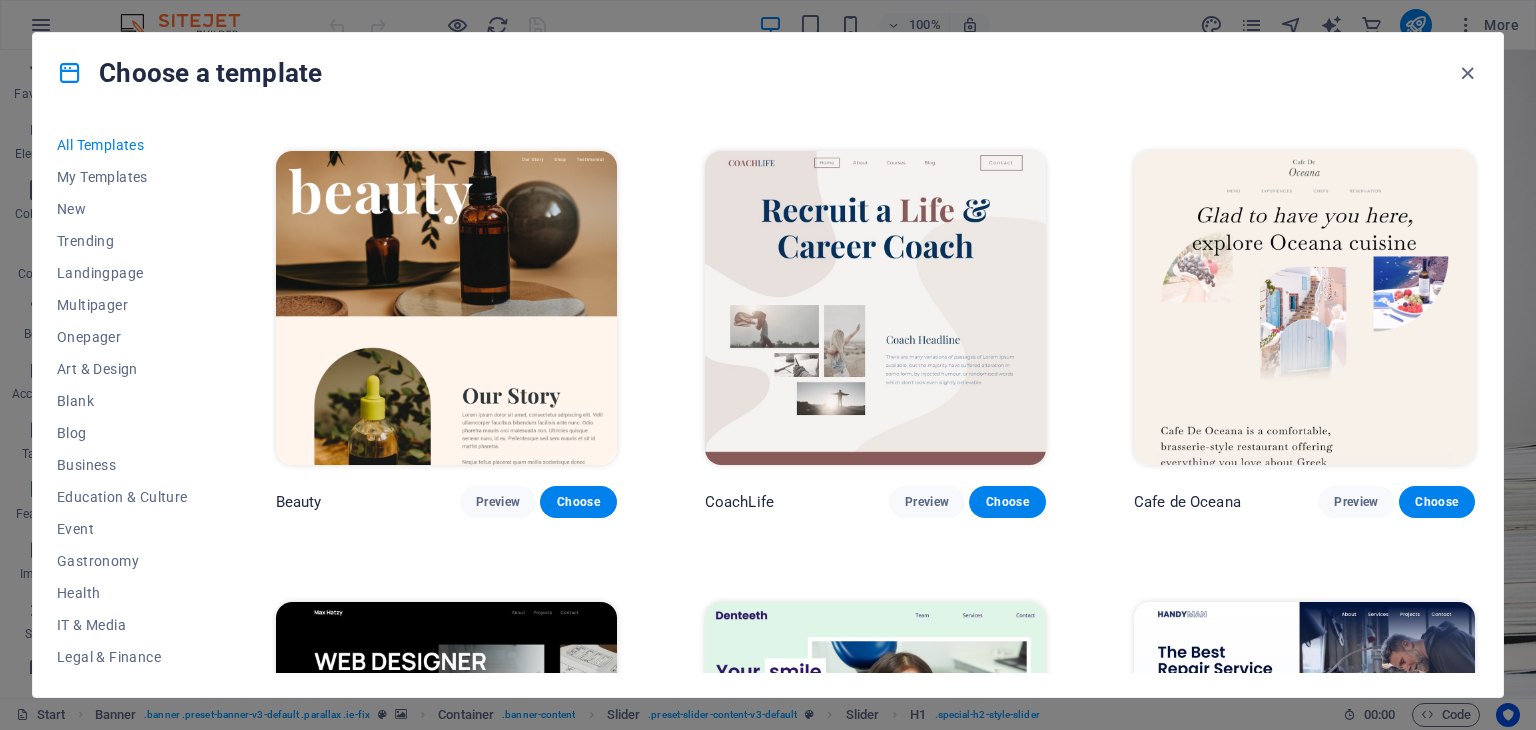 click at bounding box center [875, 308] 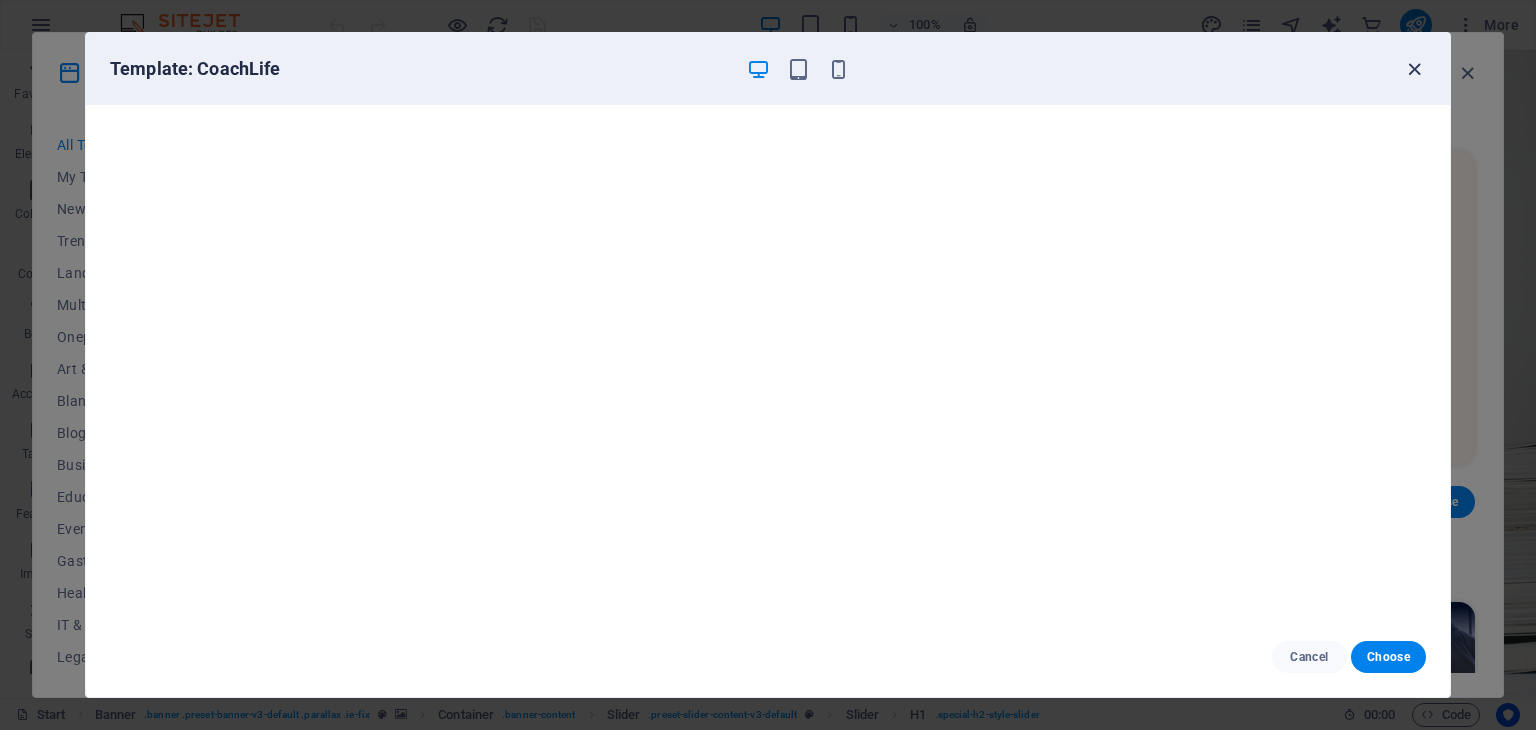 click at bounding box center [1414, 69] 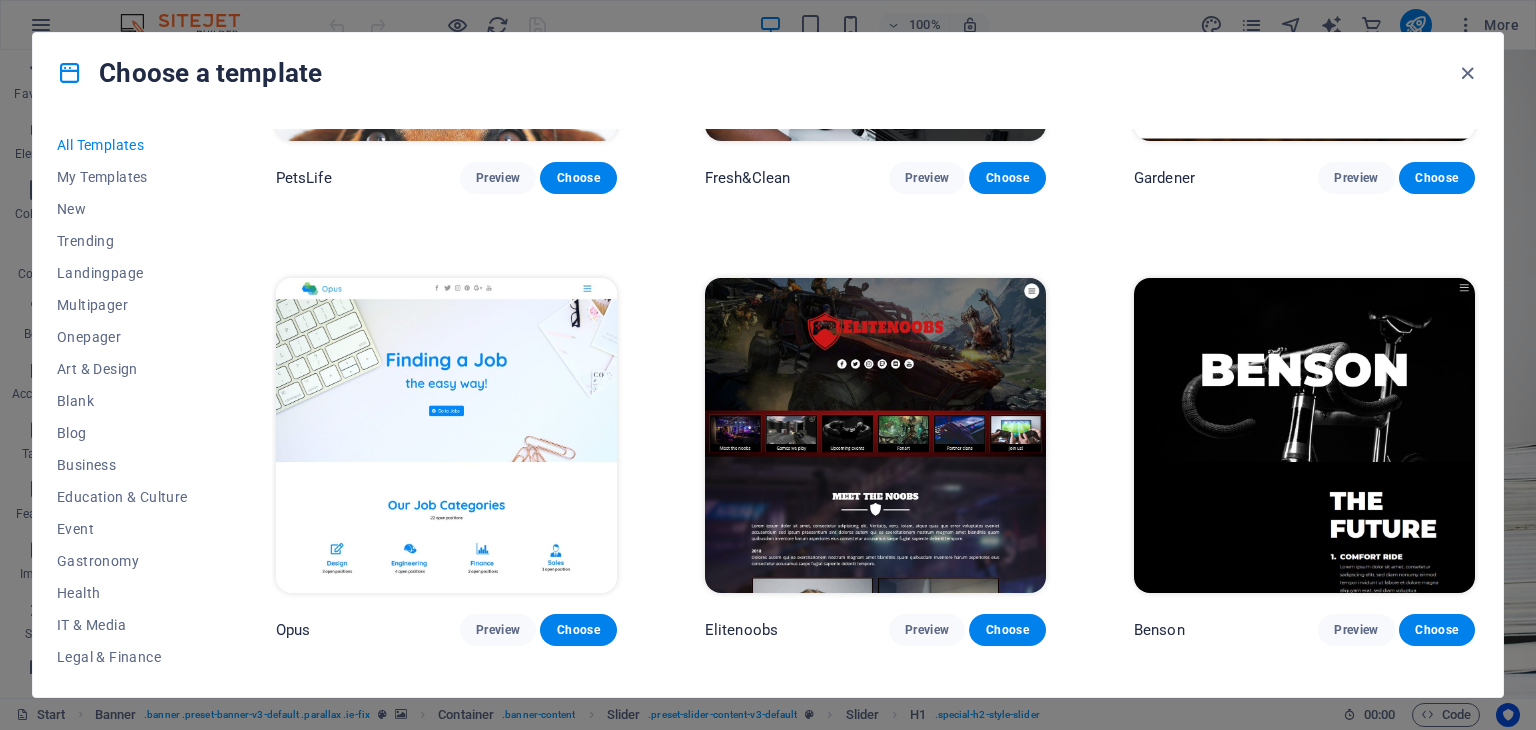 scroll, scrollTop: 17000, scrollLeft: 0, axis: vertical 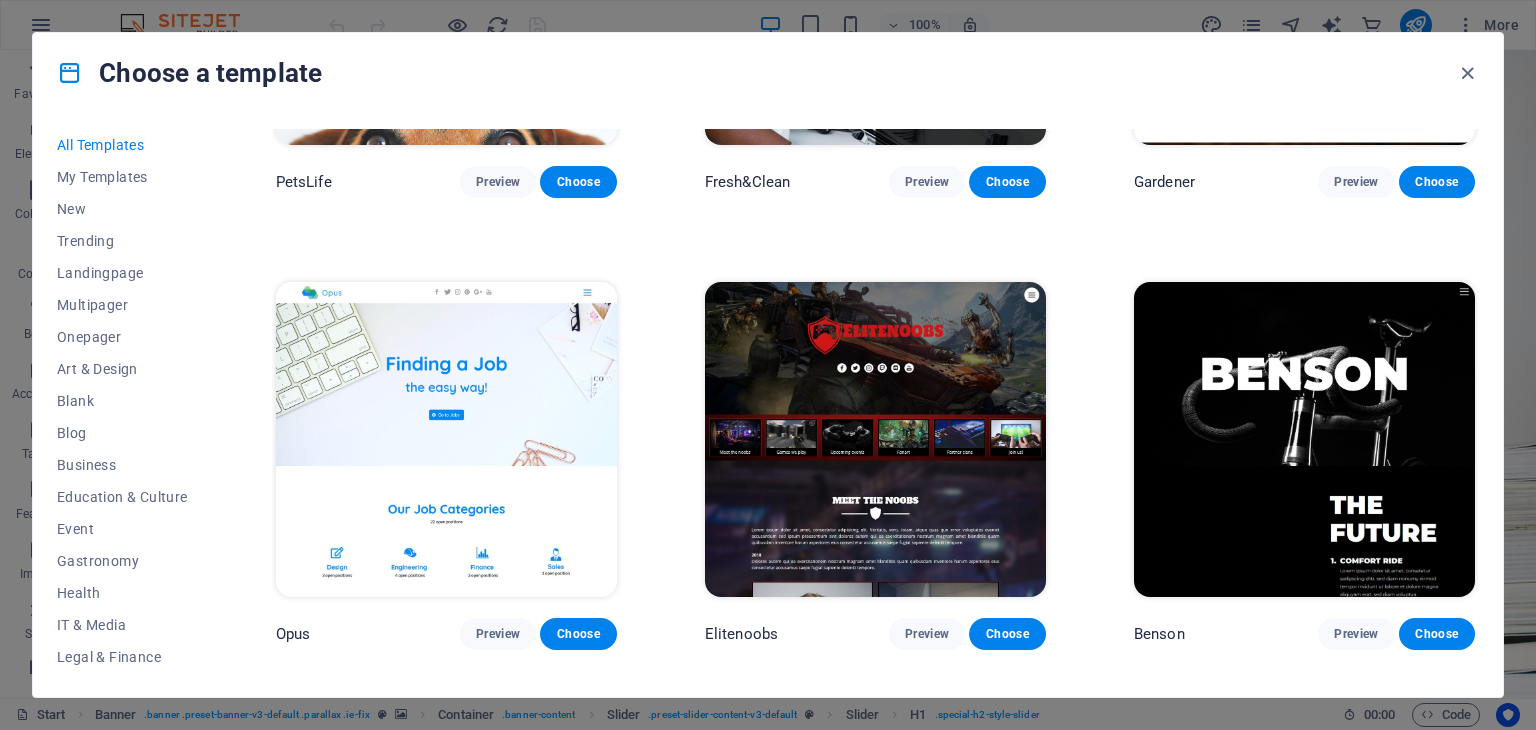 click at bounding box center [446, 439] 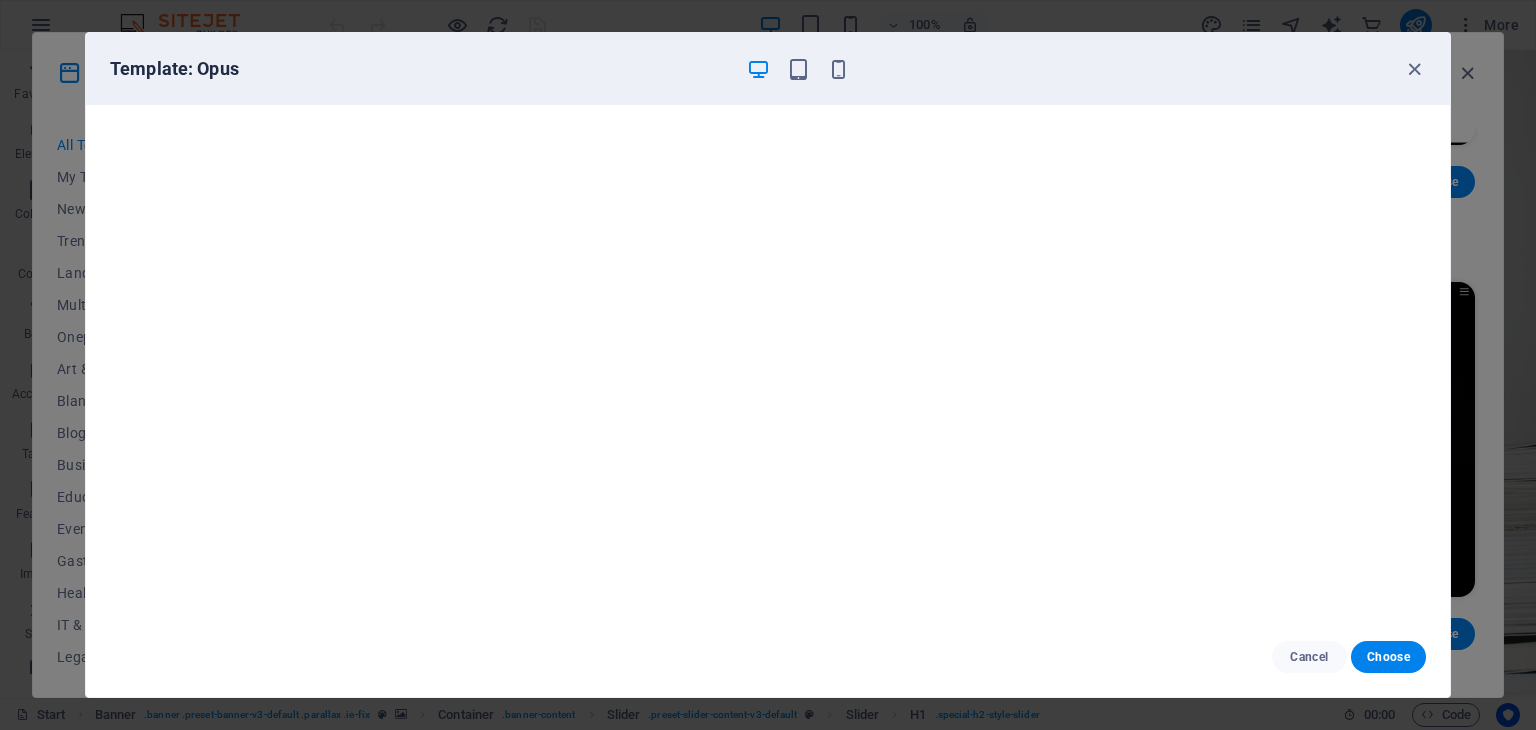 click on "Template: Opus" at bounding box center (756, 69) 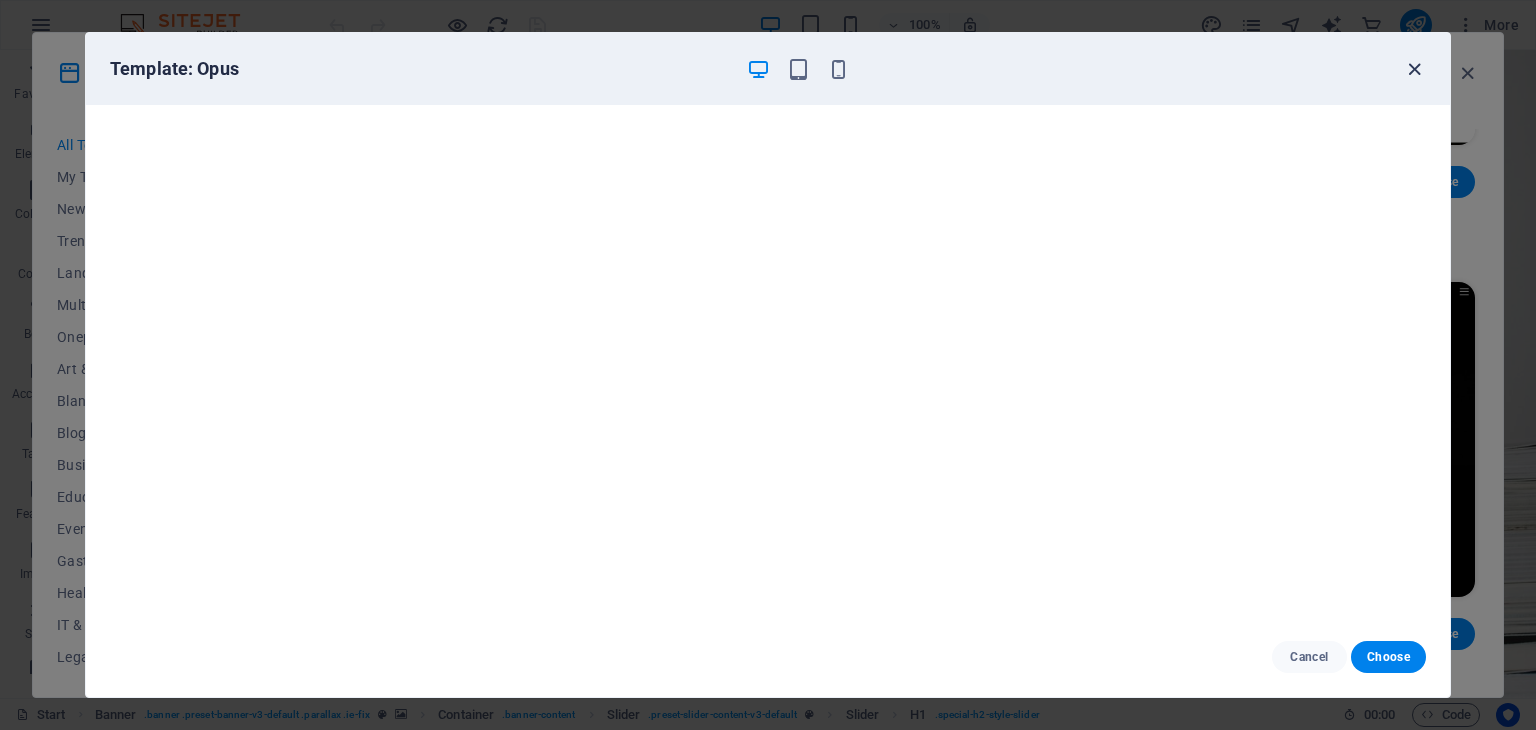 click at bounding box center (1414, 69) 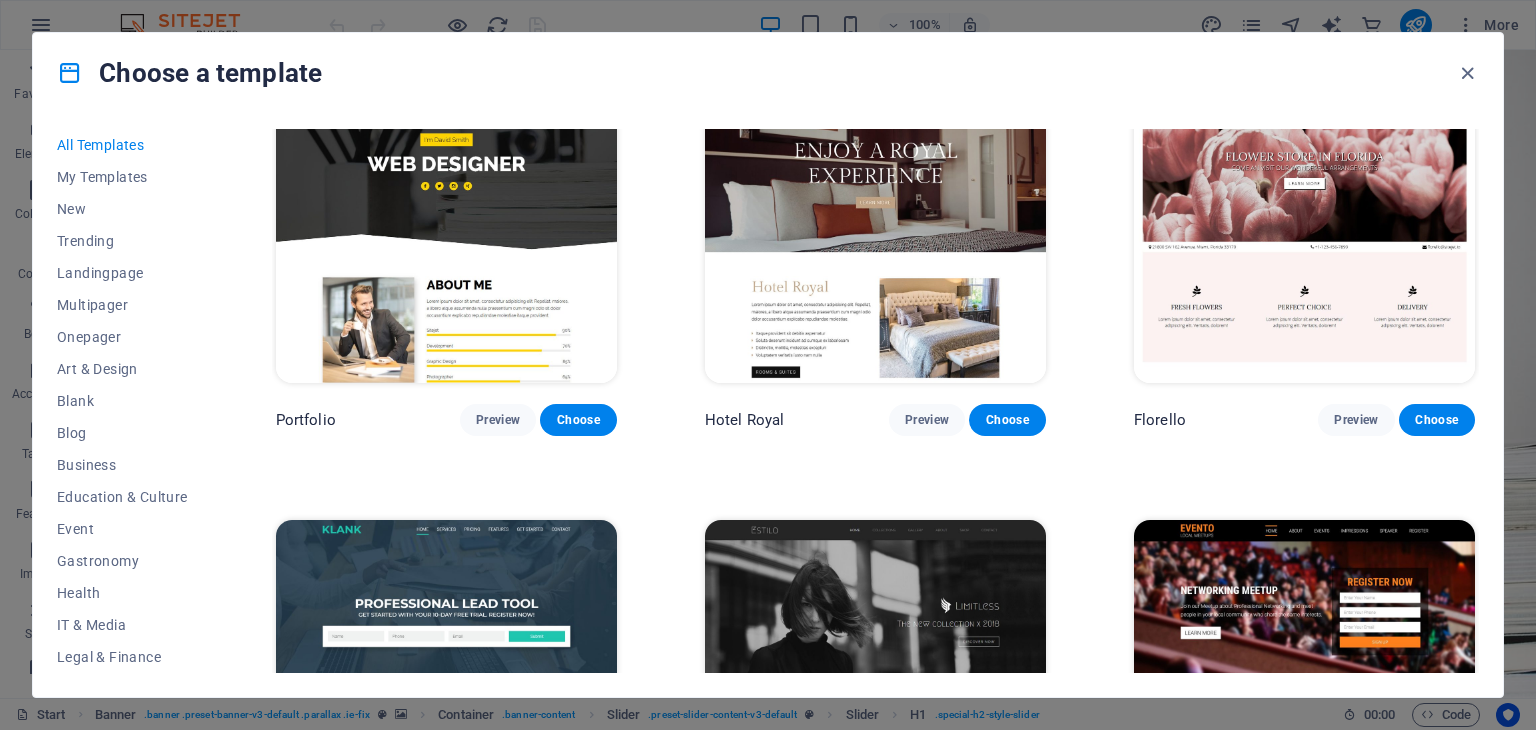 scroll, scrollTop: 18200, scrollLeft: 0, axis: vertical 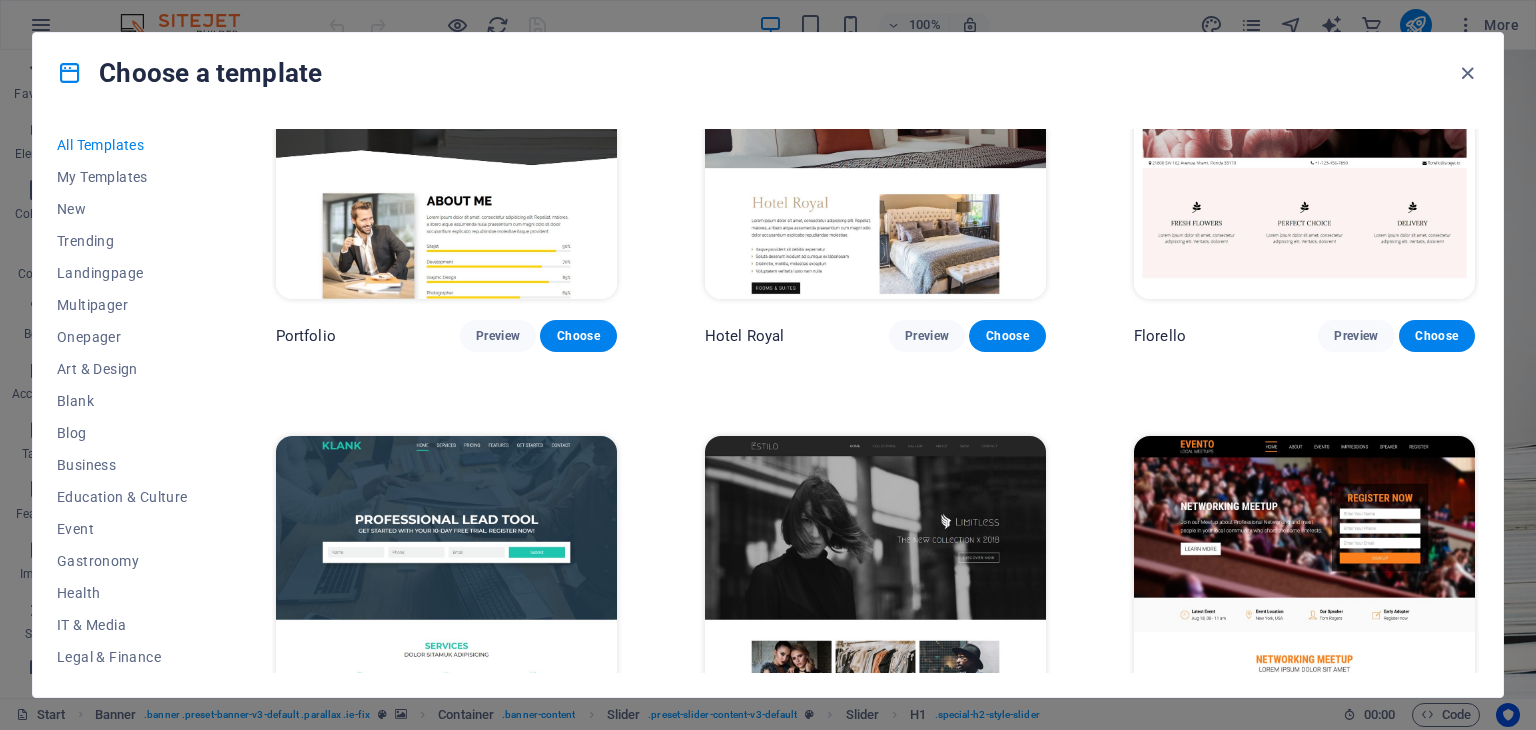 click at bounding box center [446, 593] 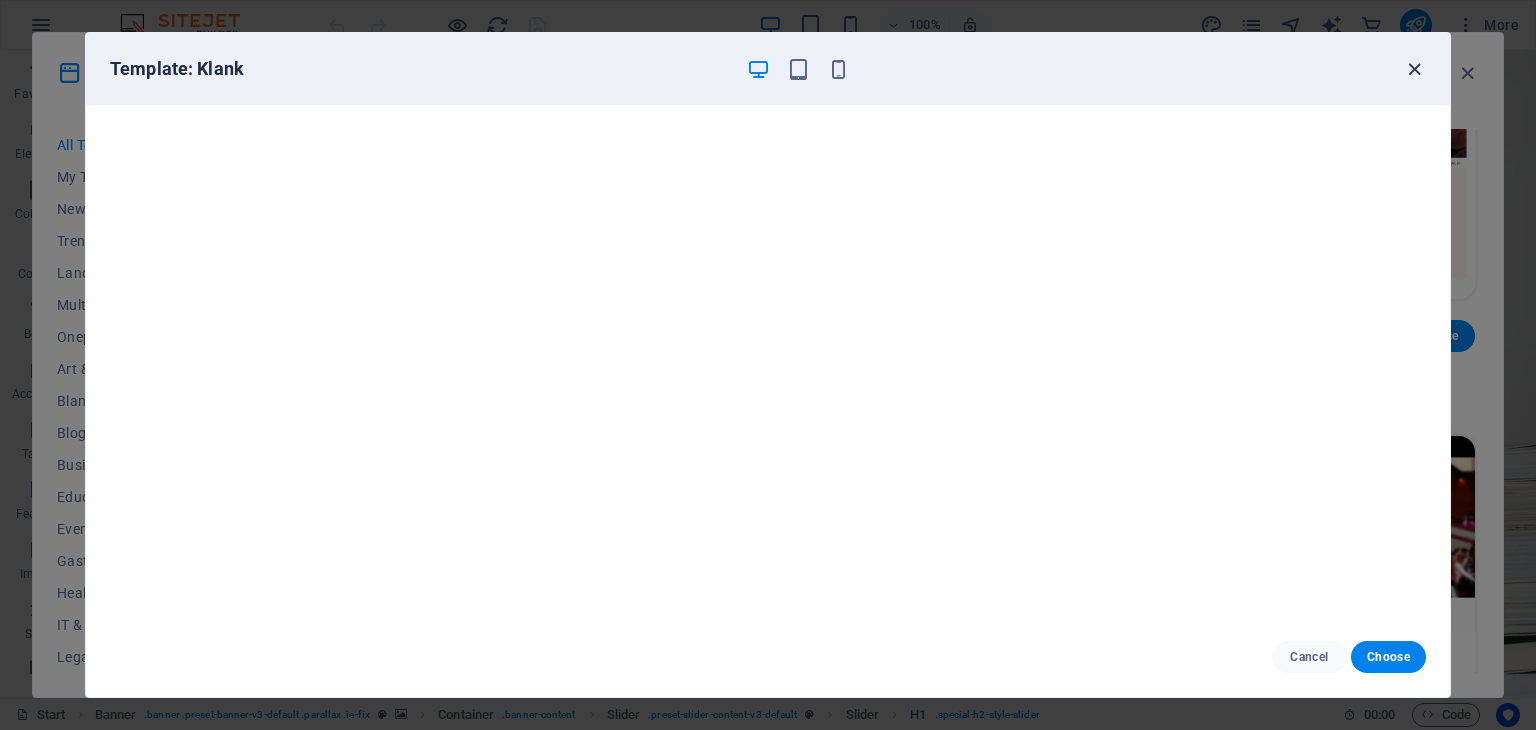 click at bounding box center [1414, 69] 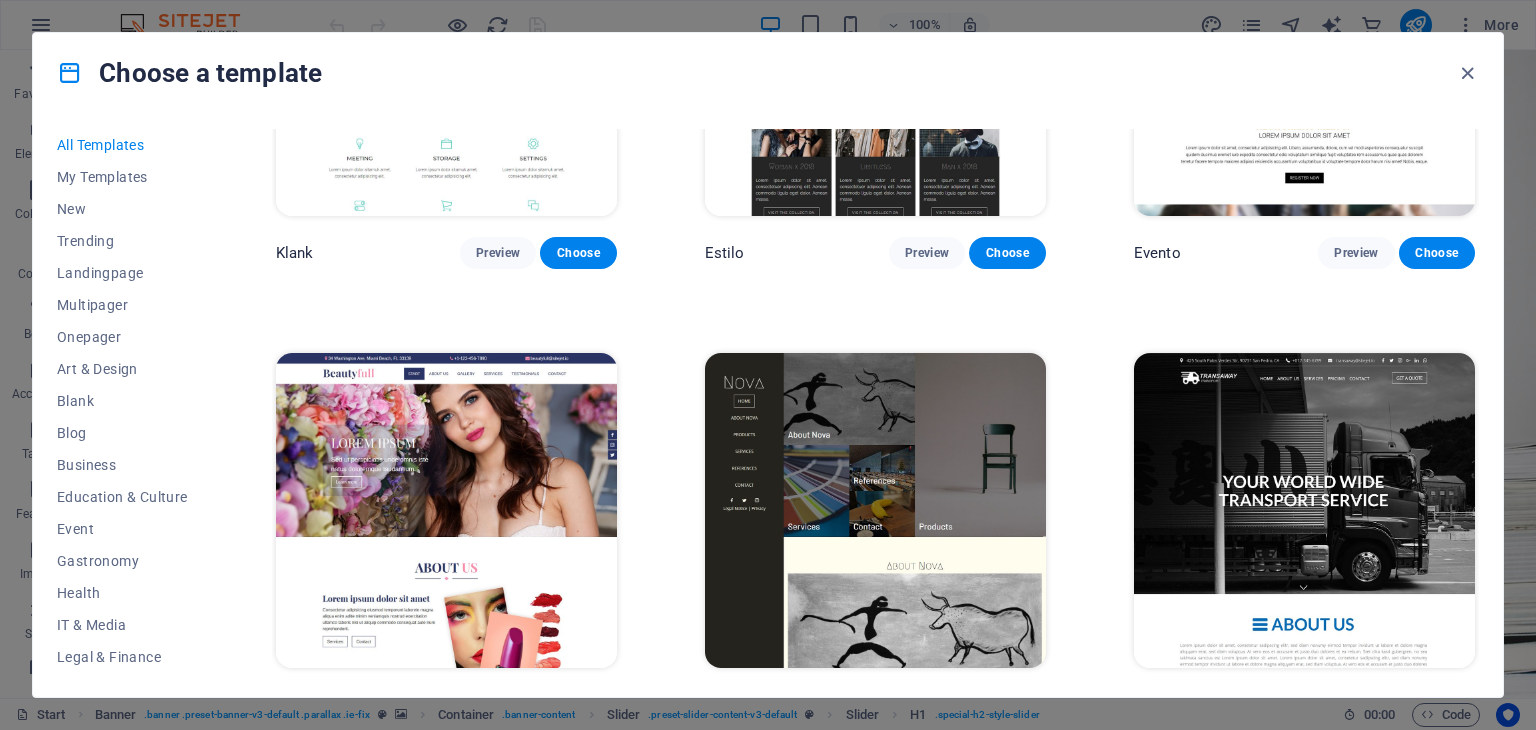 scroll, scrollTop: 18800, scrollLeft: 0, axis: vertical 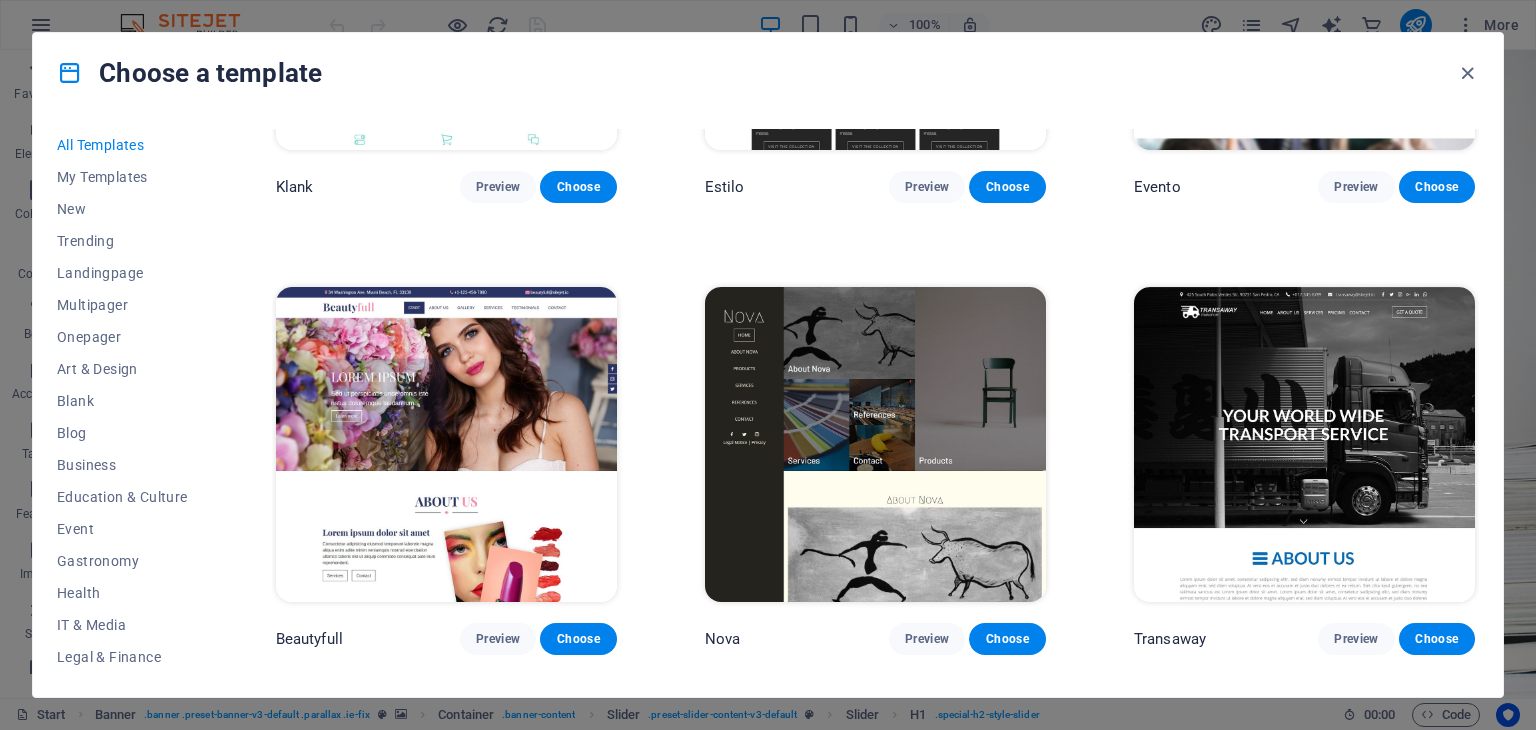 click at bounding box center (446, 444) 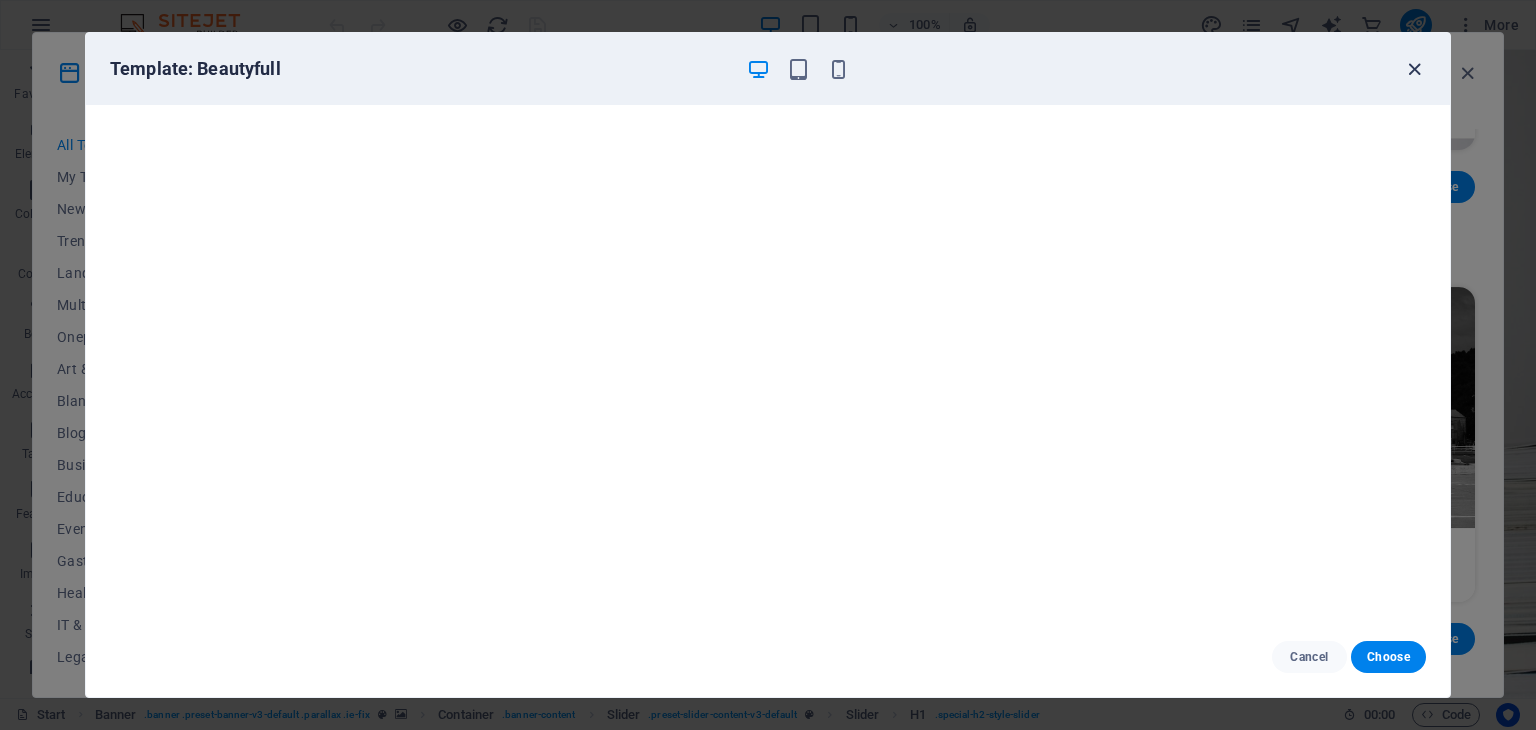 click at bounding box center [1414, 69] 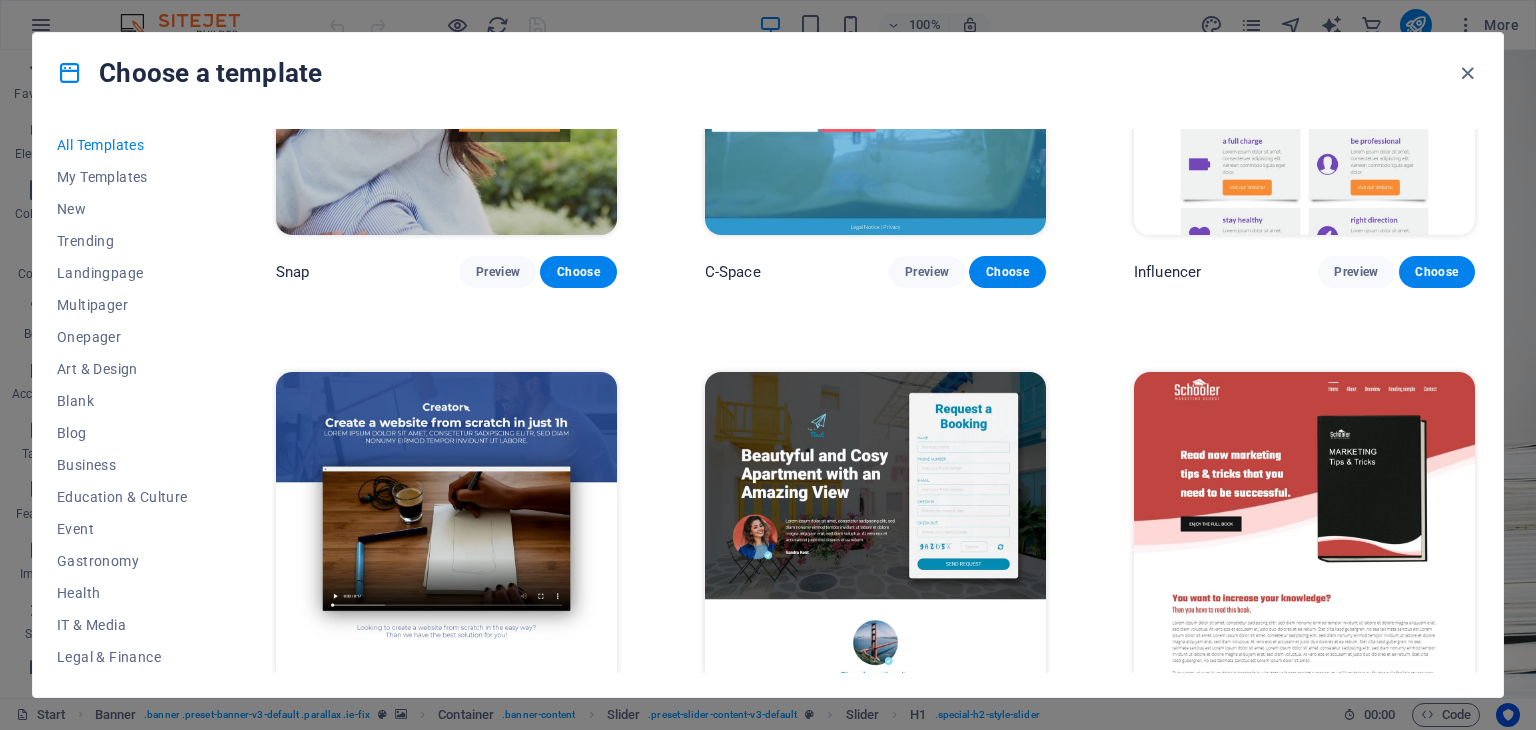 scroll, scrollTop: 24100, scrollLeft: 0, axis: vertical 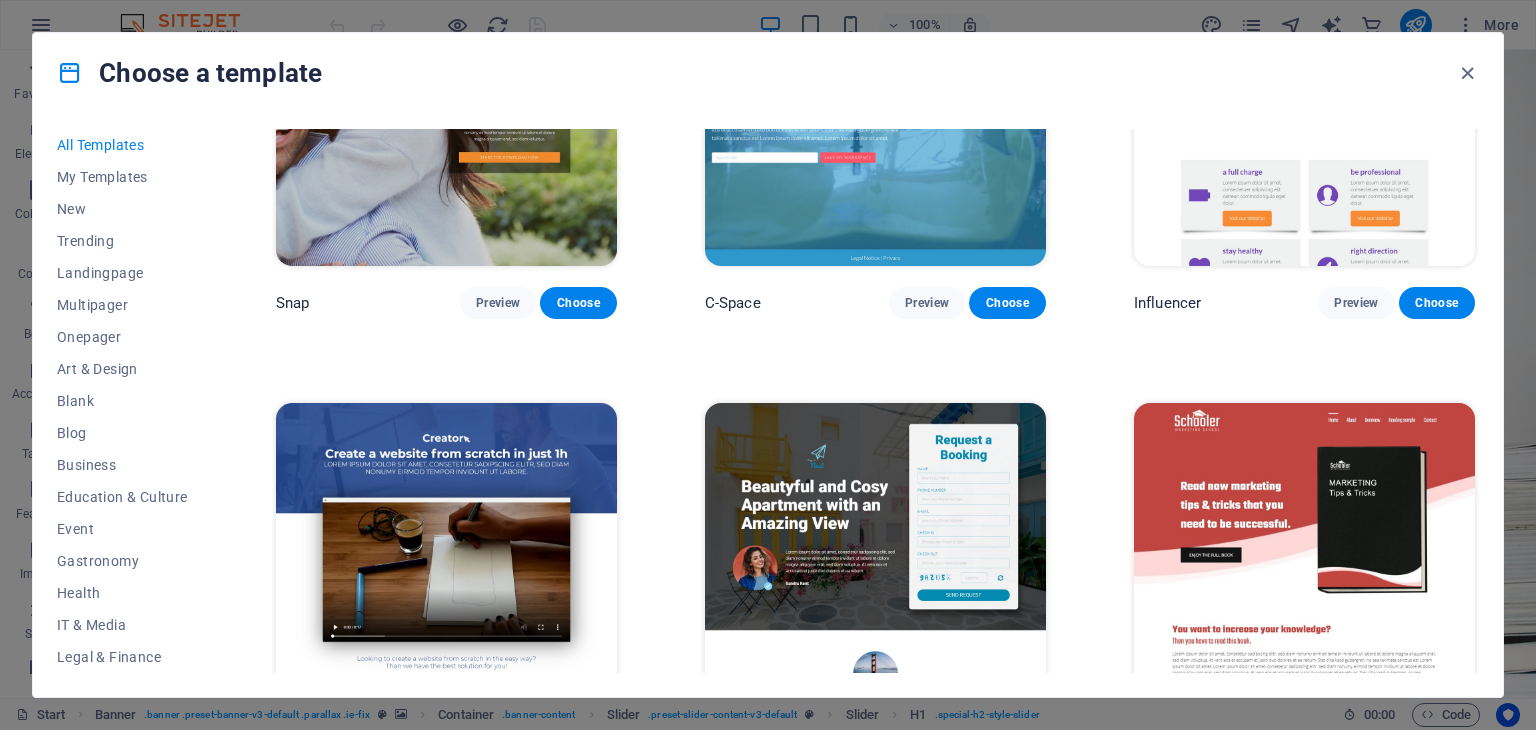 click at bounding box center [875, 560] 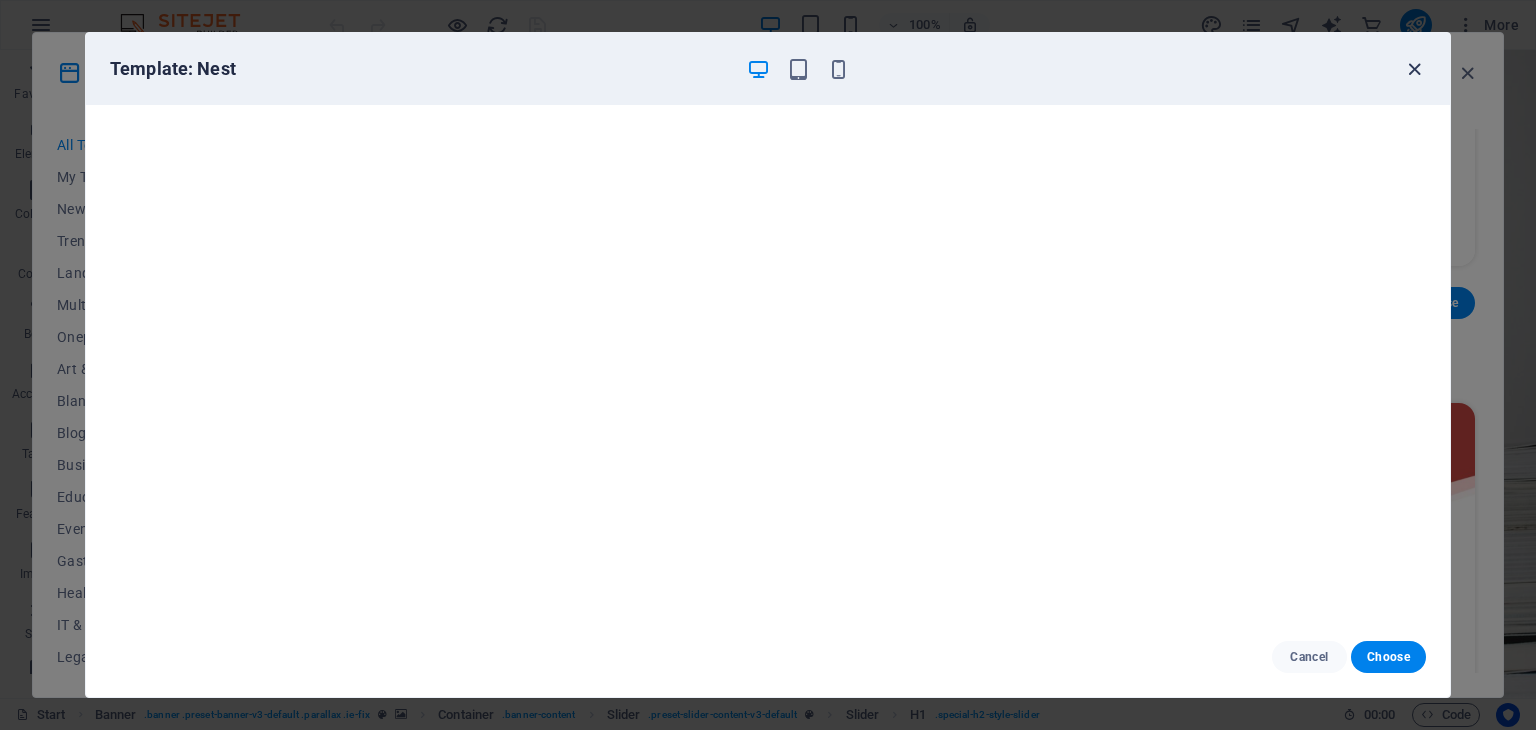 click at bounding box center (1414, 69) 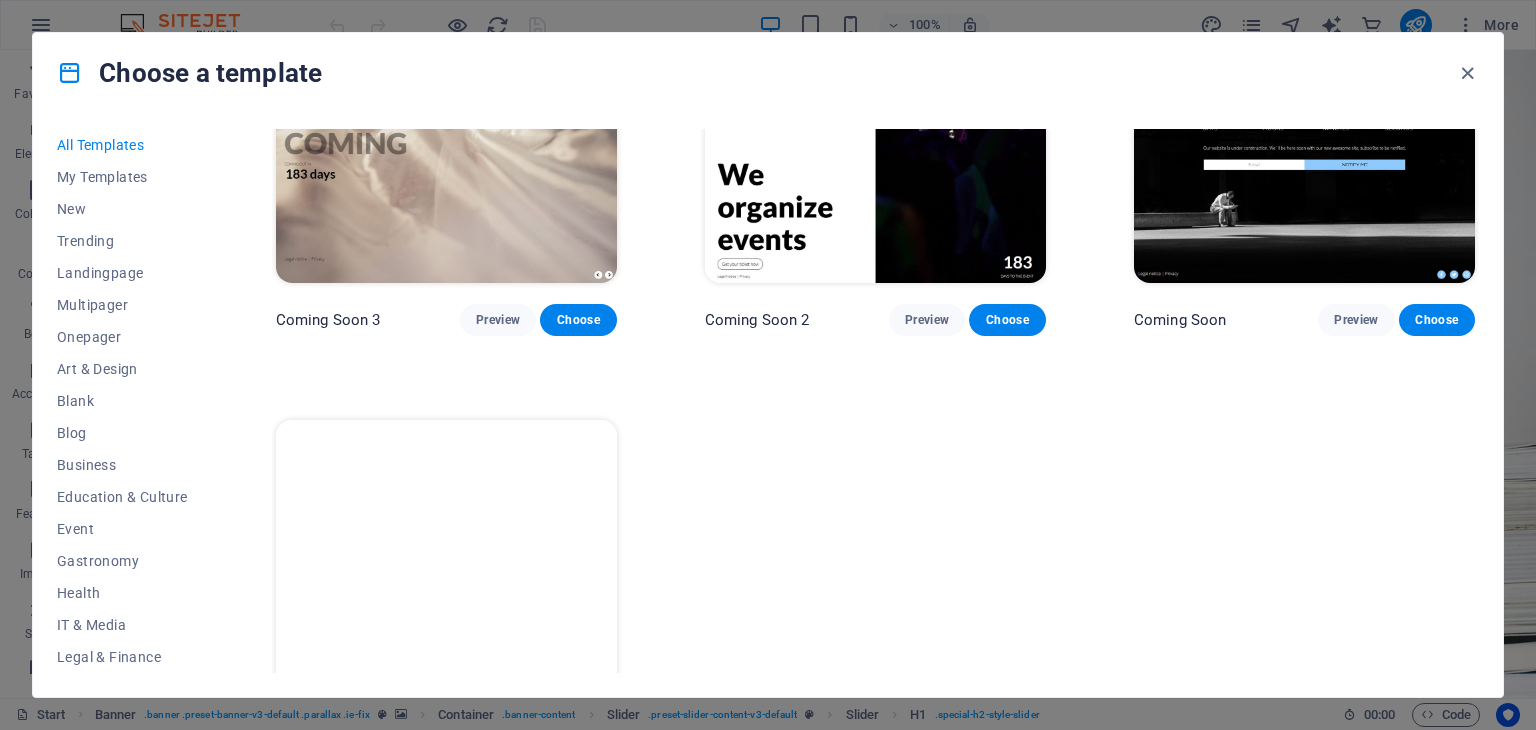 scroll, scrollTop: 25188, scrollLeft: 0, axis: vertical 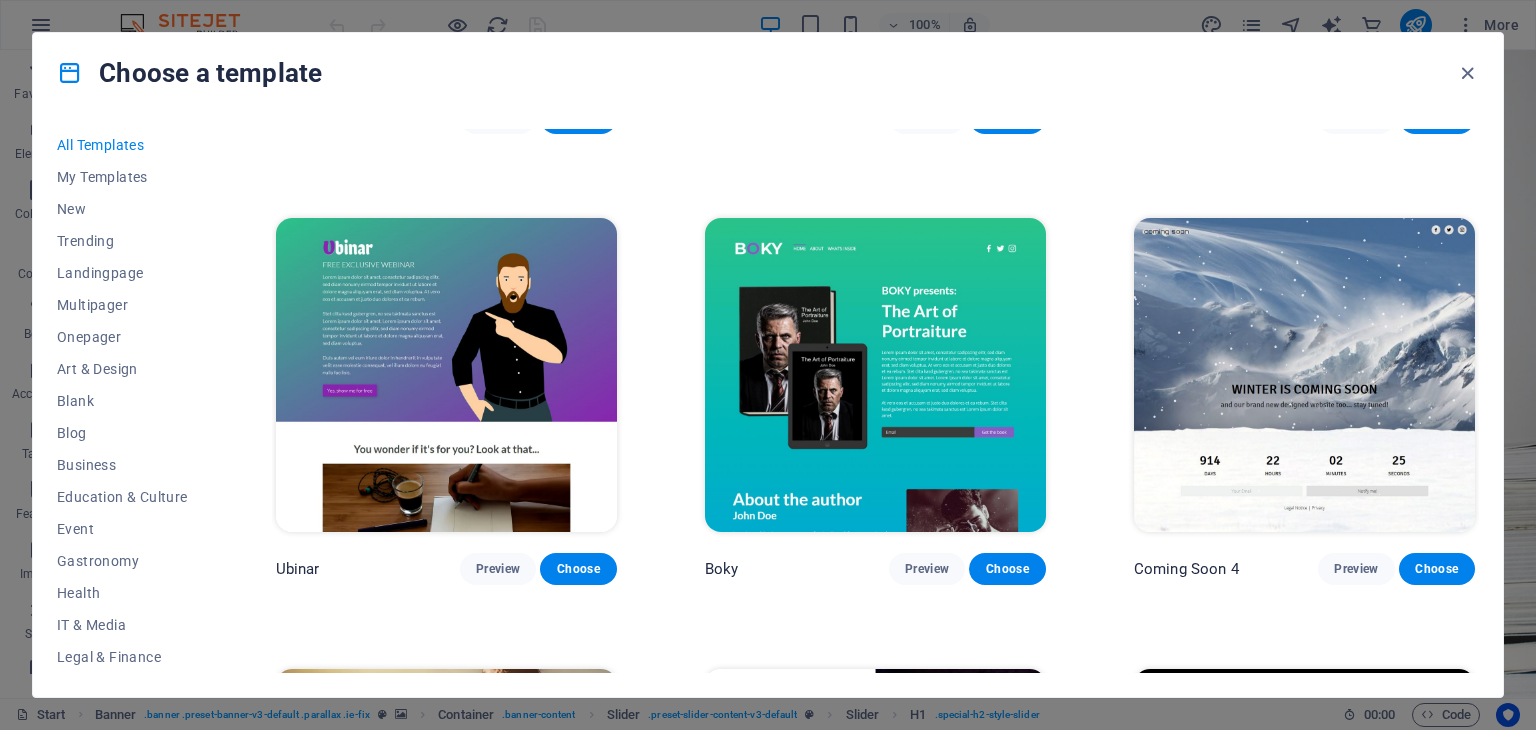 drag, startPoint x: 1484, startPoint y: 632, endPoint x: 1476, endPoint y: 559, distance: 73.43705 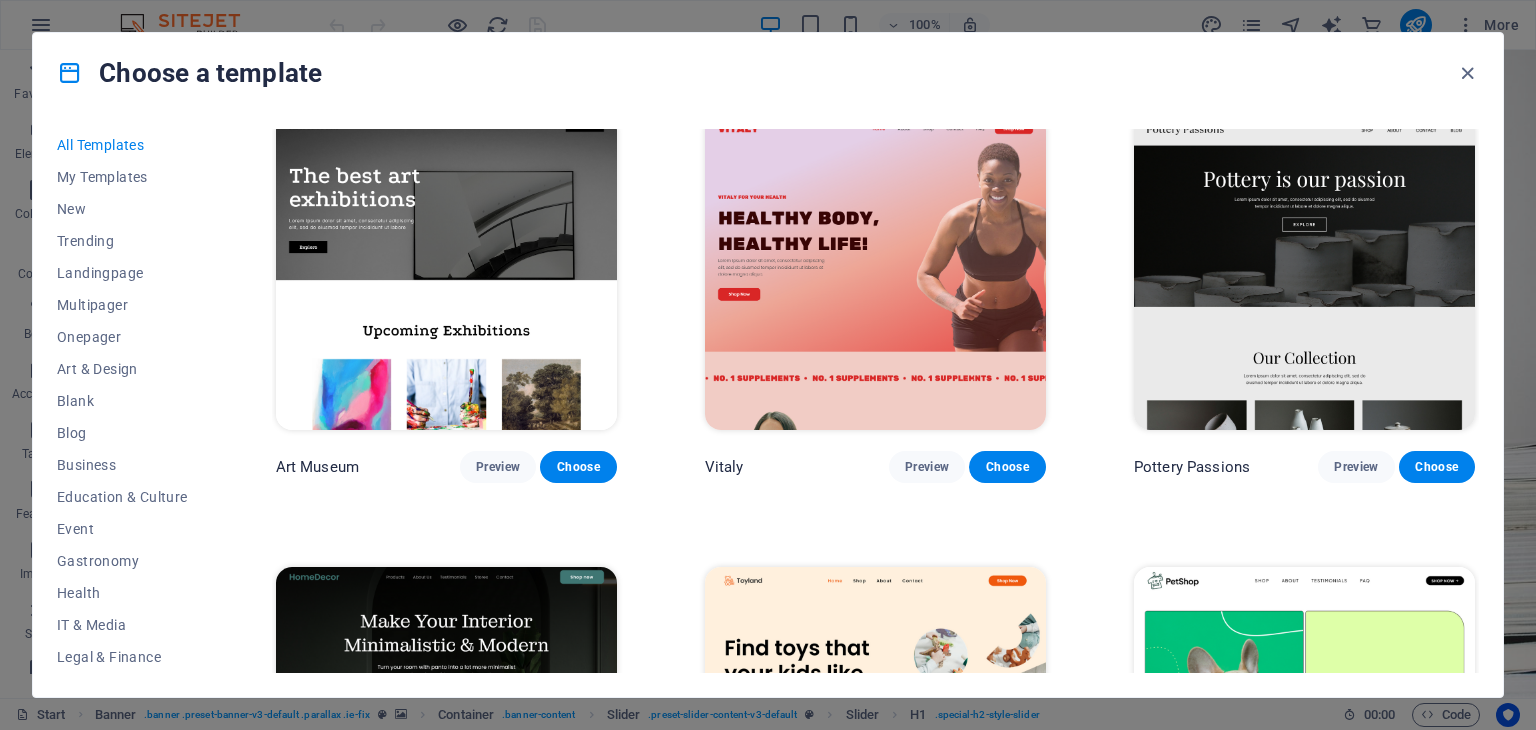 scroll, scrollTop: 0, scrollLeft: 0, axis: both 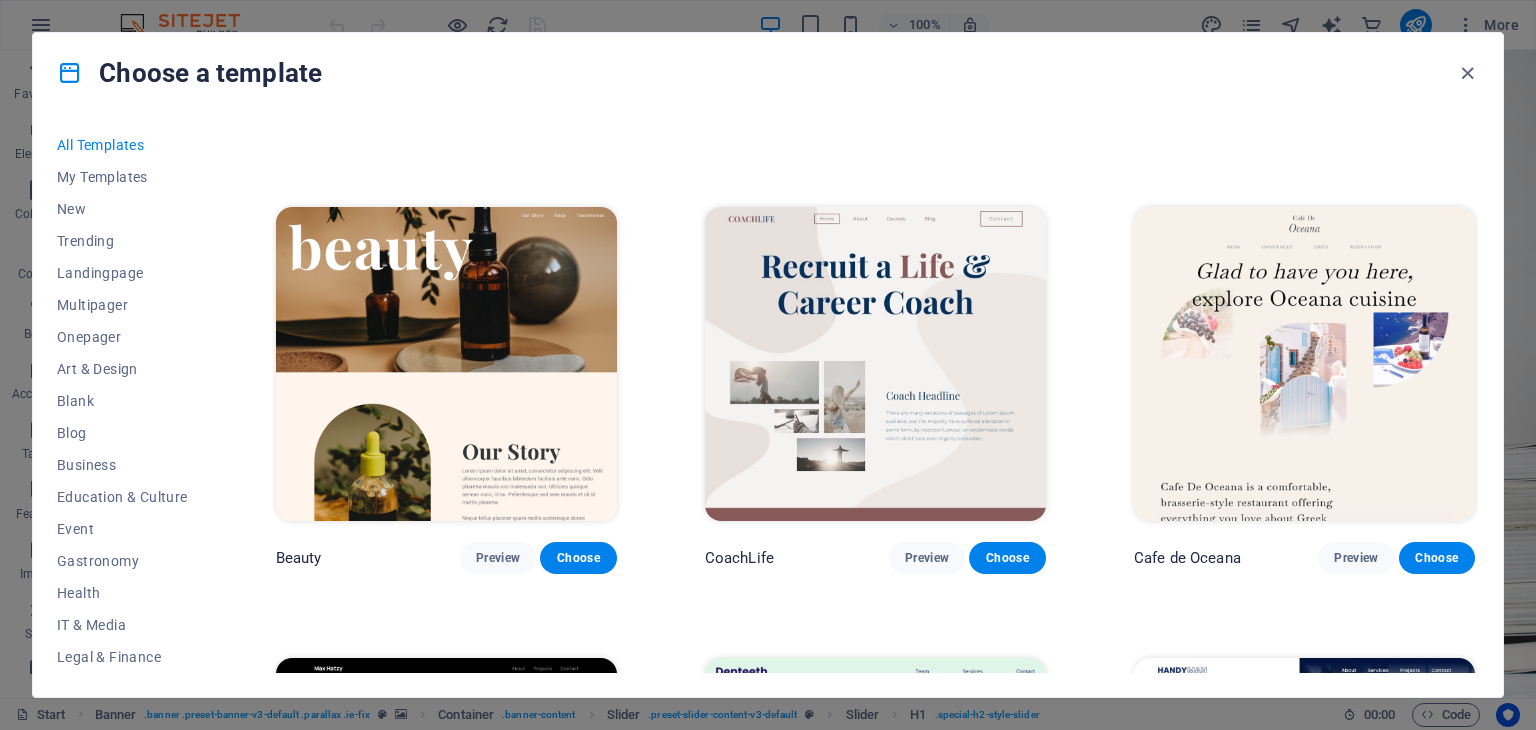 click at bounding box center (875, 364) 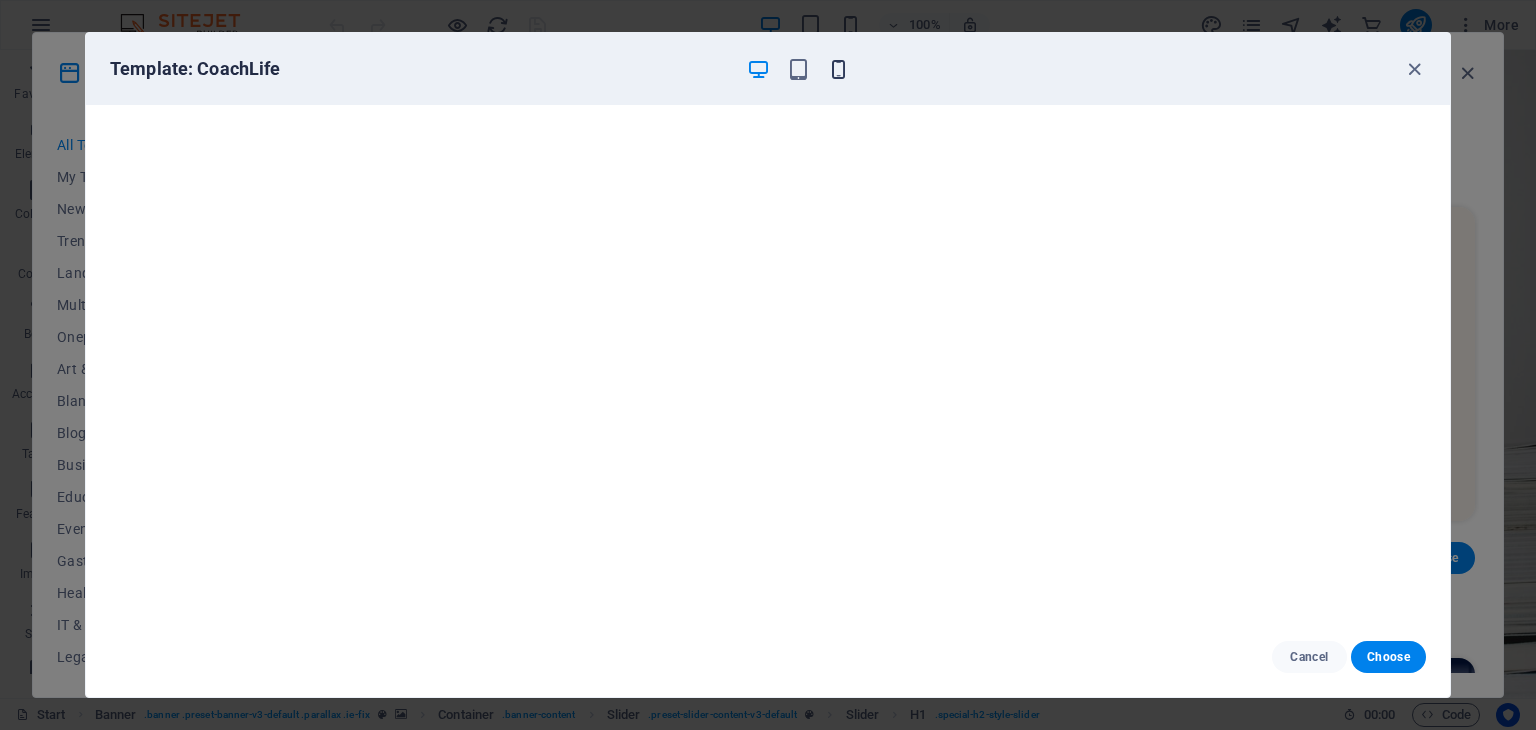click at bounding box center (838, 69) 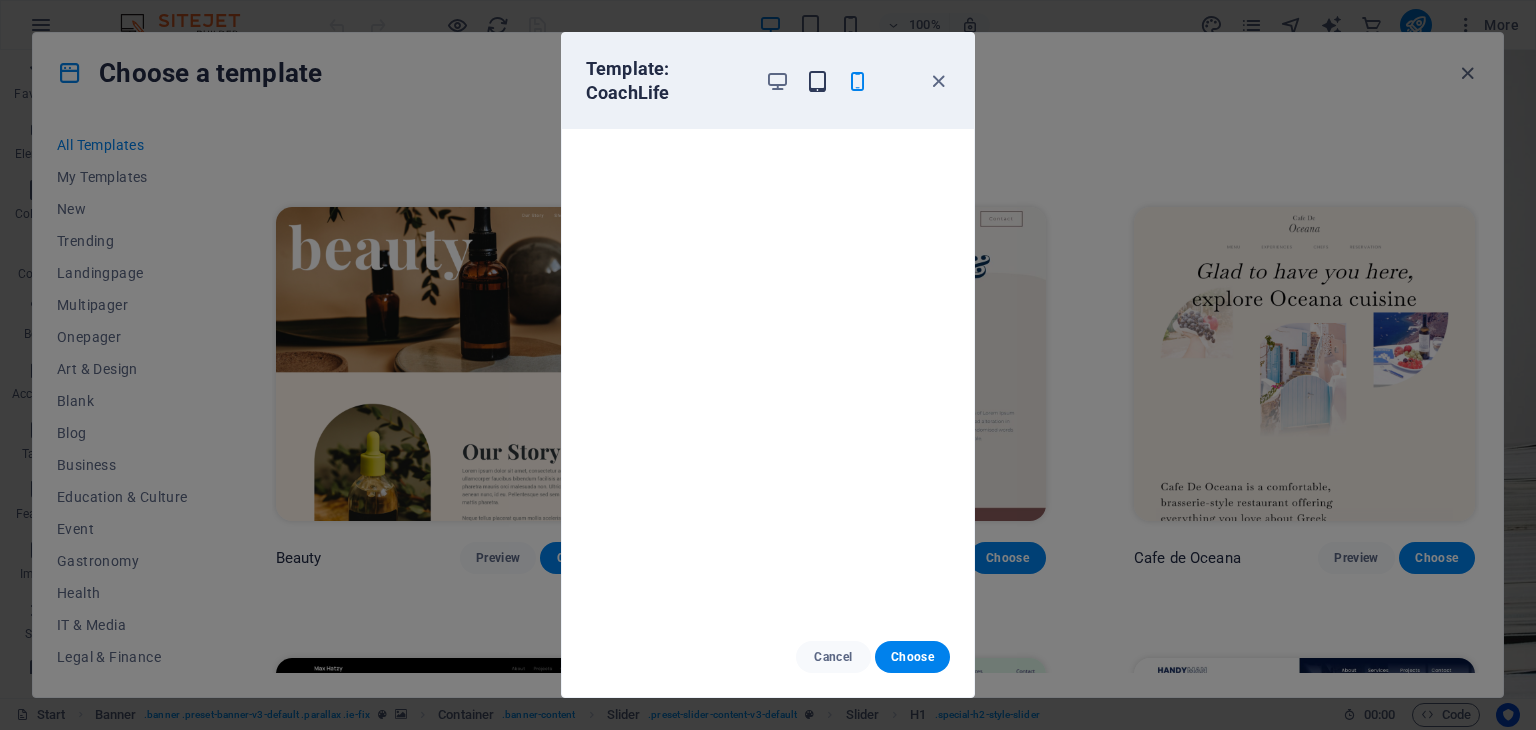 click at bounding box center [817, 81] 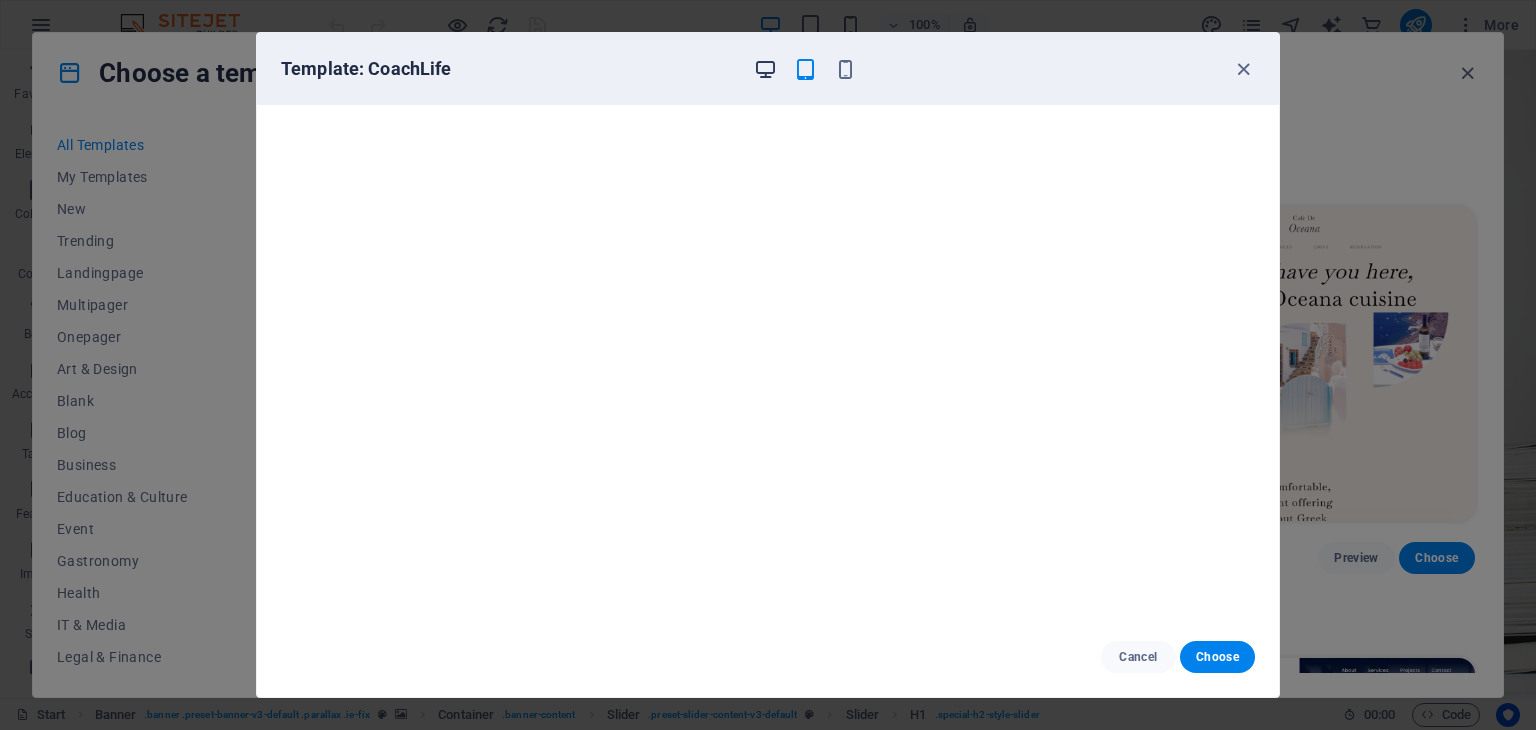 click at bounding box center [765, 69] 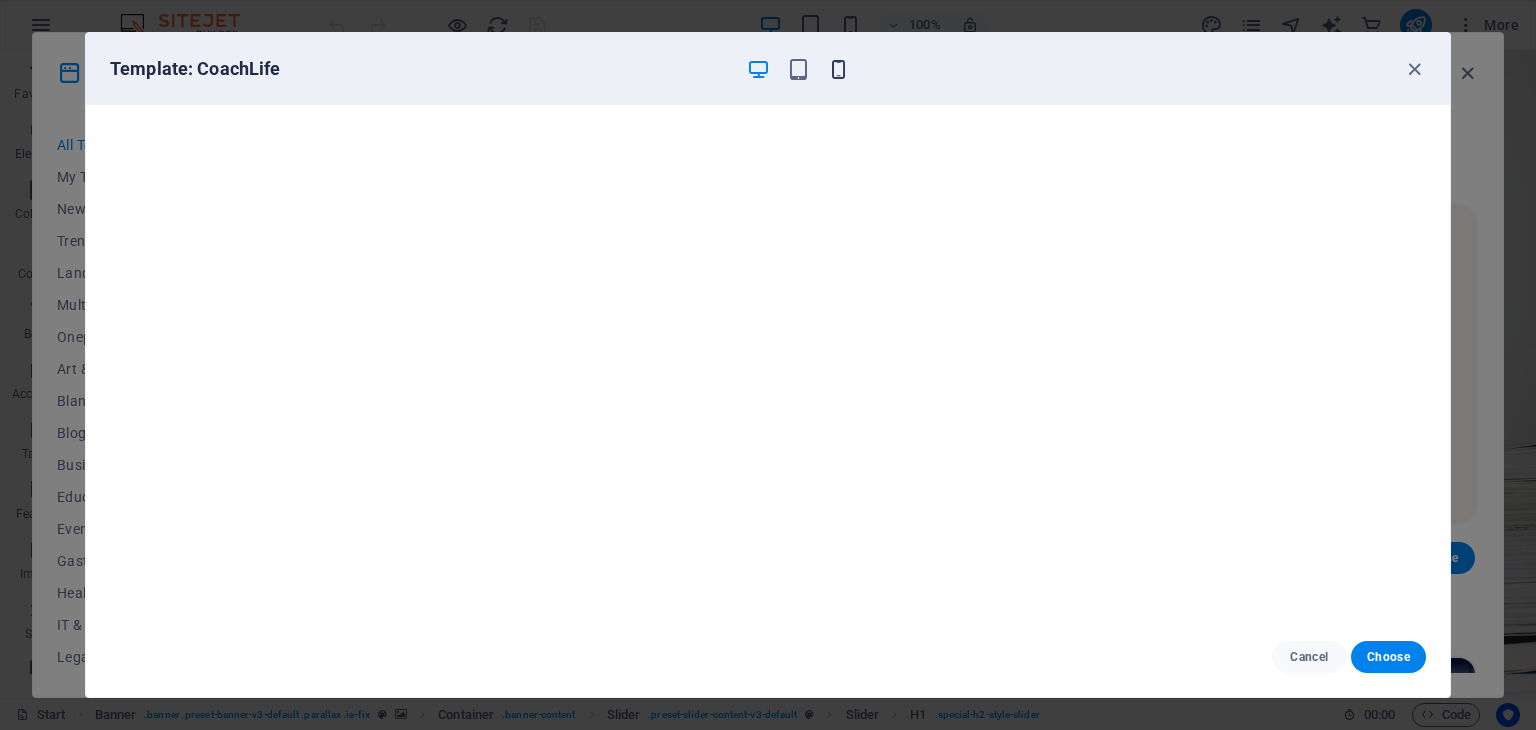 click at bounding box center (838, 69) 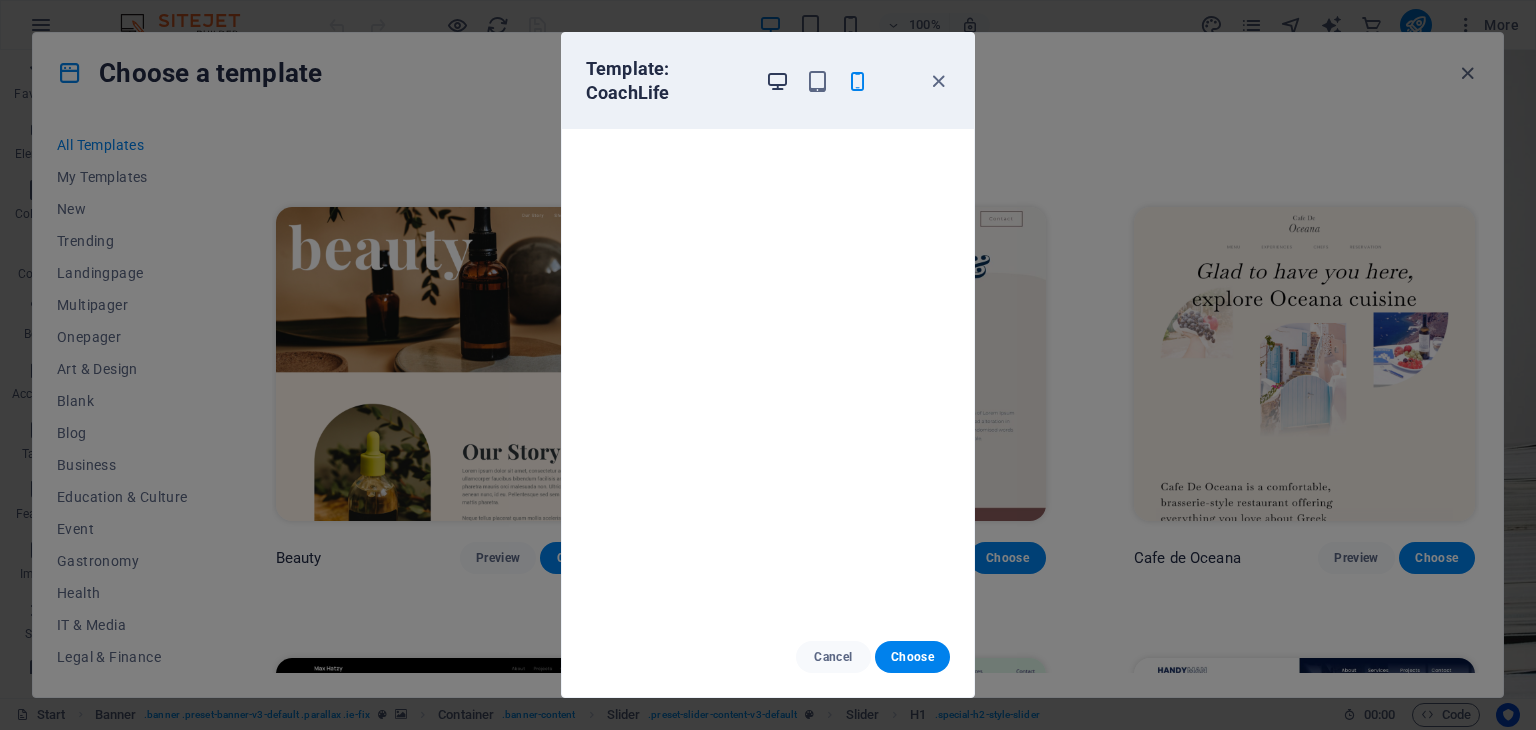 click at bounding box center [777, 81] 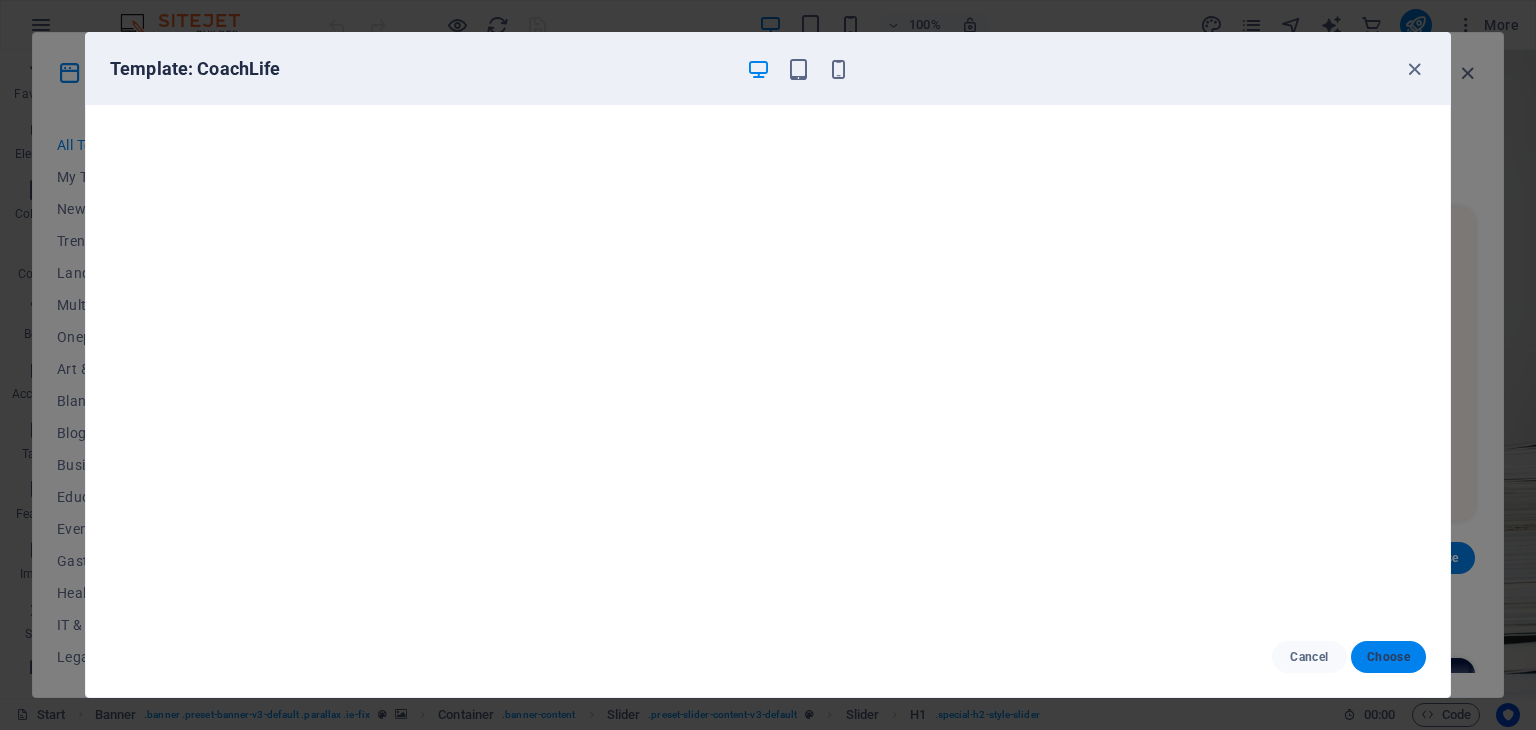 click on "Choose" at bounding box center [1388, 657] 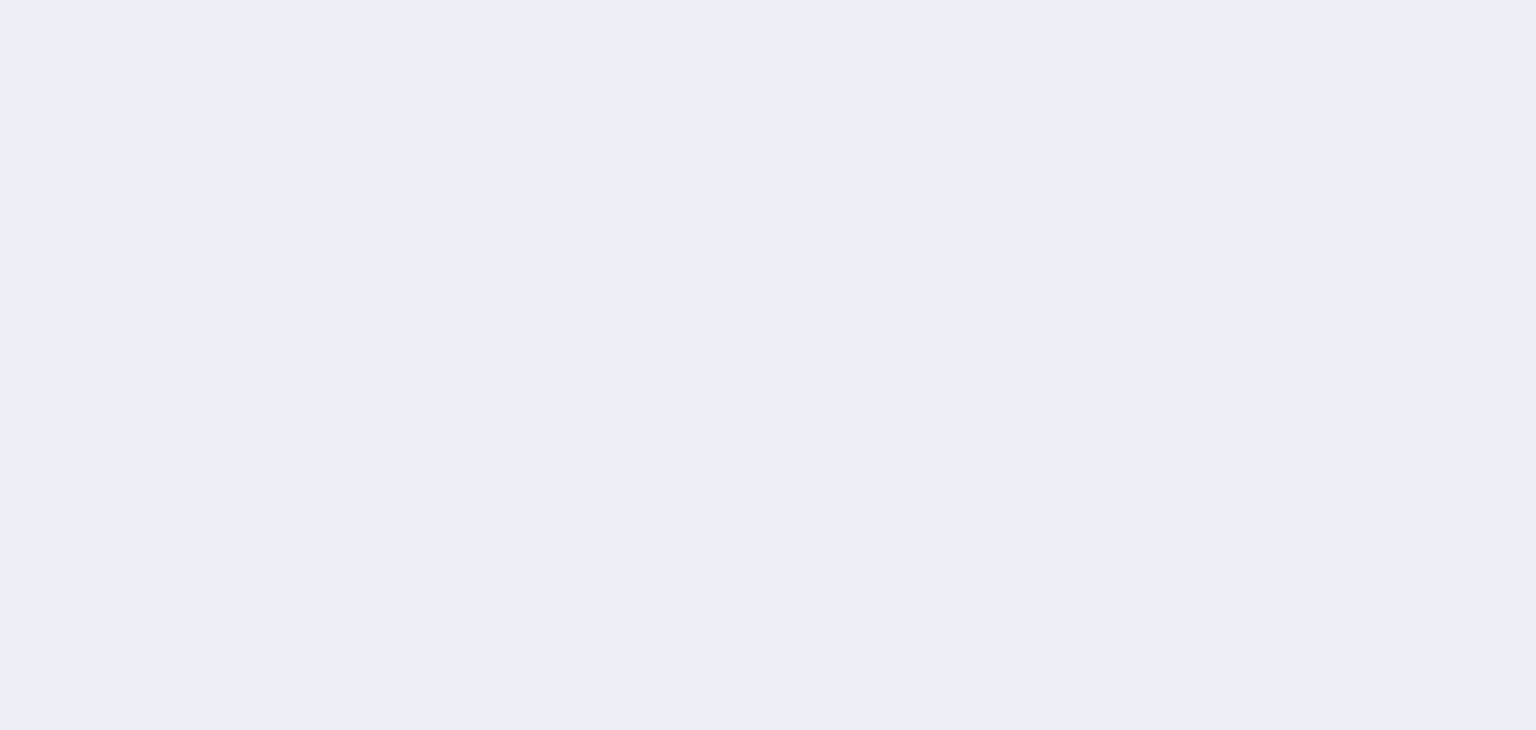 scroll, scrollTop: 0, scrollLeft: 0, axis: both 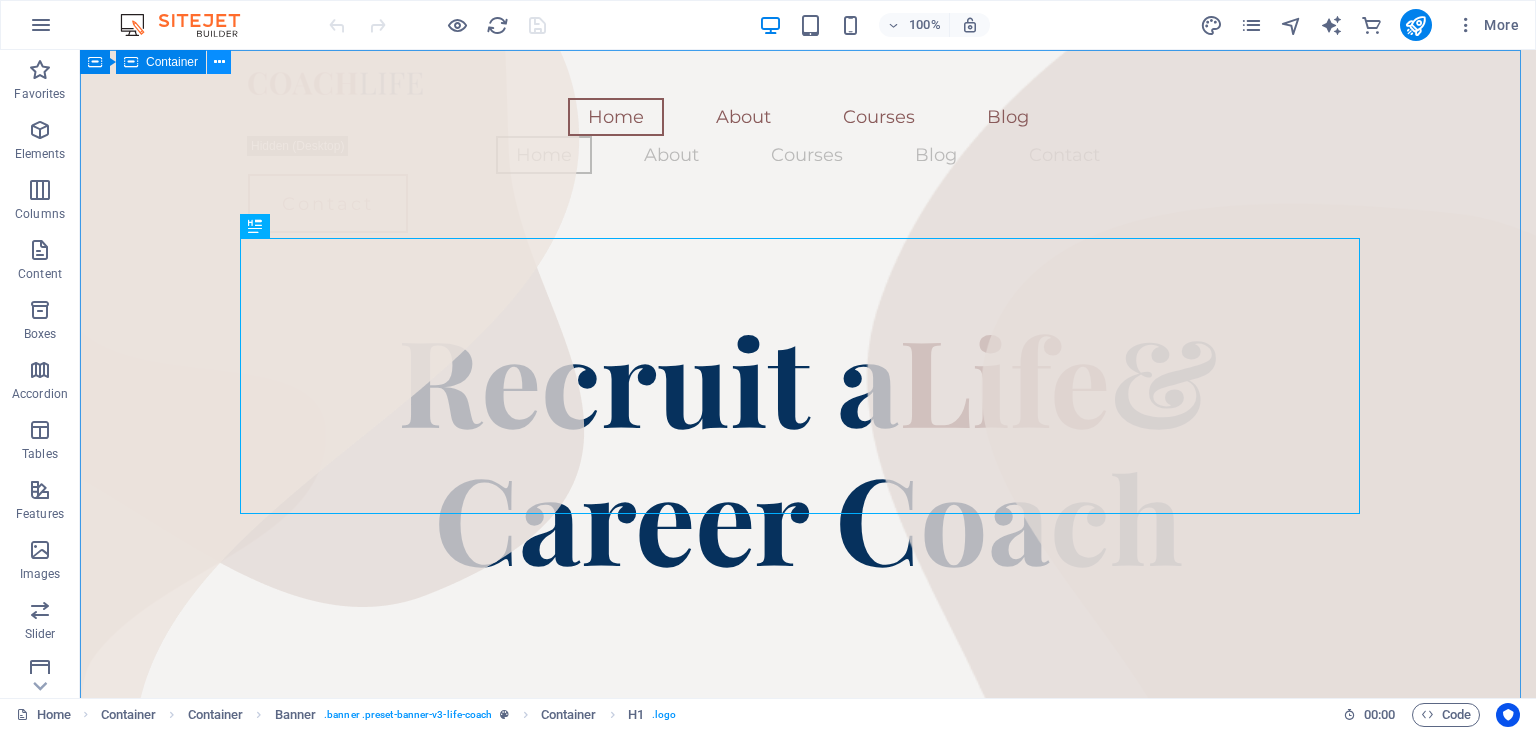click at bounding box center (219, 62) 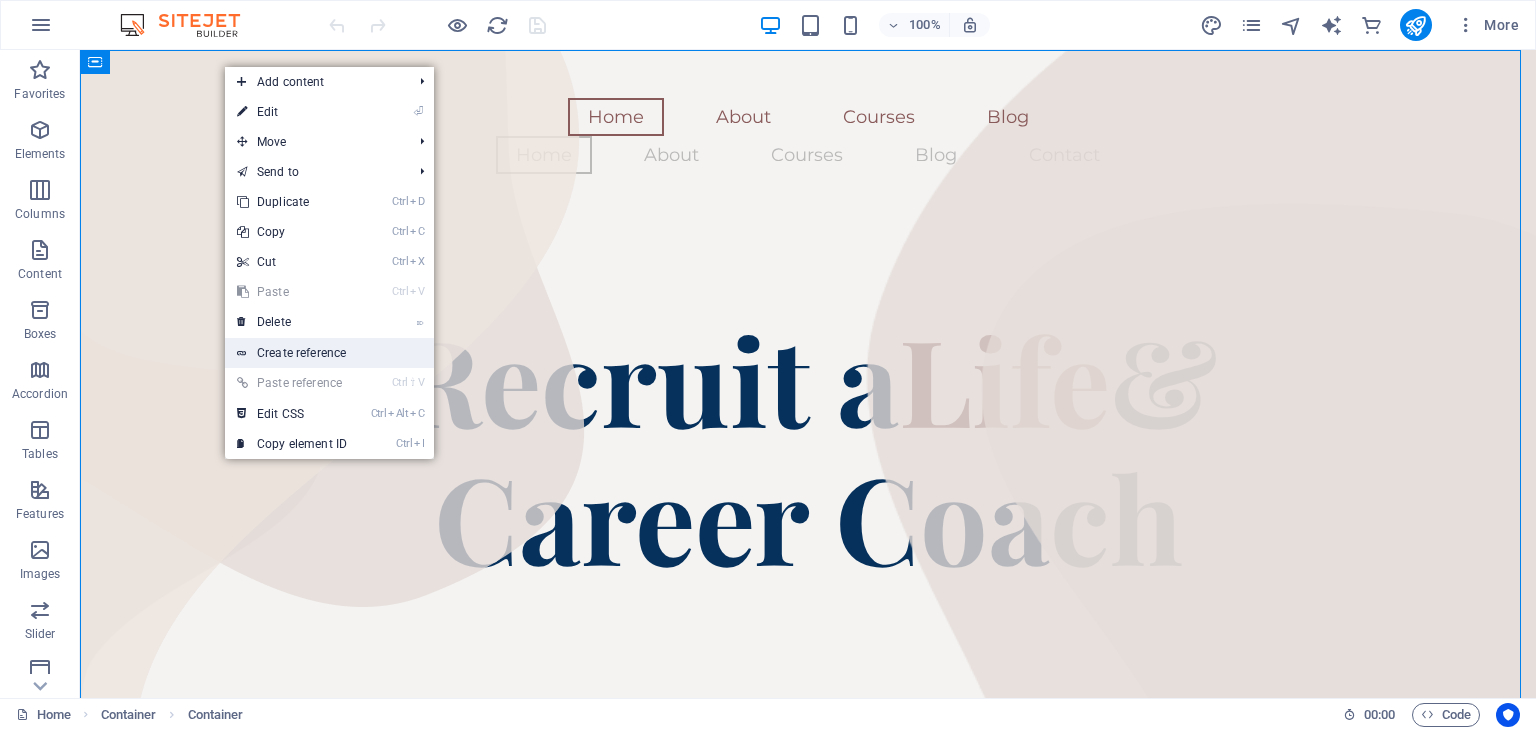 click on "Create reference" at bounding box center (329, 353) 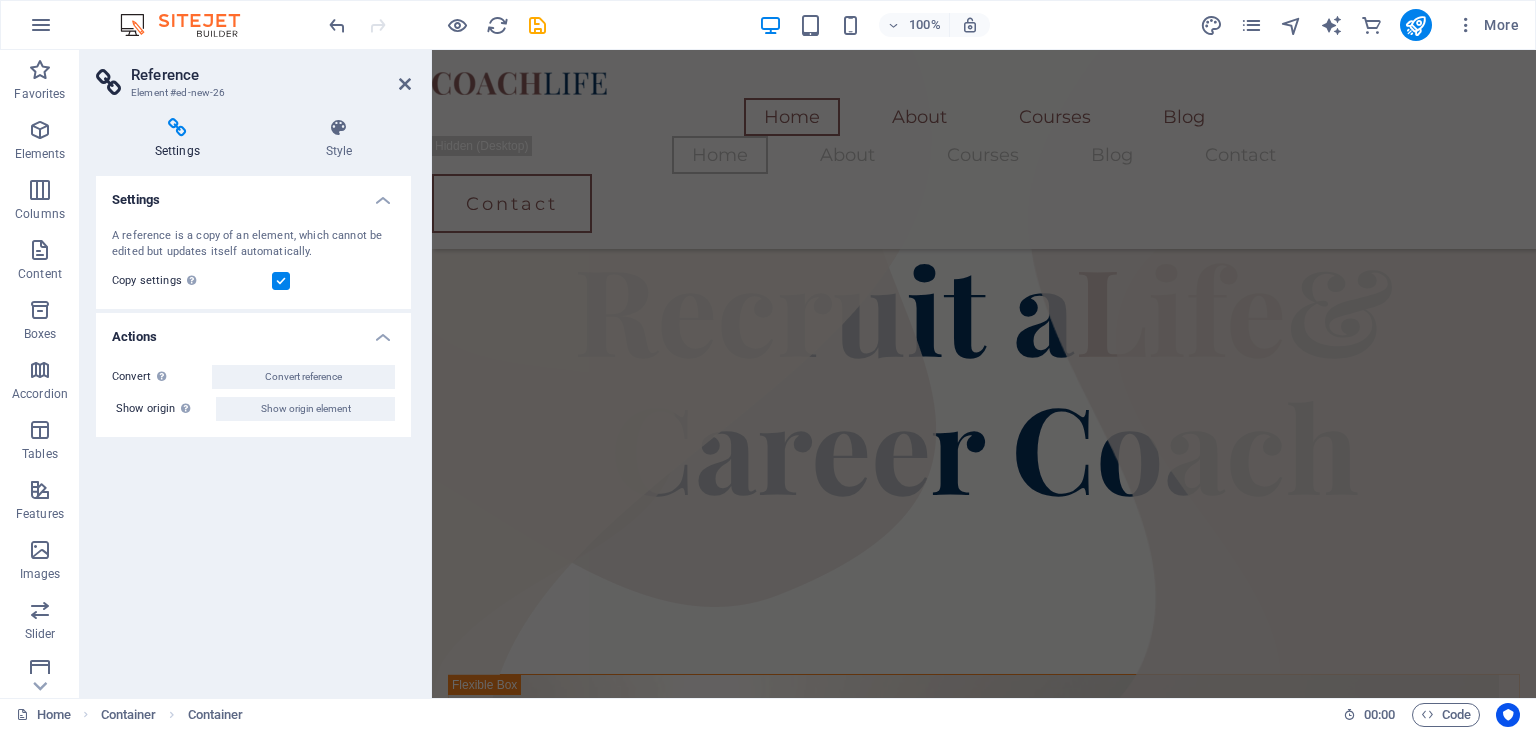 scroll, scrollTop: 1446, scrollLeft: 0, axis: vertical 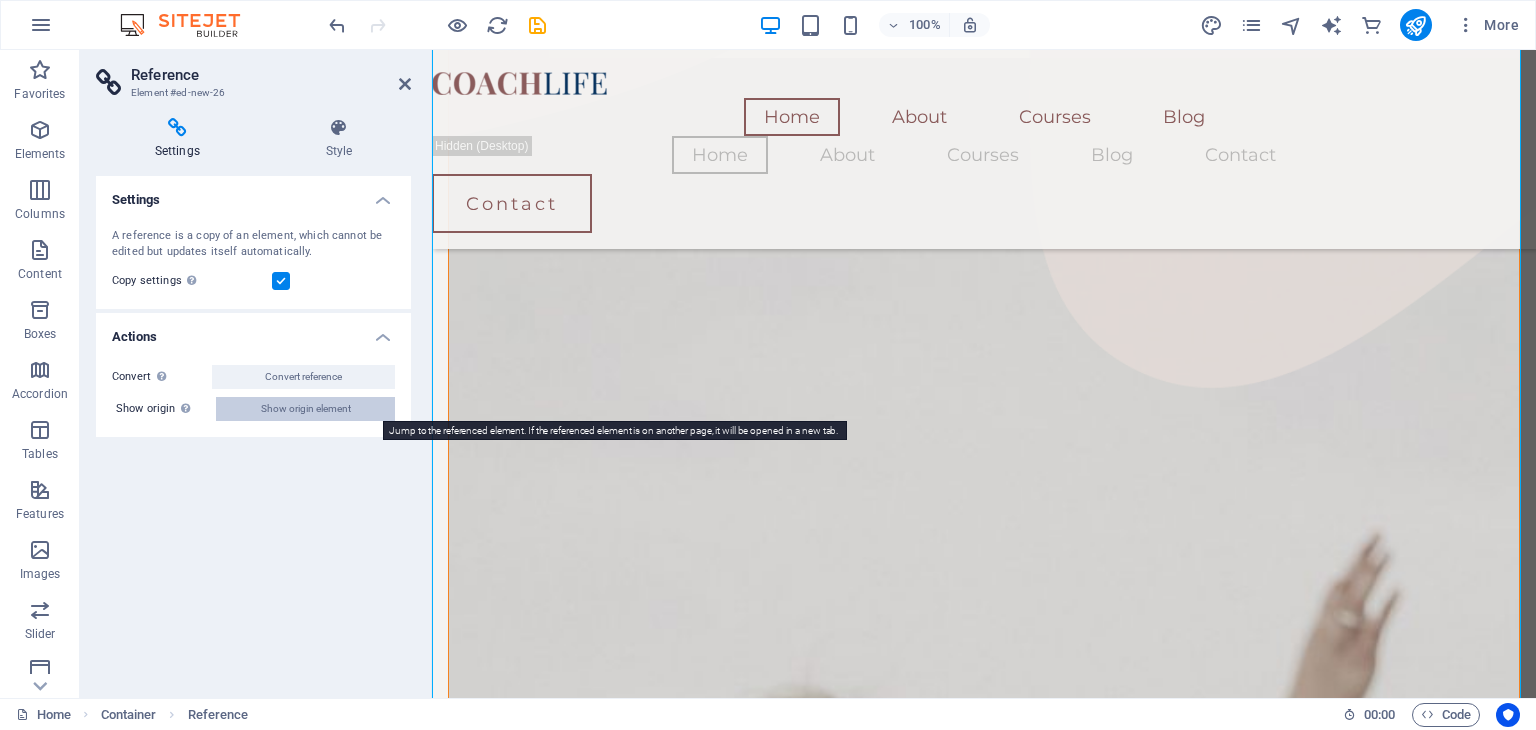 click on "Show origin element" at bounding box center (306, 409) 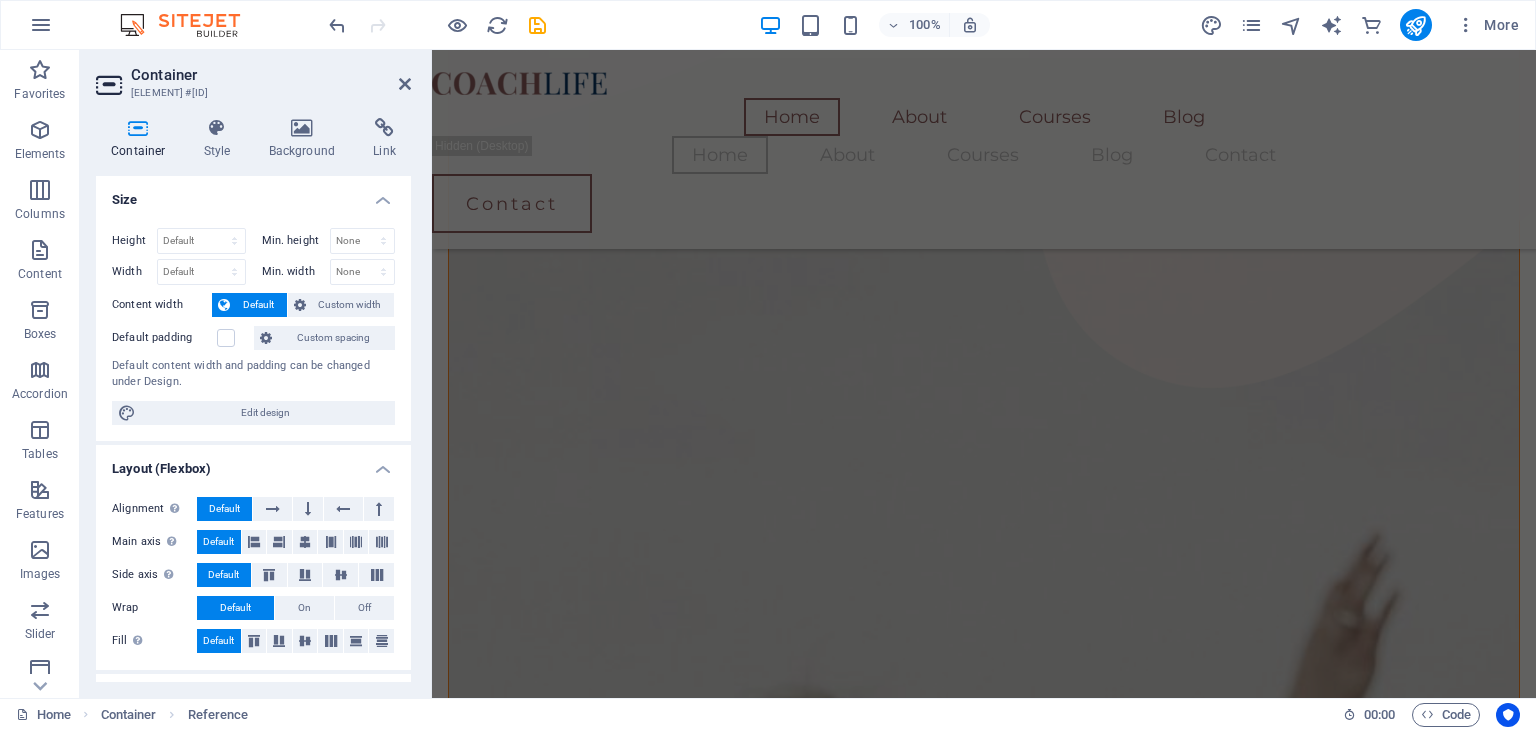 scroll, scrollTop: 266, scrollLeft: 0, axis: vertical 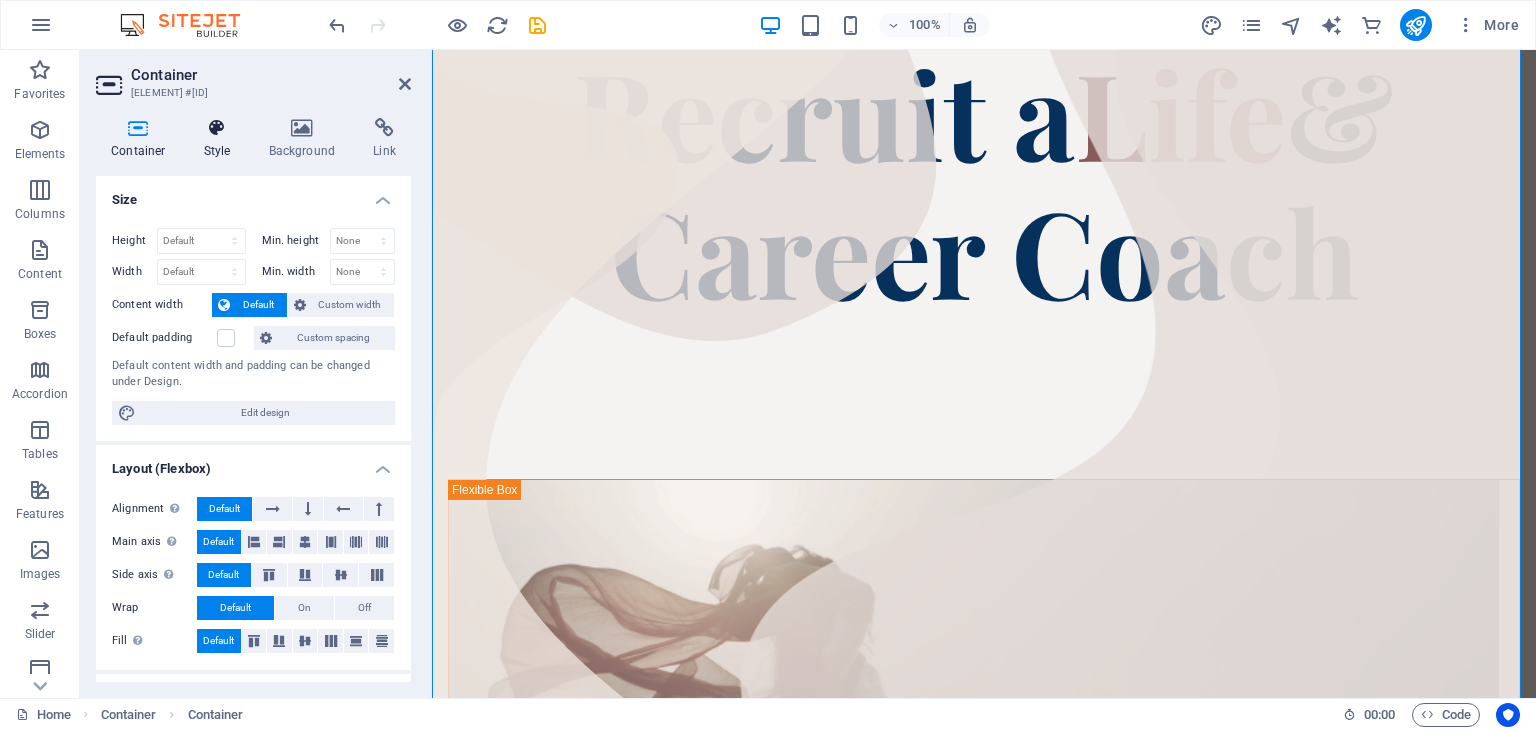 click at bounding box center (217, 128) 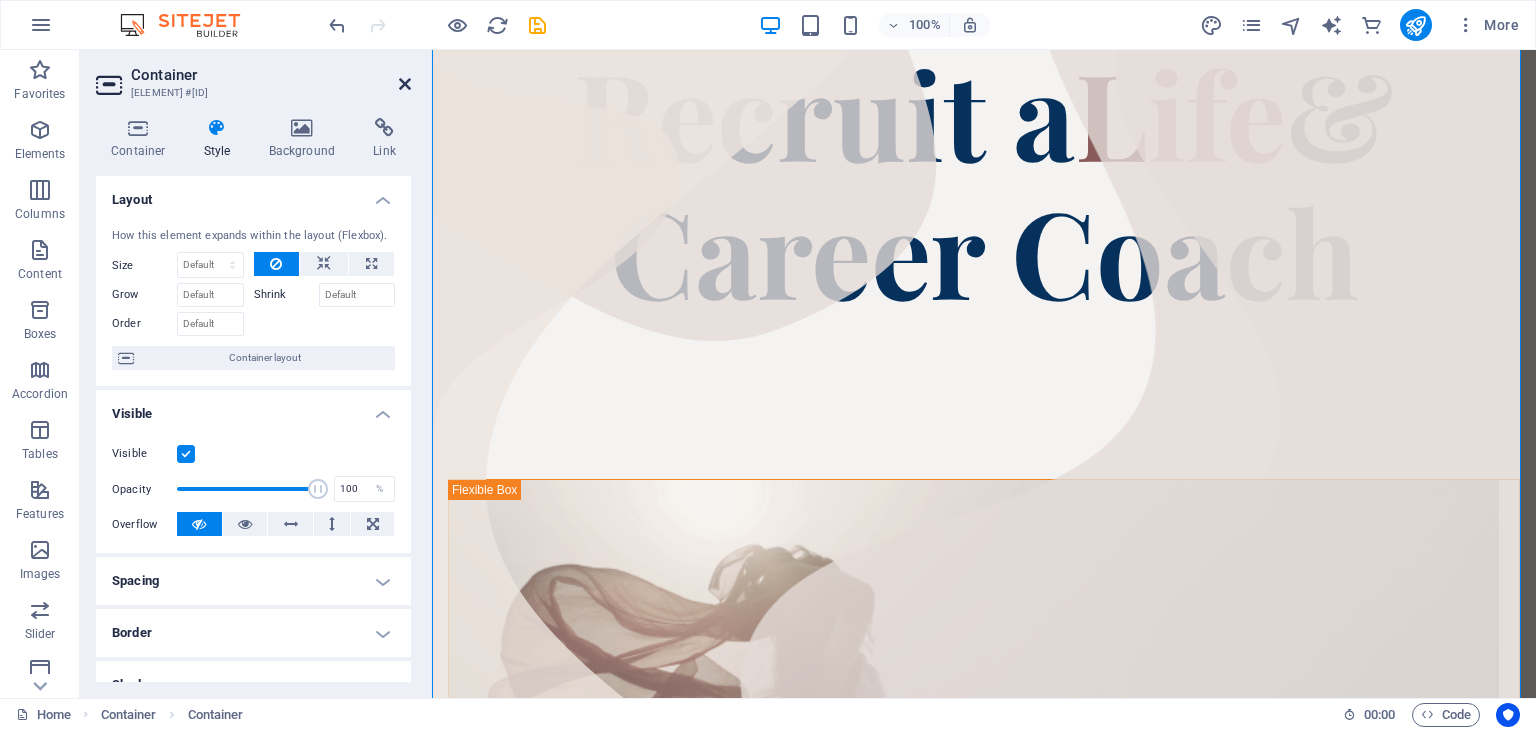 click at bounding box center (405, 84) 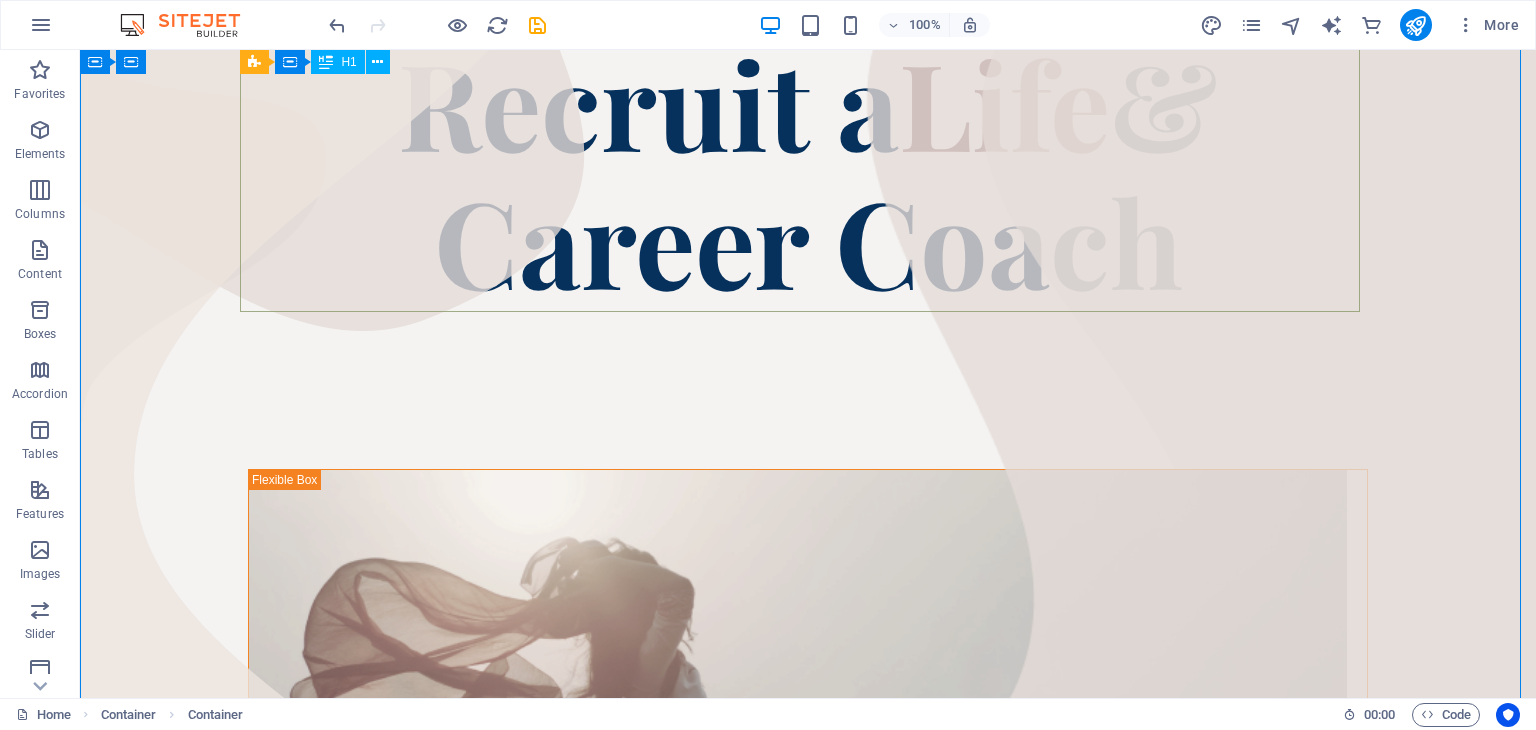 scroll, scrollTop: 0, scrollLeft: 0, axis: both 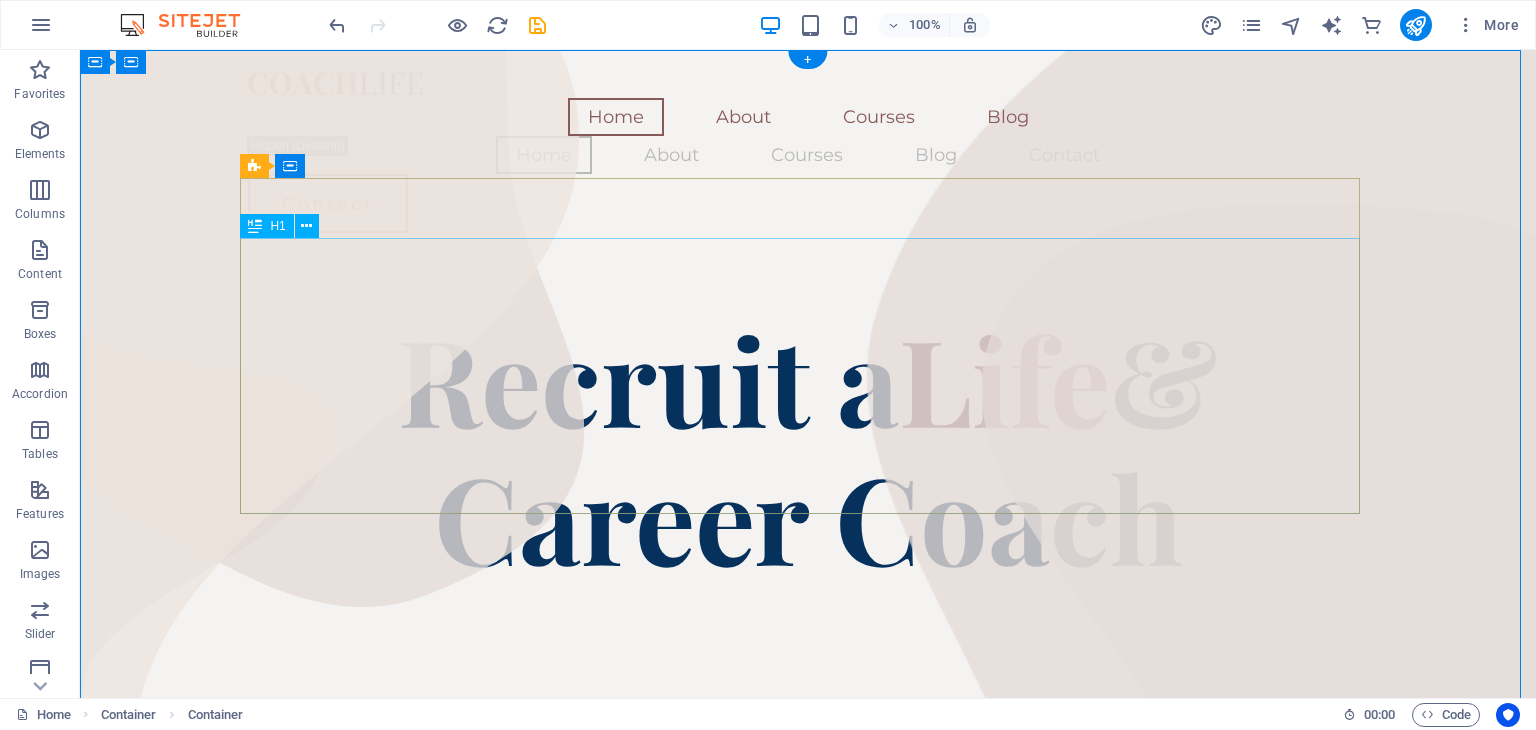 click on "Recruit a  Life  & Career Coach" at bounding box center [808, 447] 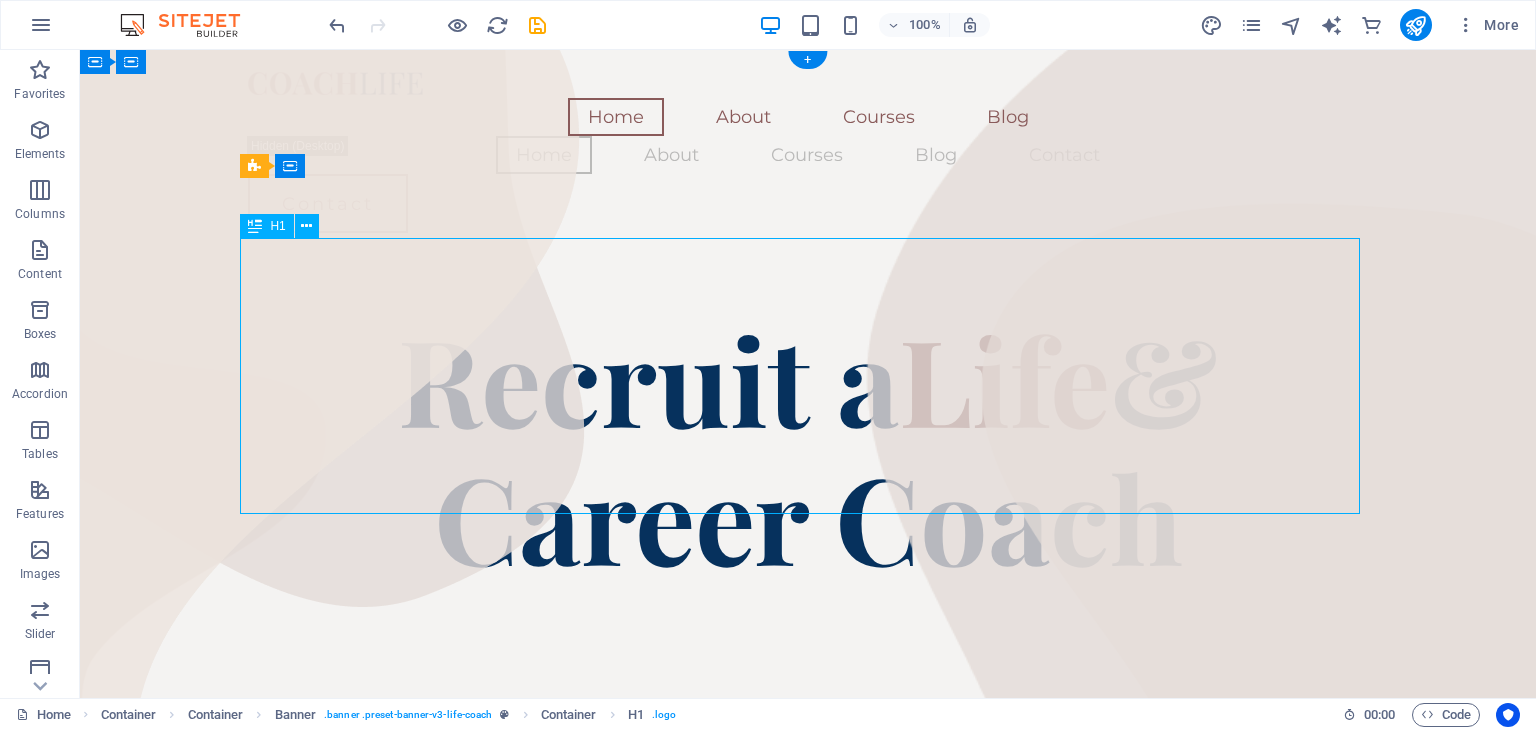 click on "Recruit a  Life  & Career Coach" at bounding box center [808, 447] 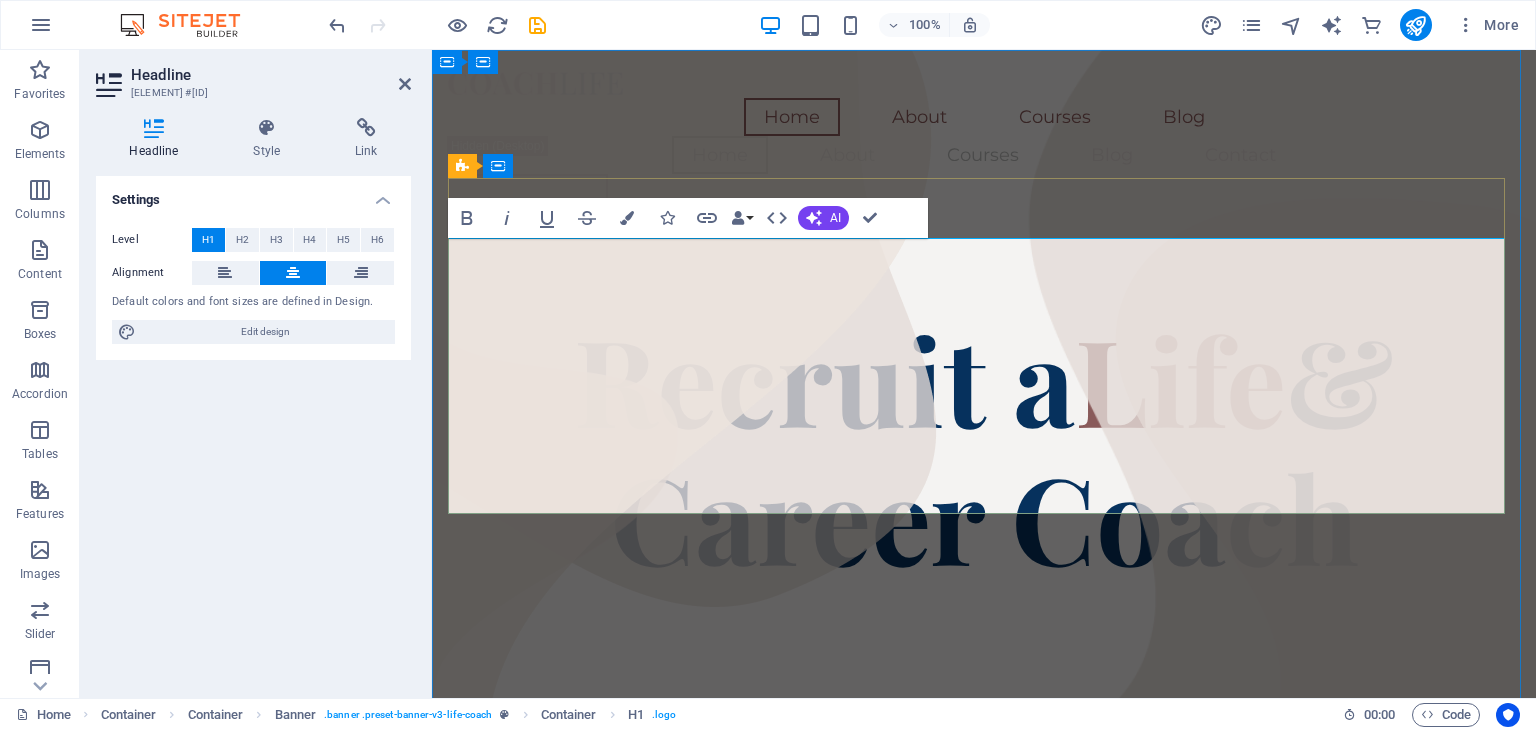 click on "Recruit a" at bounding box center (824, 378) 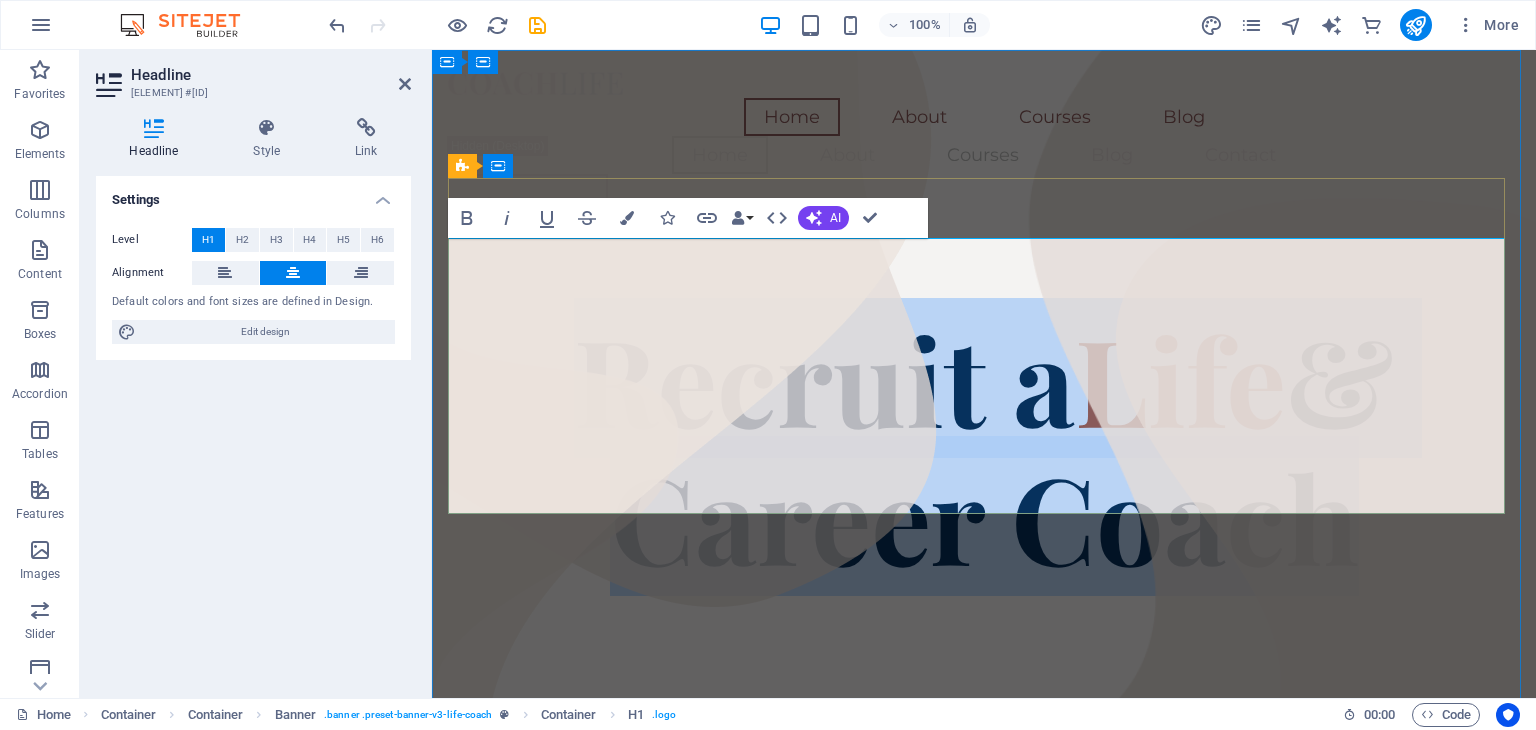 drag, startPoint x: 1332, startPoint y: 421, endPoint x: 448, endPoint y: 307, distance: 891.3204 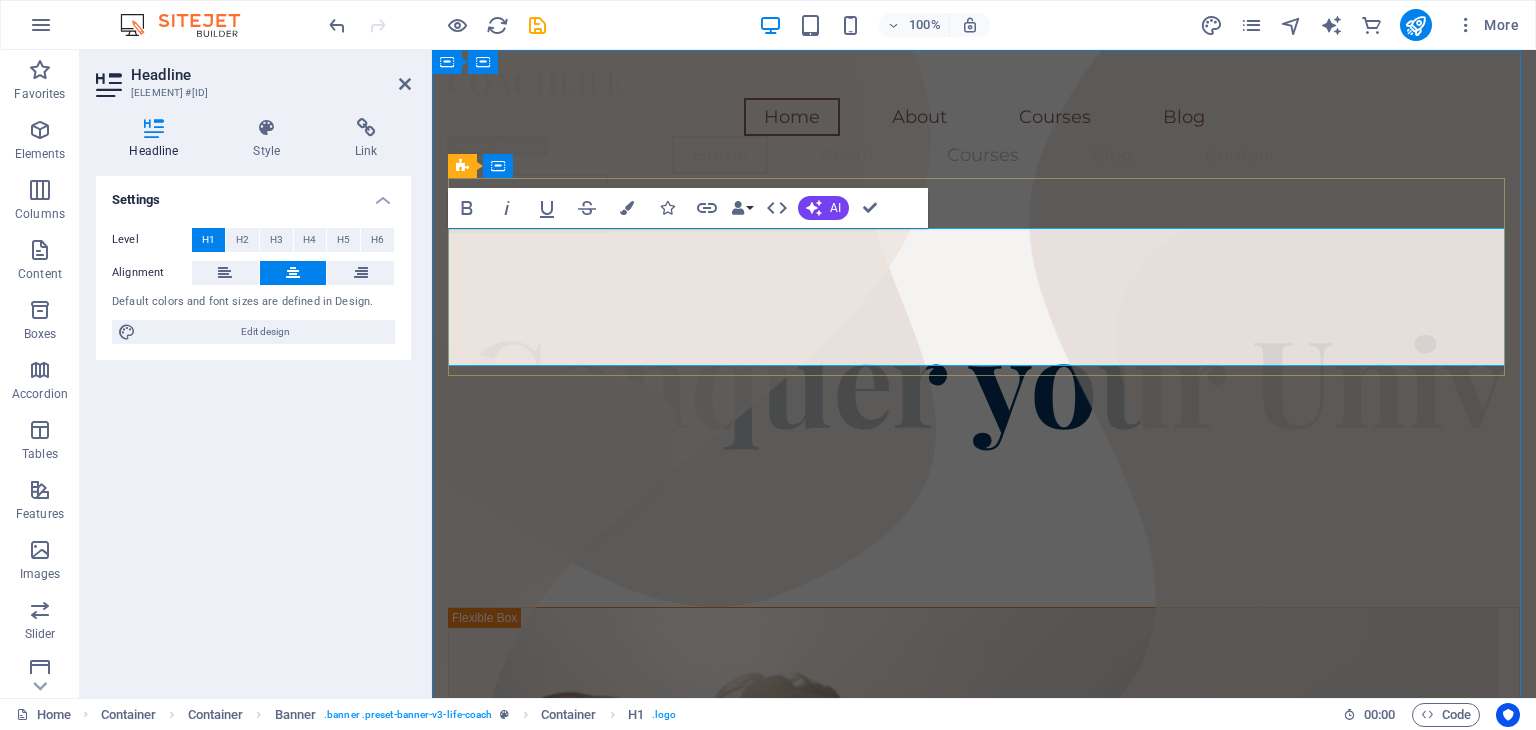 scroll, scrollTop: 11, scrollLeft: 0, axis: vertical 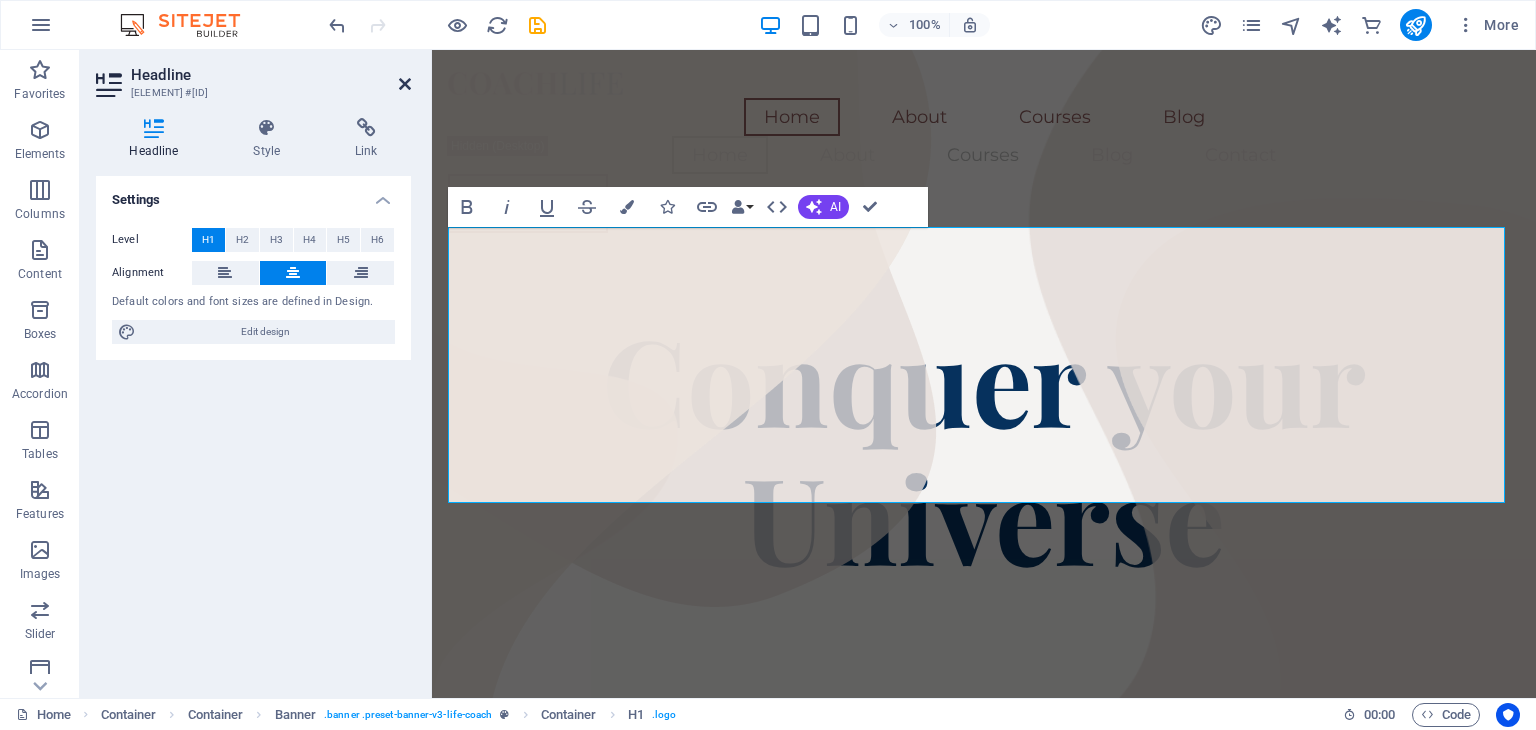 click at bounding box center (405, 84) 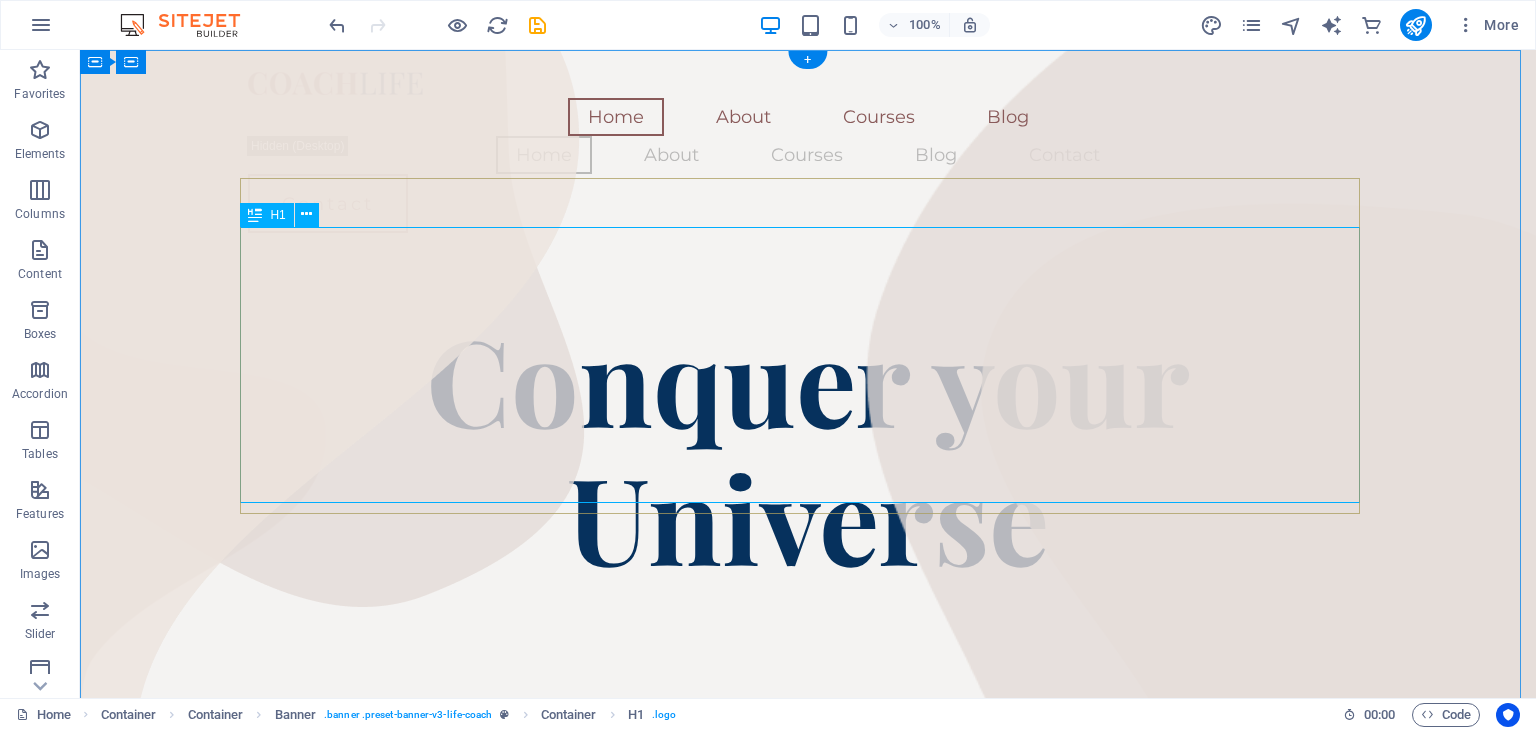 click on "Conquer your Universe" at bounding box center (808, 447) 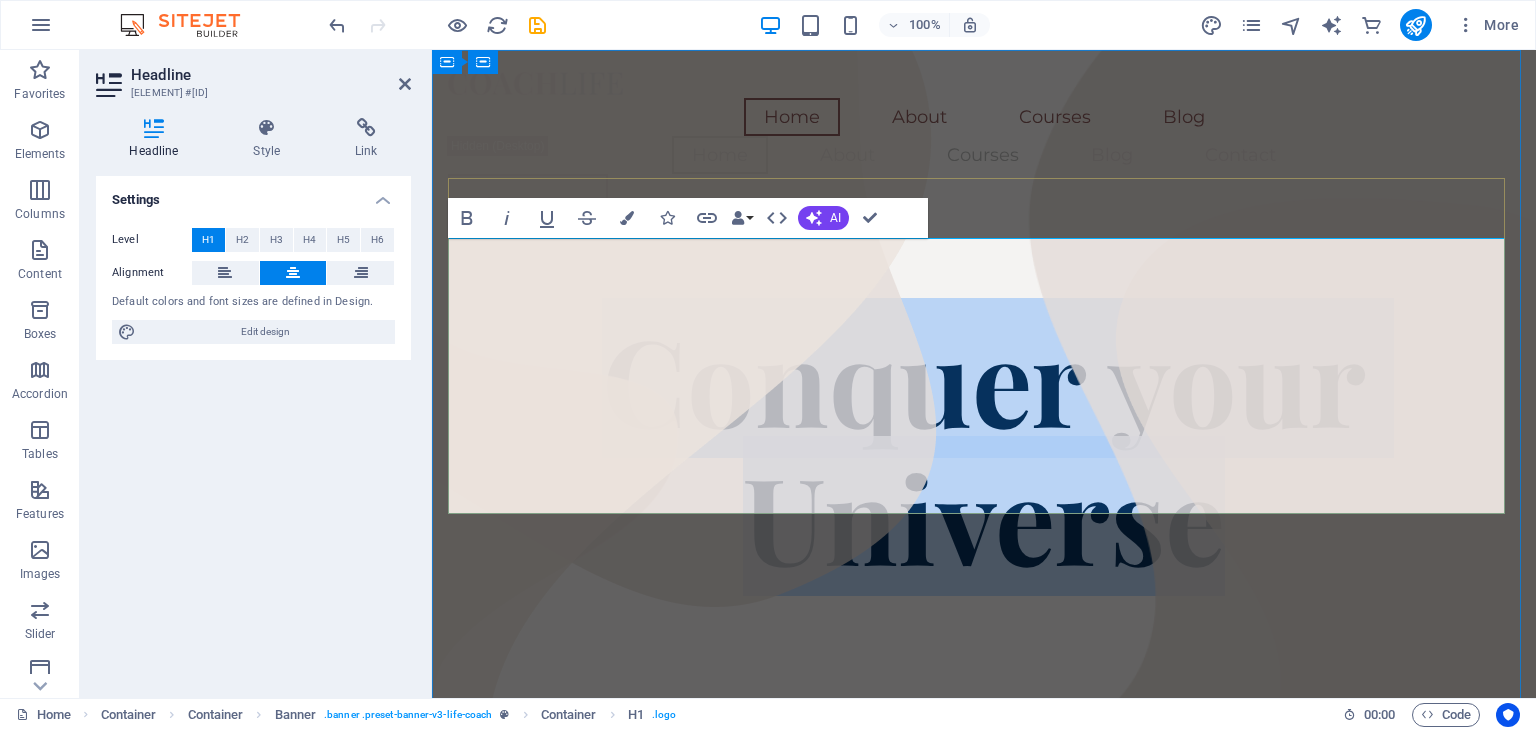 scroll, scrollTop: 0, scrollLeft: 0, axis: both 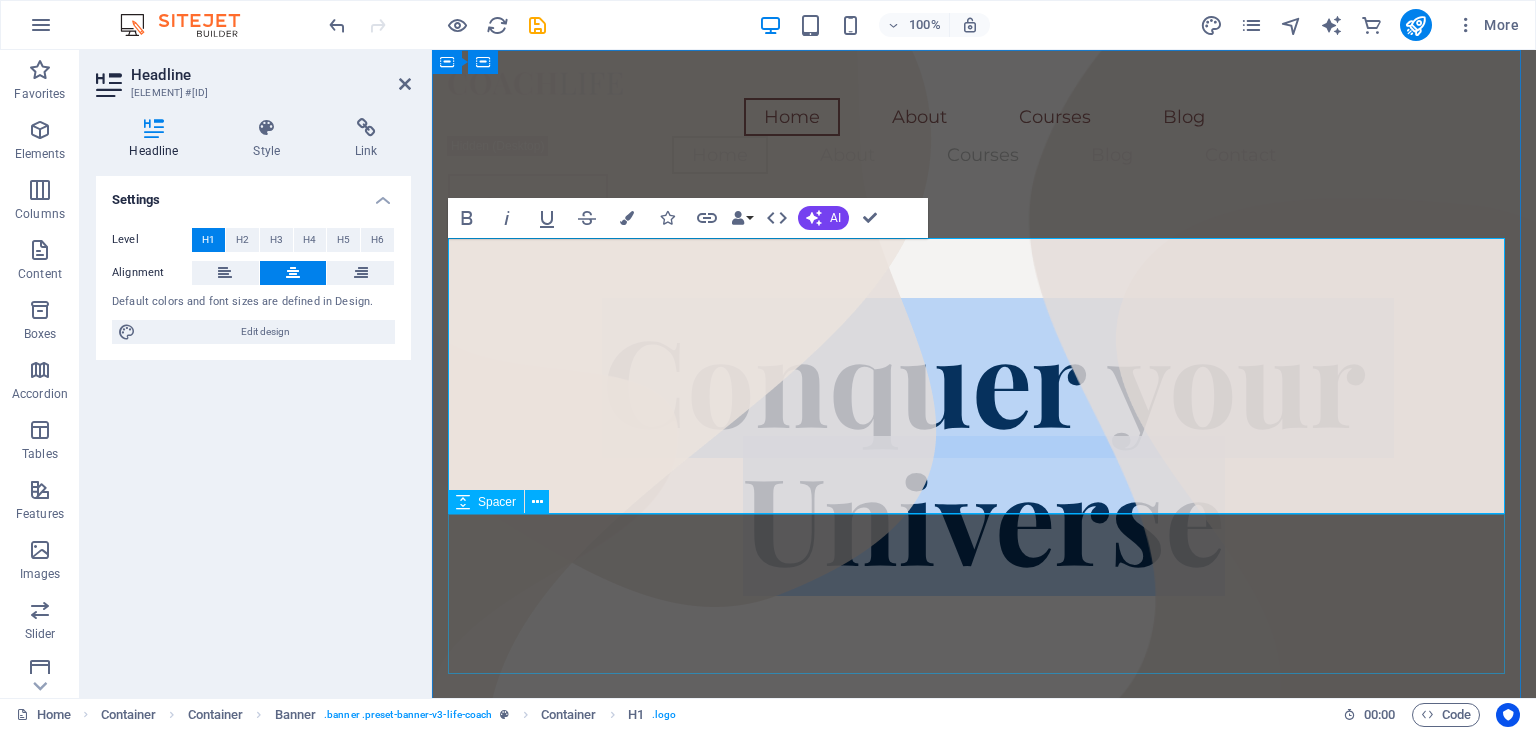 click at bounding box center [984, 665] 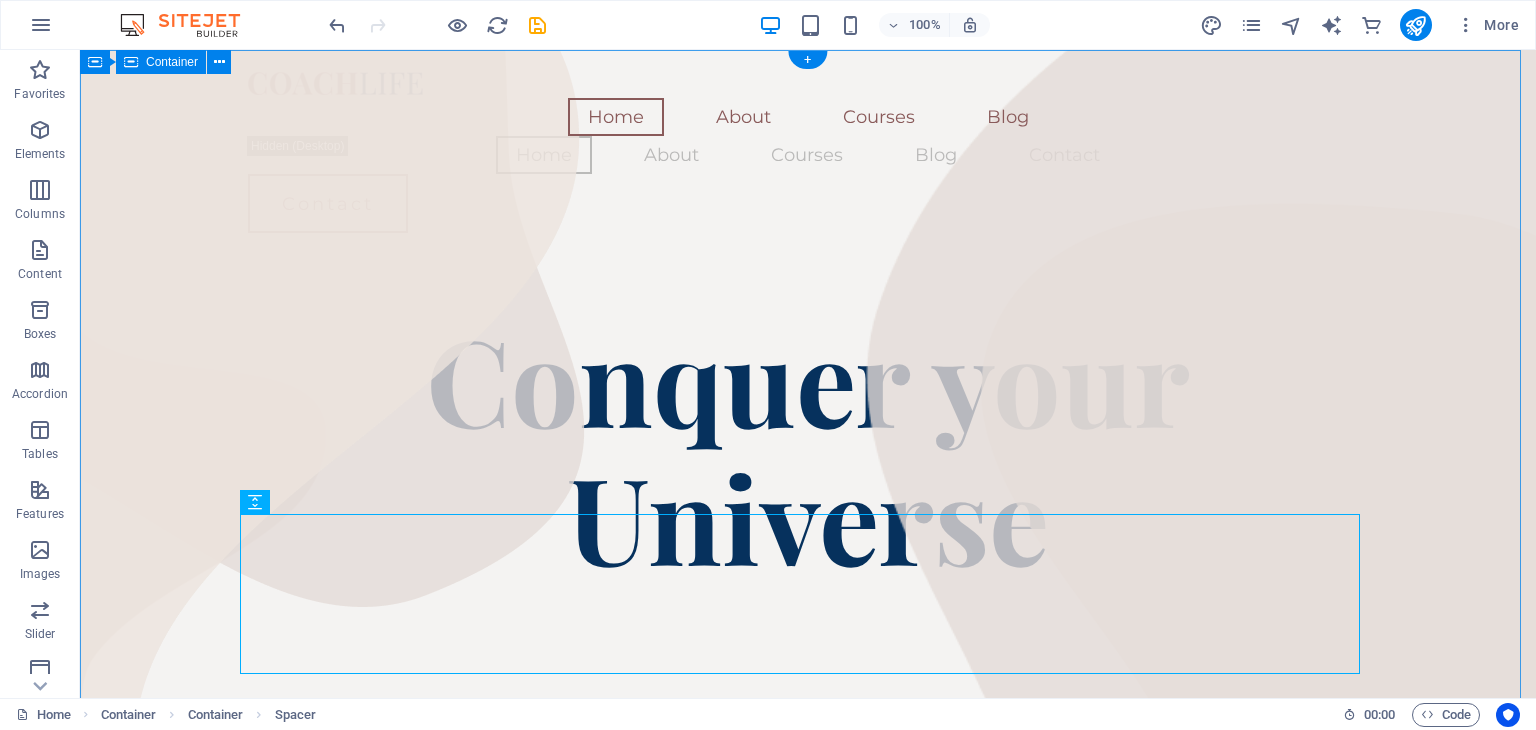 click on "Home About Courses Blog Home About Courses Blog Contact Contact Conquer your Universe Coach Headline There are many variations of passages of Lorem Ipsum available, but the majority have suffered alteration in some form, by injected humour, or randomised words which don't look even slightly believable." at bounding box center (808, 2118) 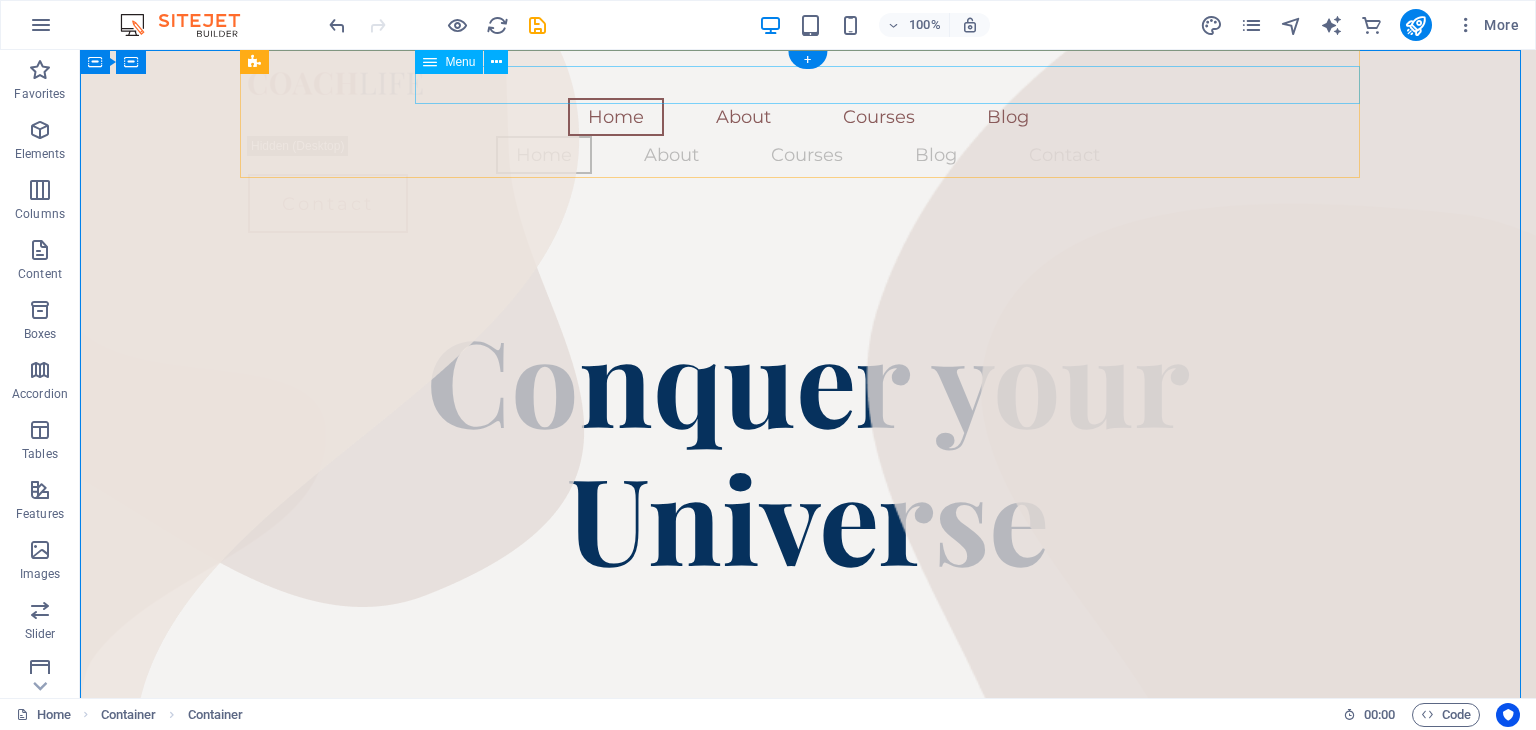 click on "Home About Courses Blog" at bounding box center (808, 117) 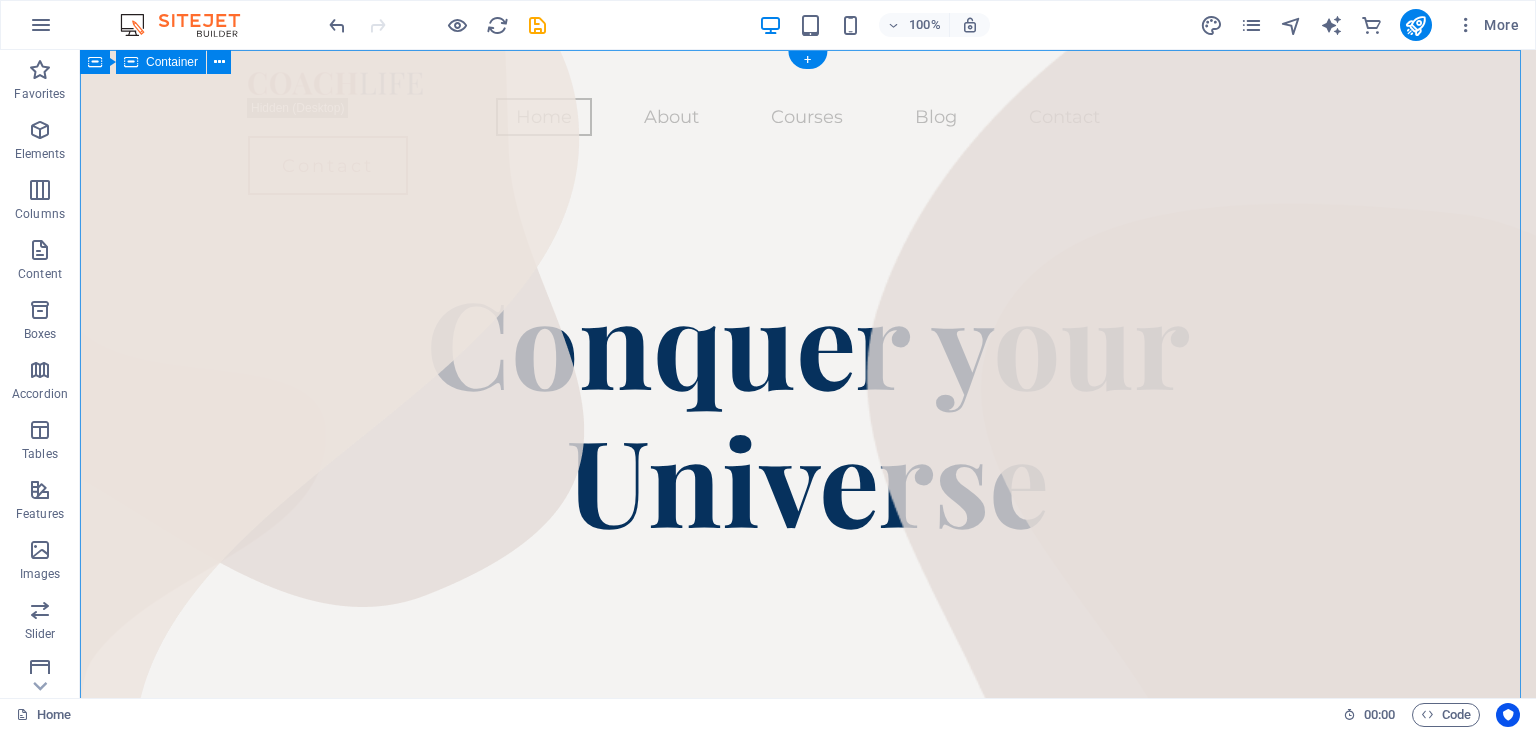 click on "Home About Courses Blog Contact Contact Conquer your Universe Coach Headline There are many variations of passages of Lorem Ipsum available, but the majority have suffered alteration in some form, by injected humour, or randomised words which don't look even slightly believable." at bounding box center [808, 2099] 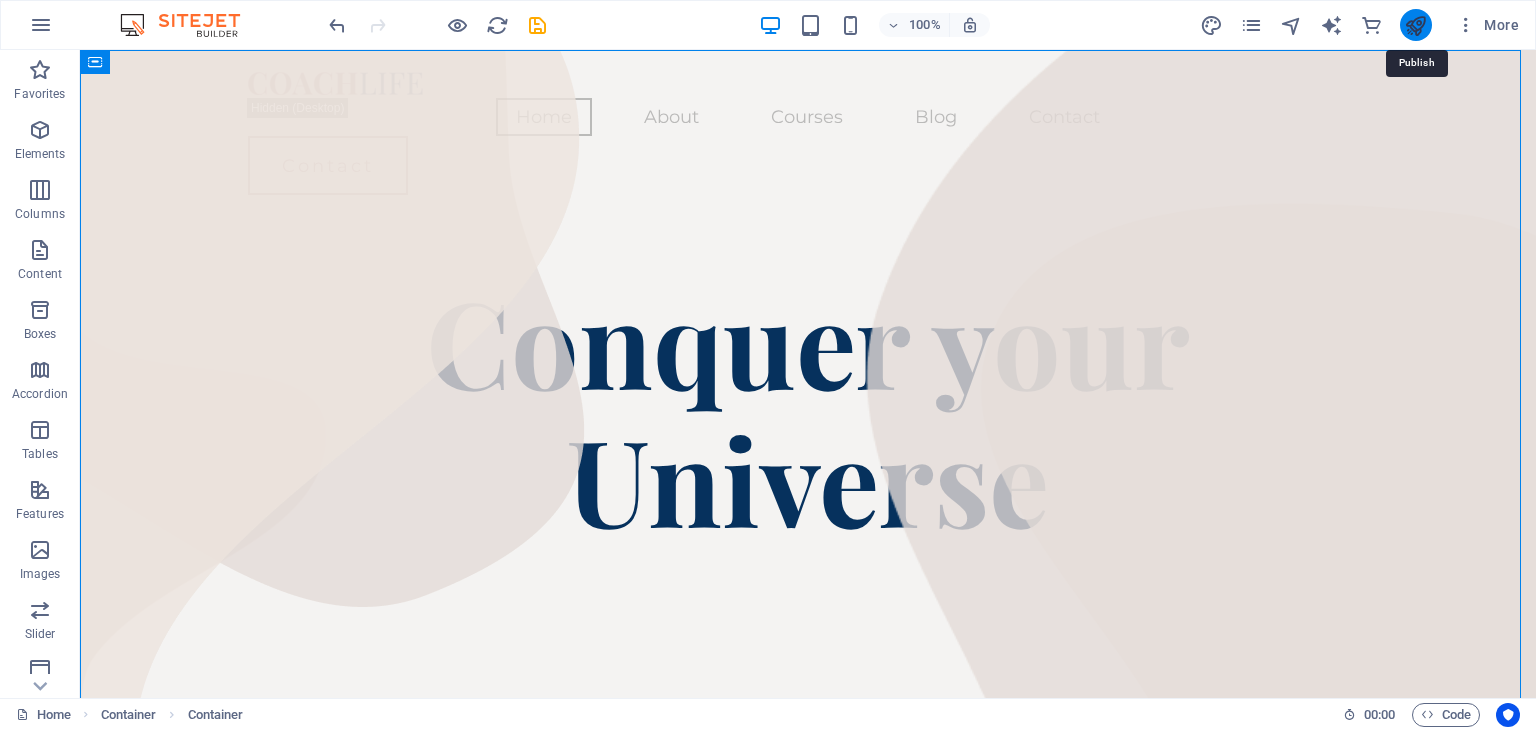 click at bounding box center (1415, 25) 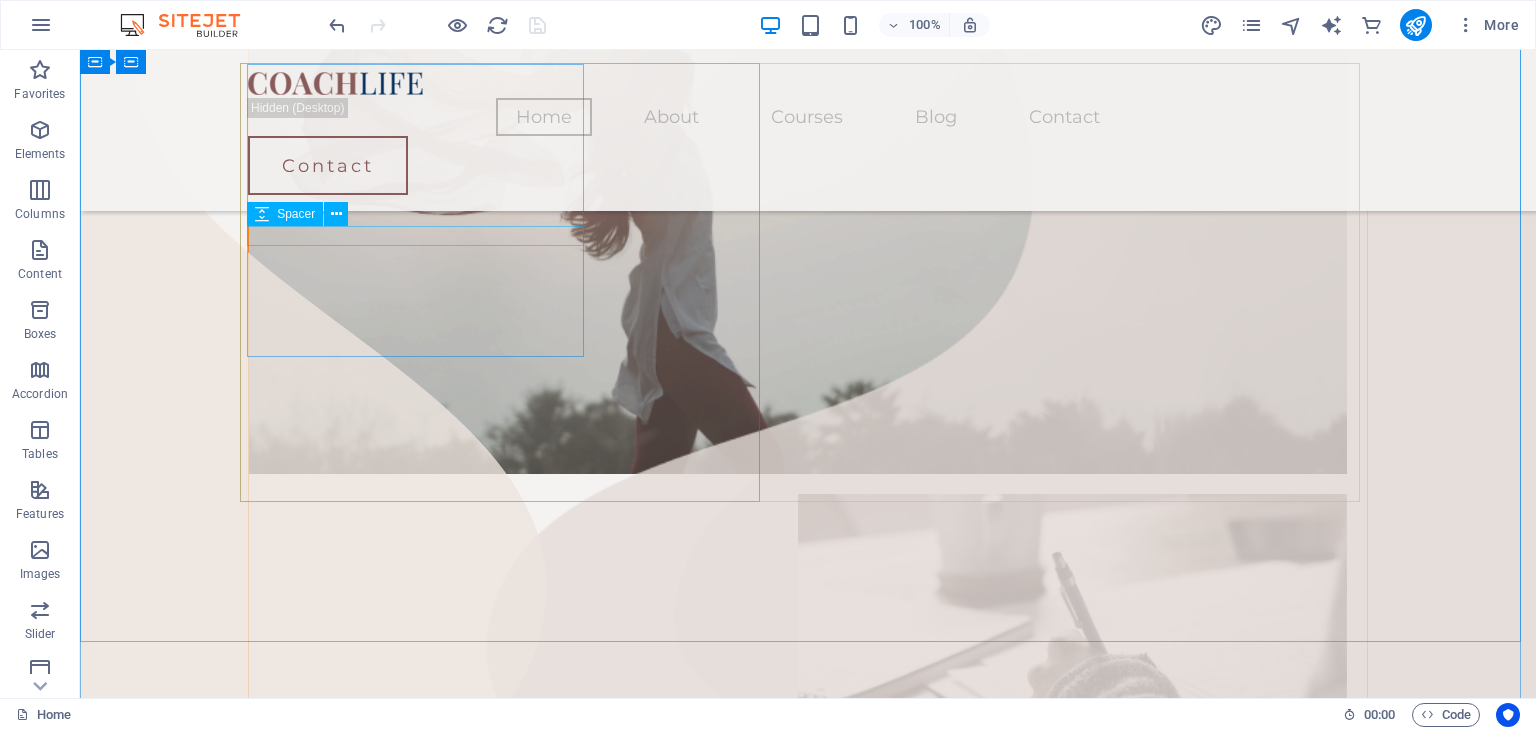 scroll, scrollTop: 700, scrollLeft: 0, axis: vertical 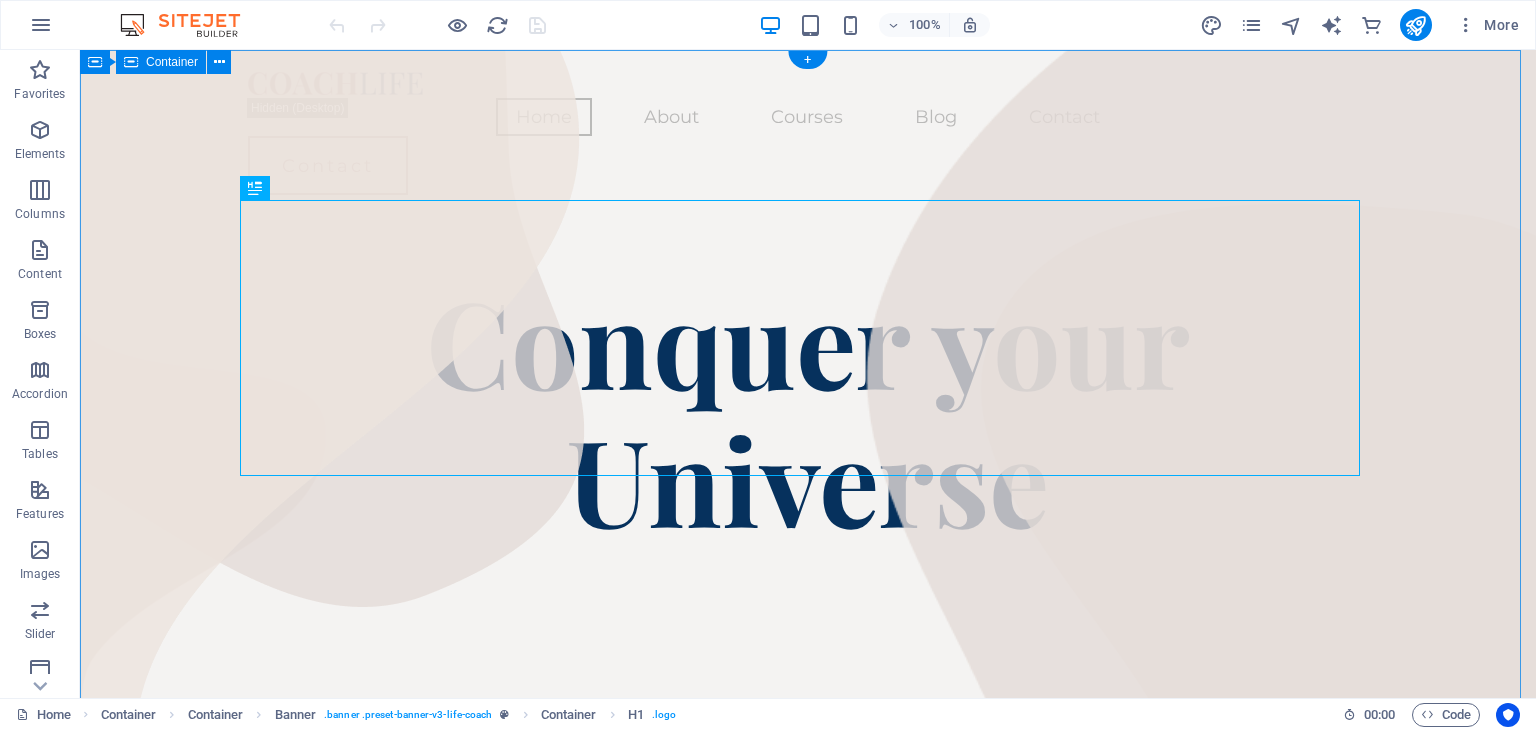 click on "Home About Courses Blog Contact Contact Conquer your Universe Coach Headline There are many variations of passages of Lorem Ipsum available, but the majority have suffered alteration in some form, by injected humour, or randomised words which don't look even slightly believable." at bounding box center [808, 2099] 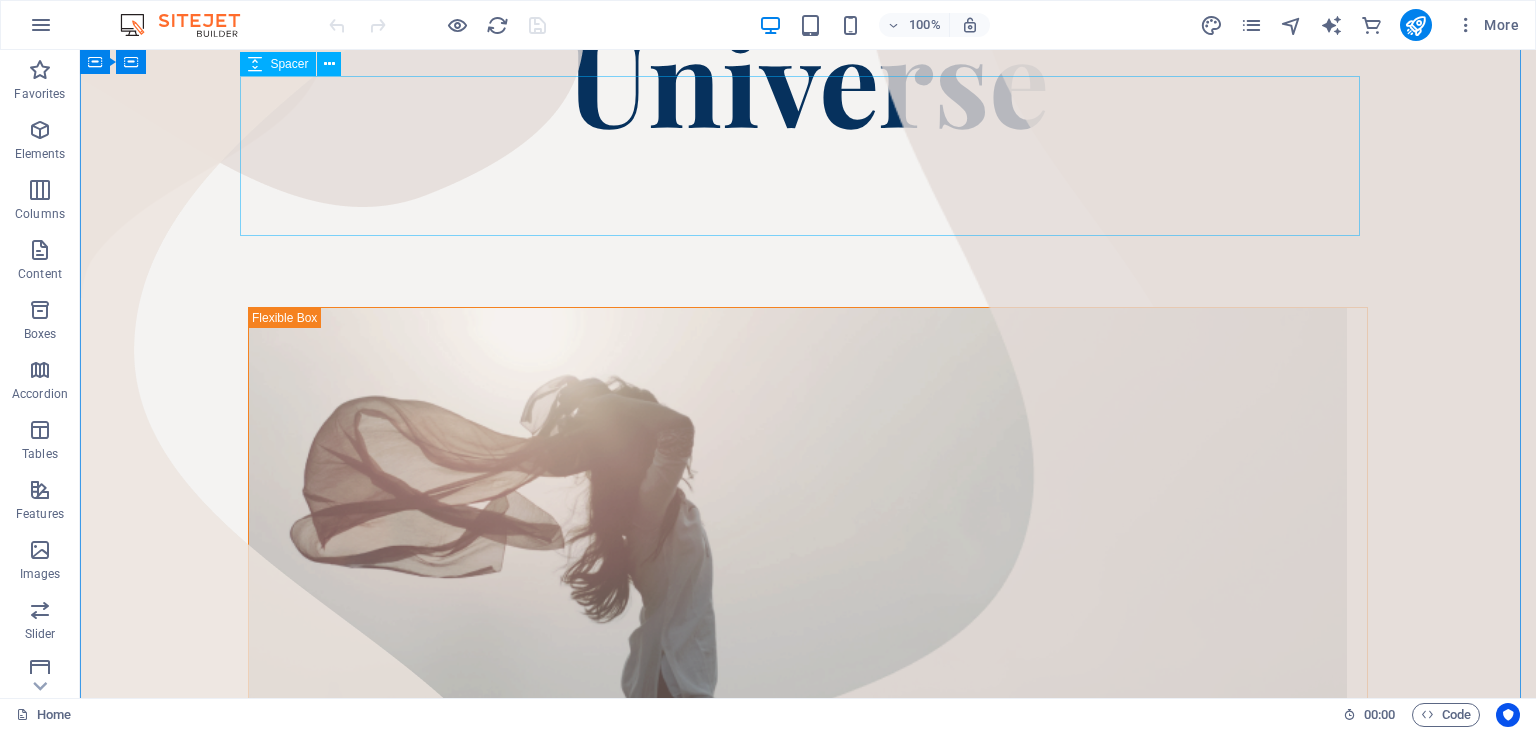 scroll, scrollTop: 0, scrollLeft: 0, axis: both 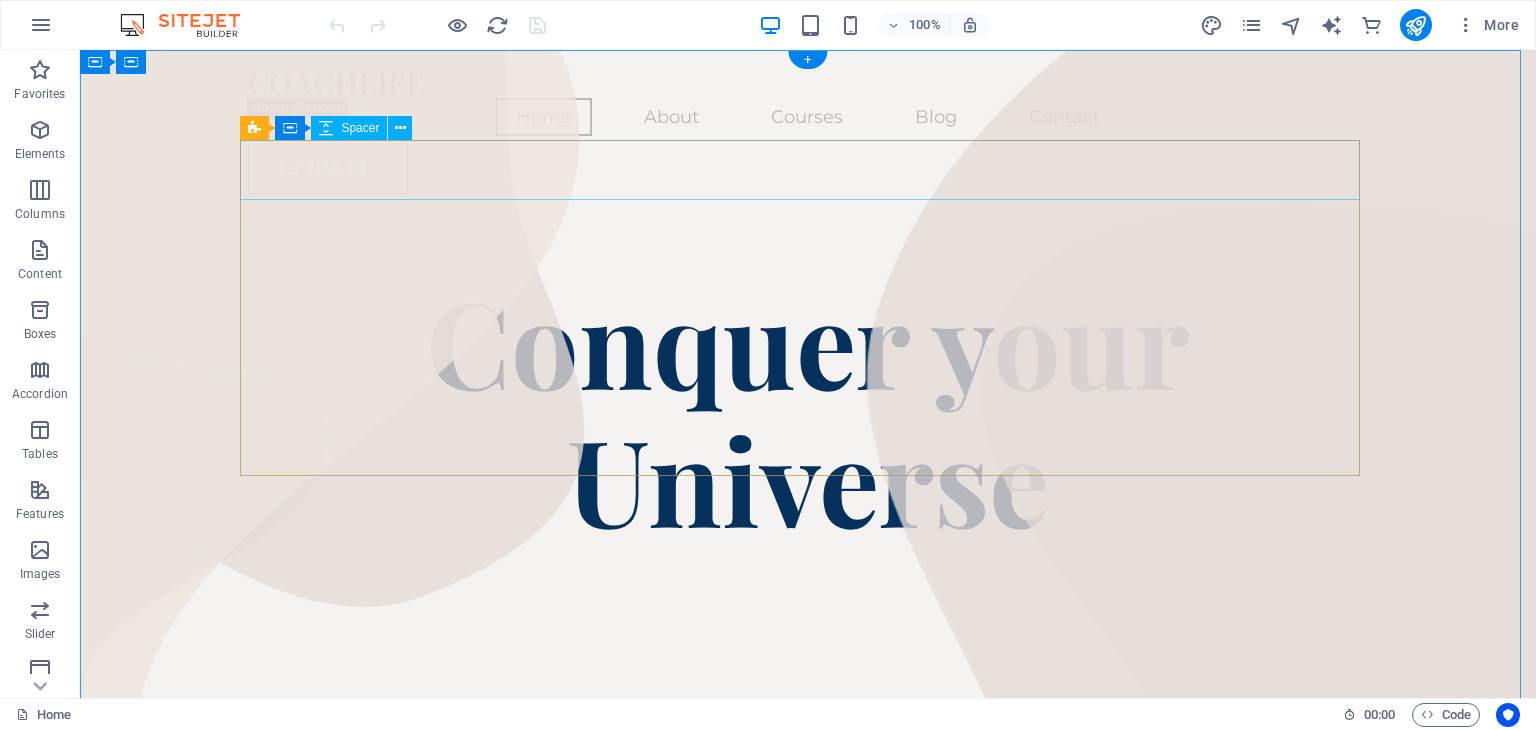click on "Home About Courses Blog Contact Contact Conquer your Universe Coach Headline There are many variations of passages of Lorem Ipsum available, but the majority have suffered alteration in some form, by injected humour, or randomised words which don't look even slightly believable." at bounding box center (808, 2099) 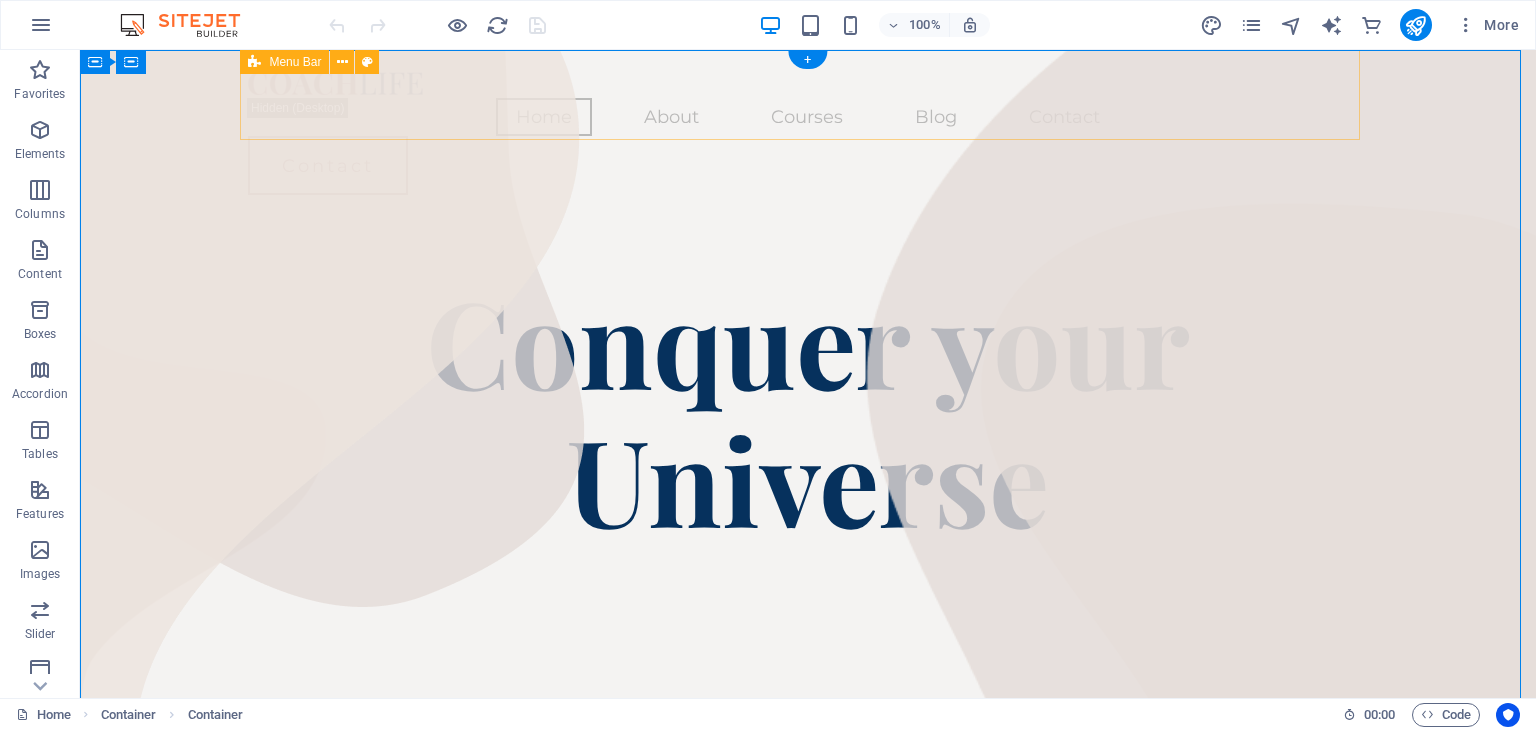 click on "Home About Courses Blog Contact Contact" at bounding box center (808, 130) 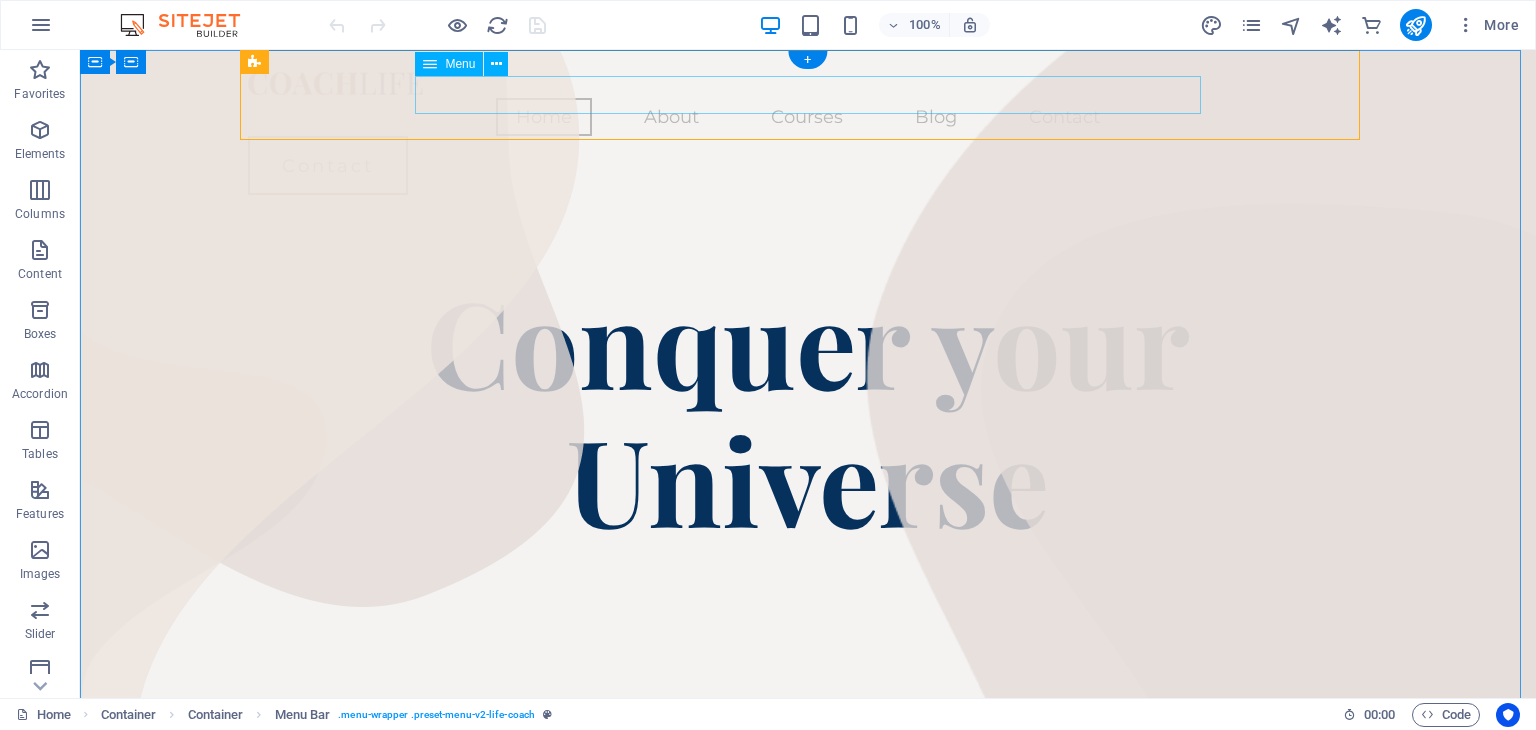 click on "Home About Courses Blog Contact" at bounding box center (808, 117) 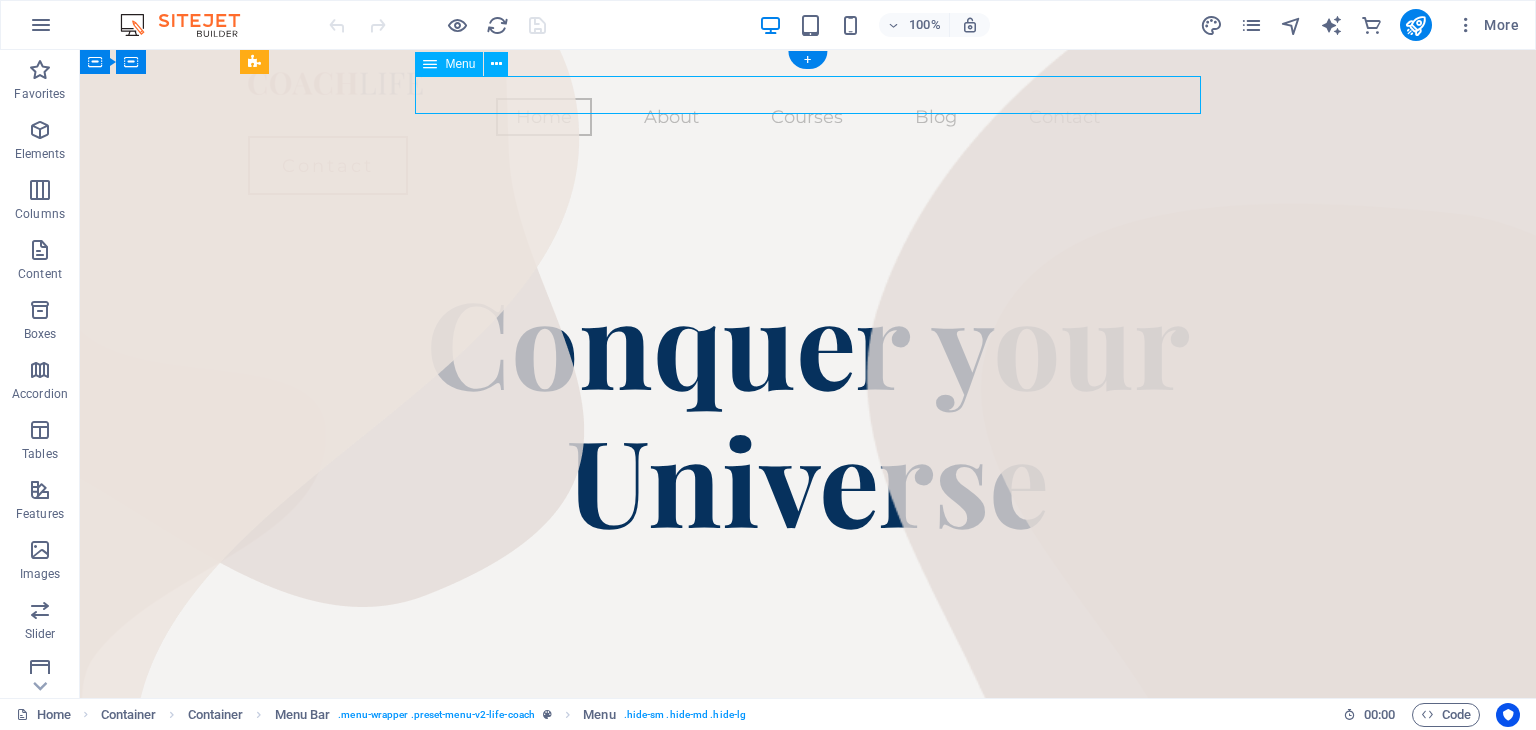 click on "Home About Courses Blog Contact" at bounding box center [808, 117] 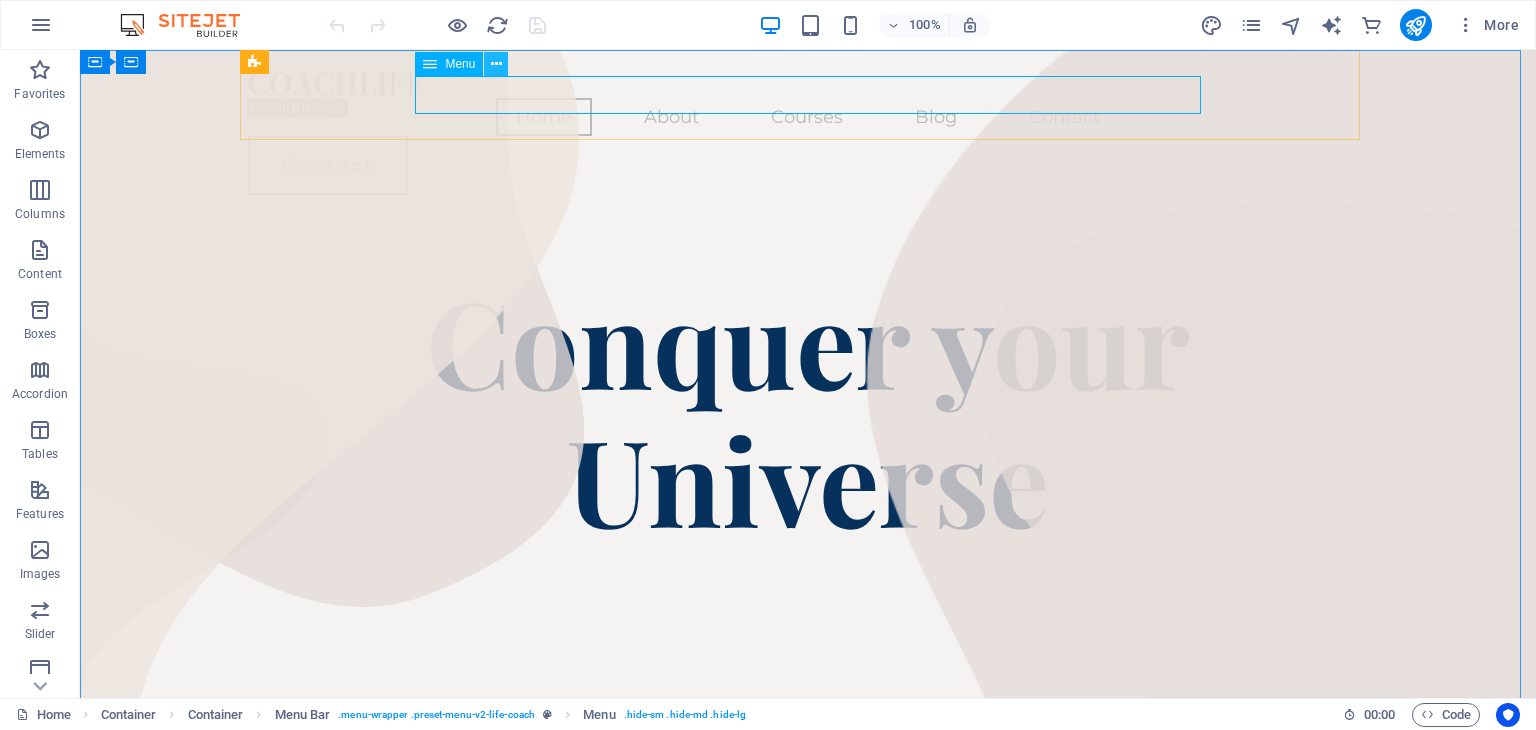 click at bounding box center (496, 64) 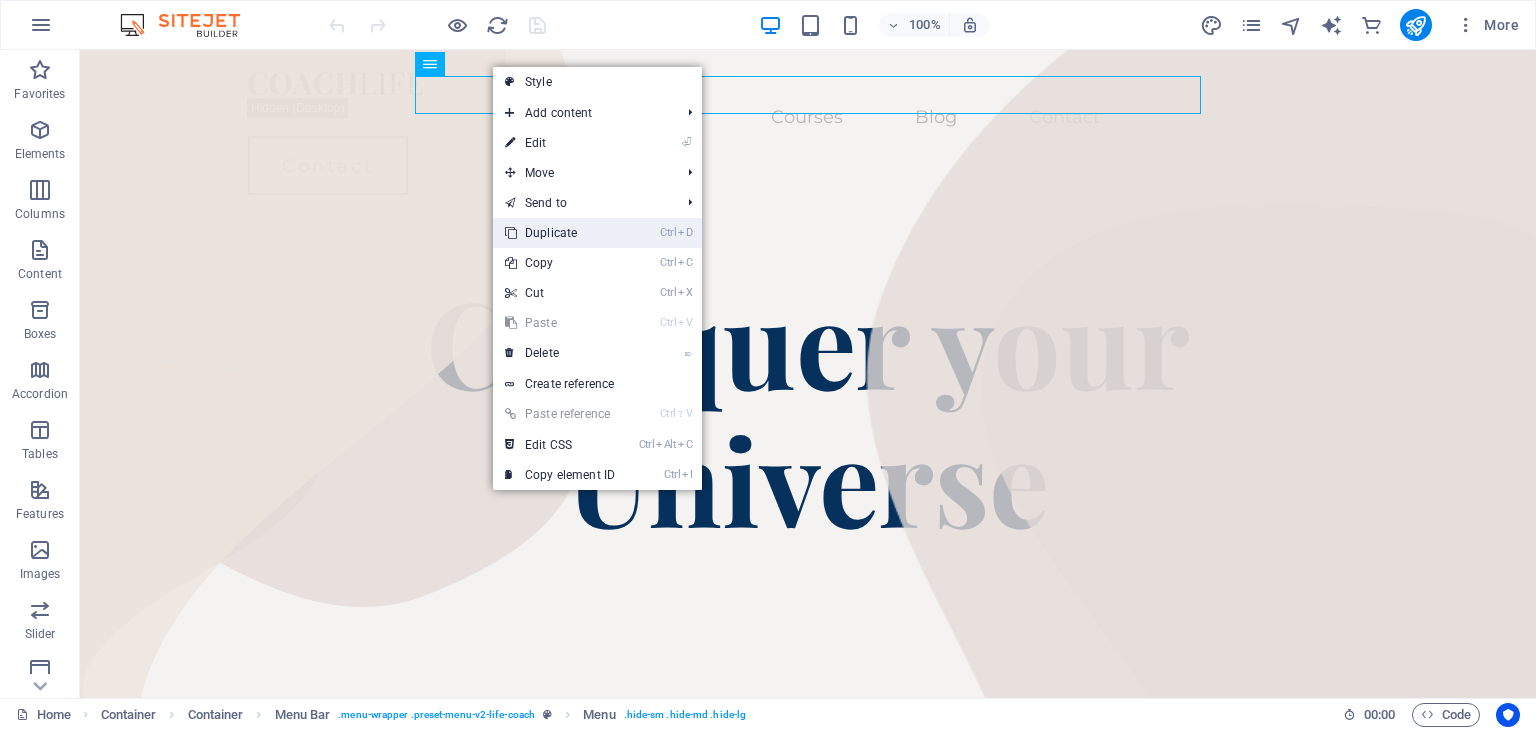 click on "Ctrl D  Duplicate" at bounding box center [560, 233] 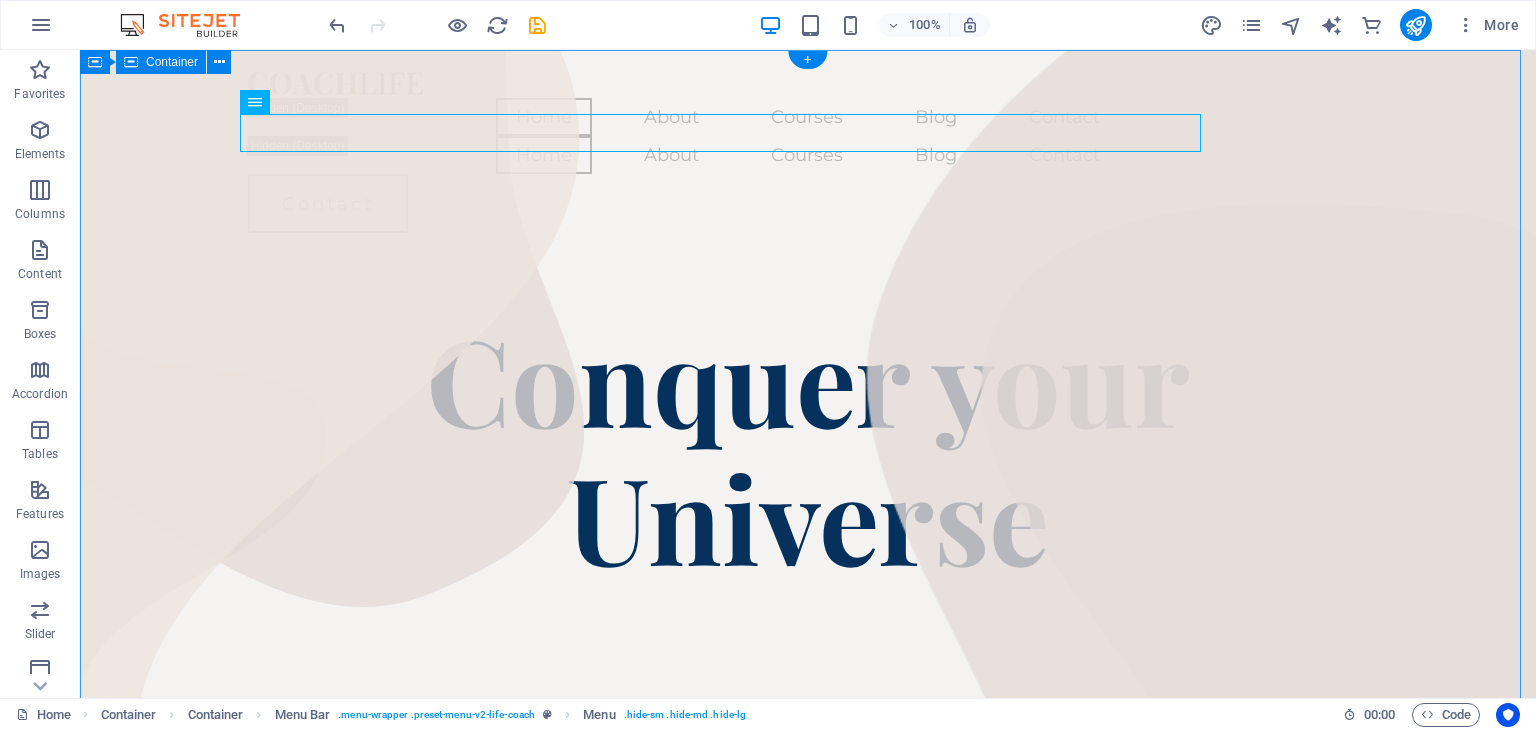 click on "Home About Courses Blog Contact Home About Courses Blog Contact Contact Conquer your Universe Coach Headline There are many variations of passages of Lorem Ipsum available, but the majority have suffered alteration in some form, by injected humour, or randomised words which don't look even slightly believable." at bounding box center [808, 2118] 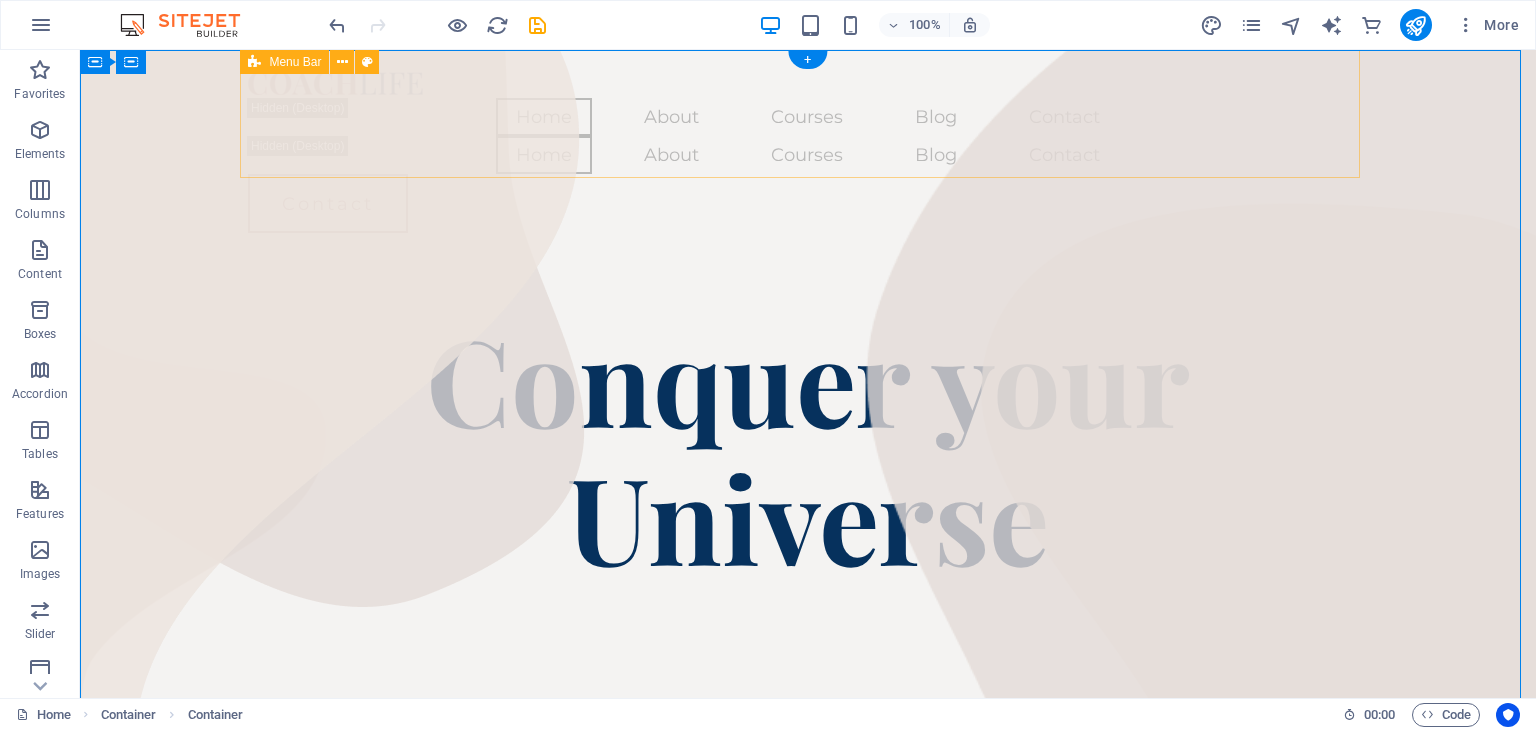 click on "Home About Courses Blog Contact Home About Courses Blog Contact Contact" at bounding box center [808, 149] 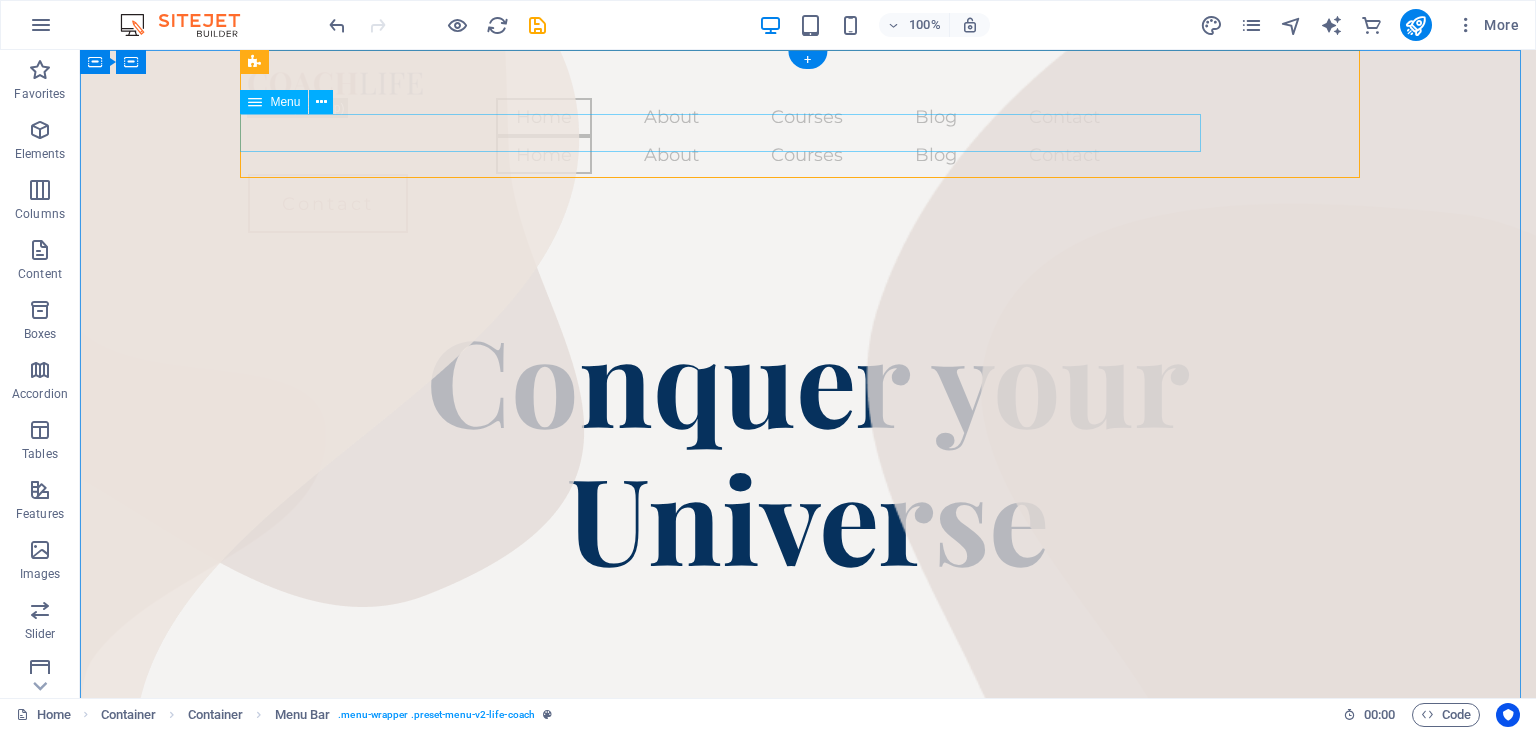click on "Home About Courses Blog Contact" at bounding box center [808, 155] 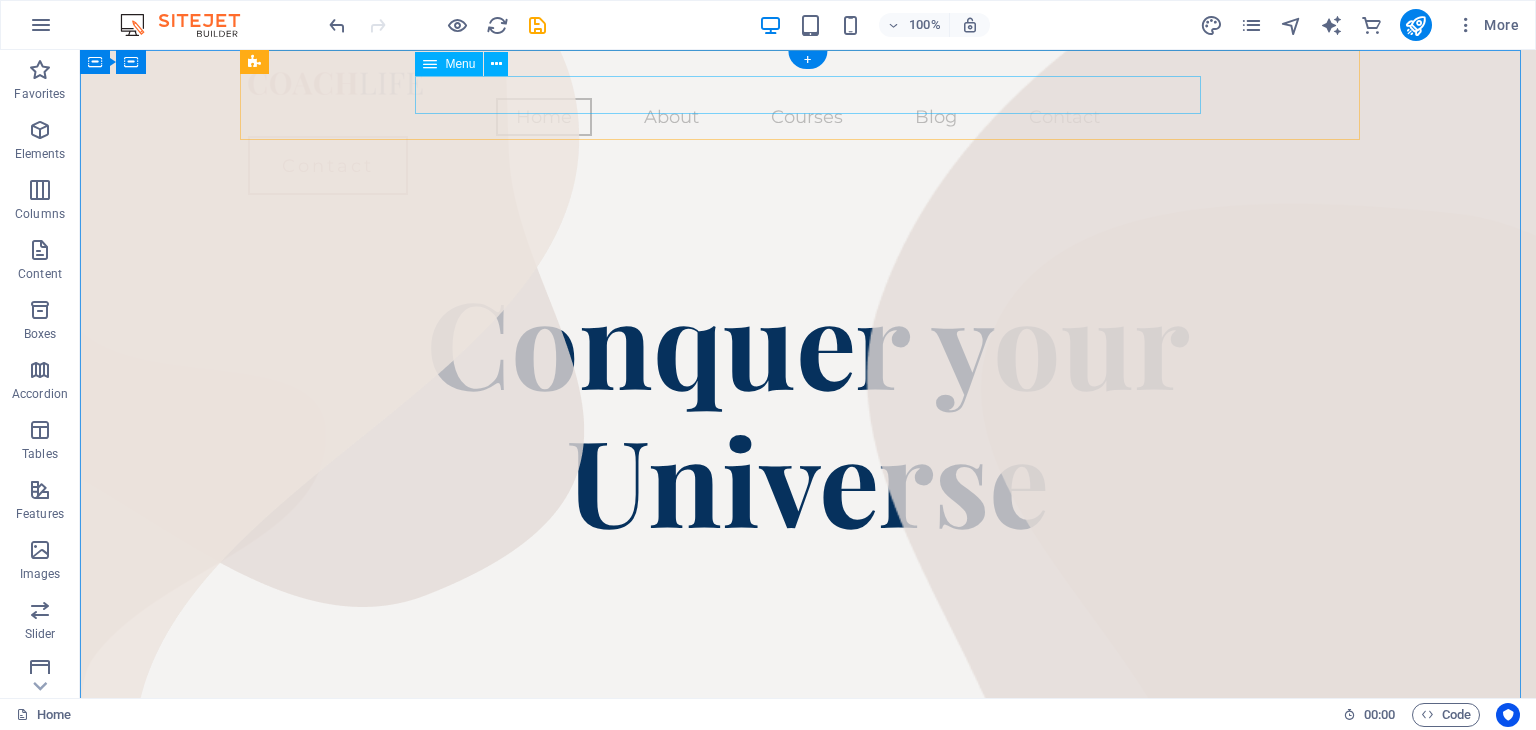 click on "Home About Courses Blog Contact" at bounding box center (808, 117) 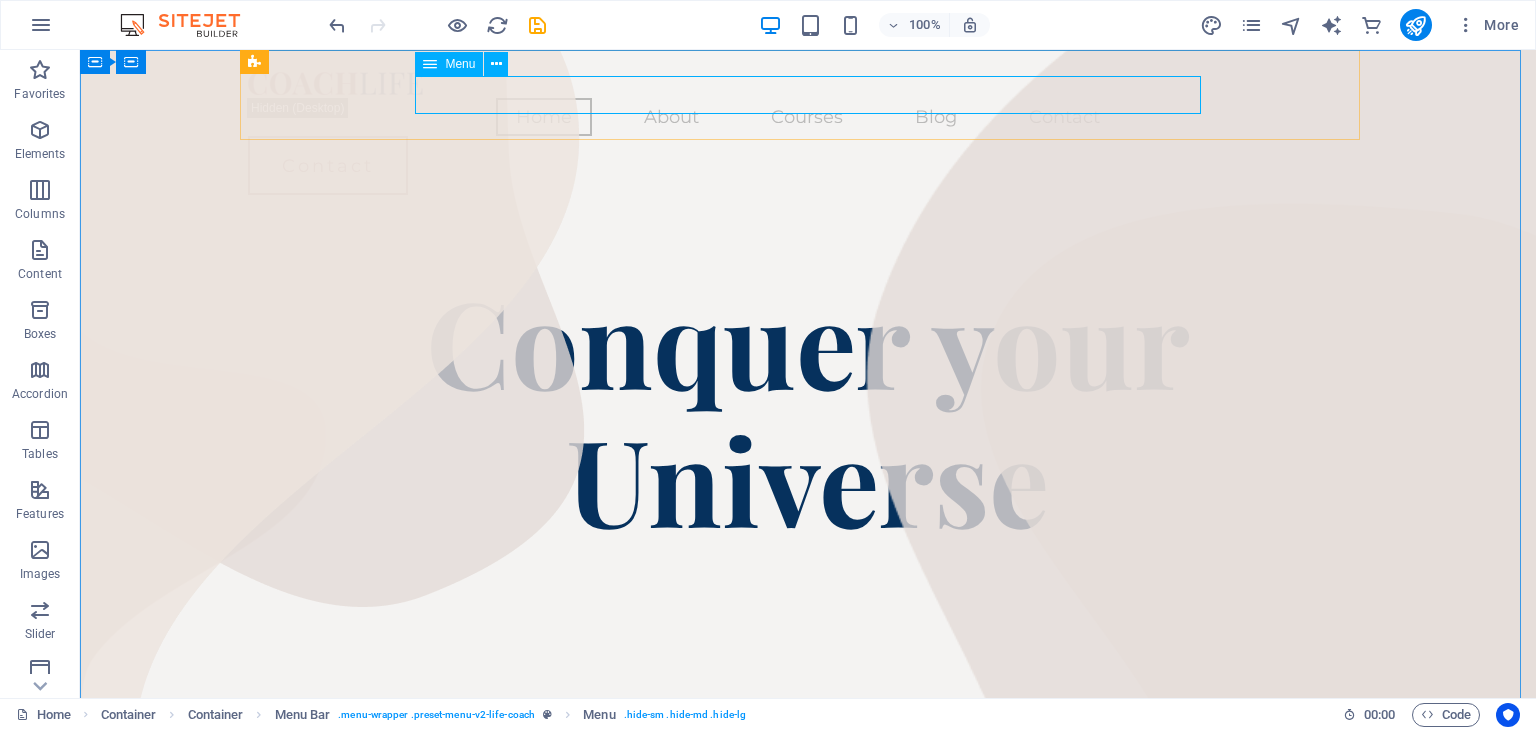 click on "Menu" at bounding box center [460, 64] 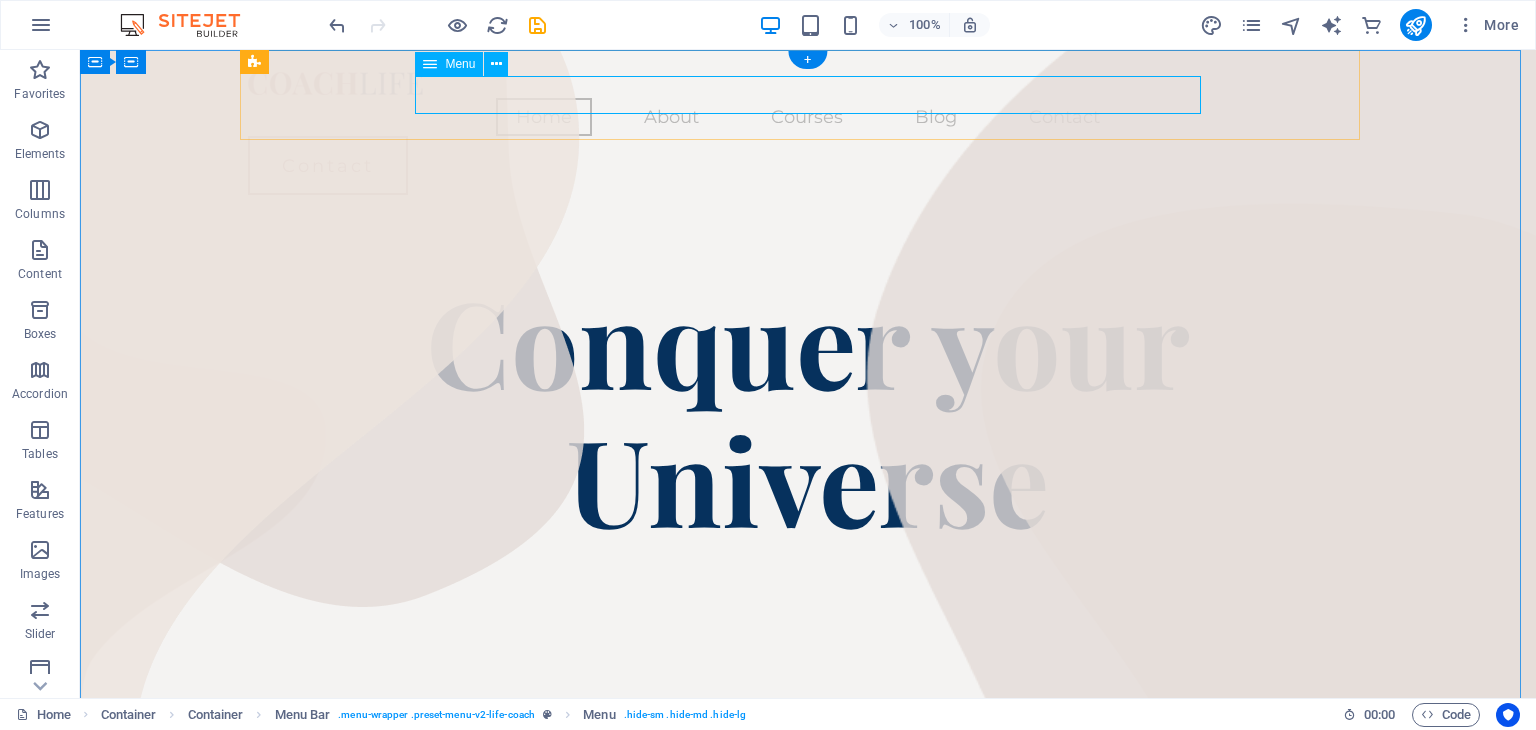 click on "Home About Courses Blog Contact" at bounding box center (808, 117) 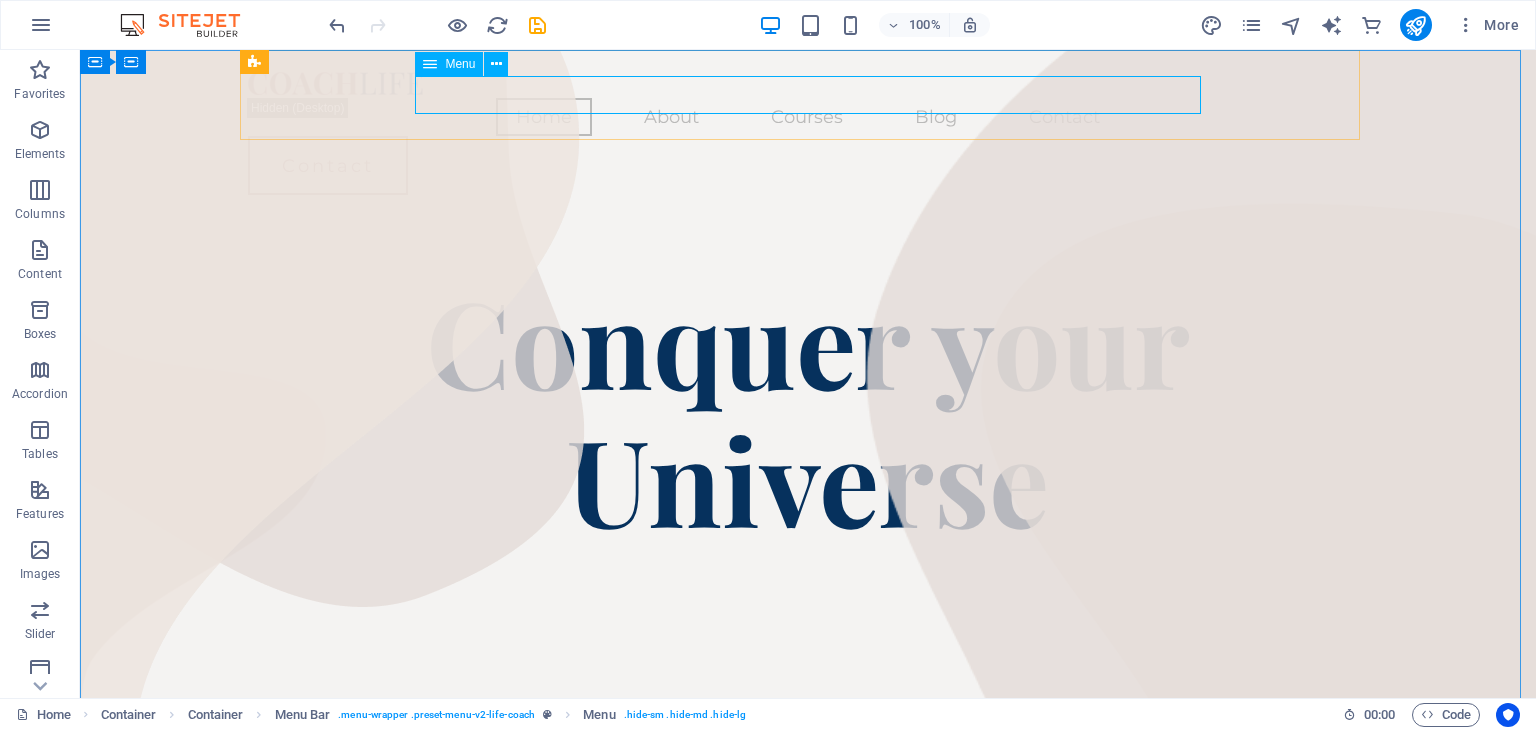 click on "Menu" at bounding box center [460, 64] 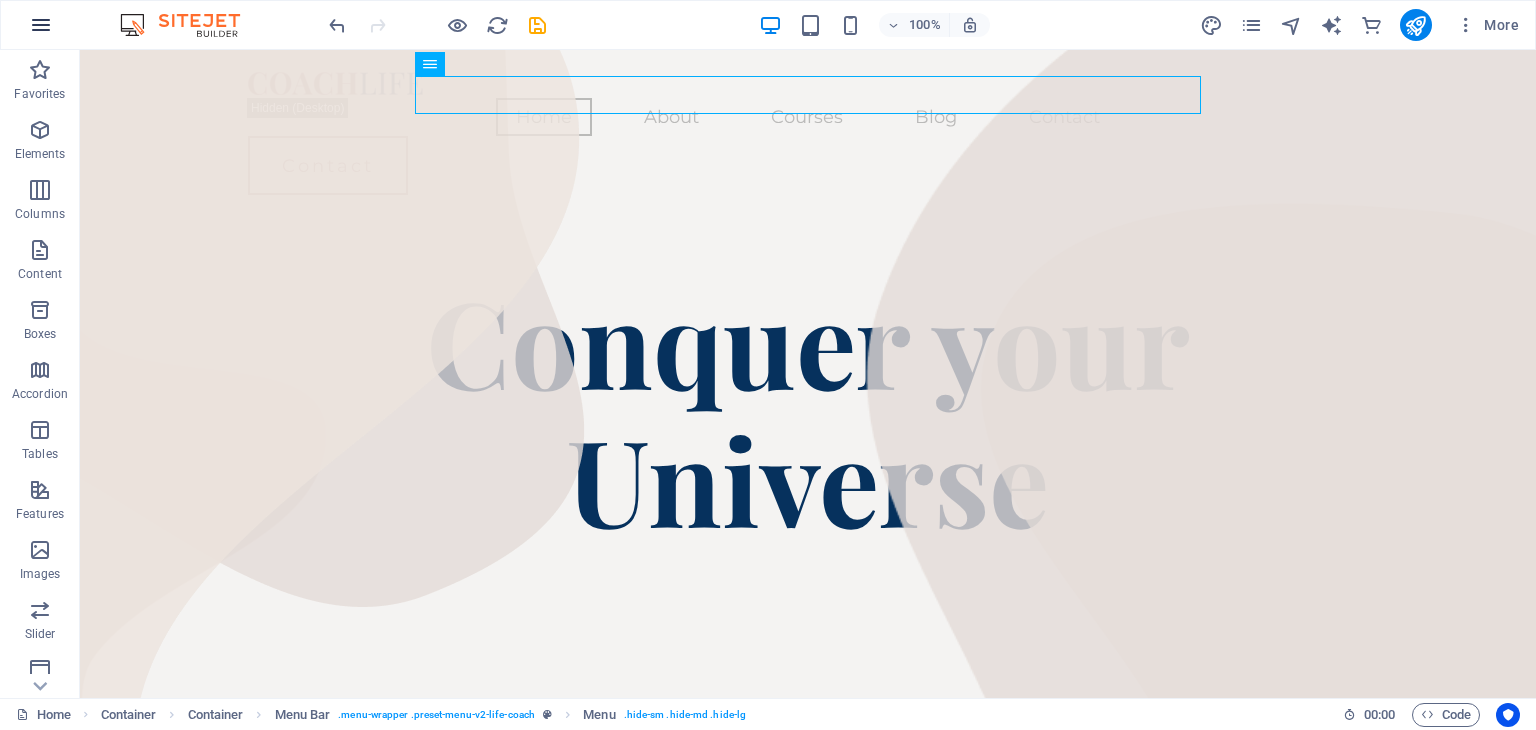 click at bounding box center [41, 25] 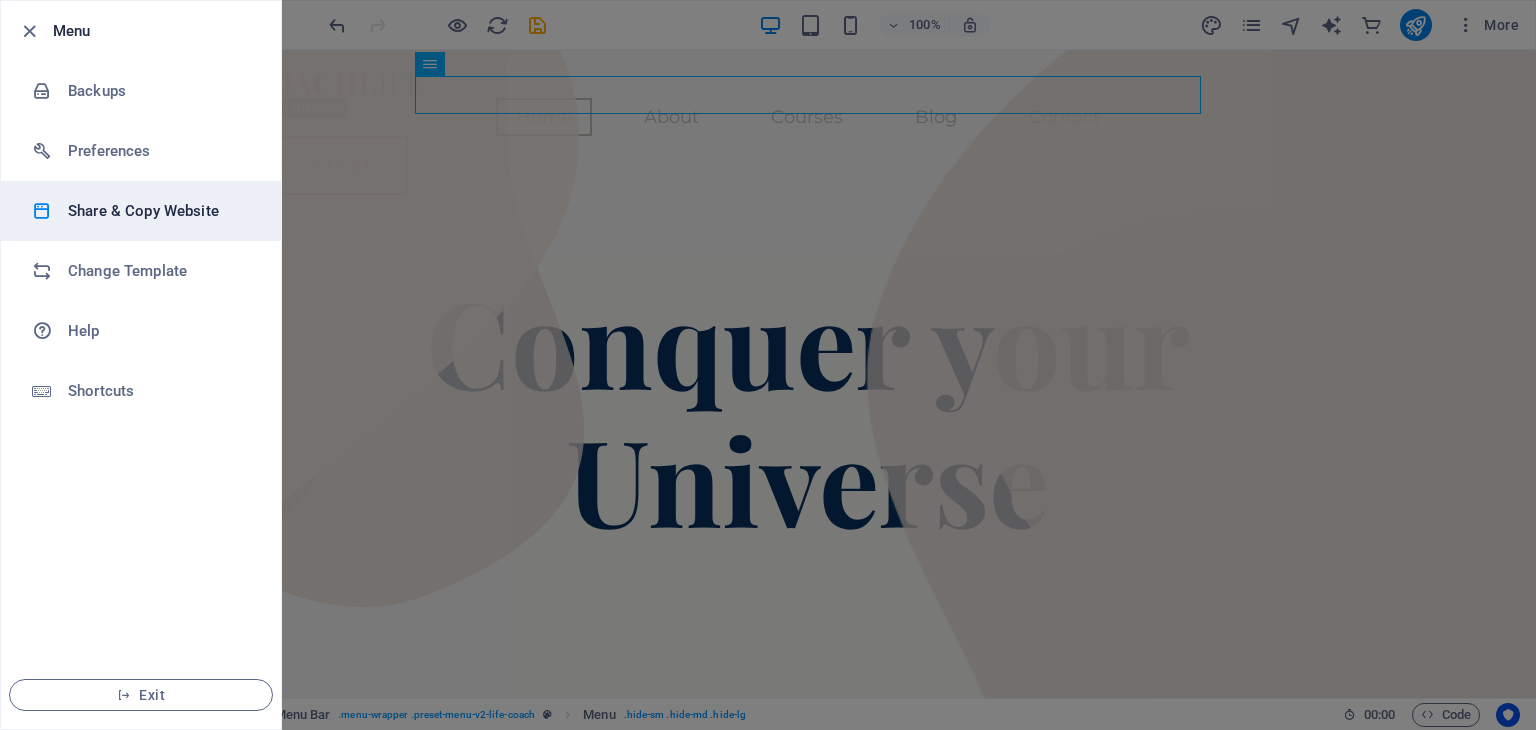 click on "Share & Copy Website" at bounding box center [160, 211] 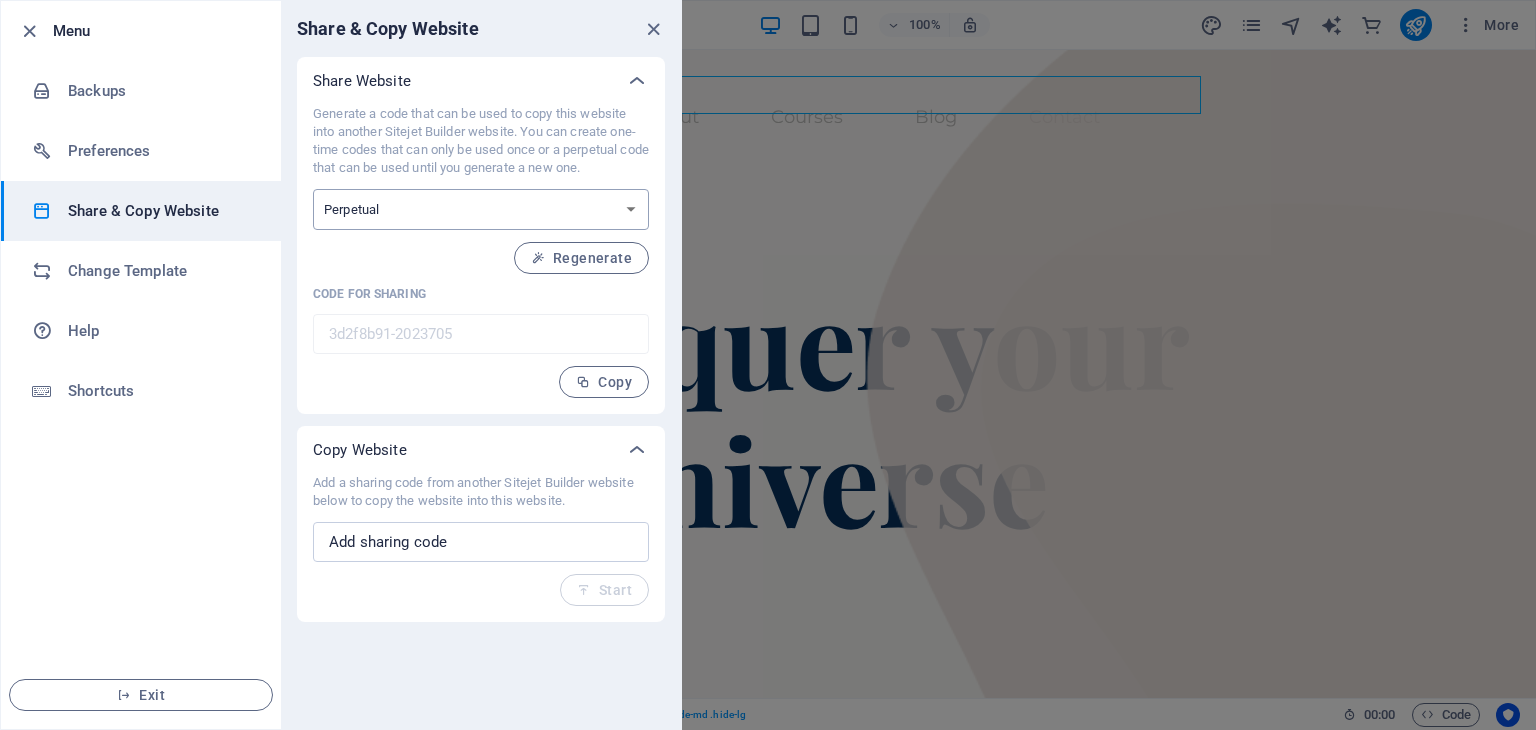 click on "One-time Perpetual" at bounding box center [481, 209] 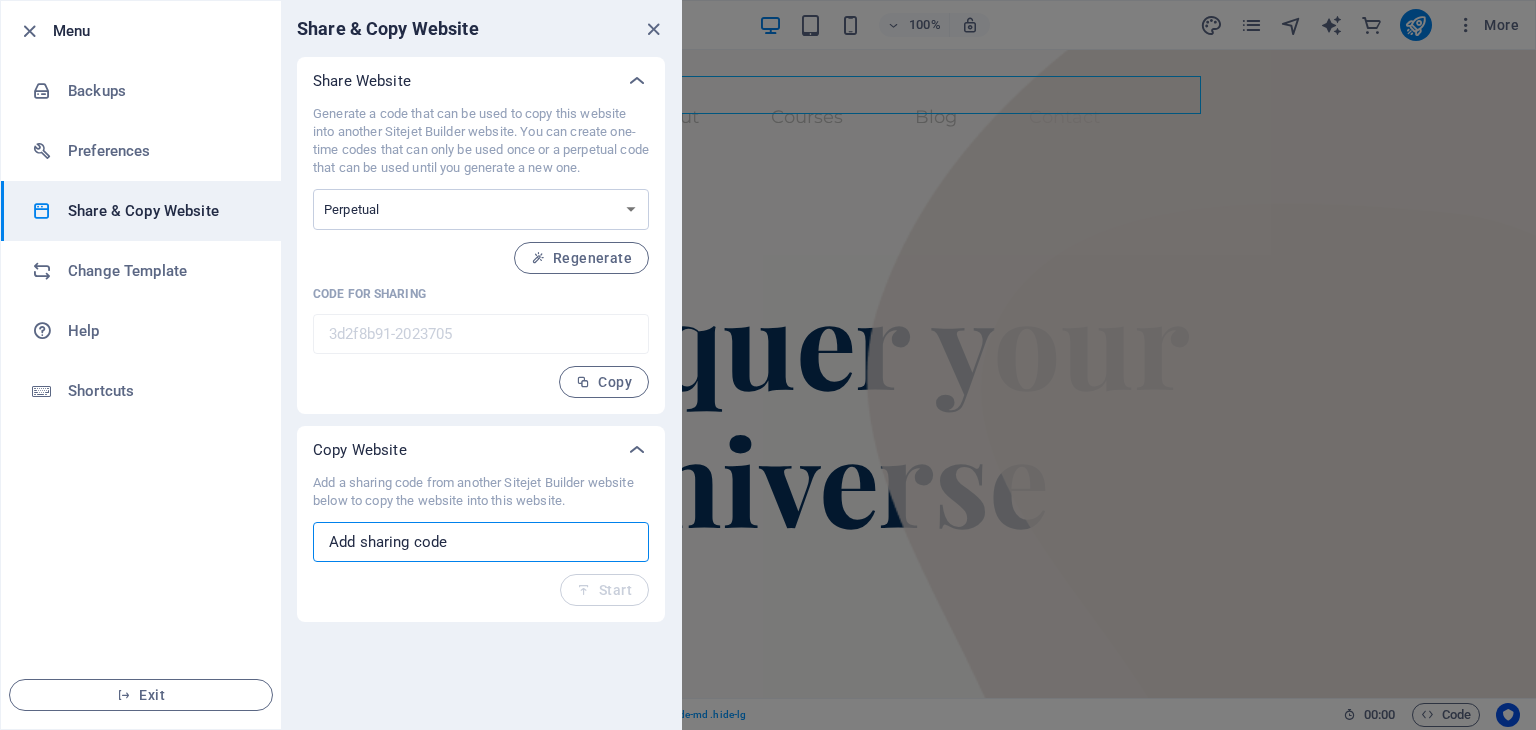 click at bounding box center [481, 542] 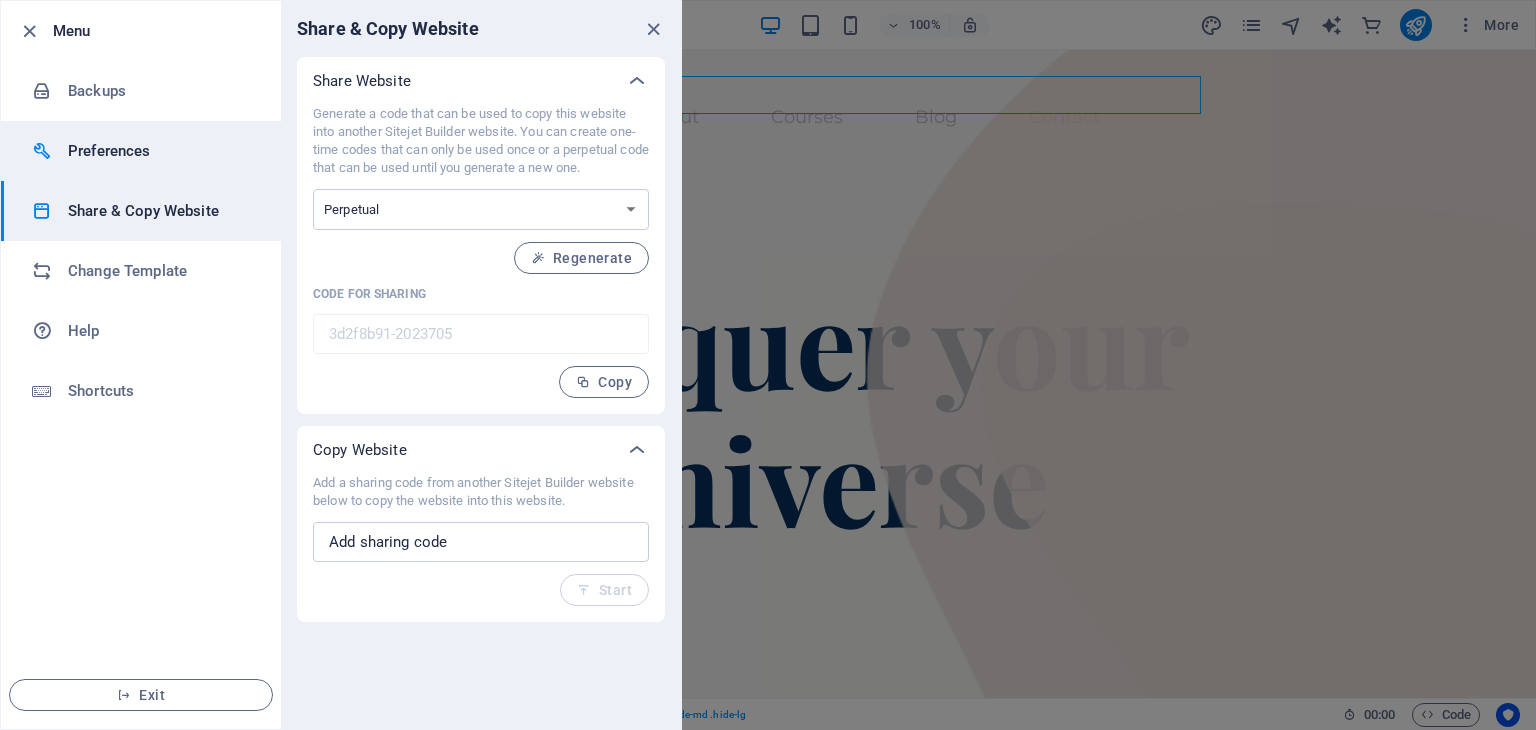 click on "Preferences" at bounding box center [141, 151] 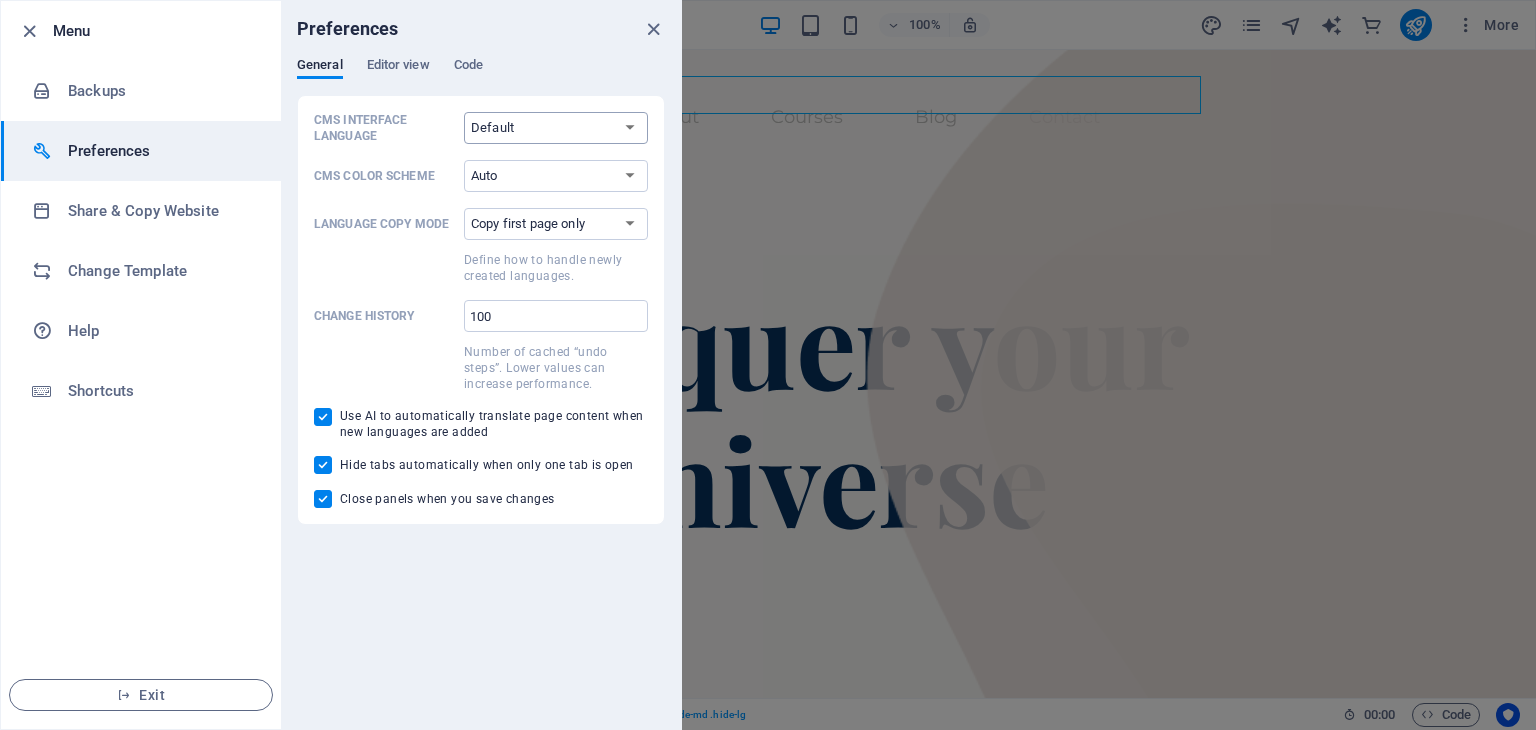 click on "Default Deutsch English Español Français Magyar Italiano Nederlands Polski Português русский язык Svenska Türkçe 日本語" at bounding box center (556, 128) 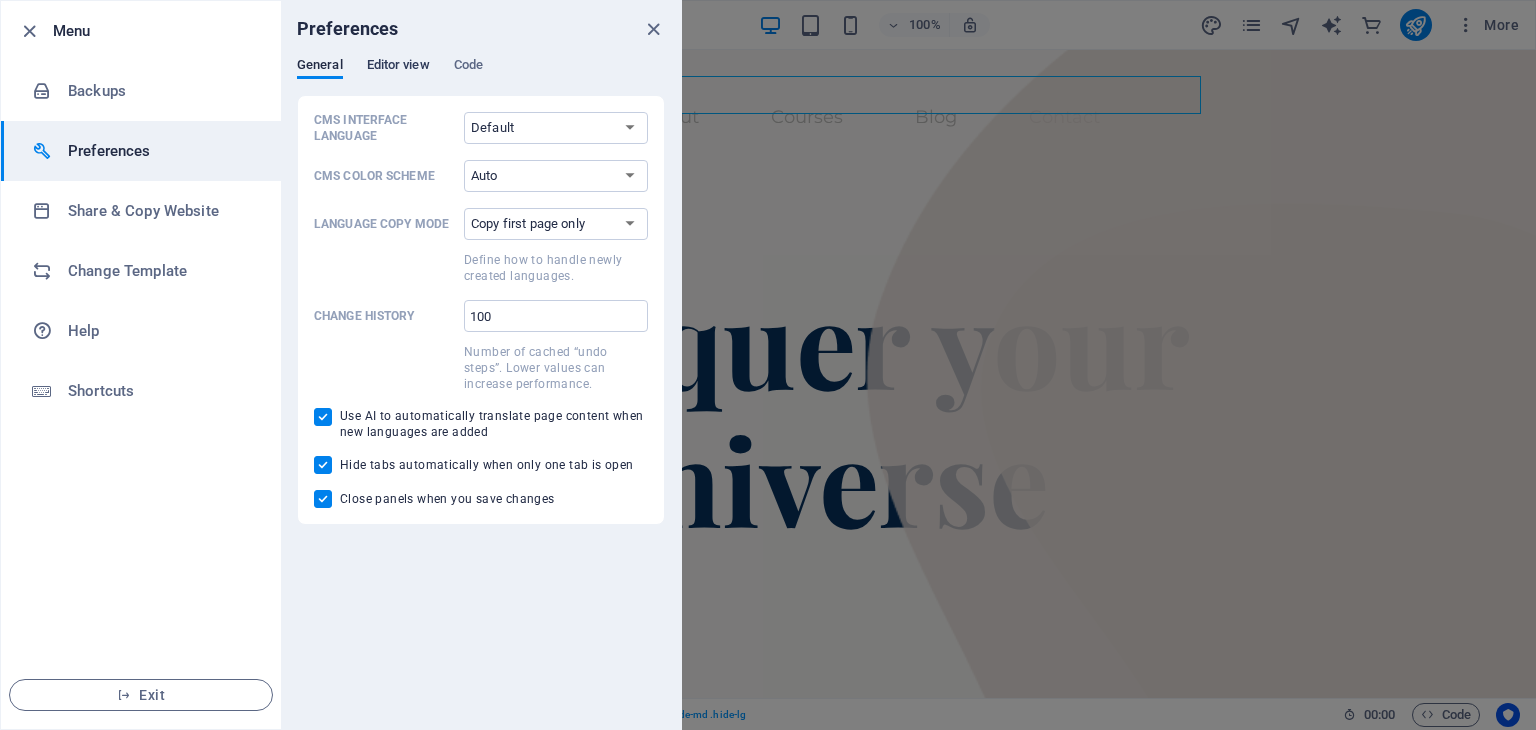 click on "Editor view" at bounding box center (398, 67) 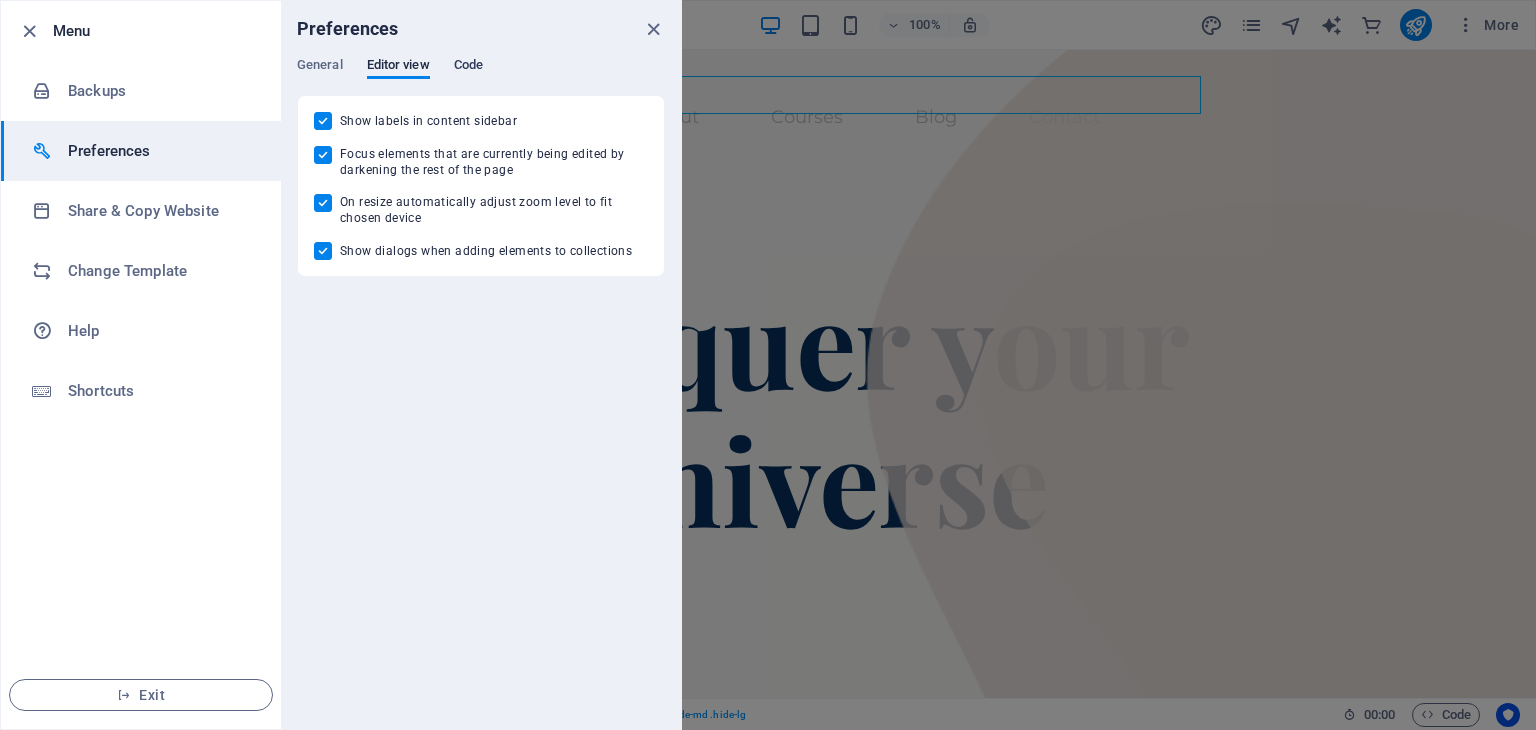 click on "Code" at bounding box center [468, 67] 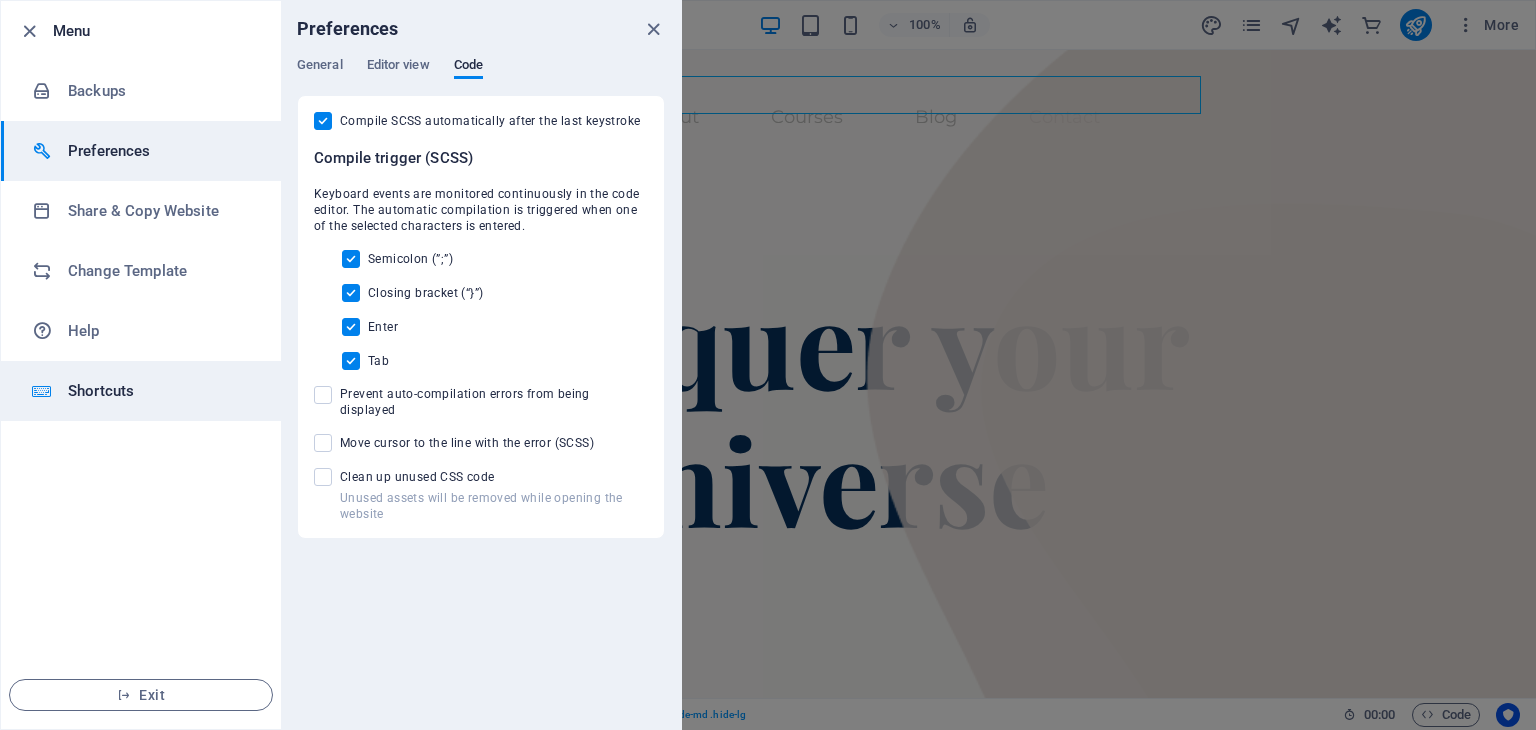 click on "Shortcuts" at bounding box center [141, 391] 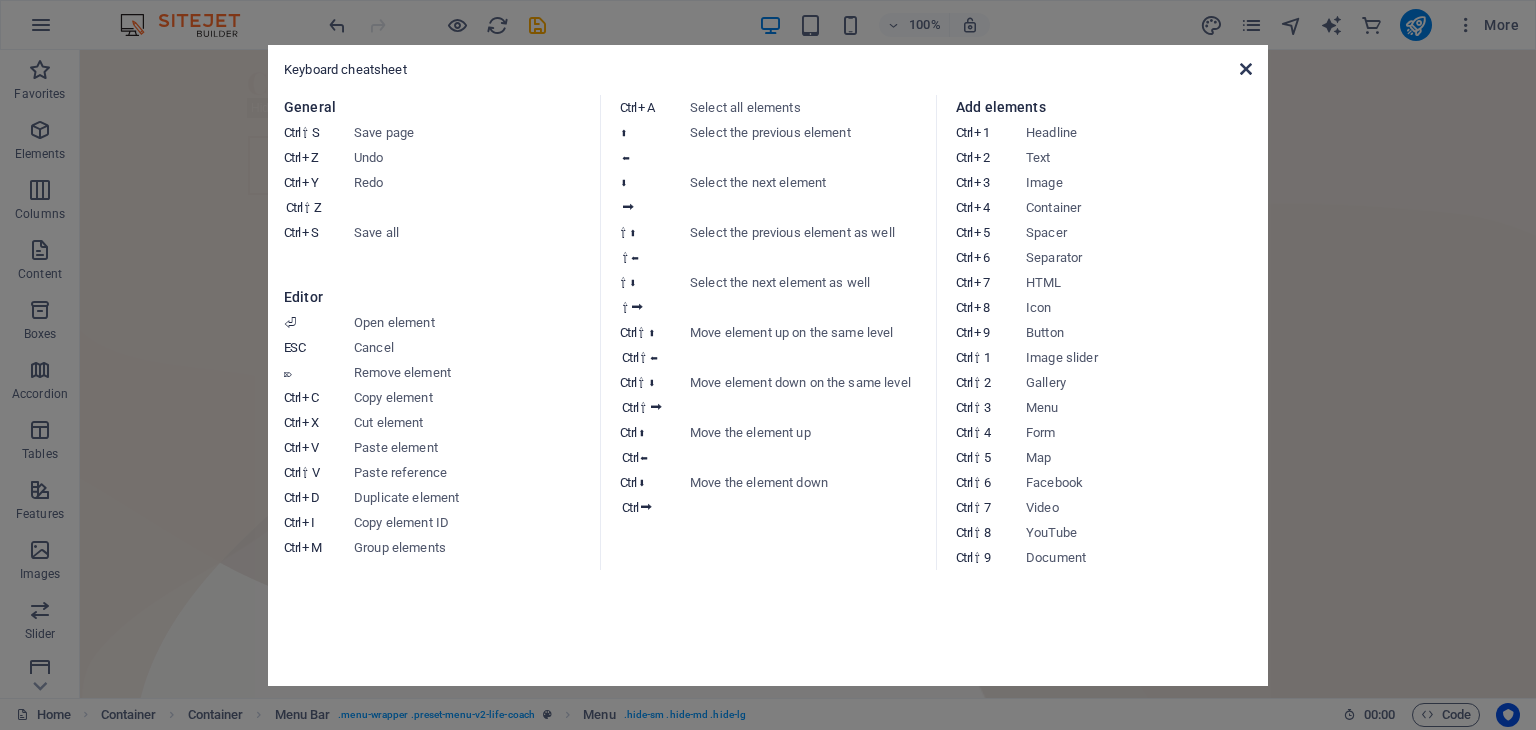 click at bounding box center [1246, 69] 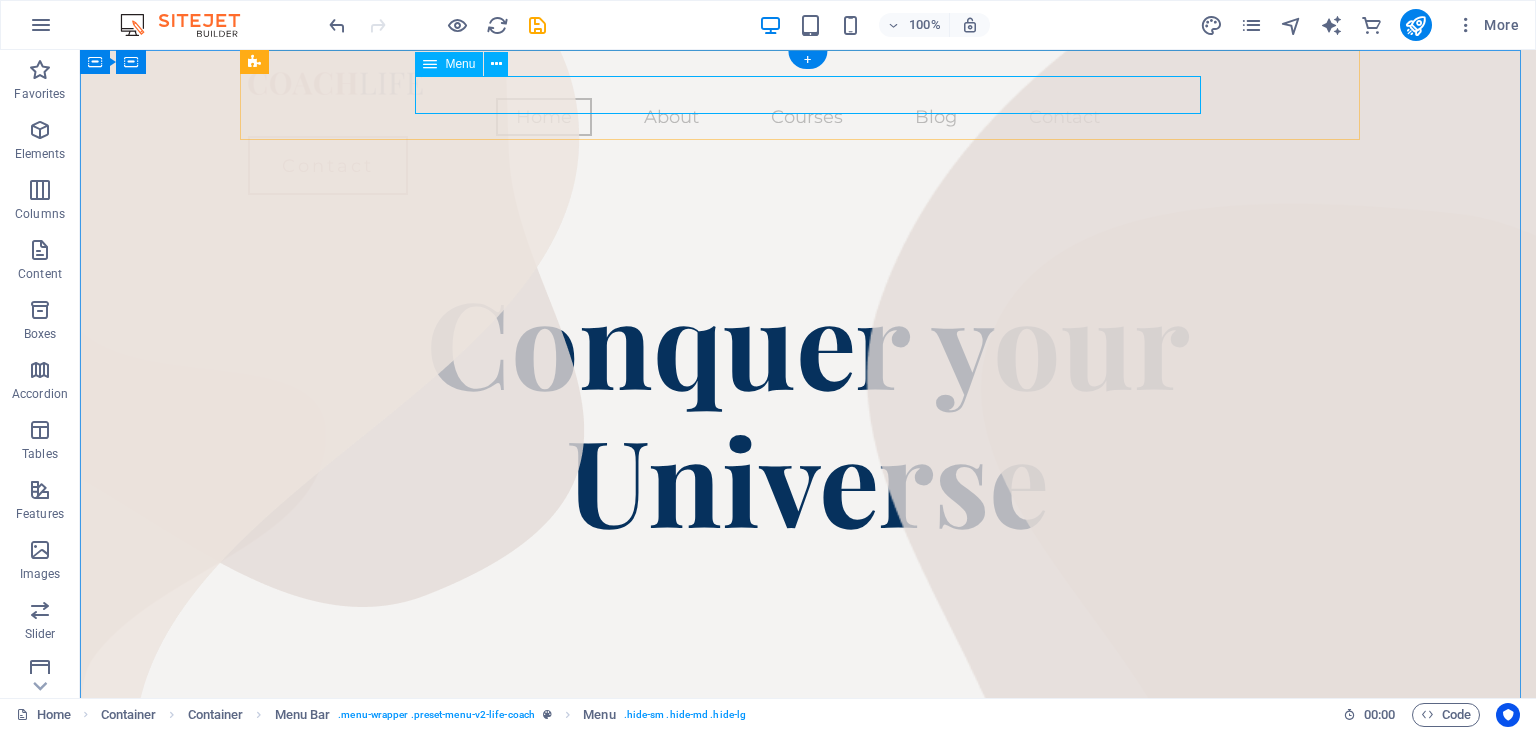 click on "Home About Courses Blog Contact" at bounding box center [808, 117] 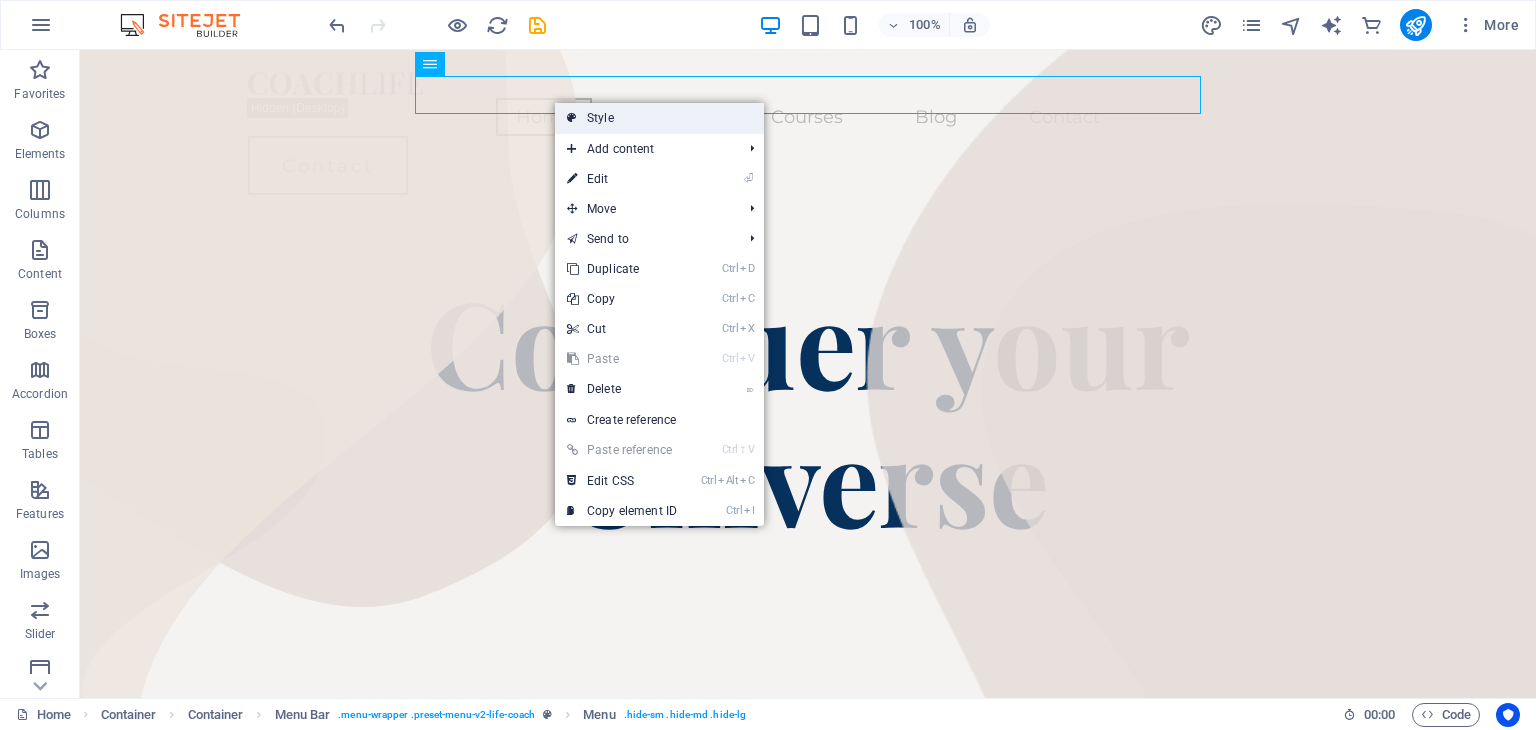 click at bounding box center (572, 118) 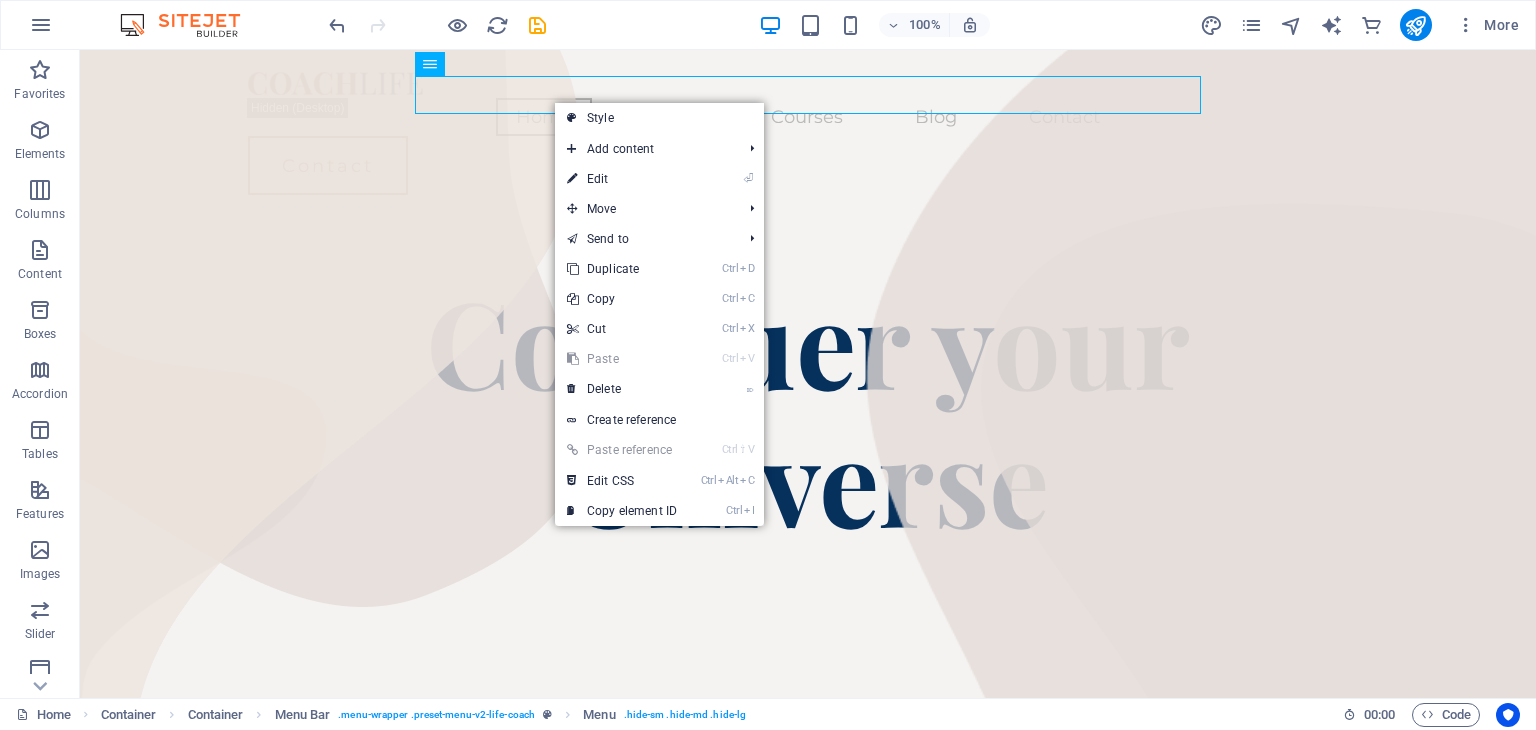 select on "rem" 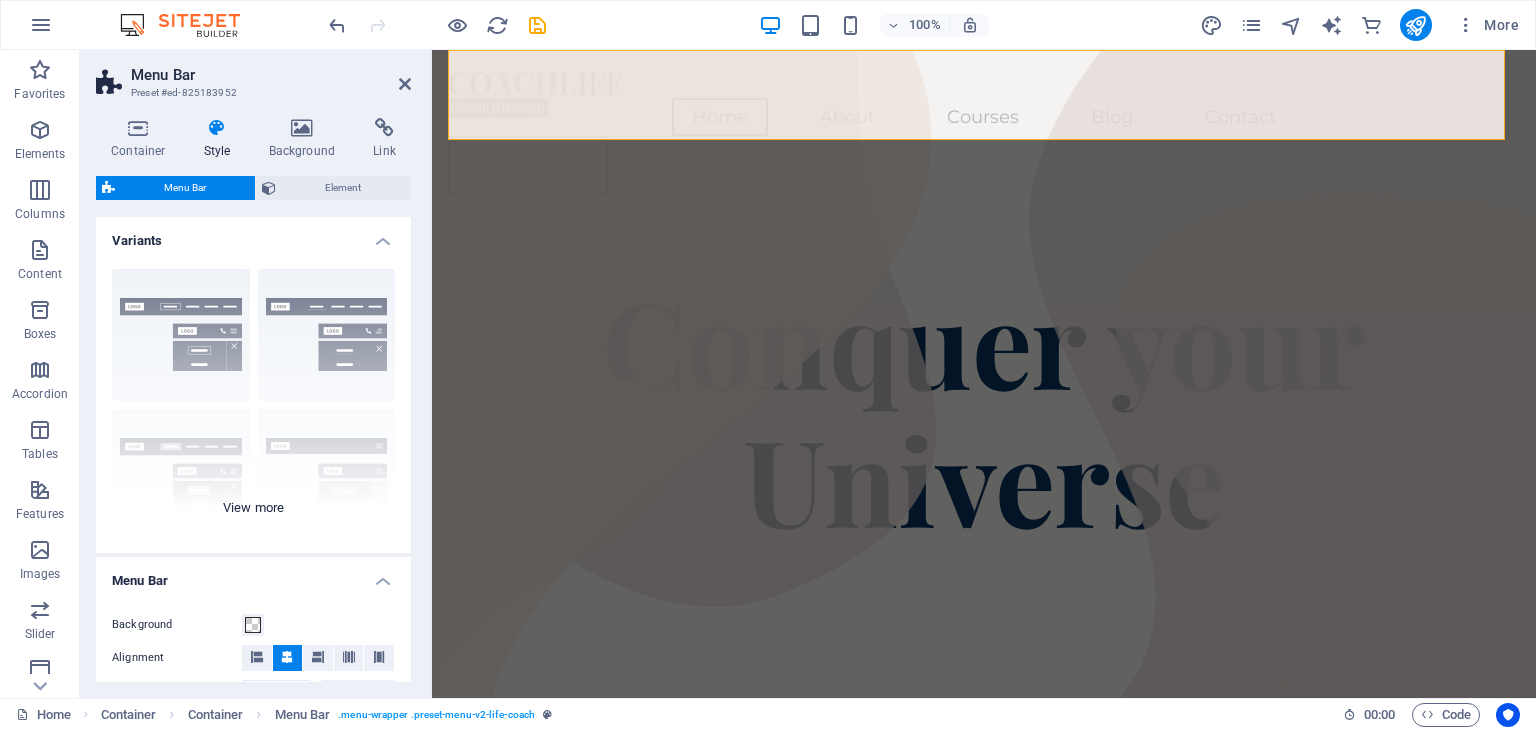 click on "Border Centered Default Fixed Loki Trigger Wide XXL" at bounding box center (253, 403) 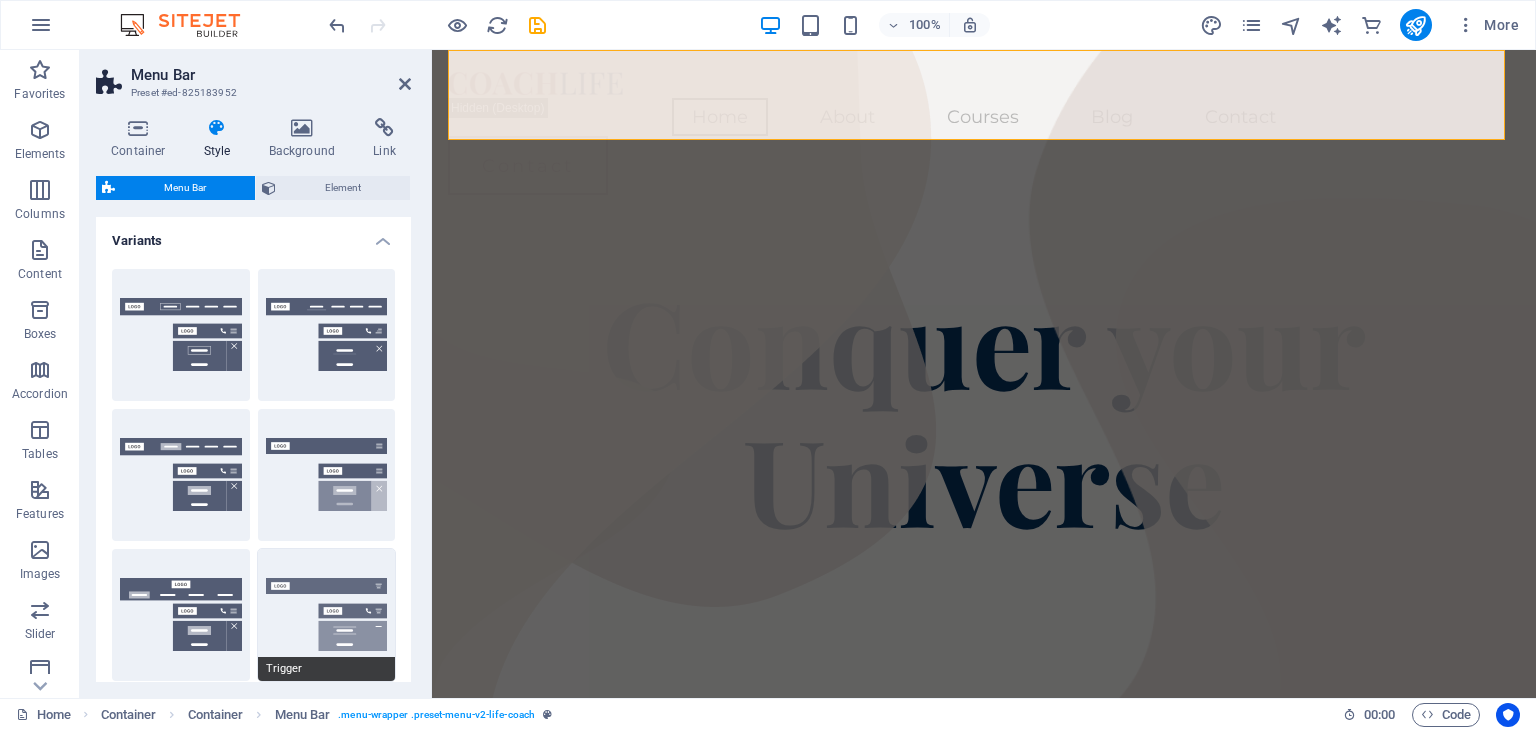 click on "Trigger" at bounding box center (327, 615) 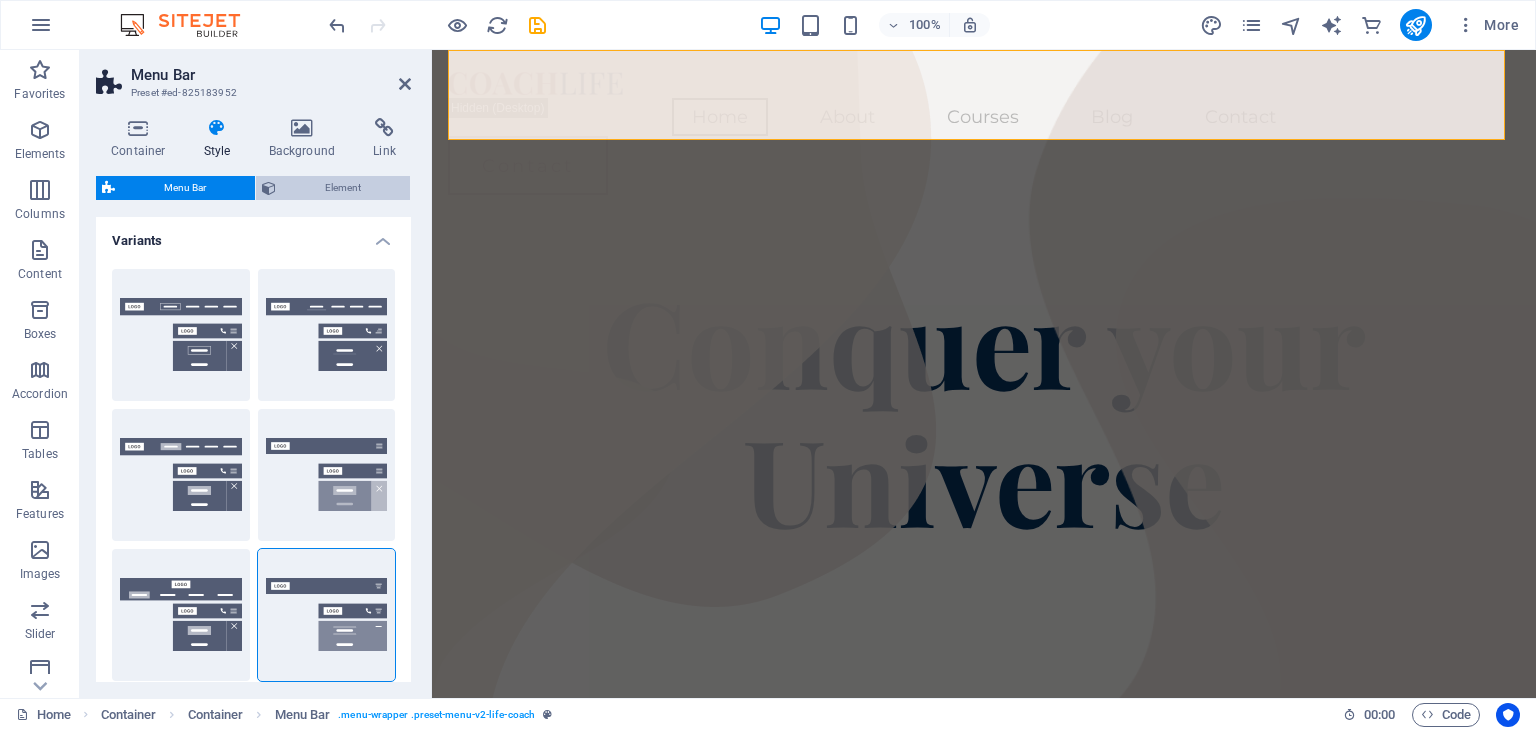 click on "Element" at bounding box center [343, 188] 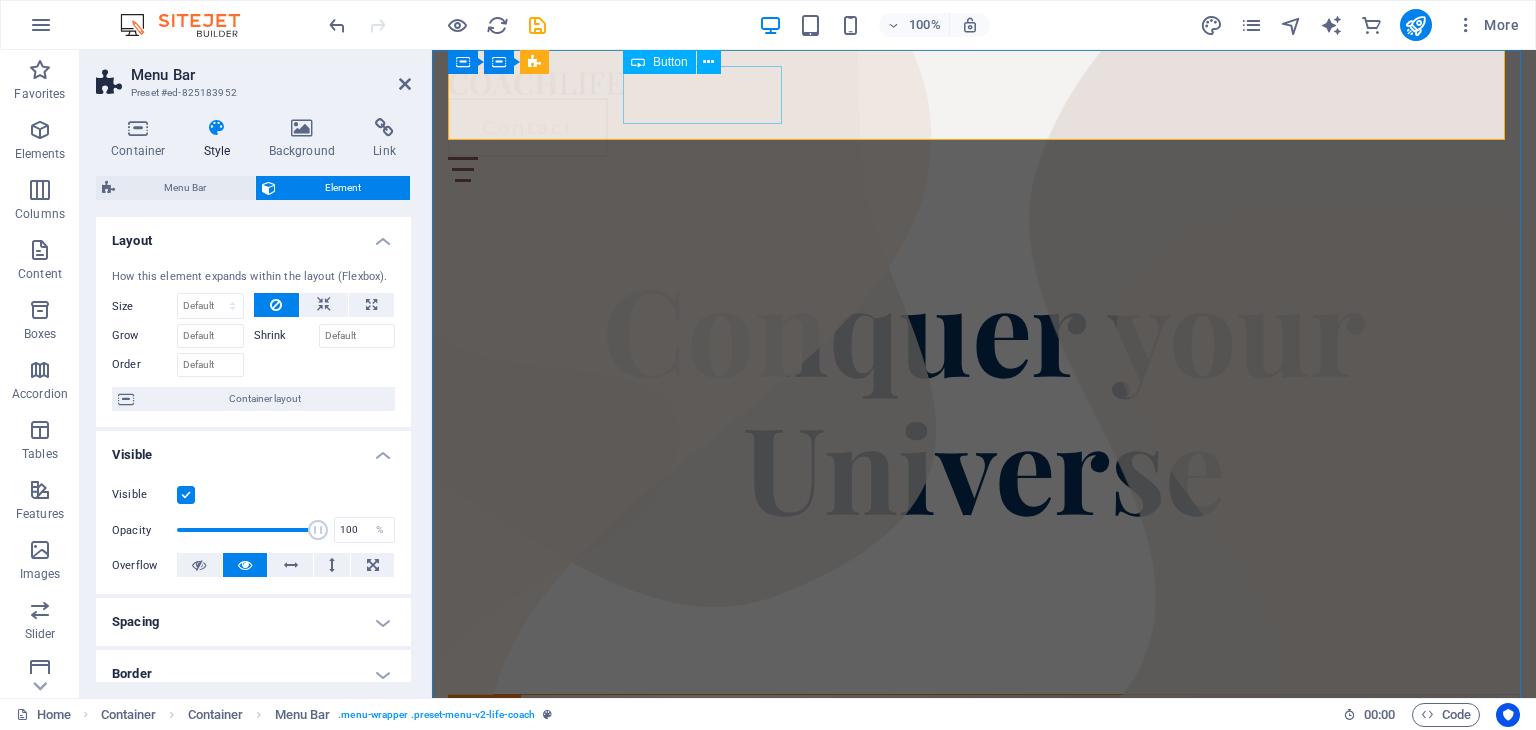 click on "Contact" at bounding box center [984, 127] 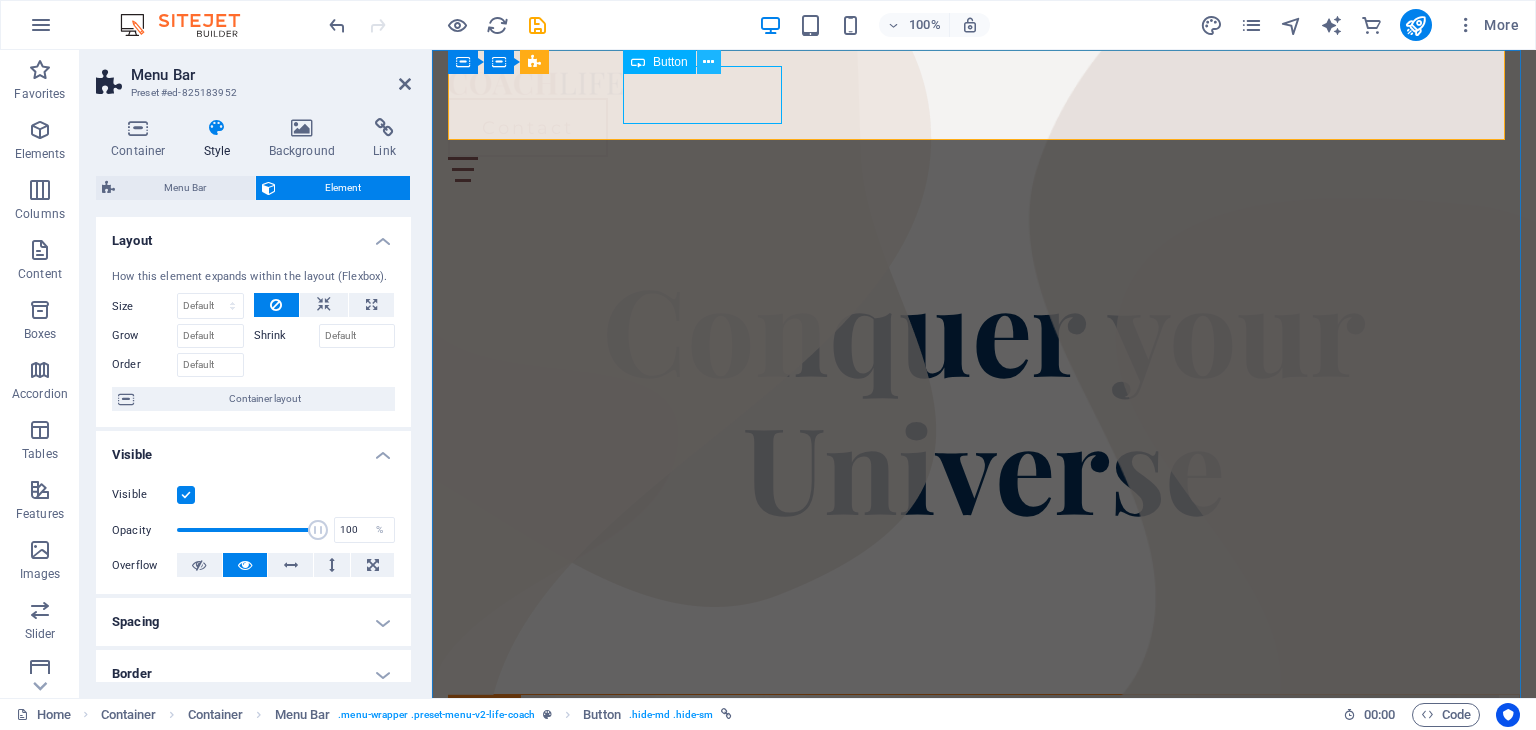 click at bounding box center (708, 62) 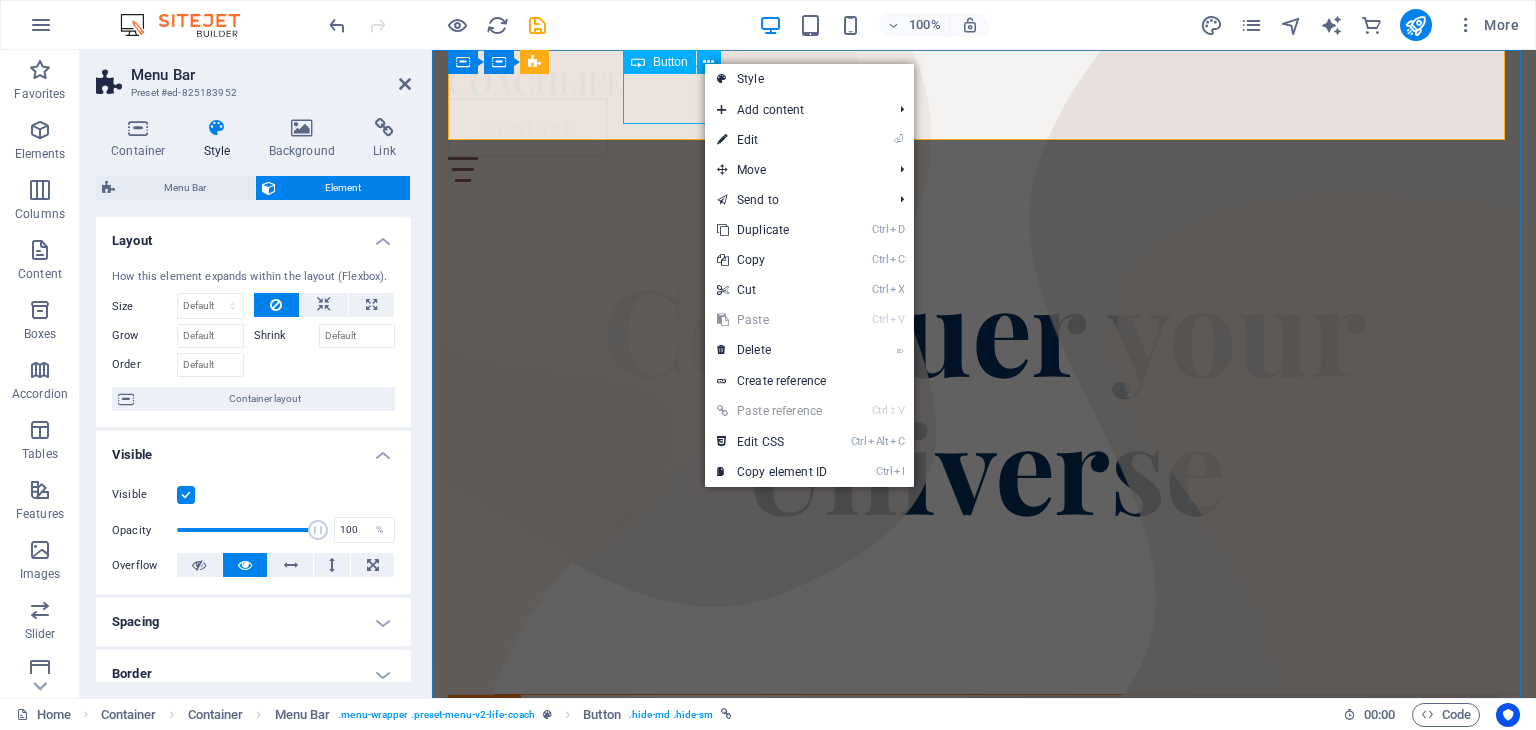 click on "Contact" at bounding box center [984, 127] 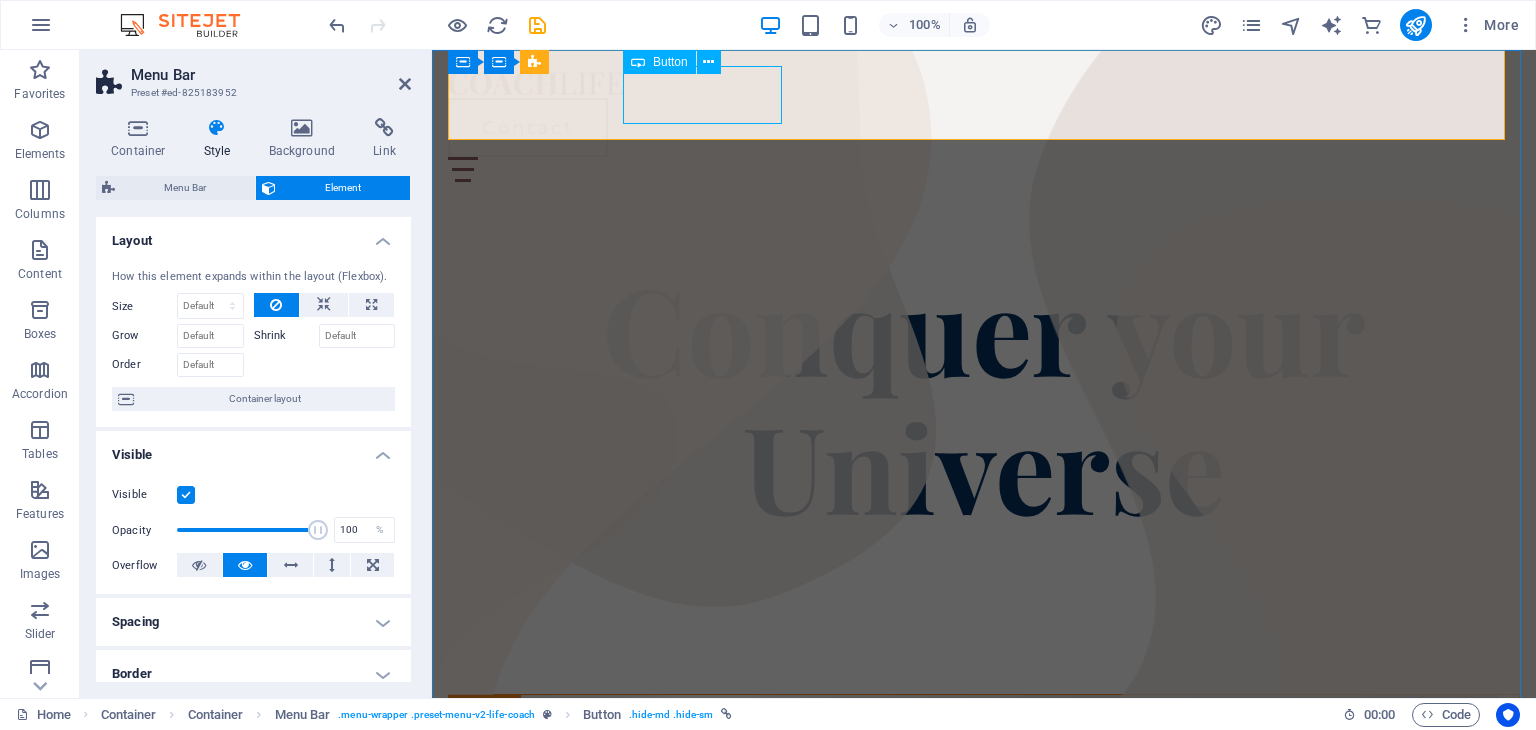 click on "Contact" at bounding box center [984, 127] 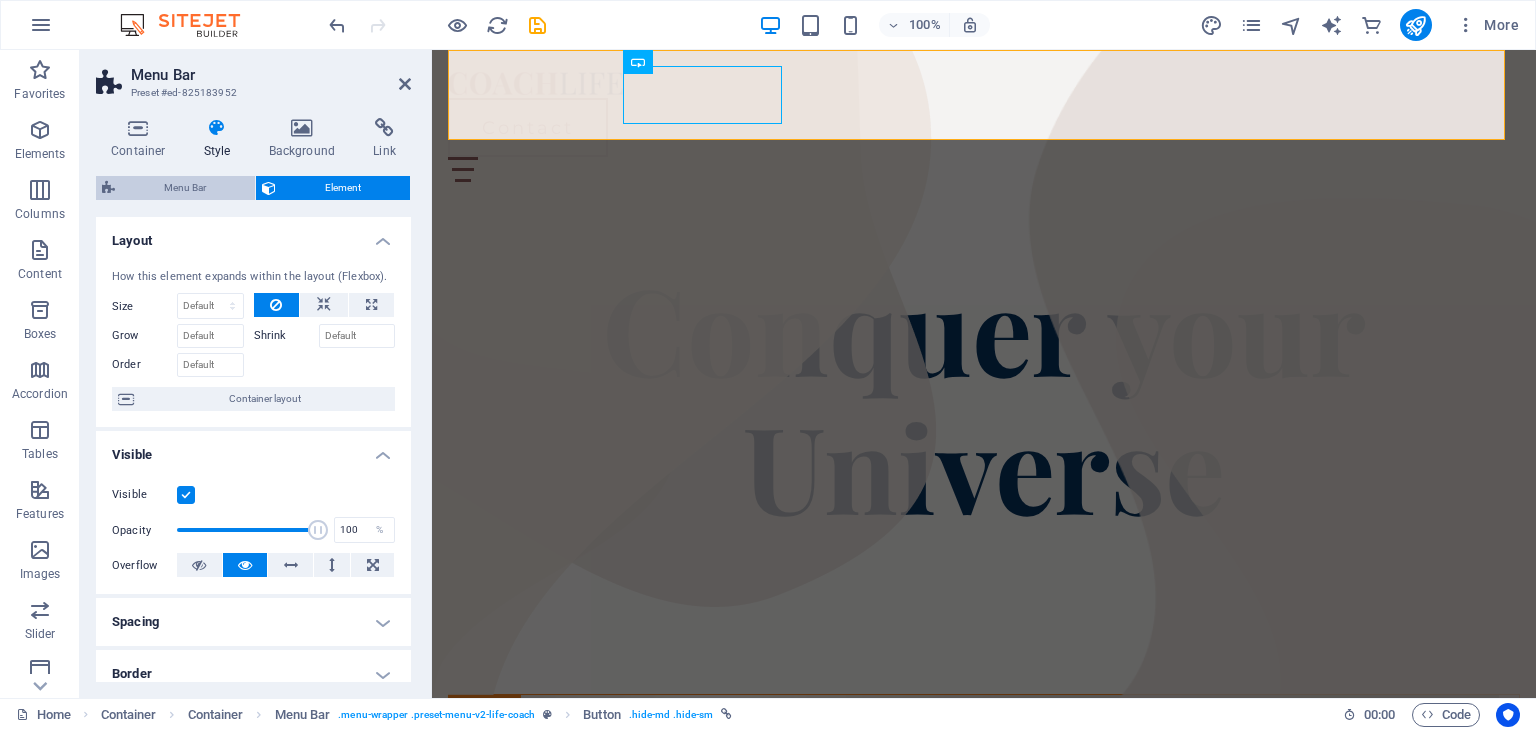 click on "Menu Bar" at bounding box center [185, 188] 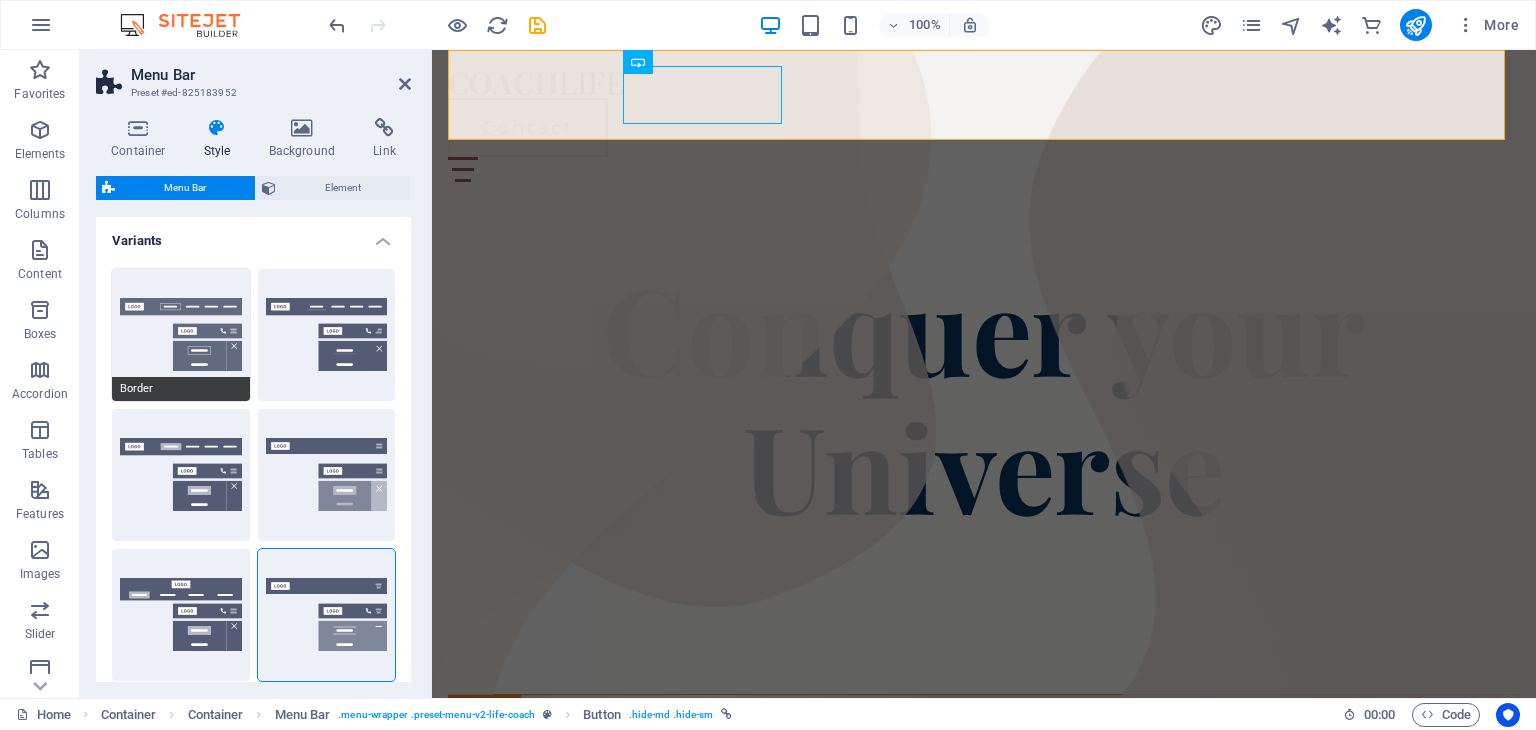 click on "Border" at bounding box center [181, 335] 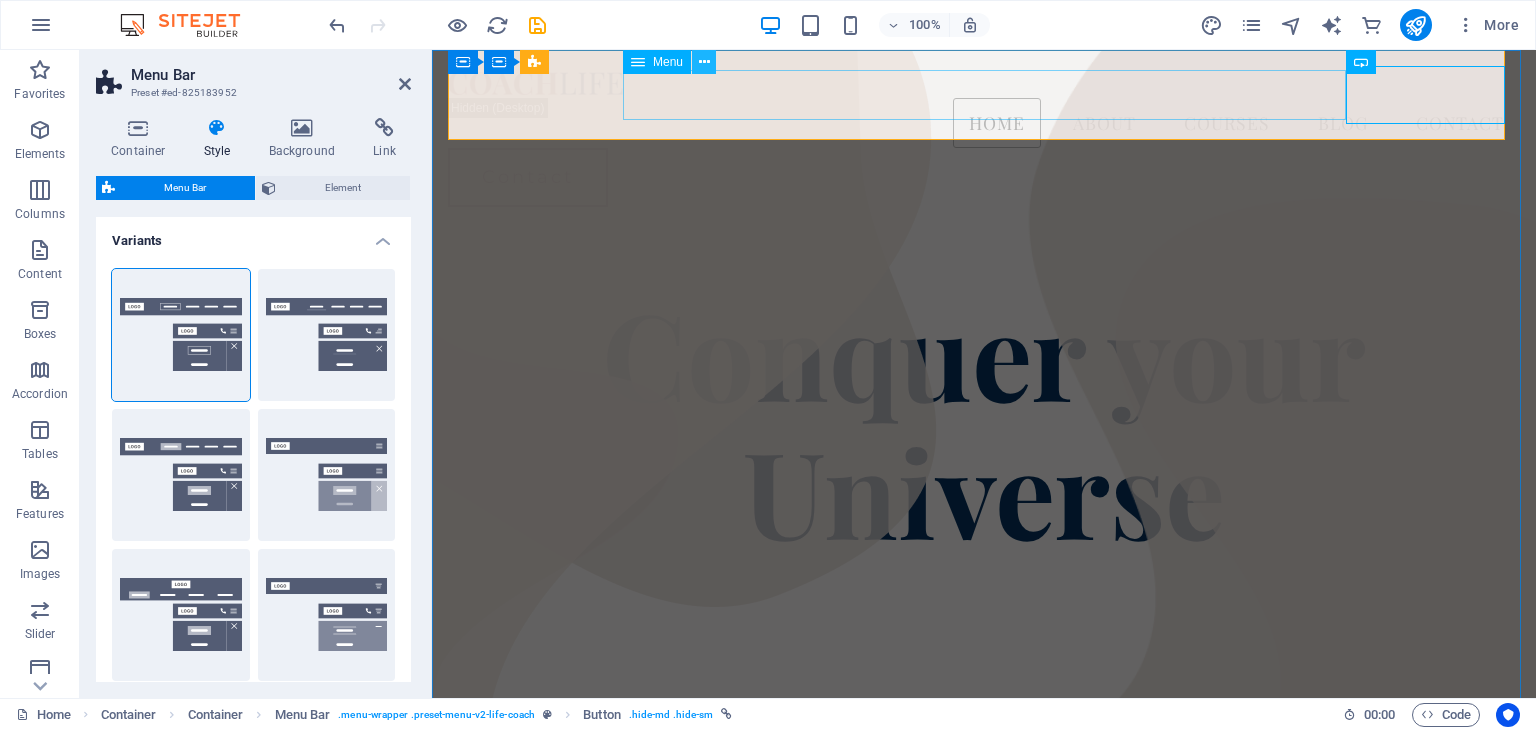 click at bounding box center [704, 62] 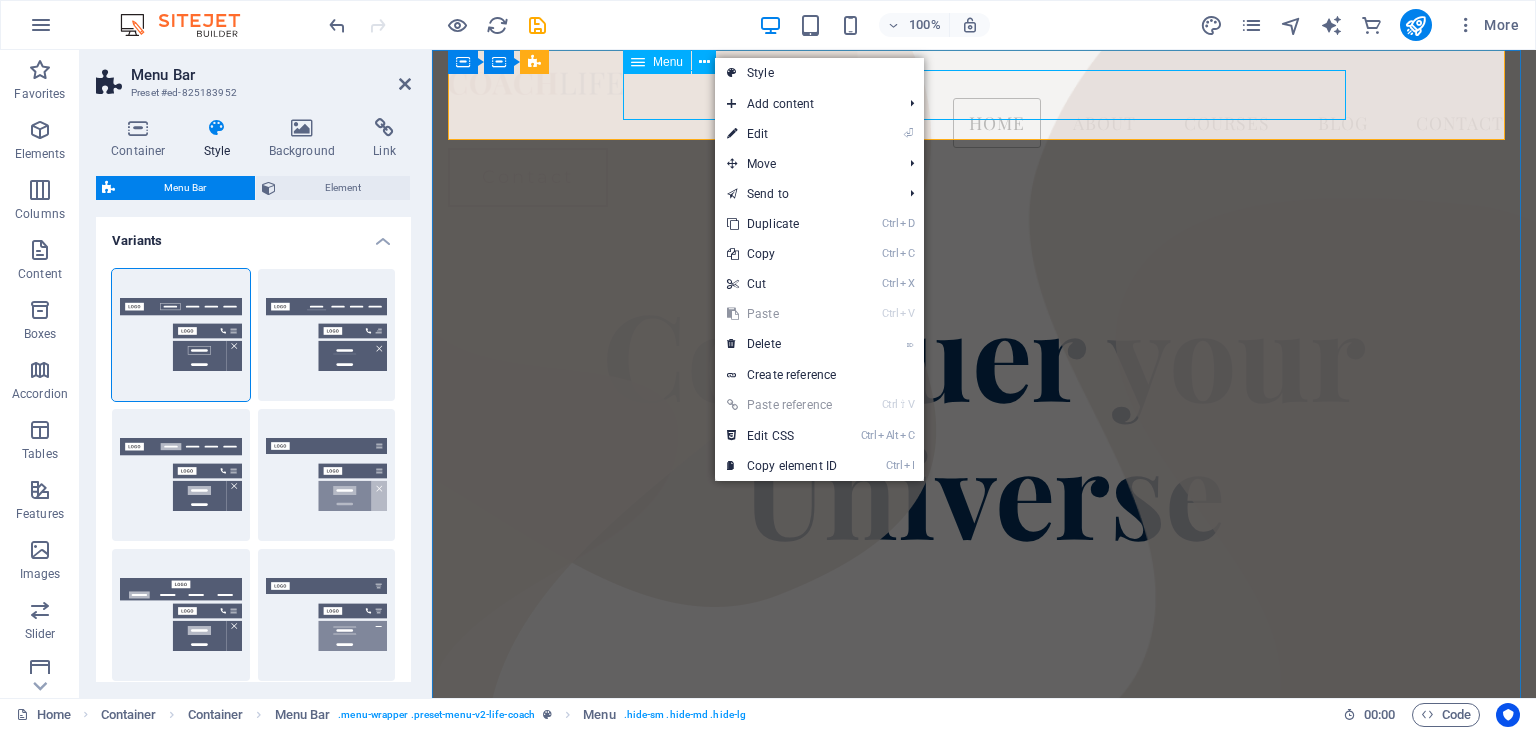 click on "Home About Courses Blog Contact" at bounding box center [984, 123] 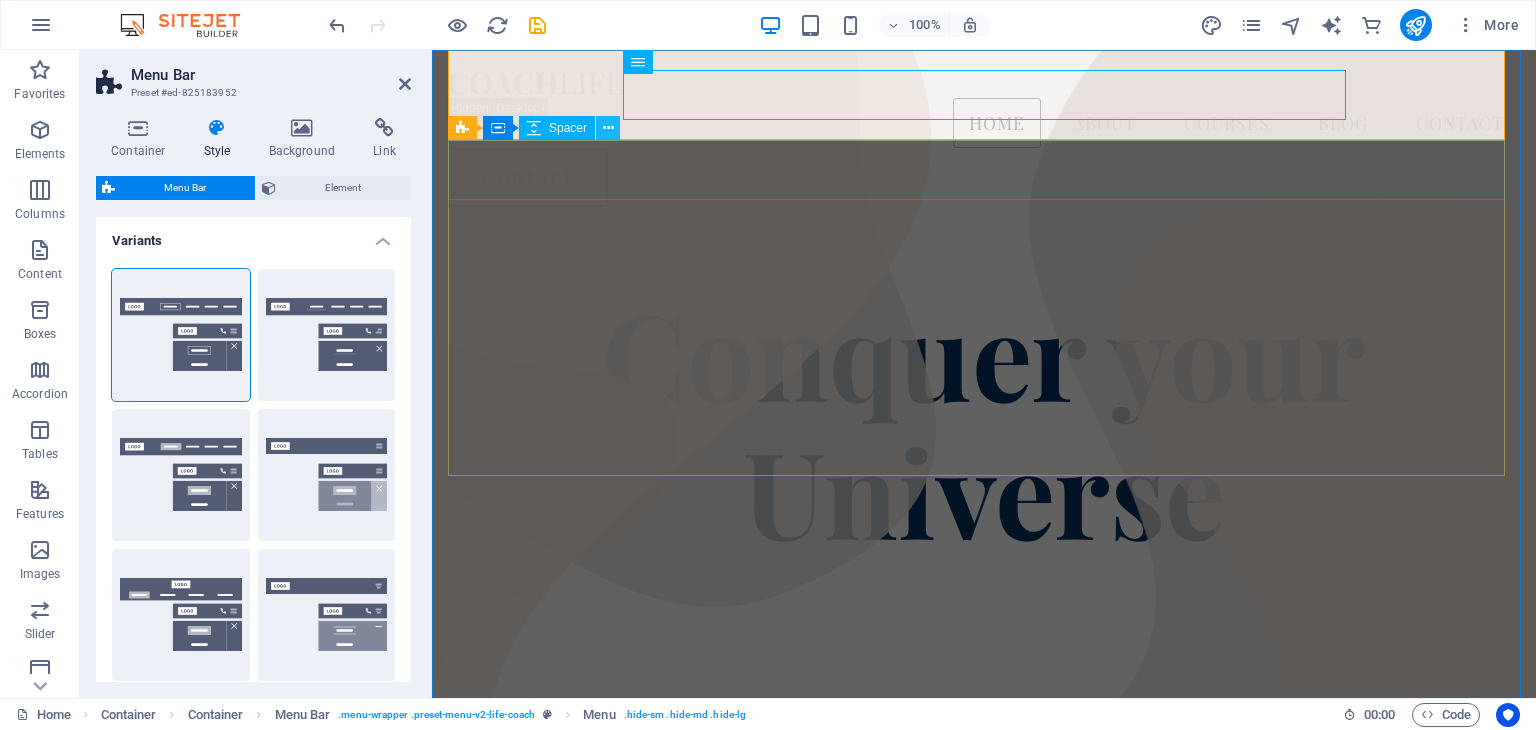 click at bounding box center (608, 128) 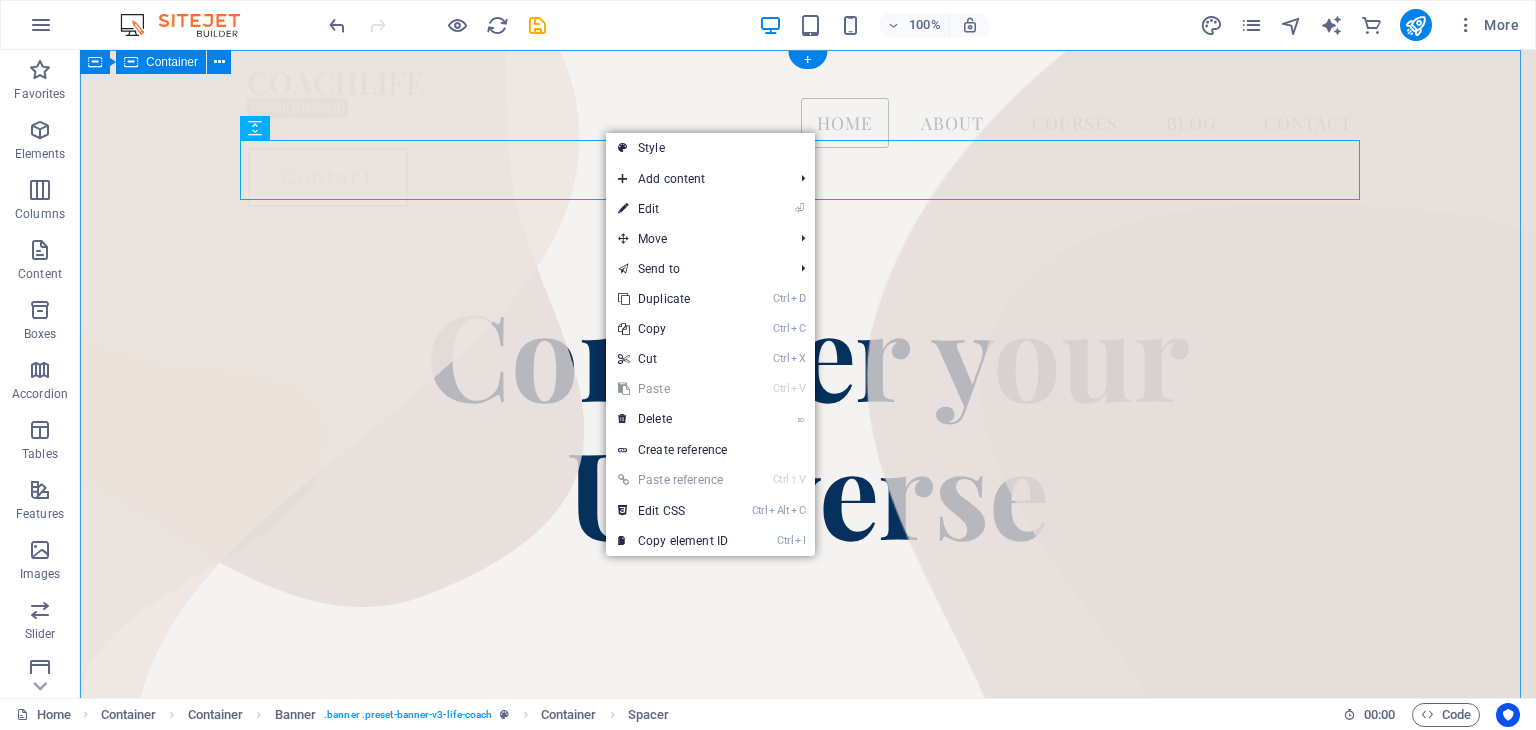 click on "Home About Courses Blog Contact Contact Conquer your Universe Coach Headline There are many variations of passages of Lorem Ipsum available, but the majority have suffered alteration in some form, by injected humour, or randomised words which don't look even slightly believable." at bounding box center [808, 2105] 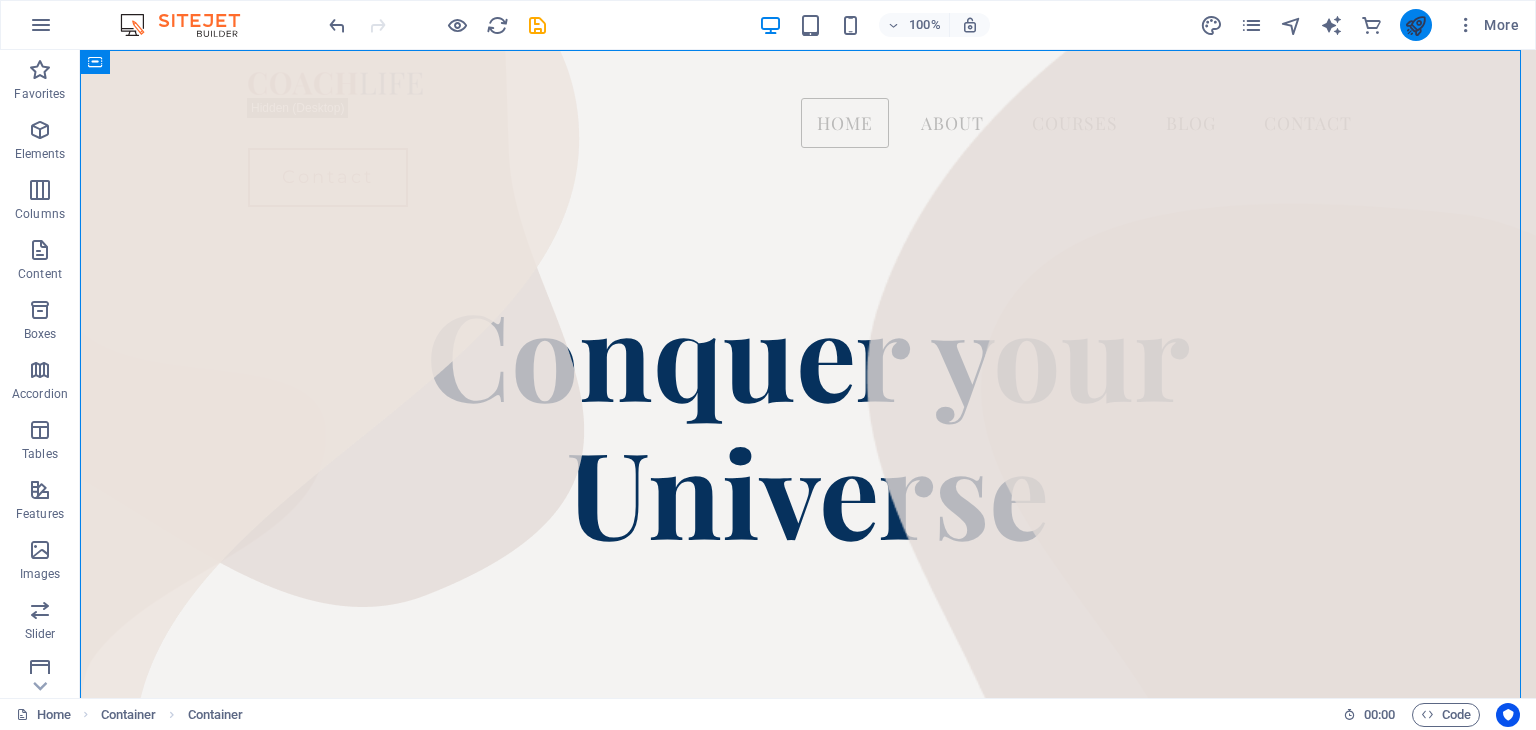 click at bounding box center (1415, 25) 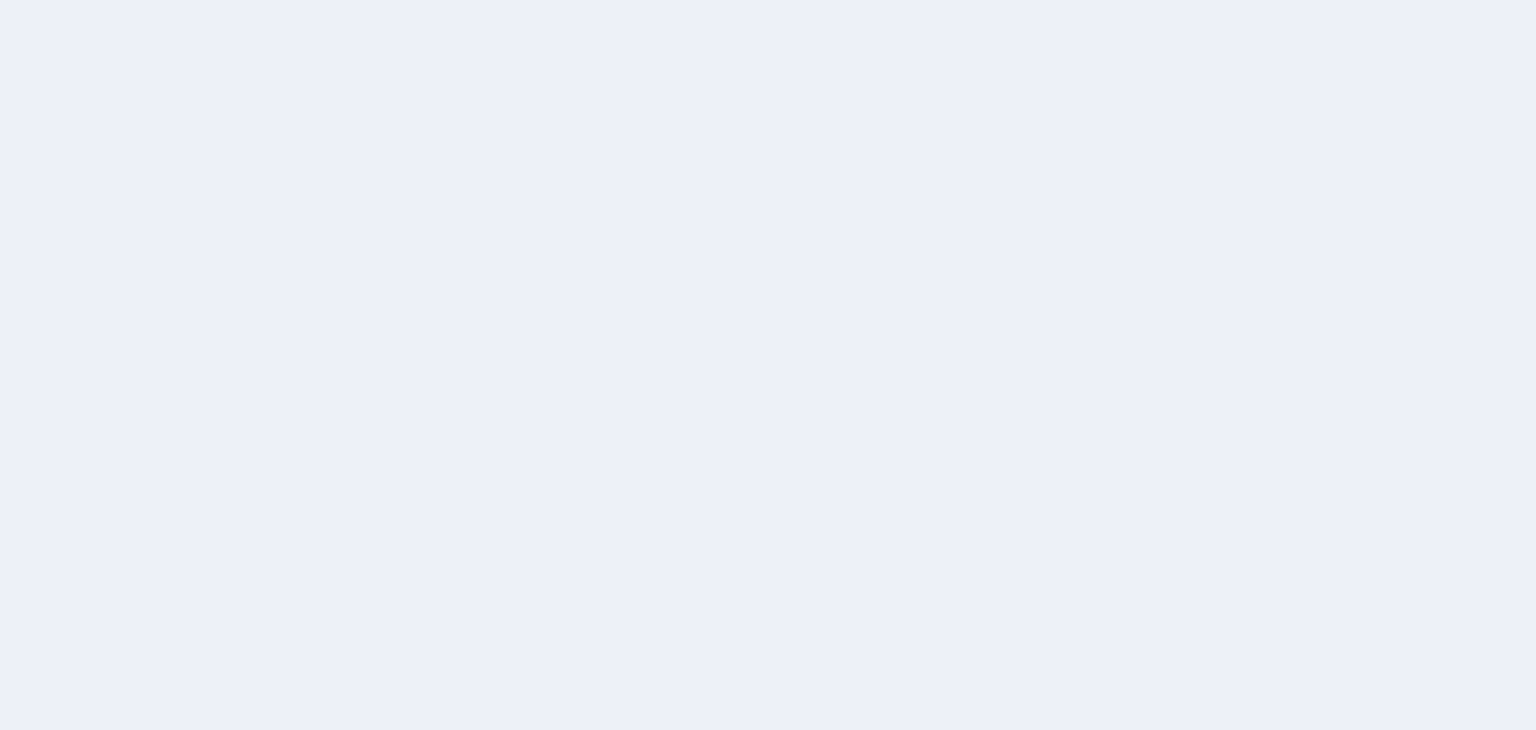 scroll, scrollTop: 0, scrollLeft: 0, axis: both 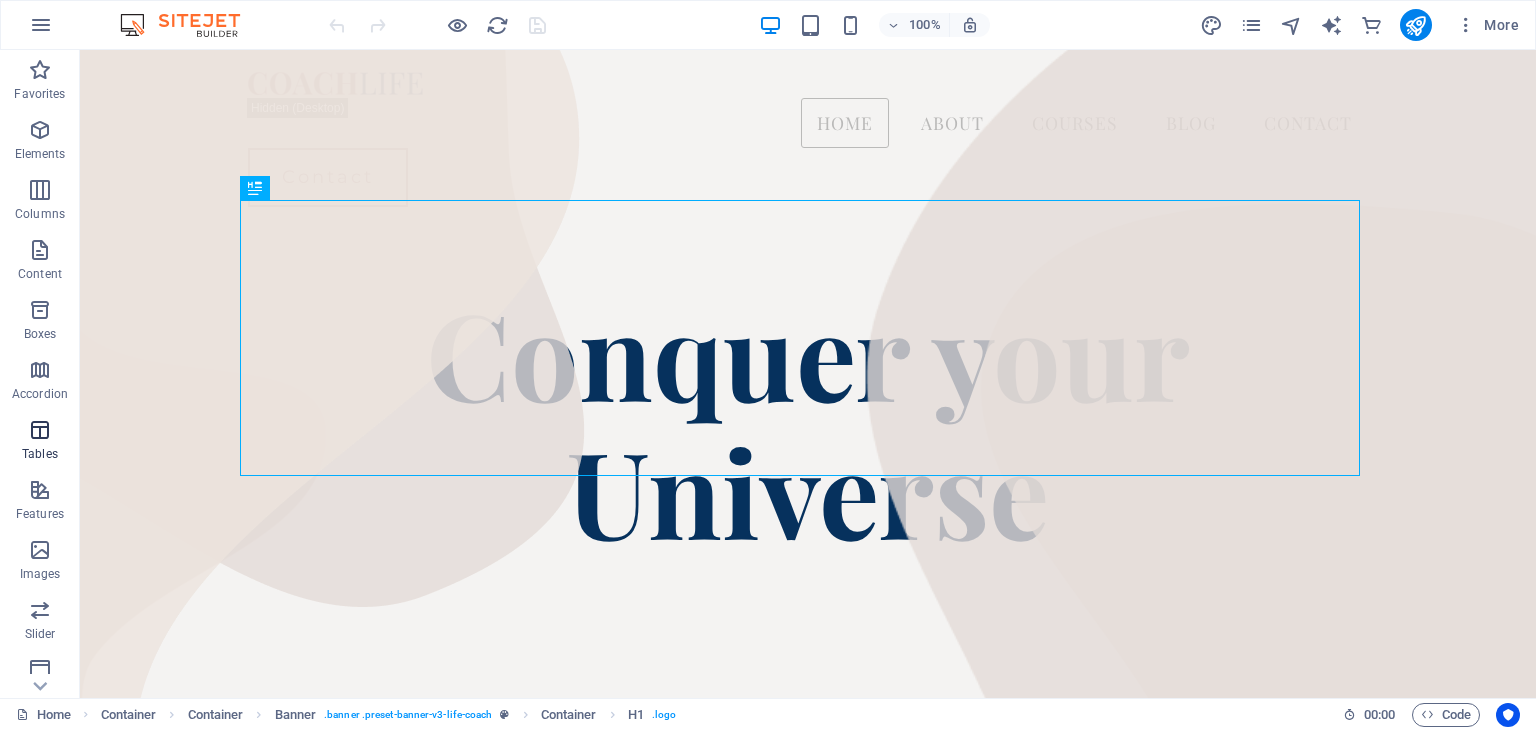 click at bounding box center [40, 430] 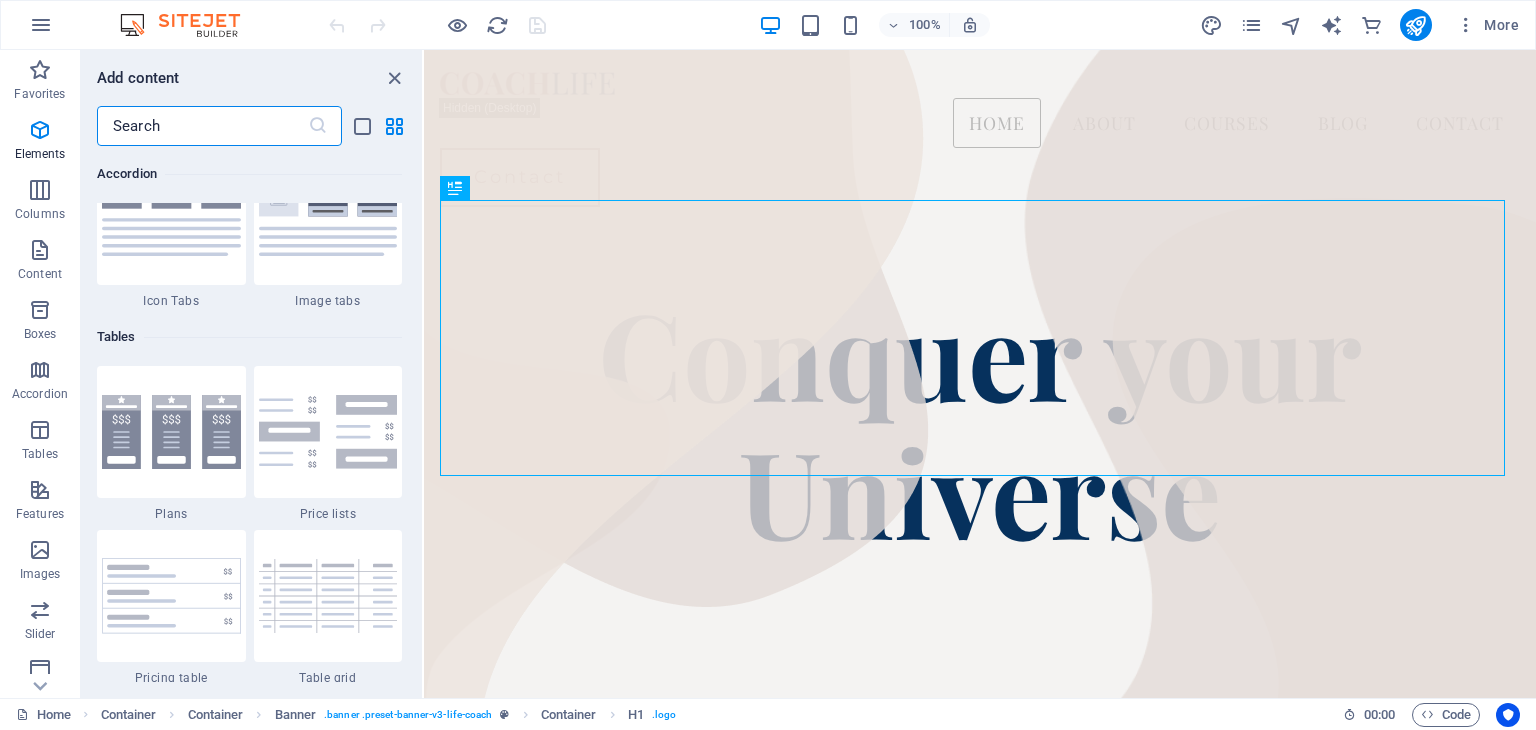 scroll, scrollTop: 6926, scrollLeft: 0, axis: vertical 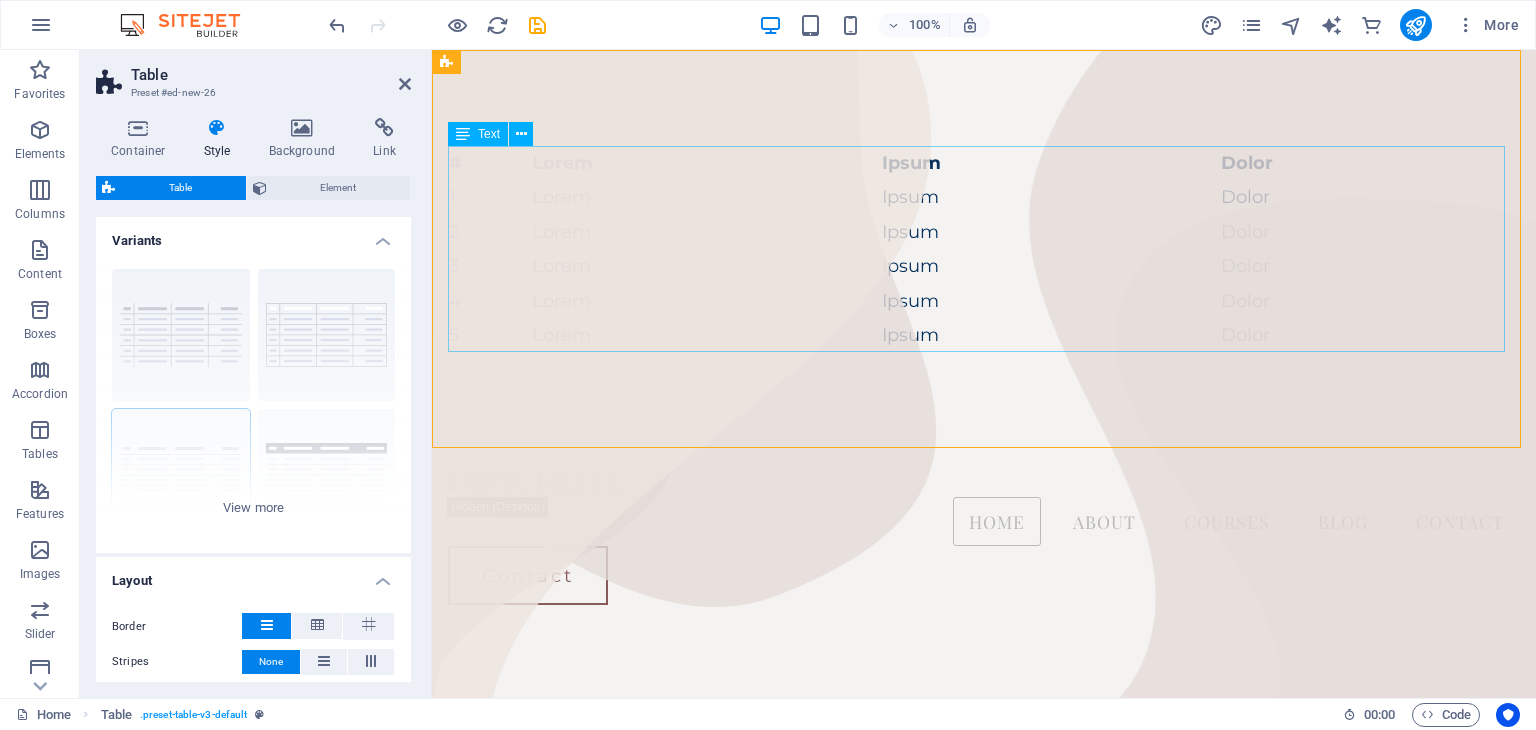 click on "# Lorem Ipsum Dolor 1 Lorem  Ipsum Dolor 2 Lorem Ipsum Dolor 3 Lorem Ipsum Dolor 4 Lorem Ipsum Dolor 5 Lorem Ipsum Dolor" at bounding box center [984, 249] 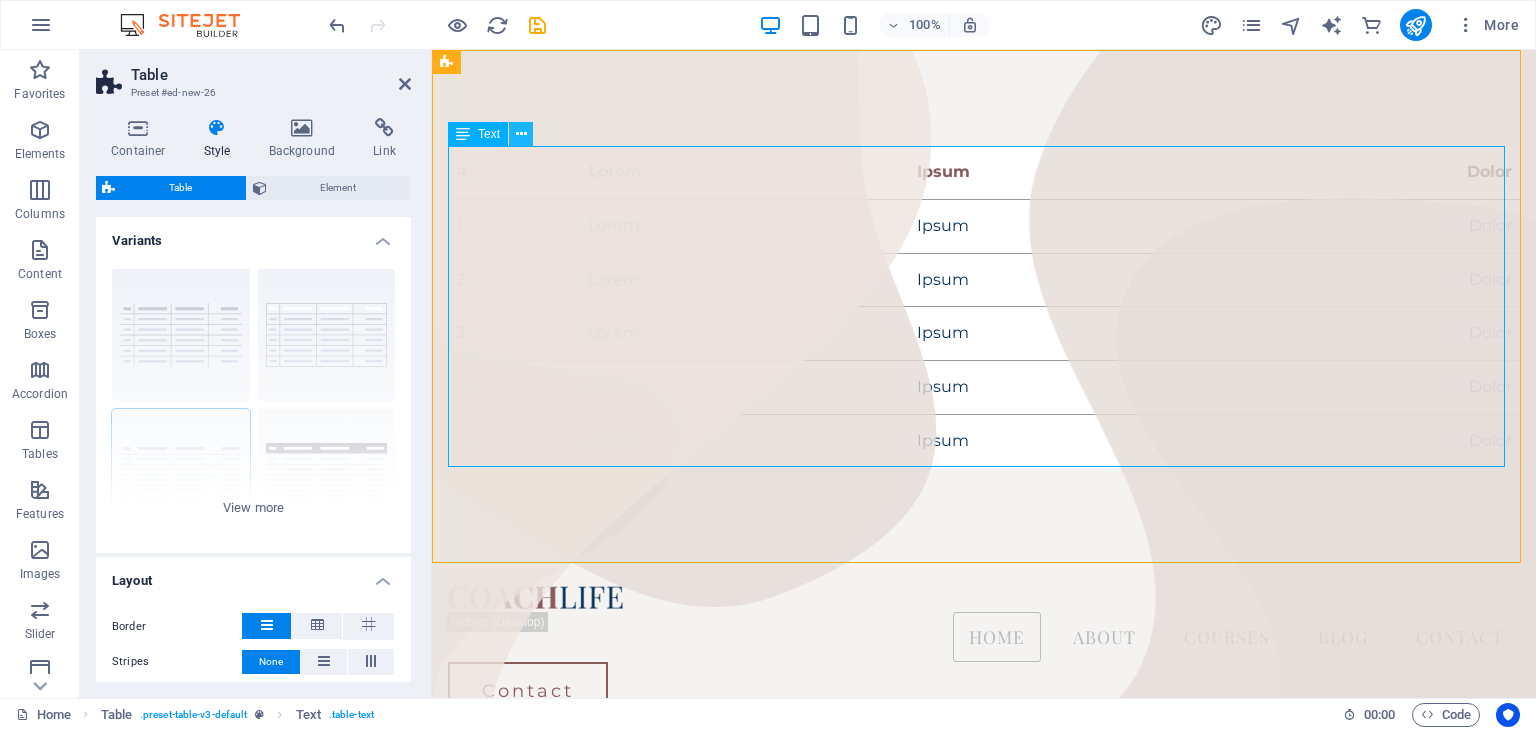click at bounding box center (521, 134) 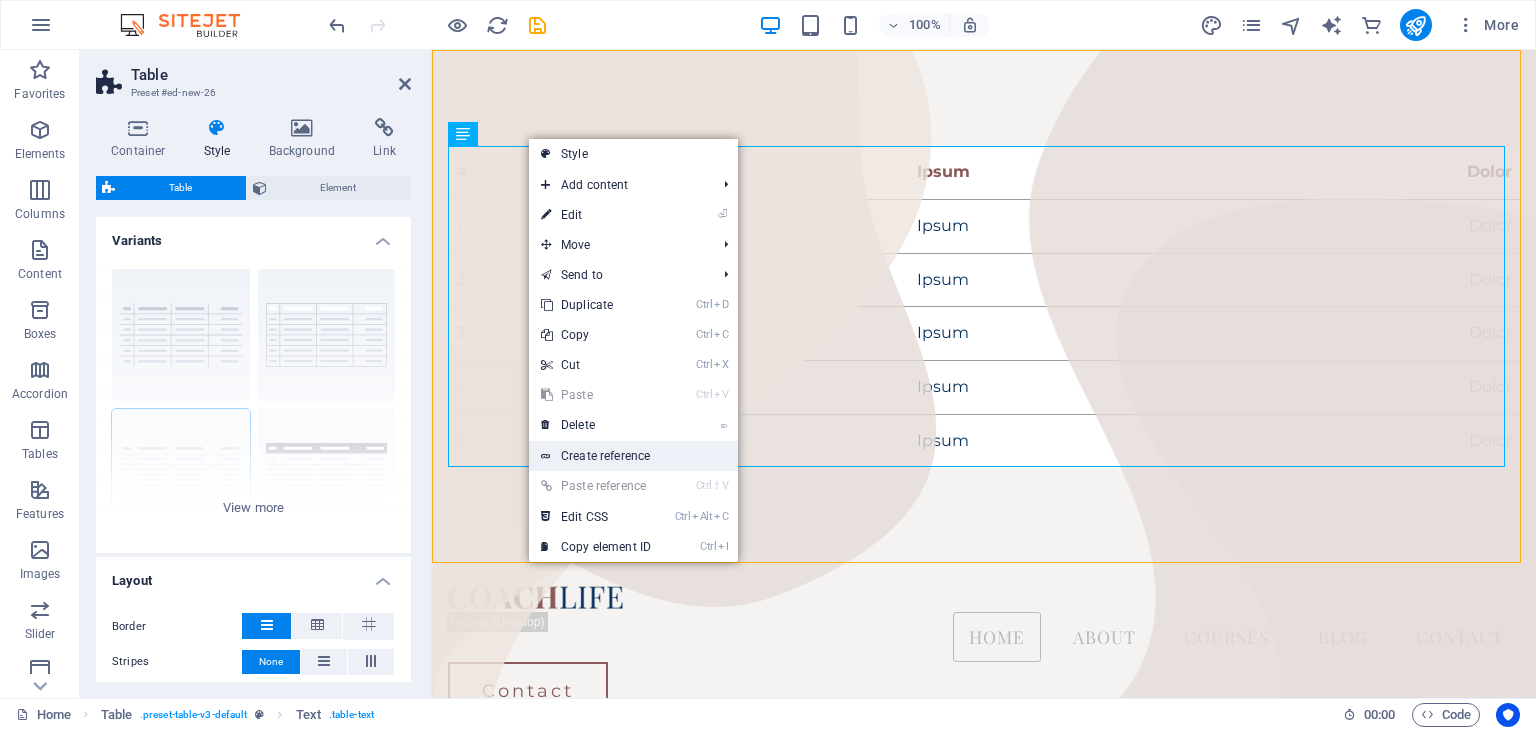 click on "Create reference" at bounding box center (633, 456) 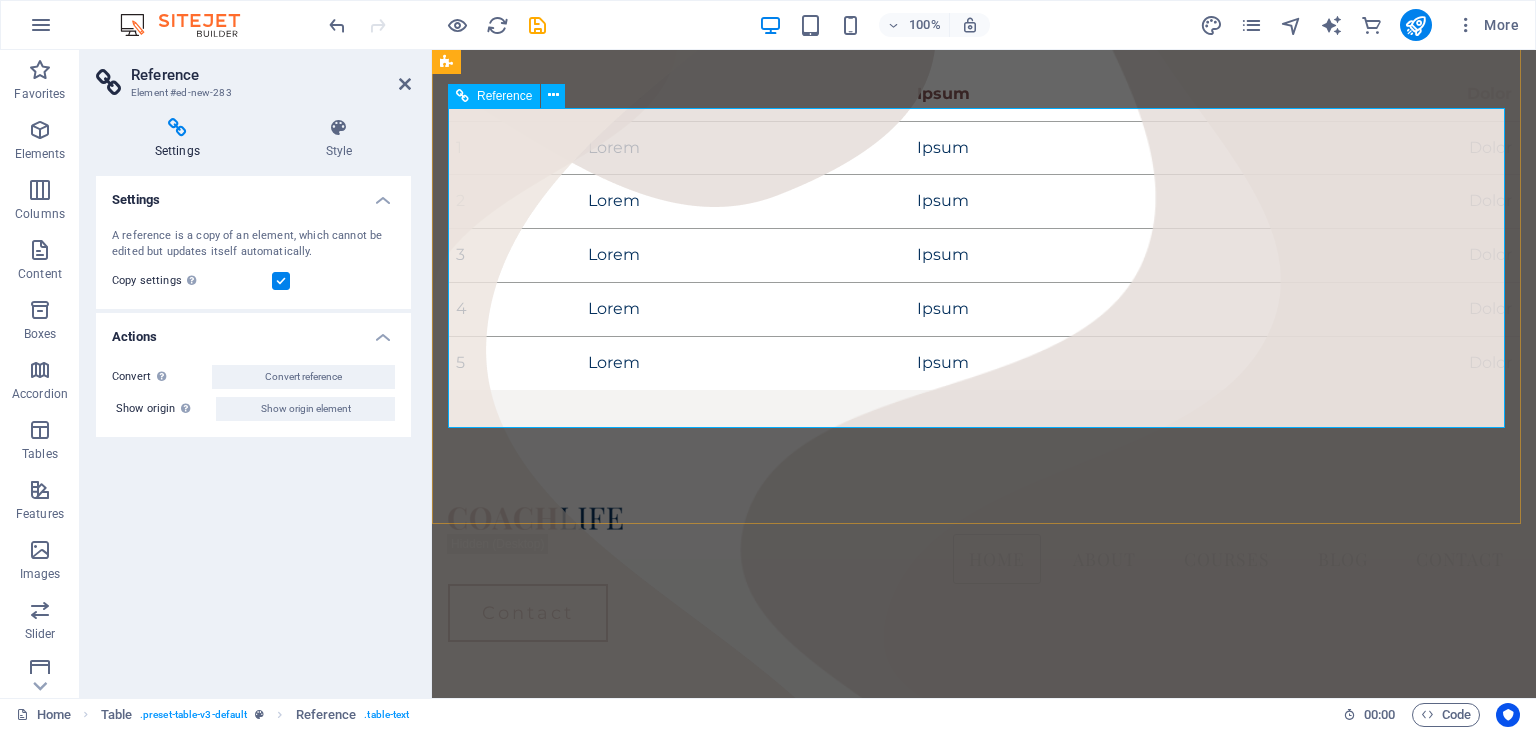 scroll, scrollTop: 300, scrollLeft: 0, axis: vertical 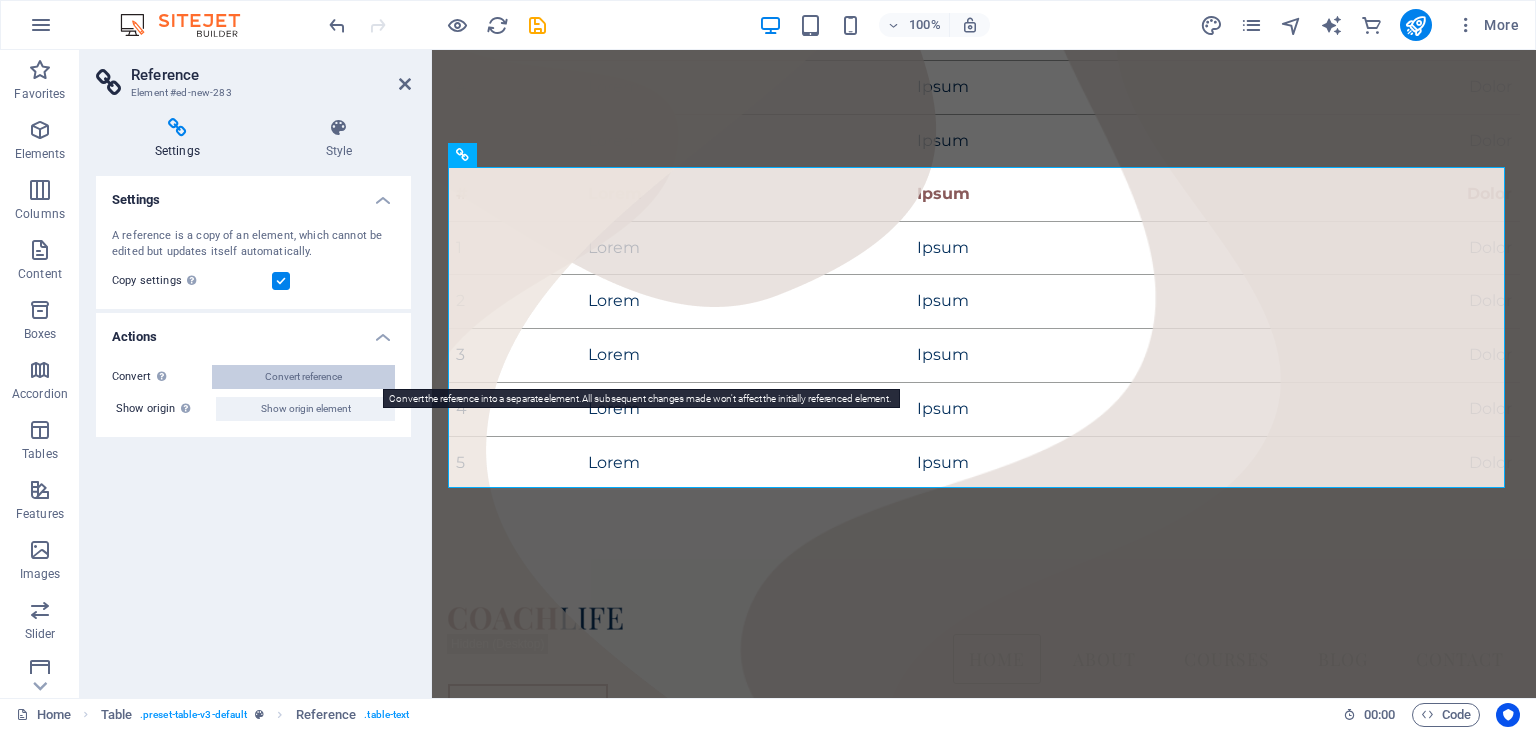 click on "Convert reference" at bounding box center (303, 377) 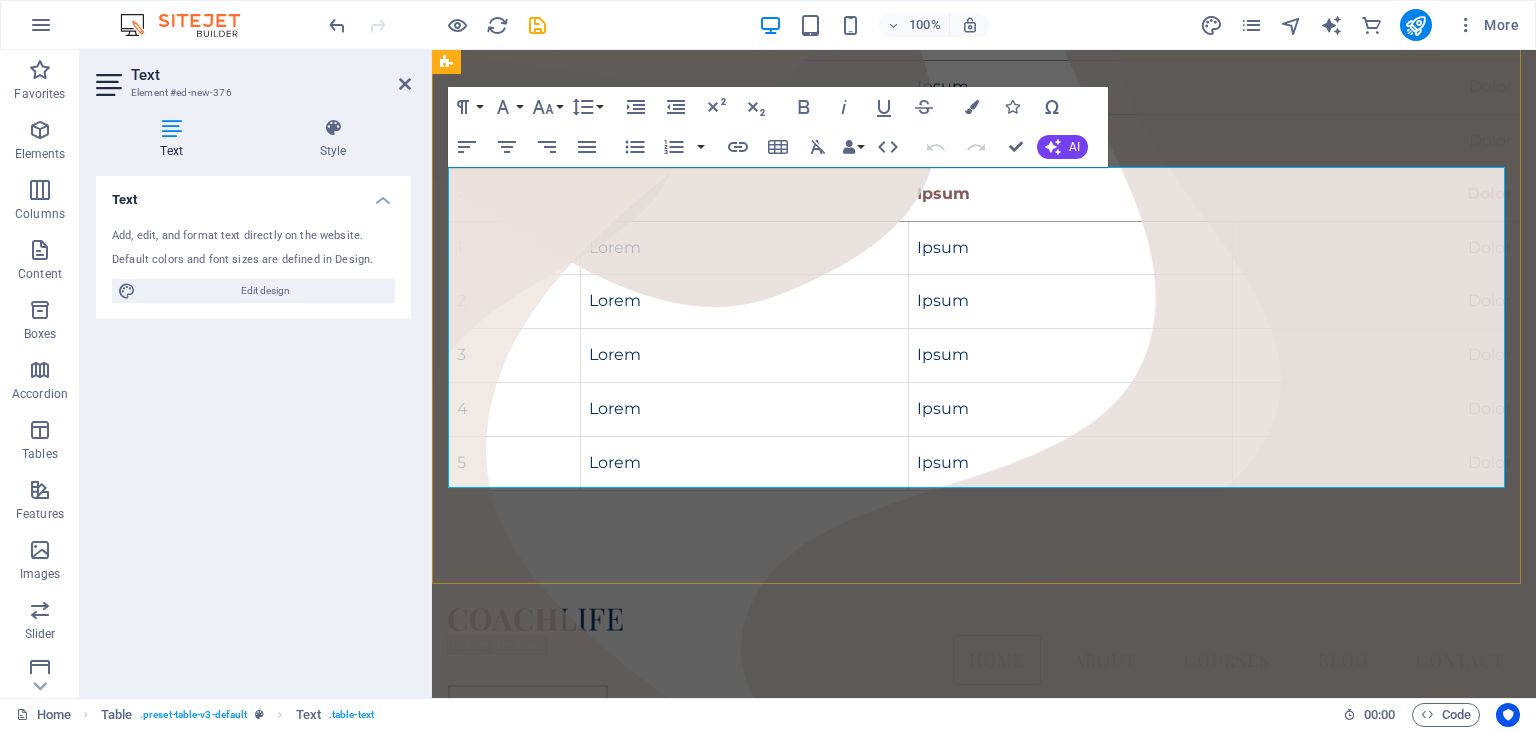 click on "Lorem" at bounding box center (744, 302) 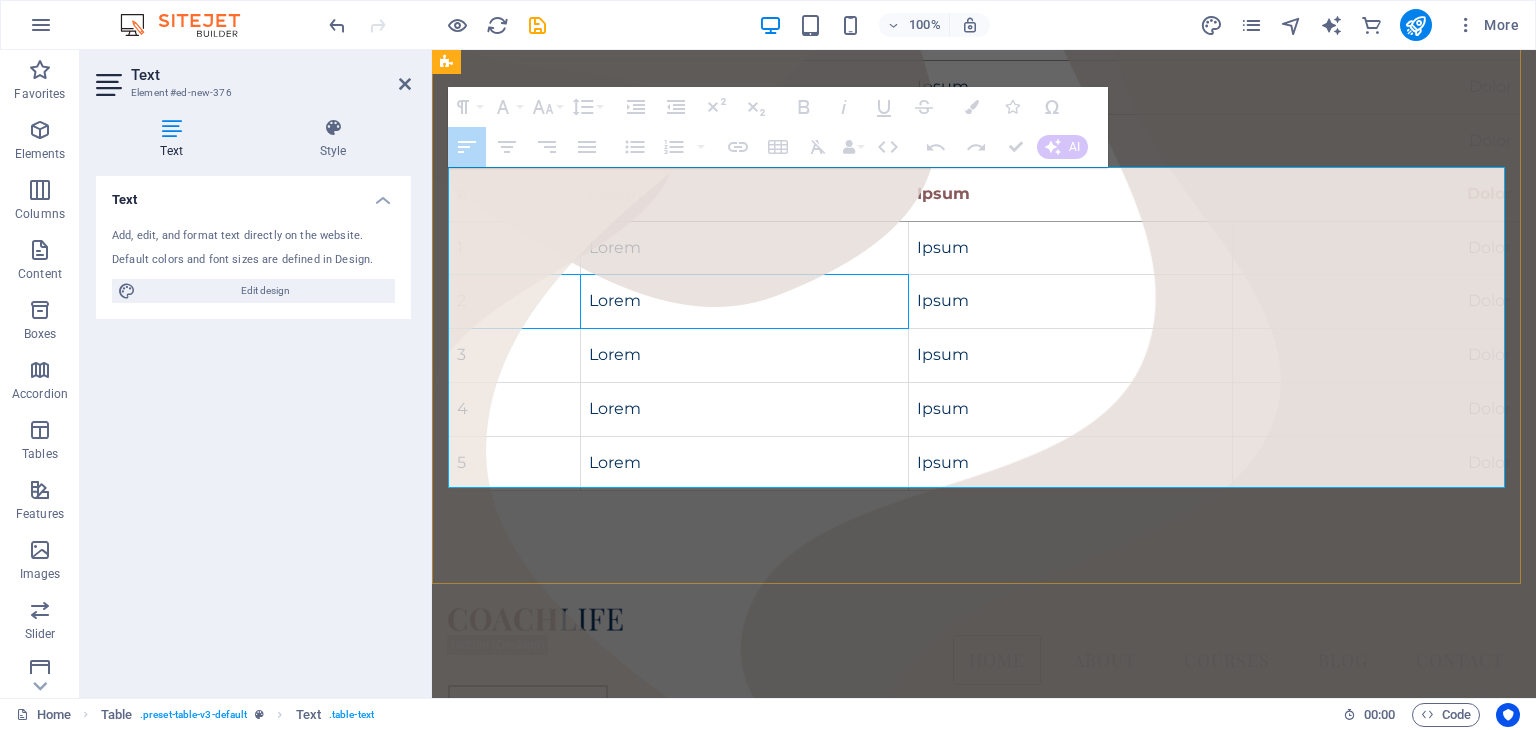 drag, startPoint x: 646, startPoint y: 313, endPoint x: 512, endPoint y: 309, distance: 134.0597 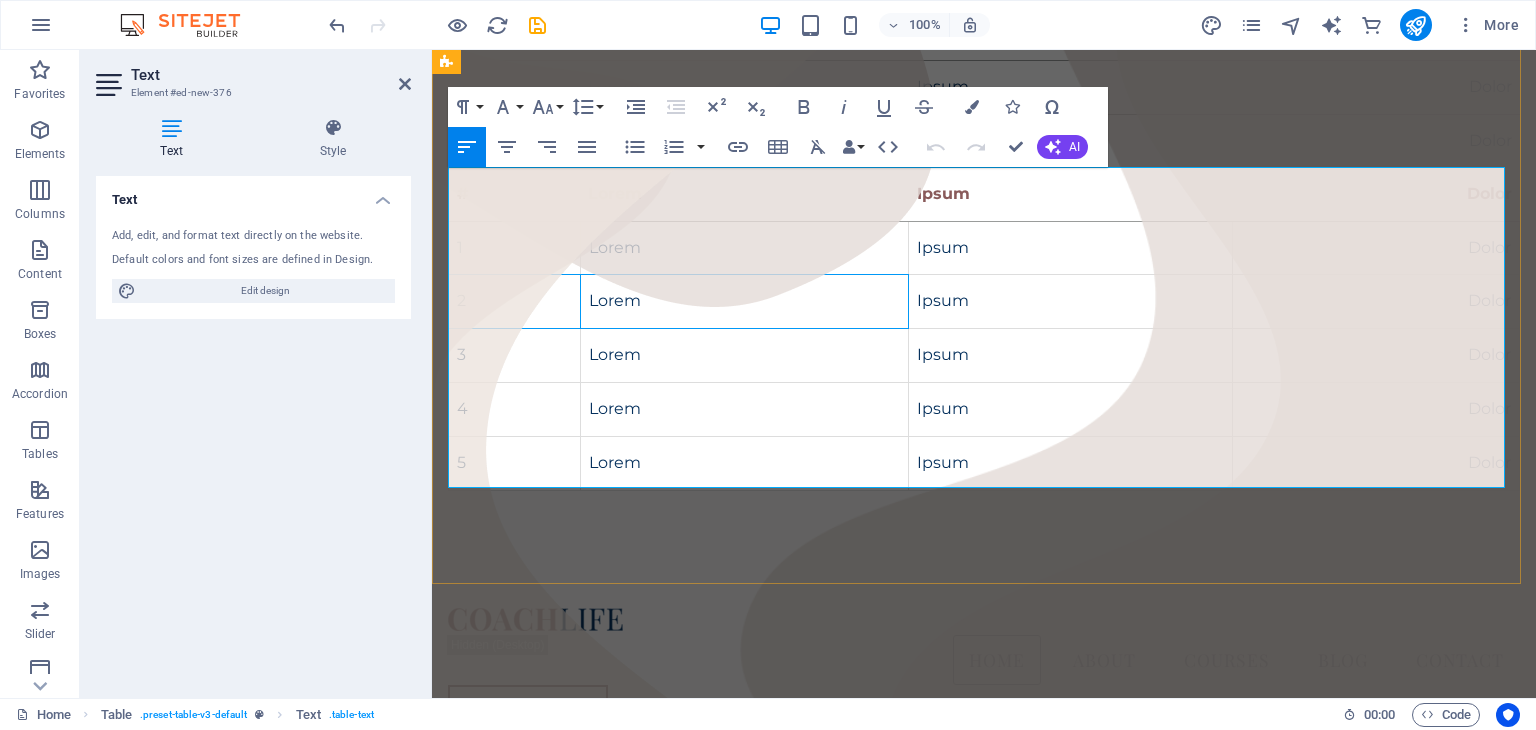 click on "Lorem" at bounding box center (744, 302) 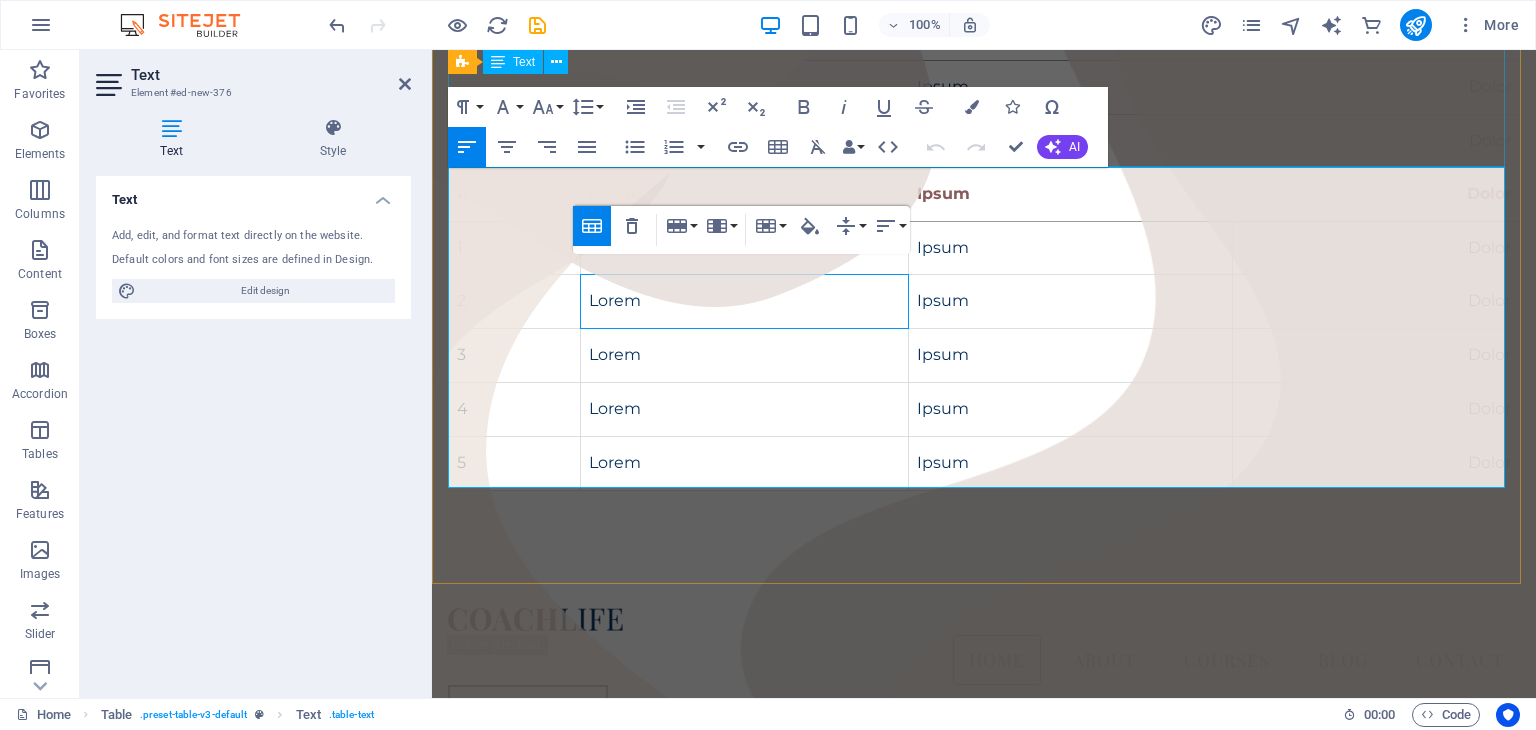 click on "# Lorem Ipsum Dolor 1 Lorem  Ipsum Dolor 2 Lorem Ipsum Dolor 3 Lorem Ipsum Dolor 4 Lorem Ipsum Dolor 5 Lorem Ipsum Dolor" at bounding box center (984, 7) 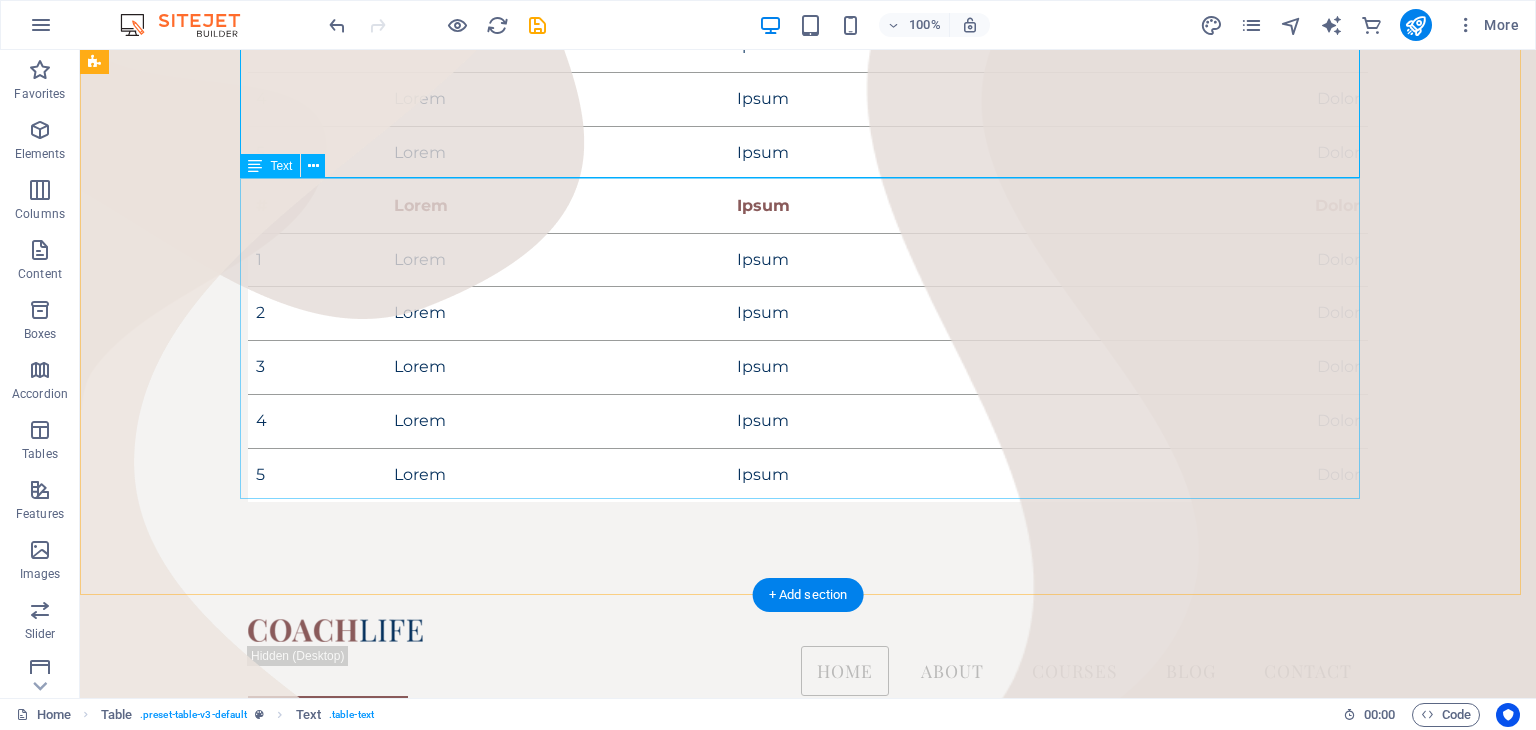 scroll, scrollTop: 300, scrollLeft: 0, axis: vertical 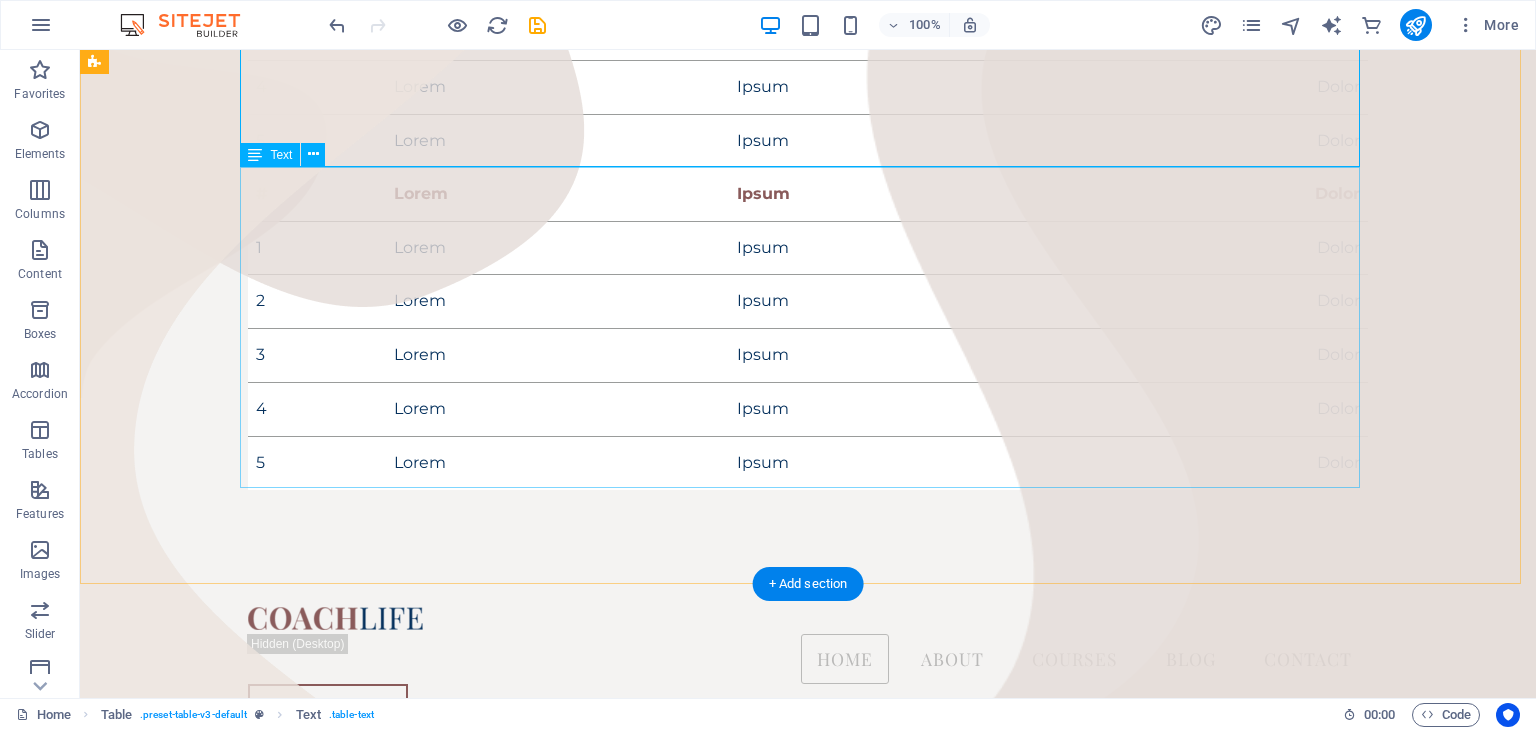 click on "# Lorem Ipsum Dolor 1 Lorem  Ipsum Dolor 2 Lorem Ipsum Dolor 3 Lorem Ipsum Dolor 4 Lorem Ipsum Dolor 5 Lorem Ipsum Dolor" at bounding box center [808, 329] 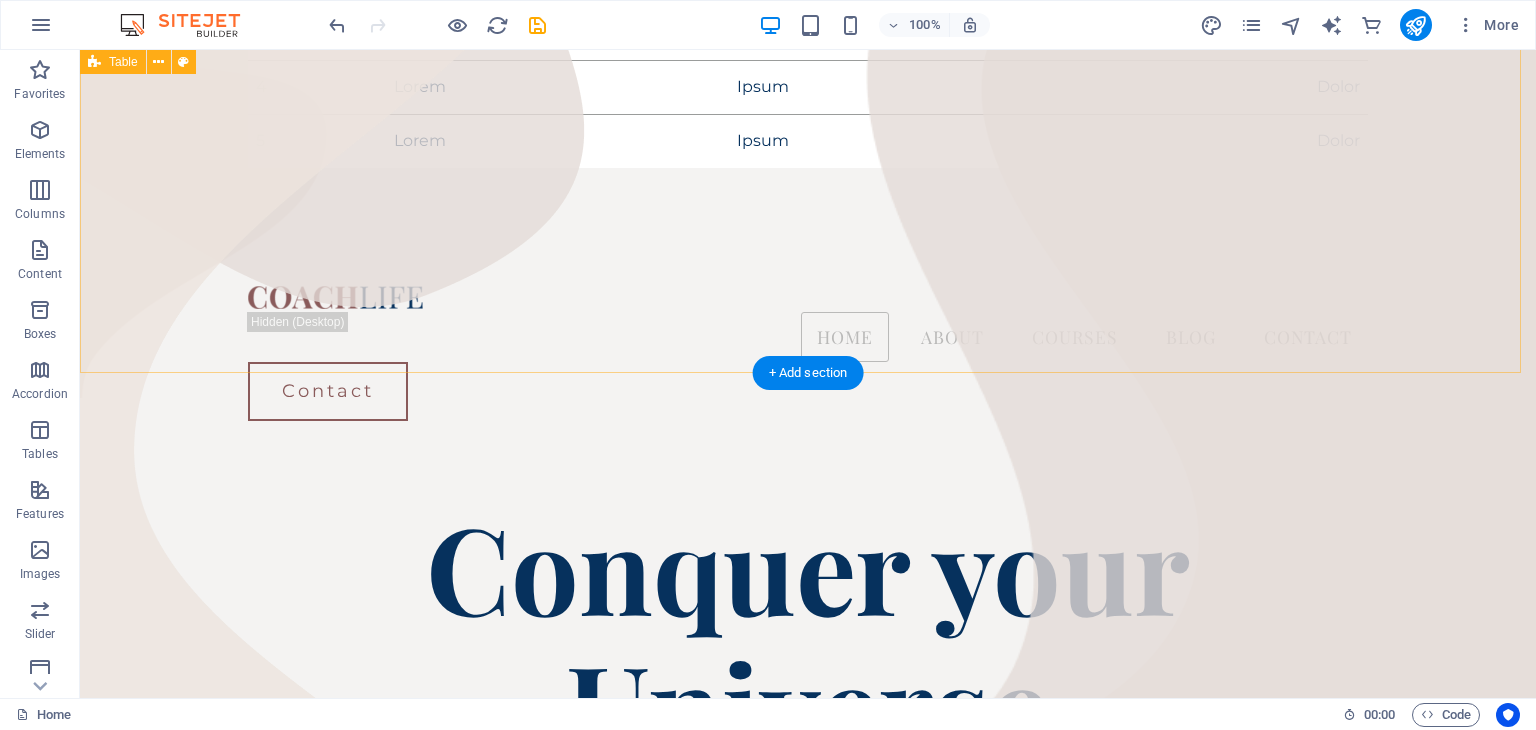 scroll, scrollTop: 0, scrollLeft: 0, axis: both 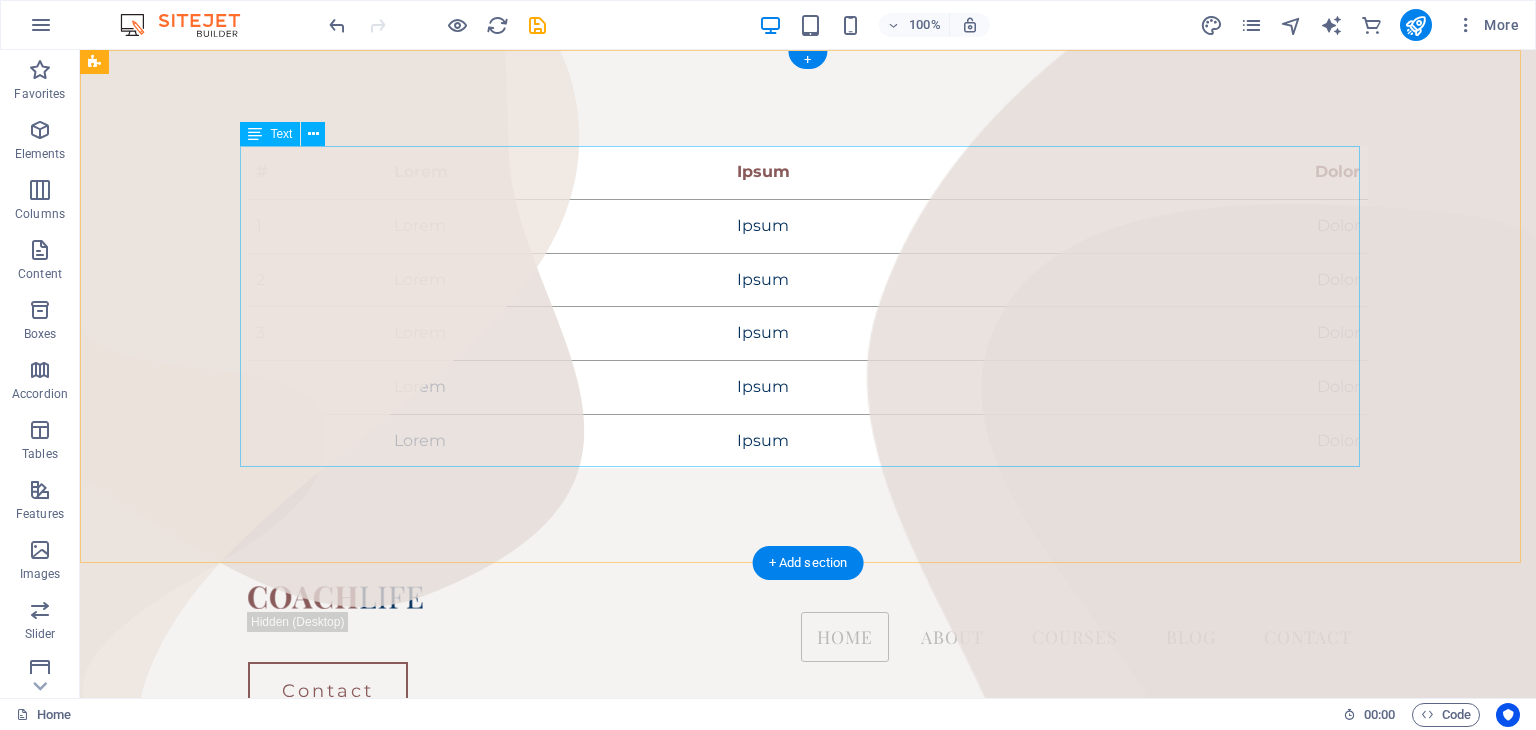 click on "# Lorem Ipsum Dolor 1 Lorem  Ipsum Dolor 2 Lorem Ipsum Dolor 3 Lorem Ipsum Dolor 4 Lorem Ipsum Dolor 5 Lorem Ipsum Dolor" at bounding box center (808, 307) 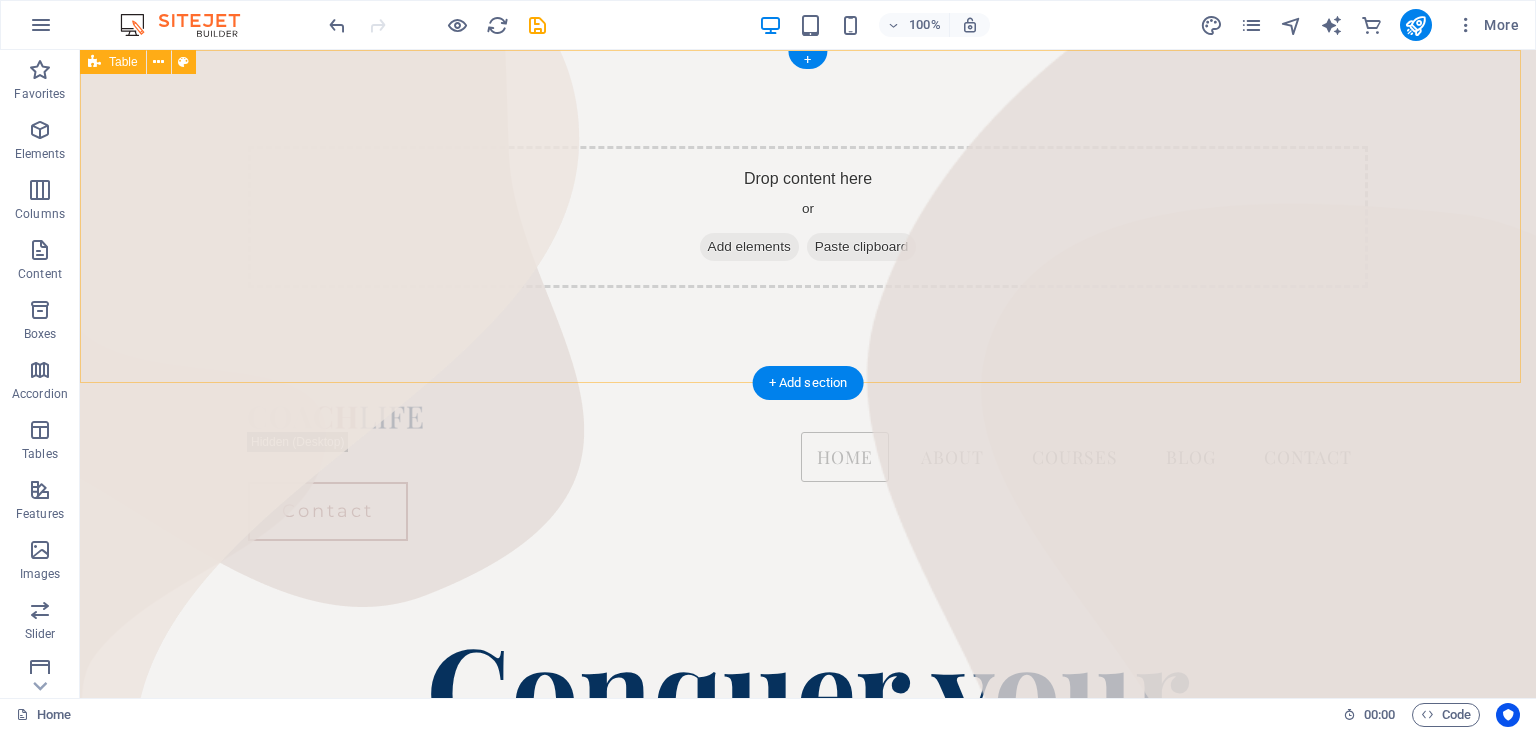 click on "Drop content here or  Add elements  Paste clipboard" at bounding box center [808, 217] 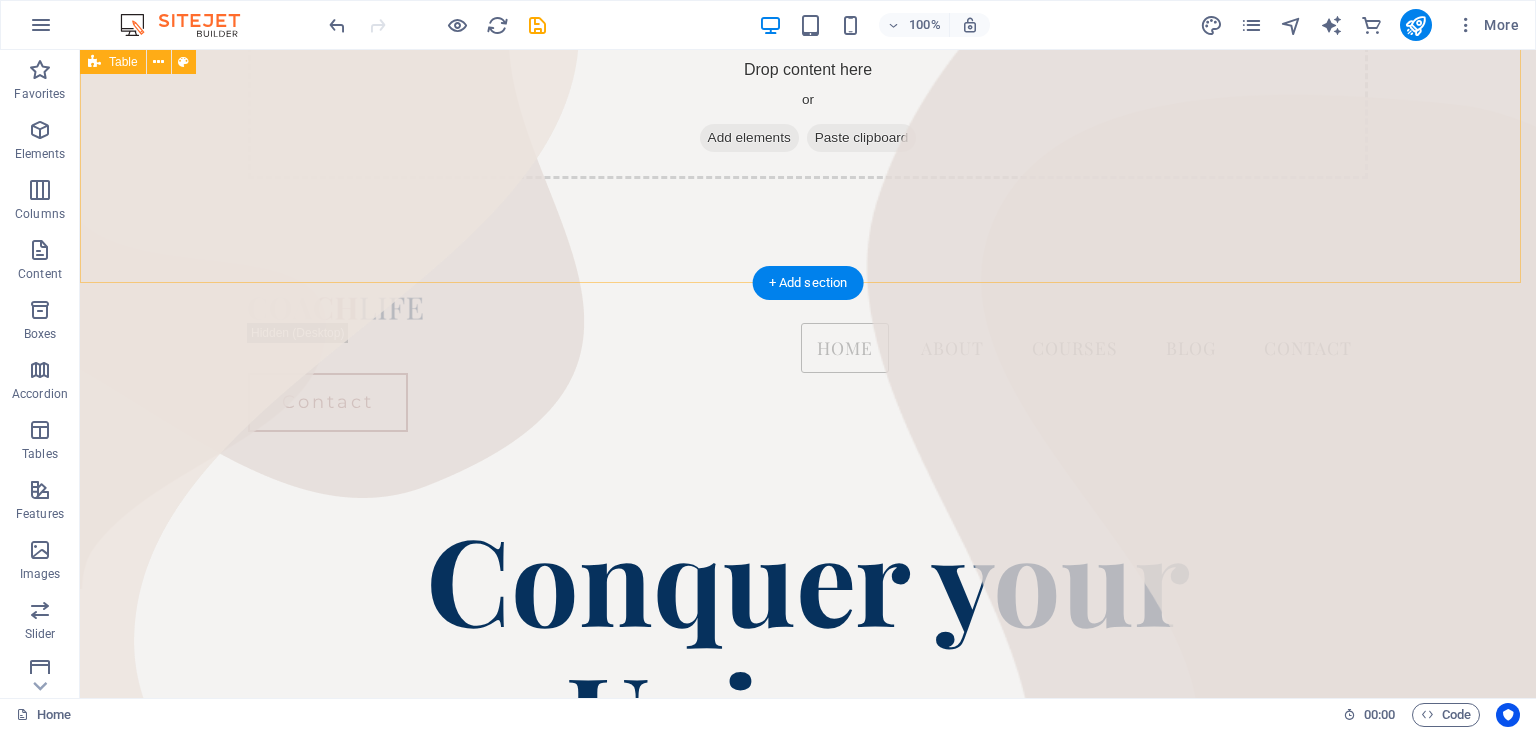 scroll, scrollTop: 100, scrollLeft: 0, axis: vertical 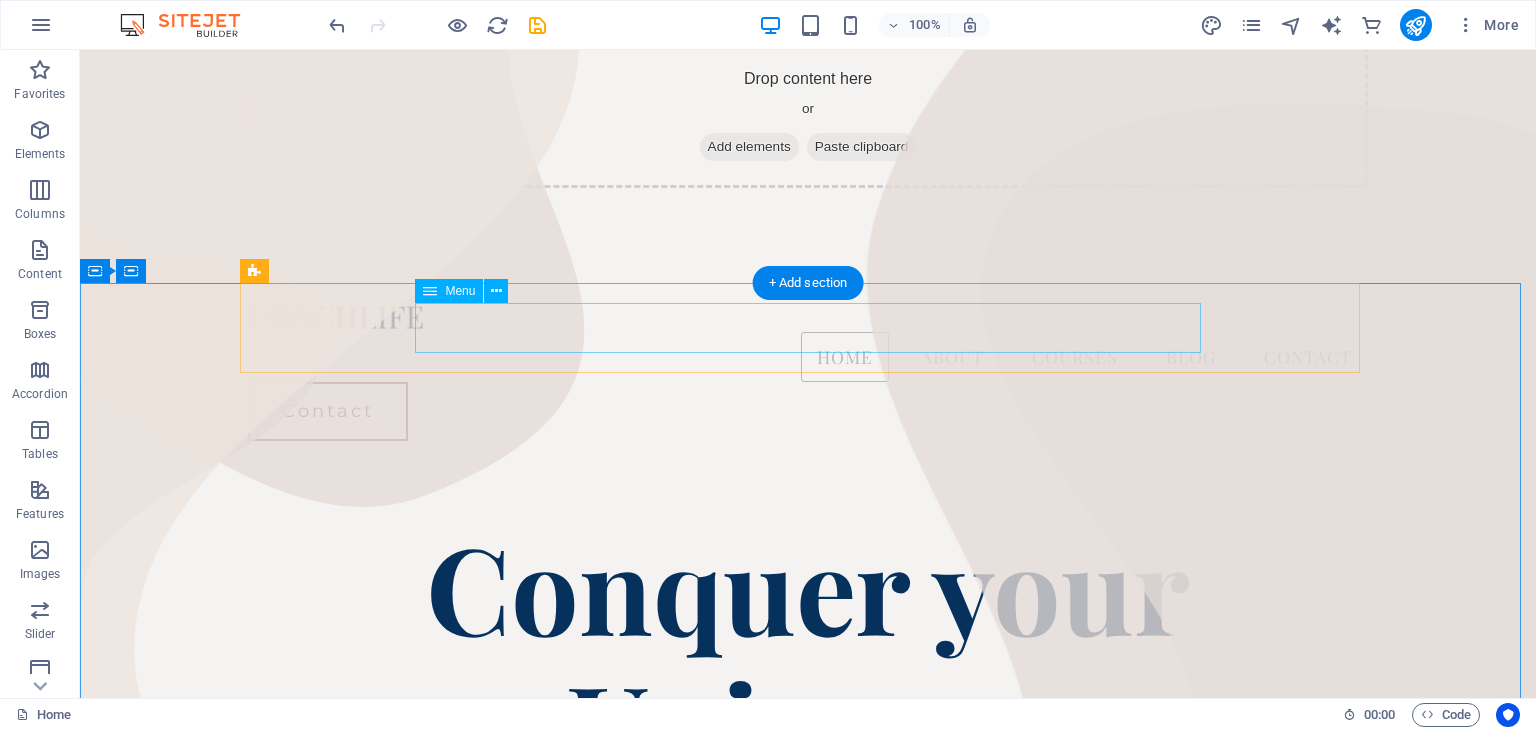 click on "Home About Courses Blog Contact" at bounding box center [808, 357] 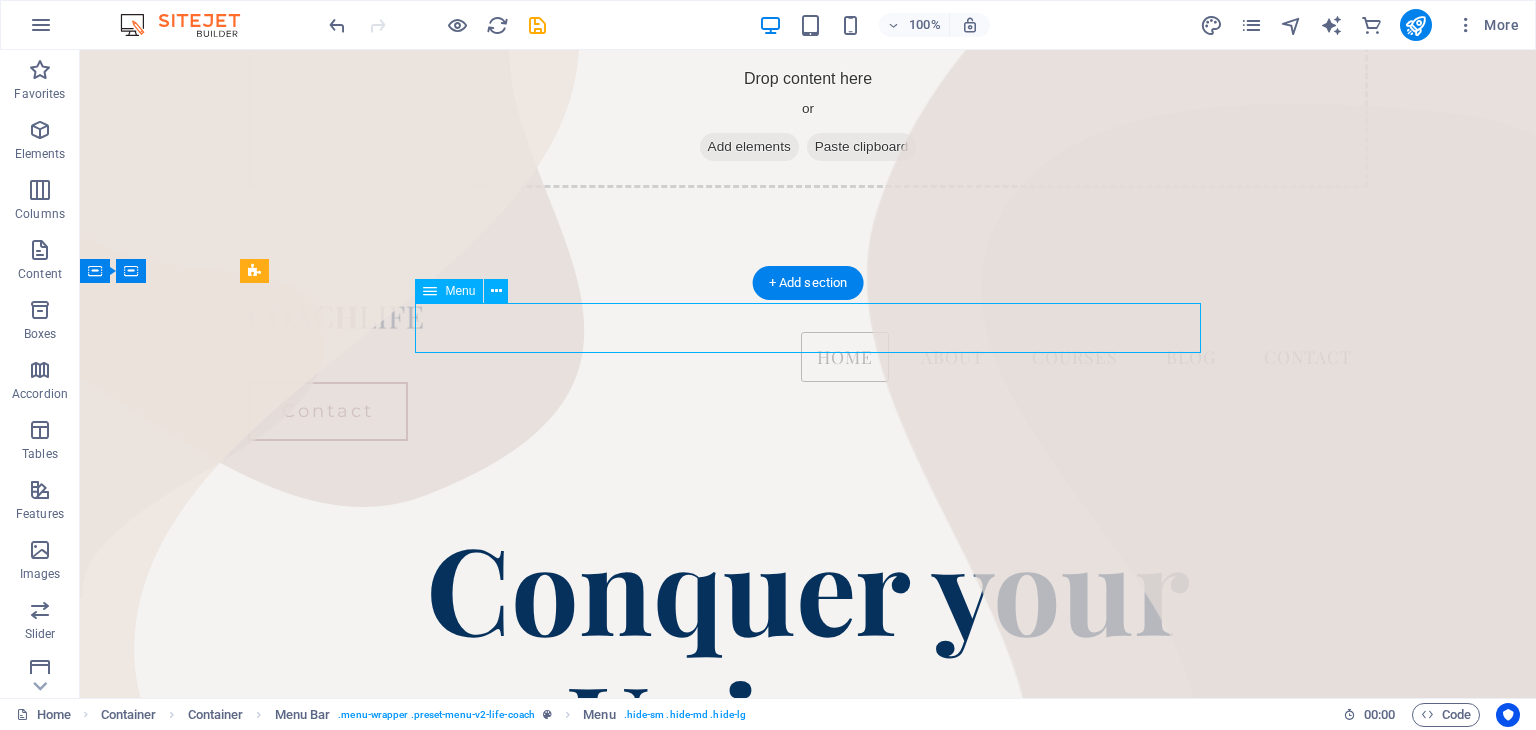 click on "Home About Courses Blog Contact" at bounding box center (808, 357) 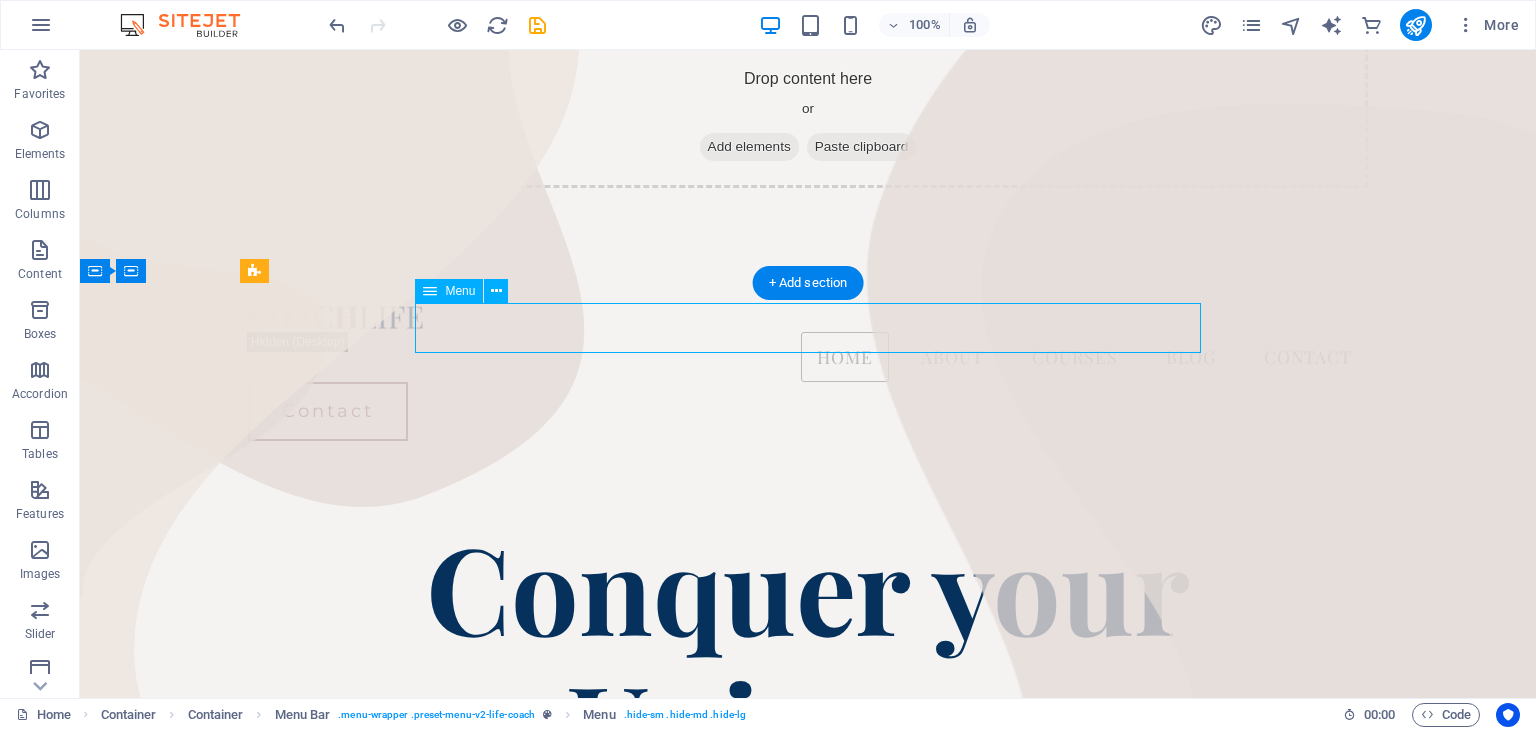 select 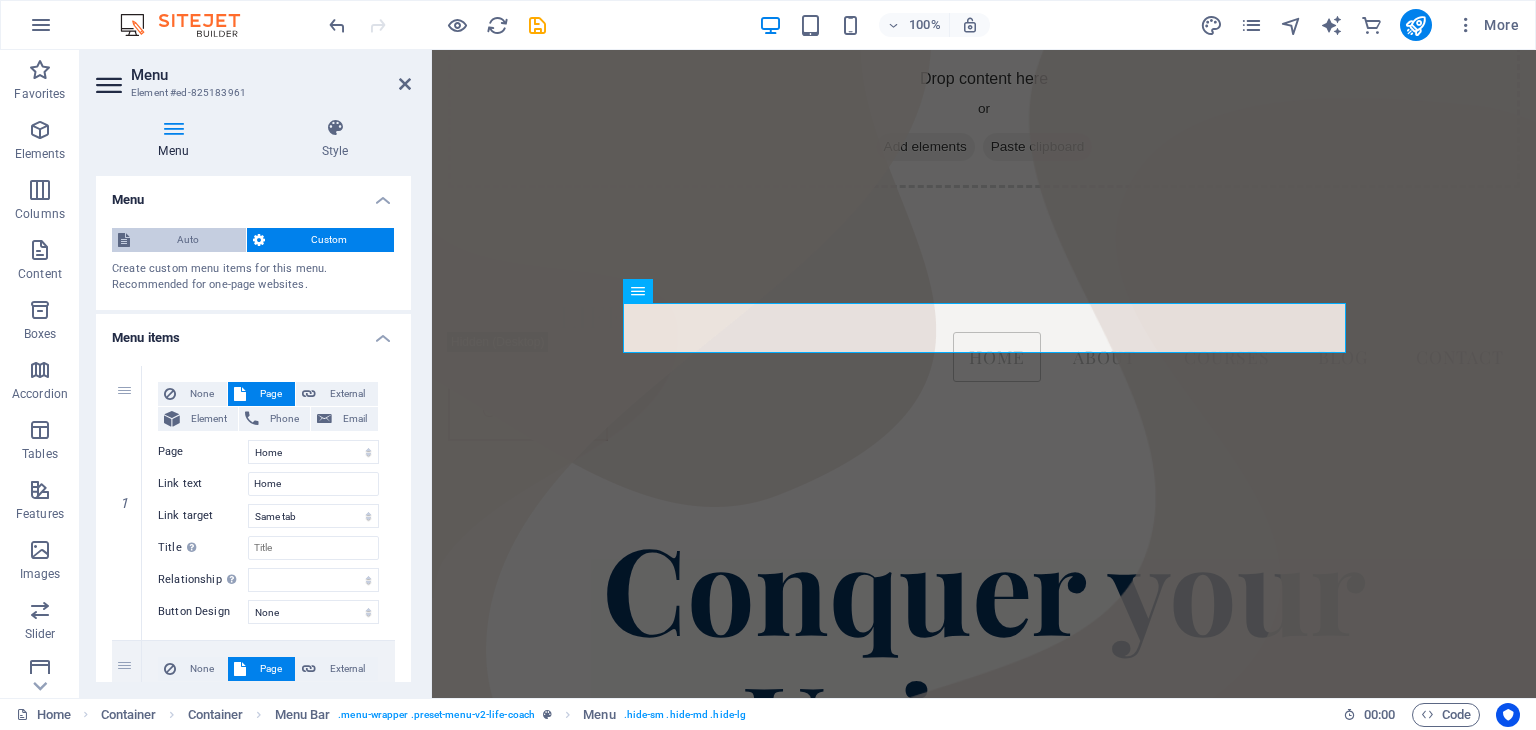 click on "Auto" at bounding box center (188, 240) 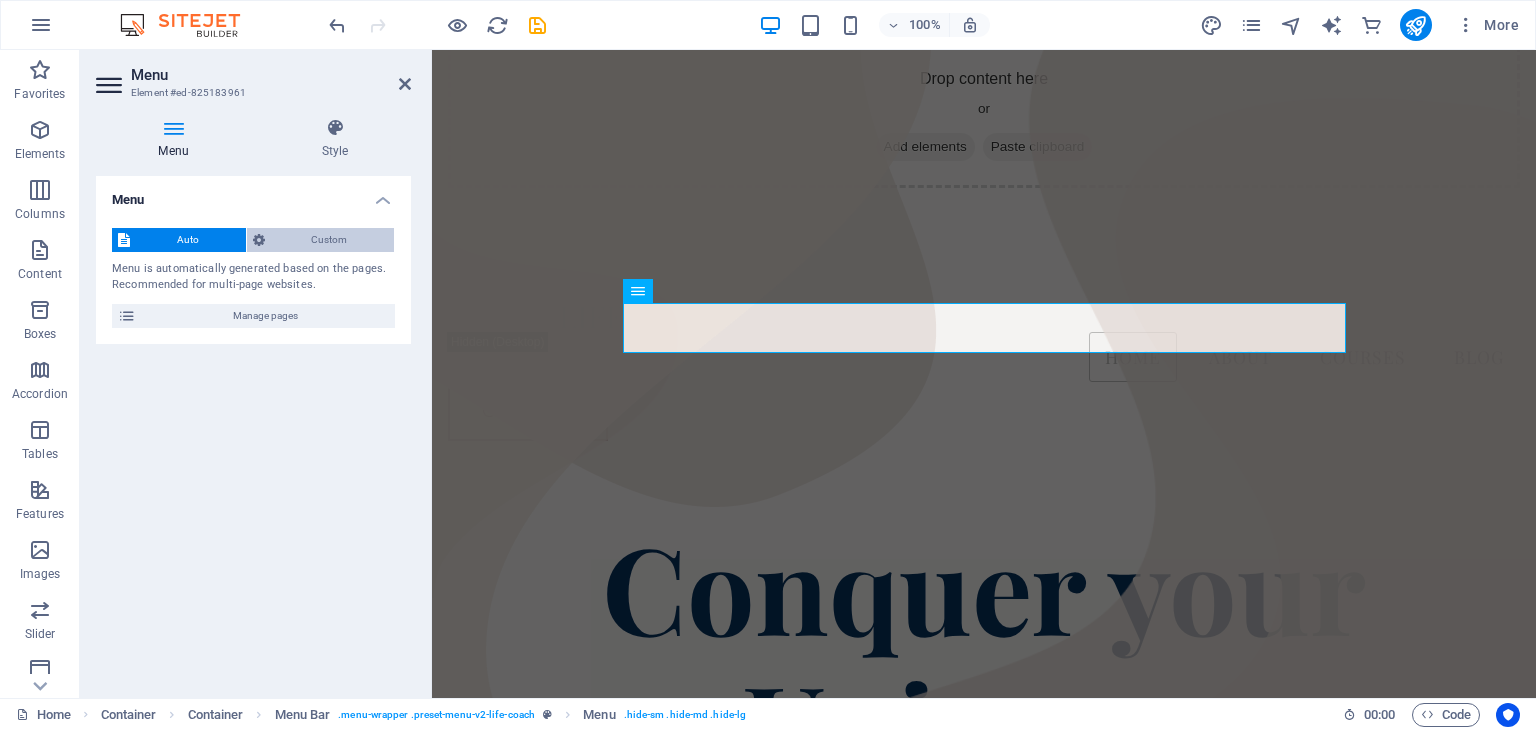 click on "Custom" at bounding box center (330, 240) 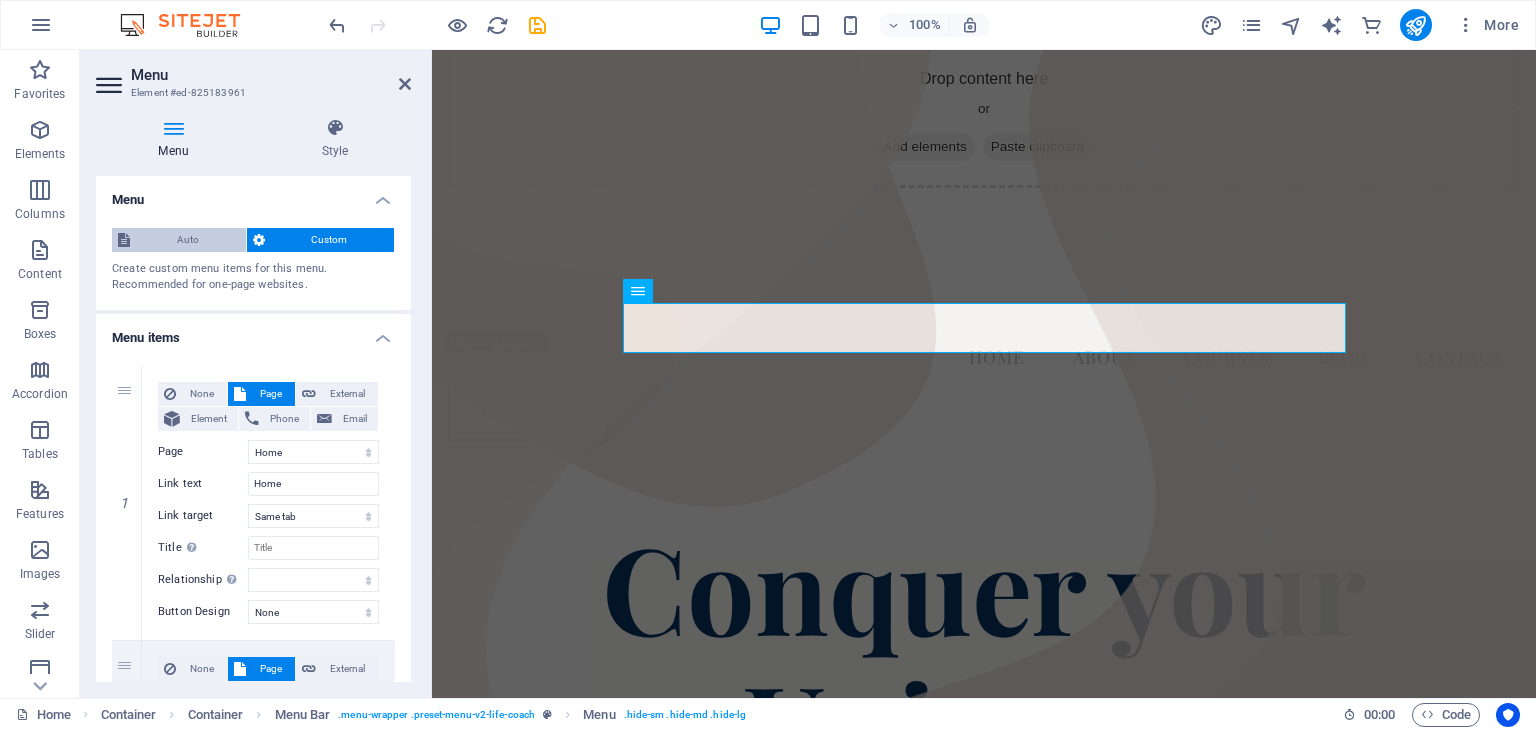 click on "Auto" at bounding box center (188, 240) 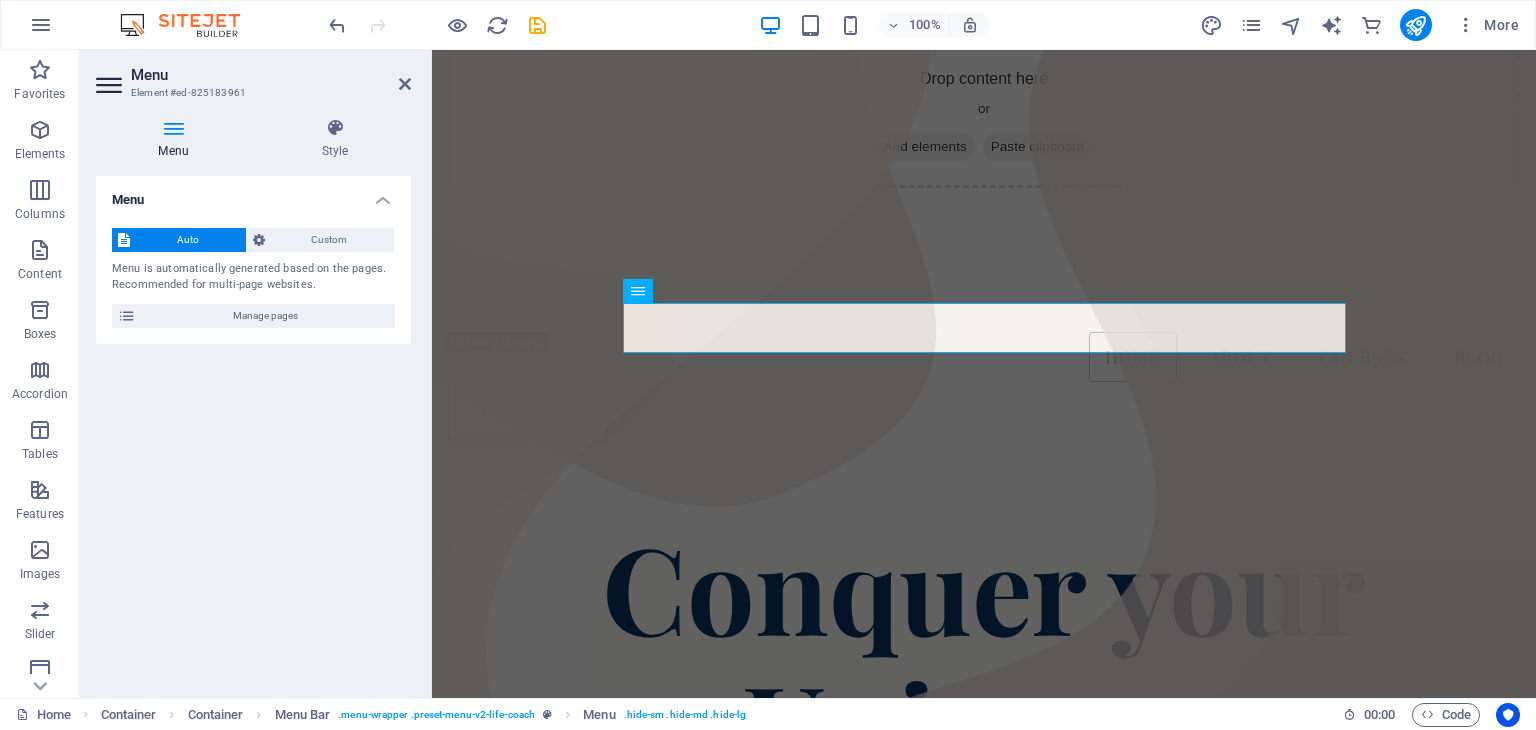 click on "Auto Custom Menu is automatically generated based on the pages. Recommended for multi-page websites. Manage pages" at bounding box center [253, 278] 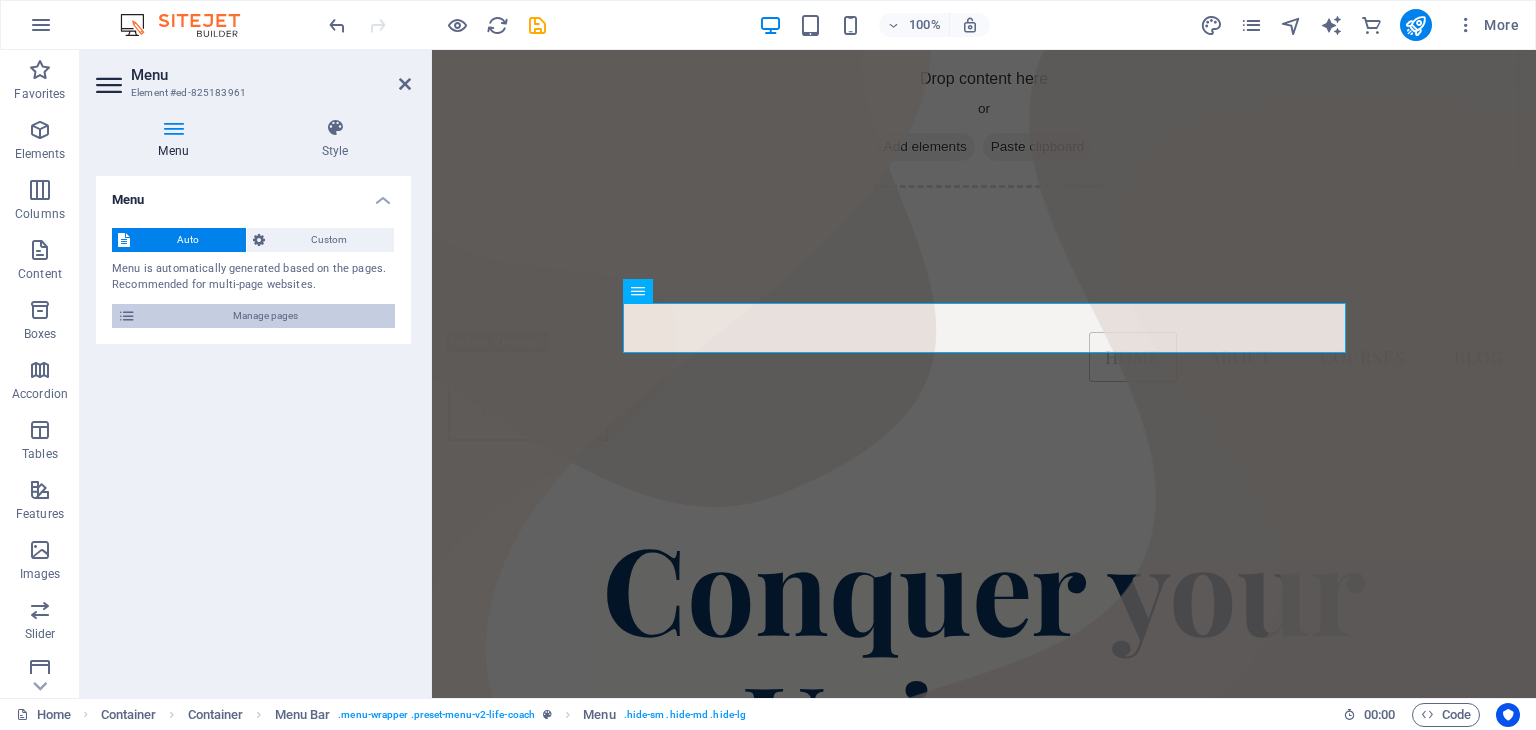 click at bounding box center [127, 316] 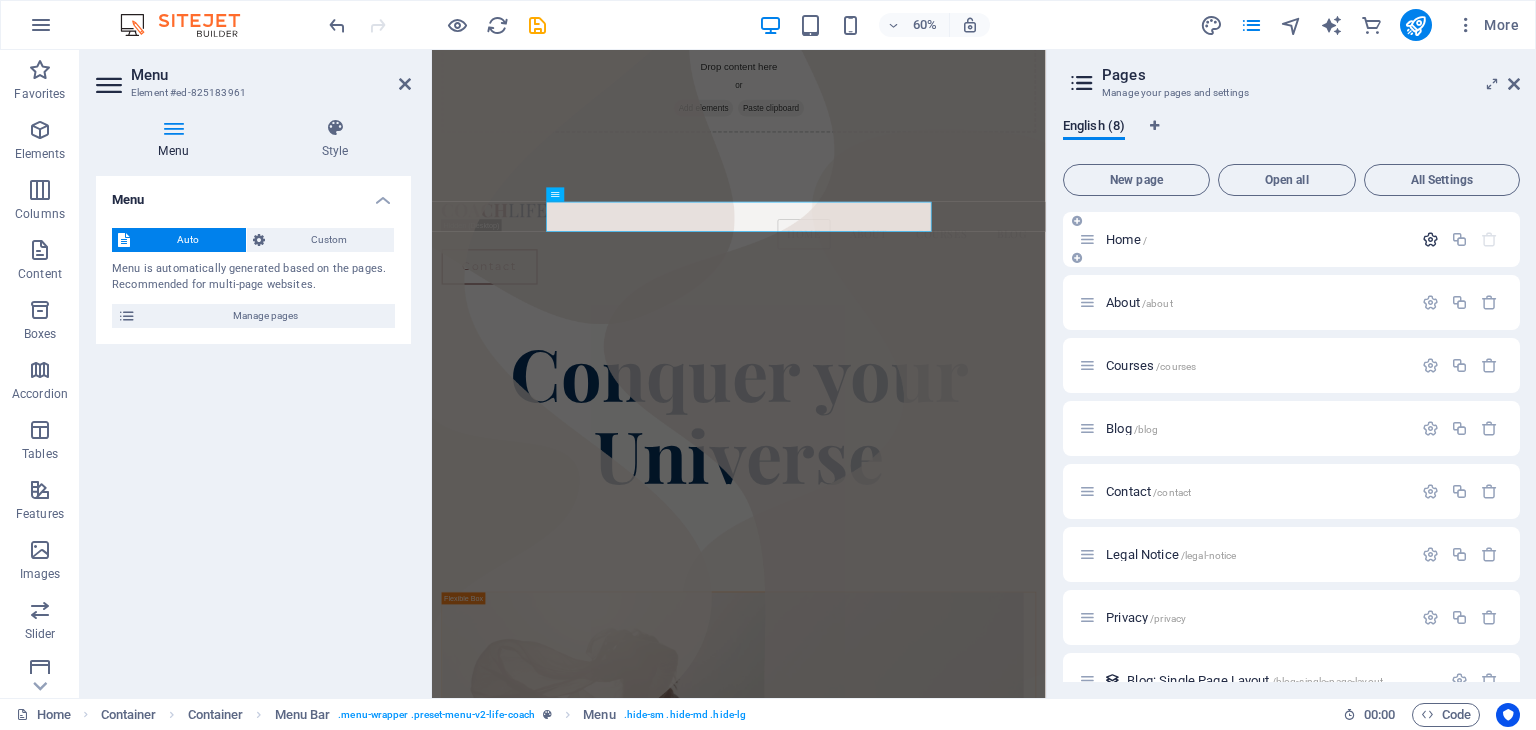 click at bounding box center [1430, 239] 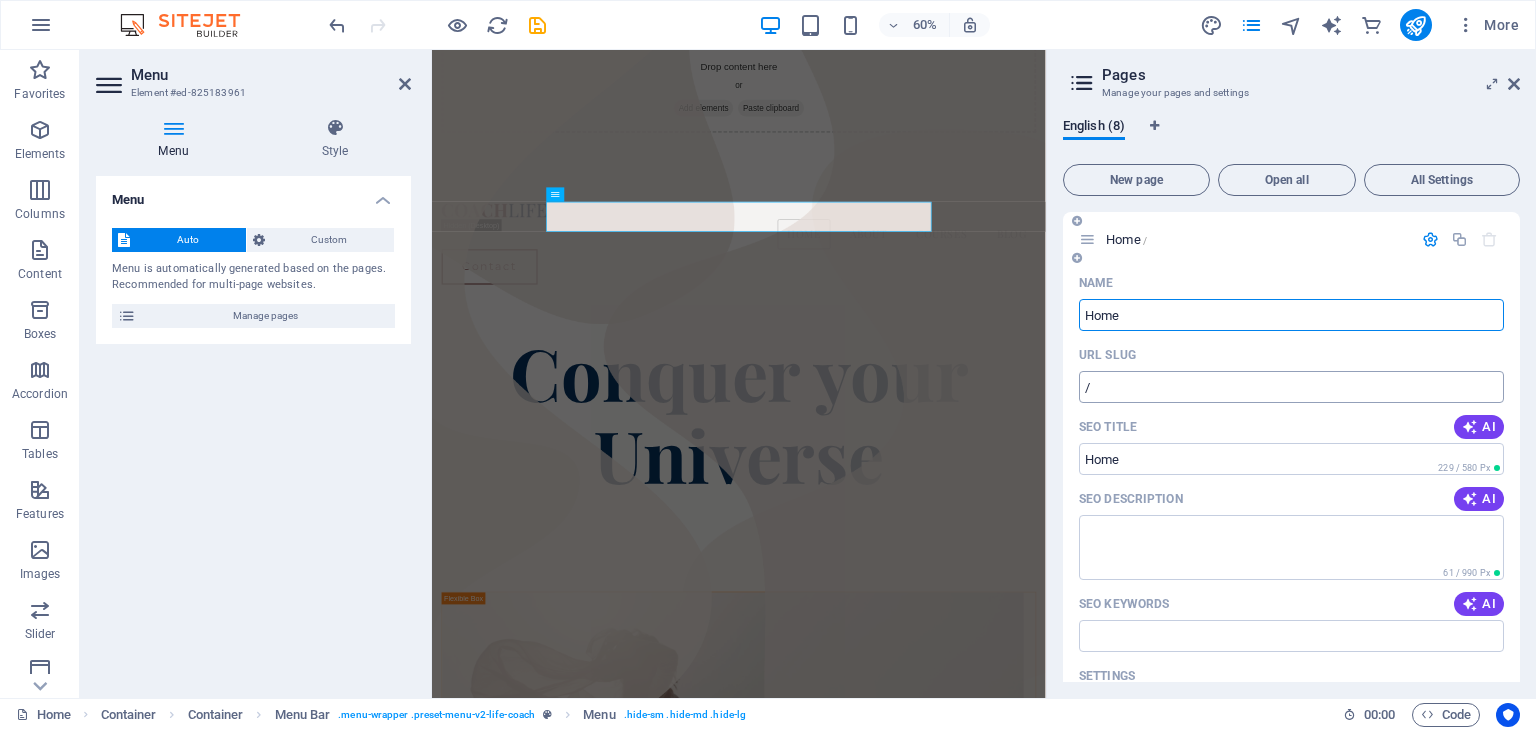 click on "/" at bounding box center [1291, 387] 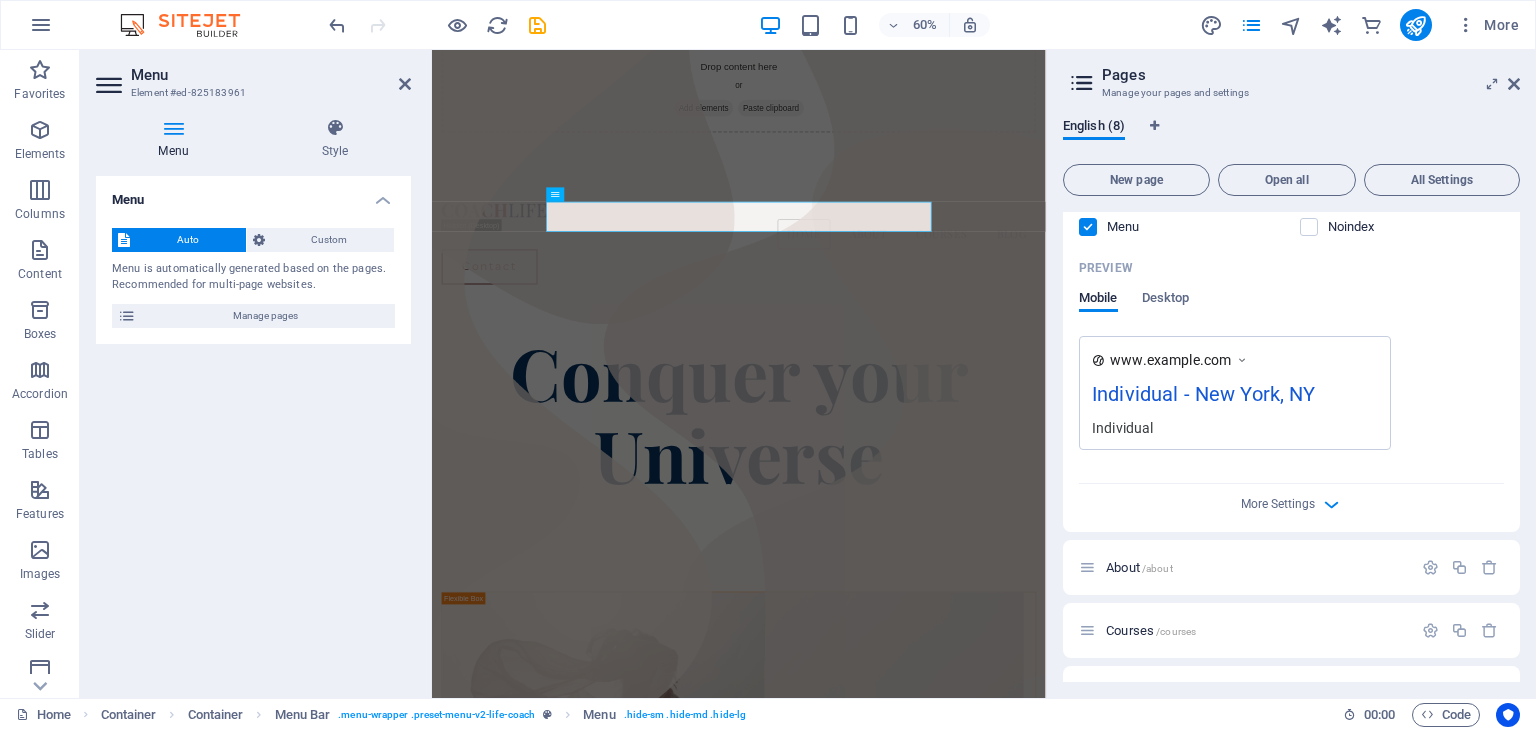 scroll, scrollTop: 500, scrollLeft: 0, axis: vertical 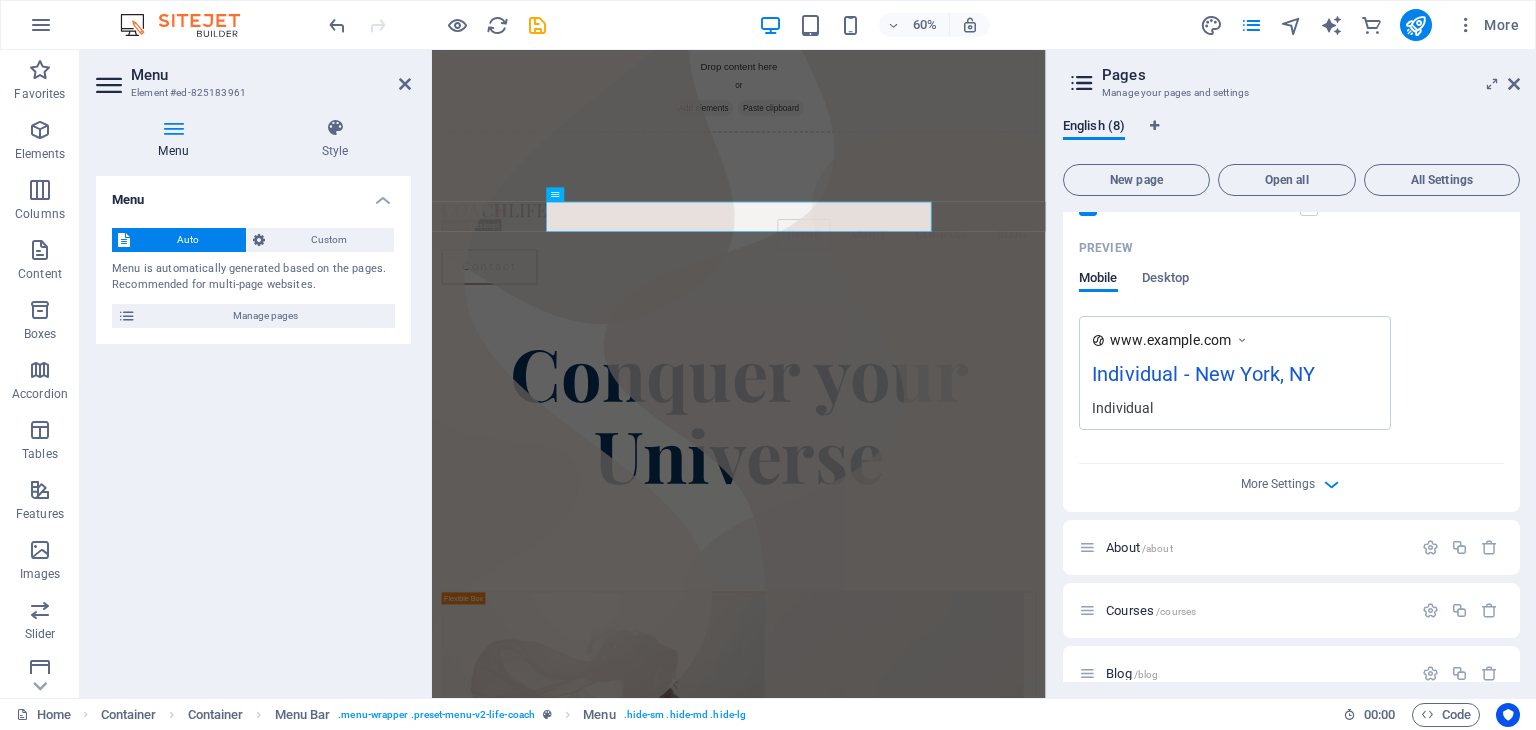 click on "Individual - New York, NY" at bounding box center [1235, 378] 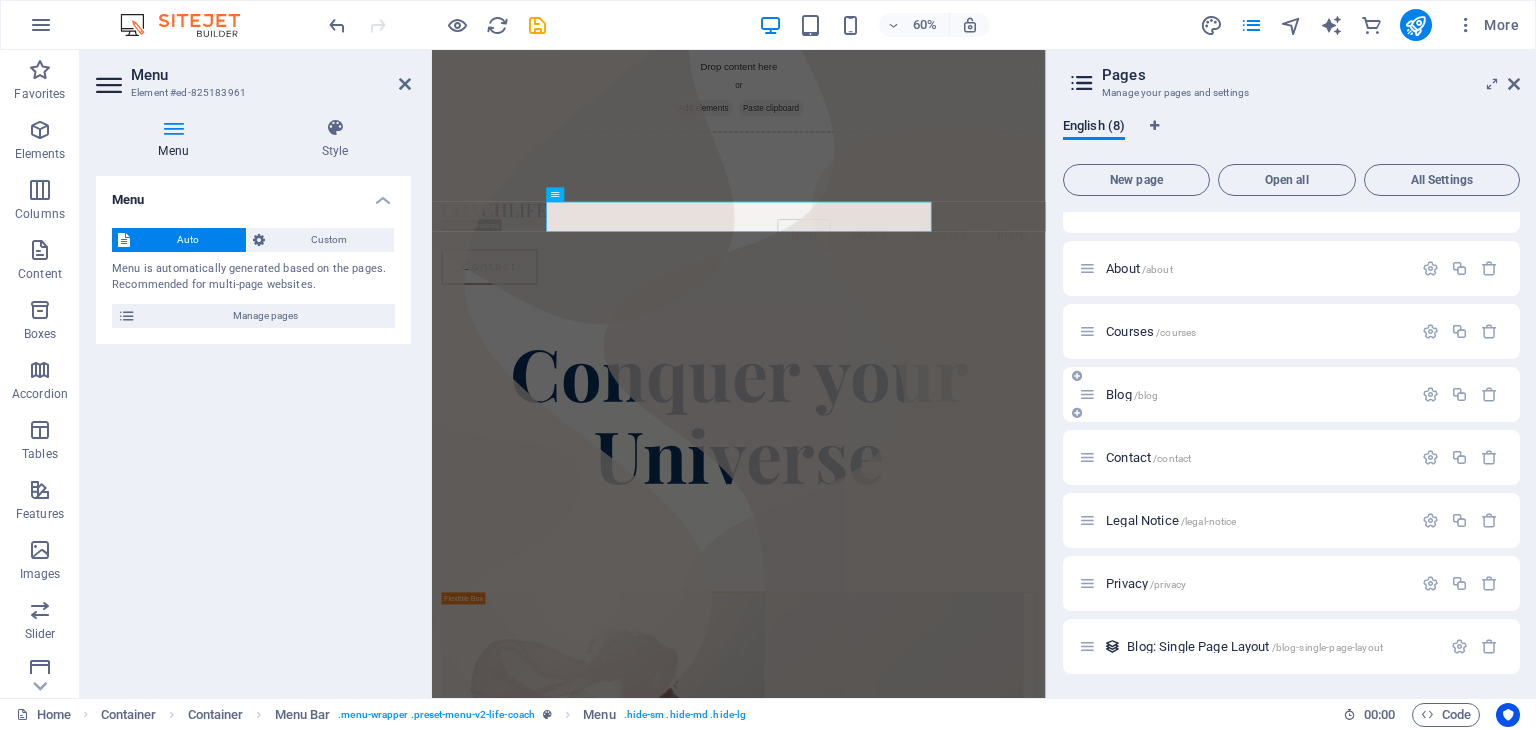 scroll, scrollTop: 579, scrollLeft: 0, axis: vertical 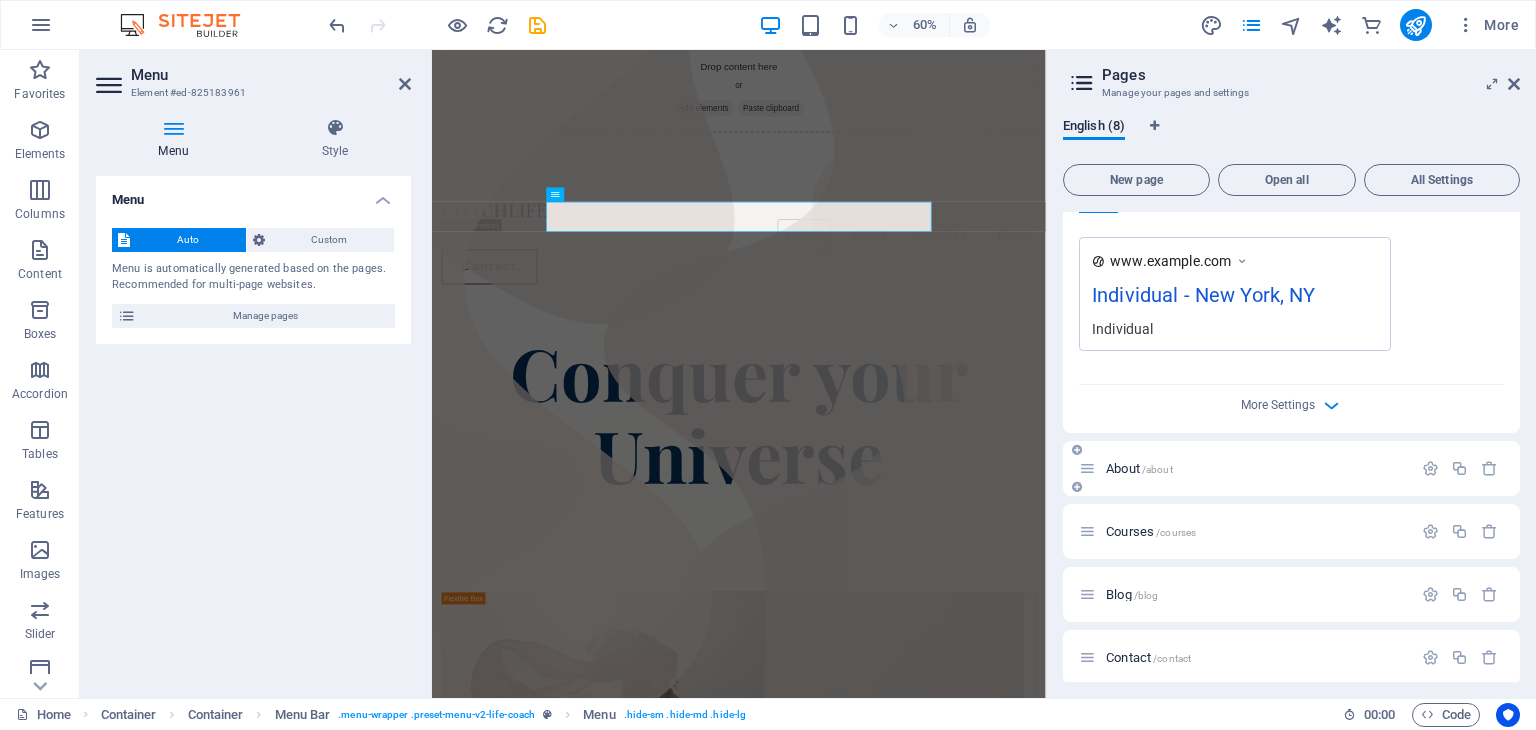 click on "About /about" at bounding box center (1245, 468) 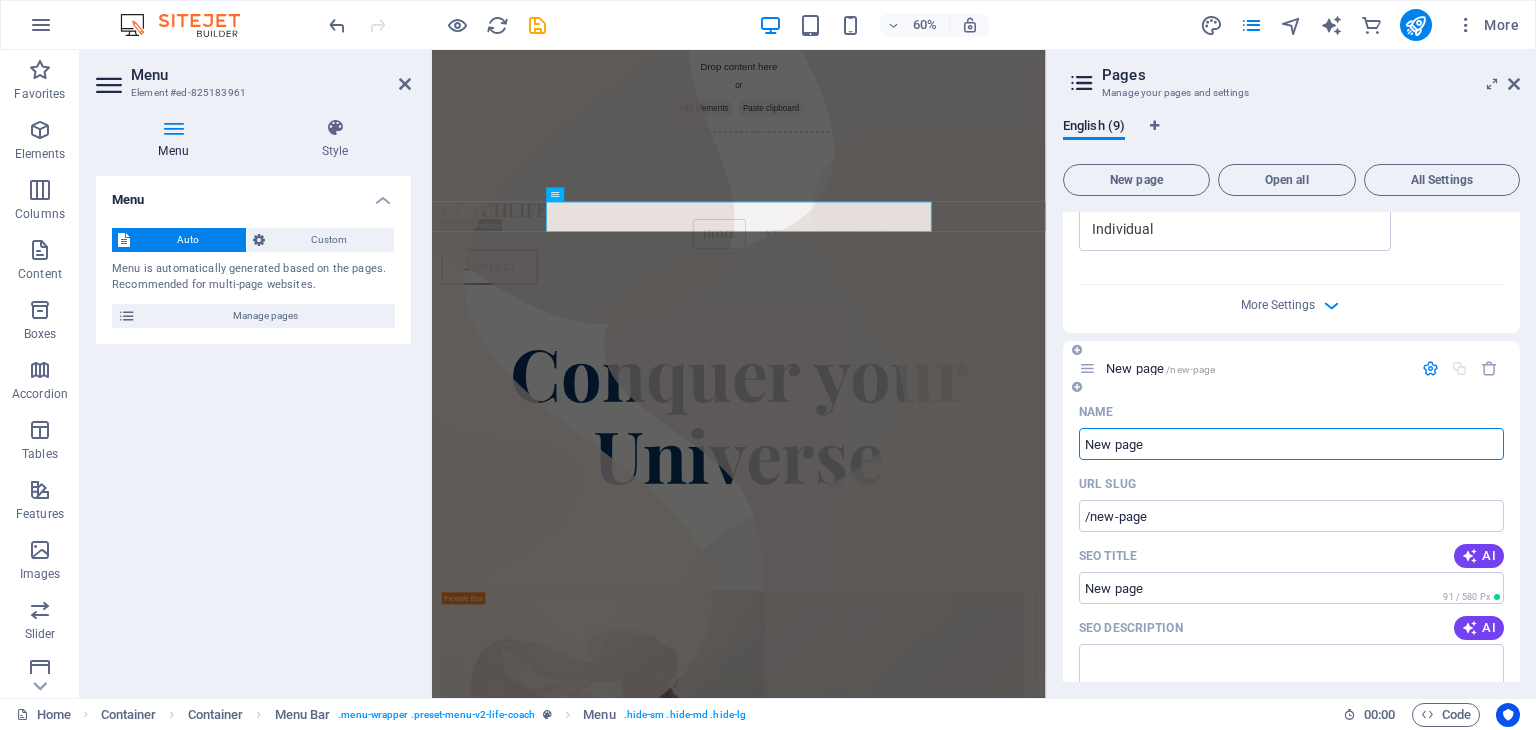 scroll, scrollTop: 779, scrollLeft: 0, axis: vertical 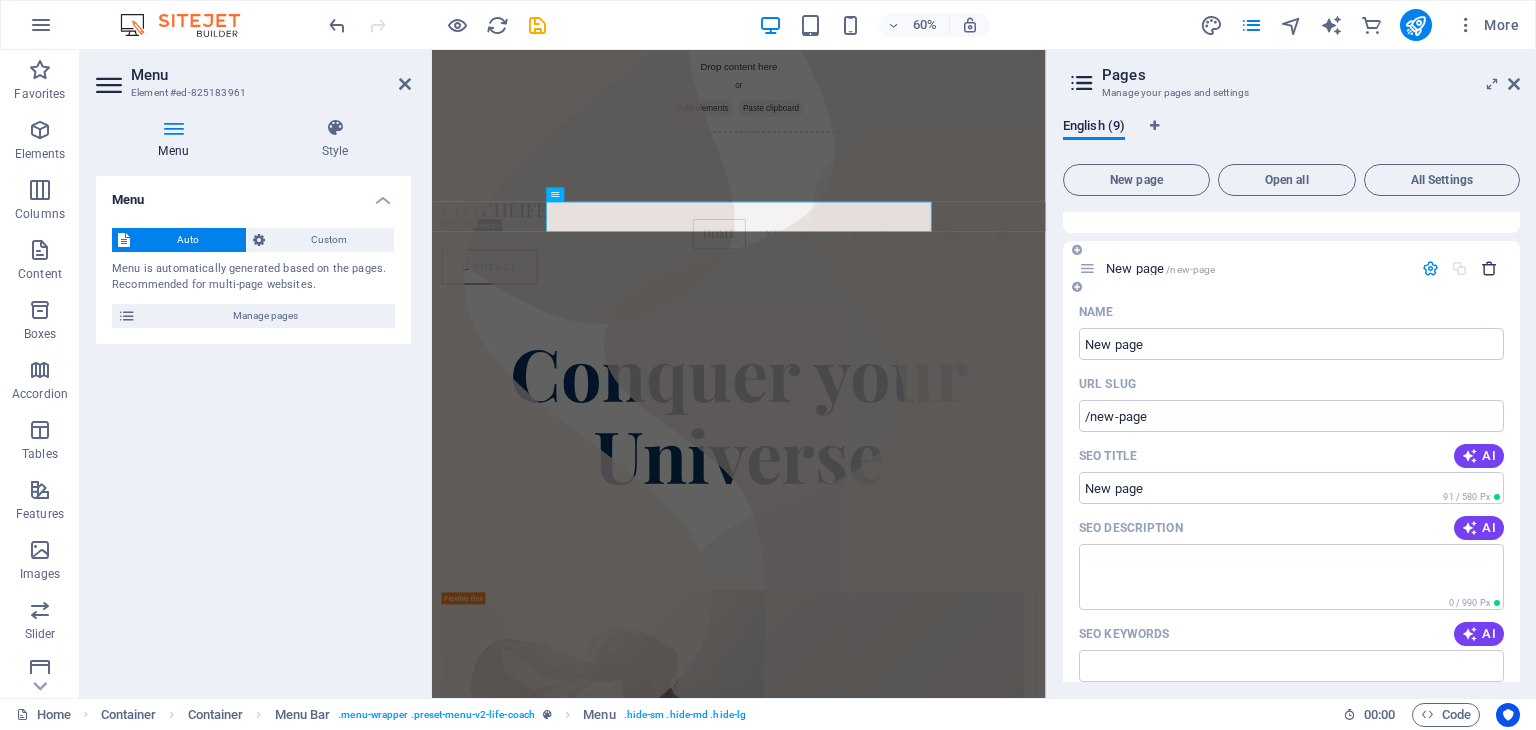 click at bounding box center (1489, 268) 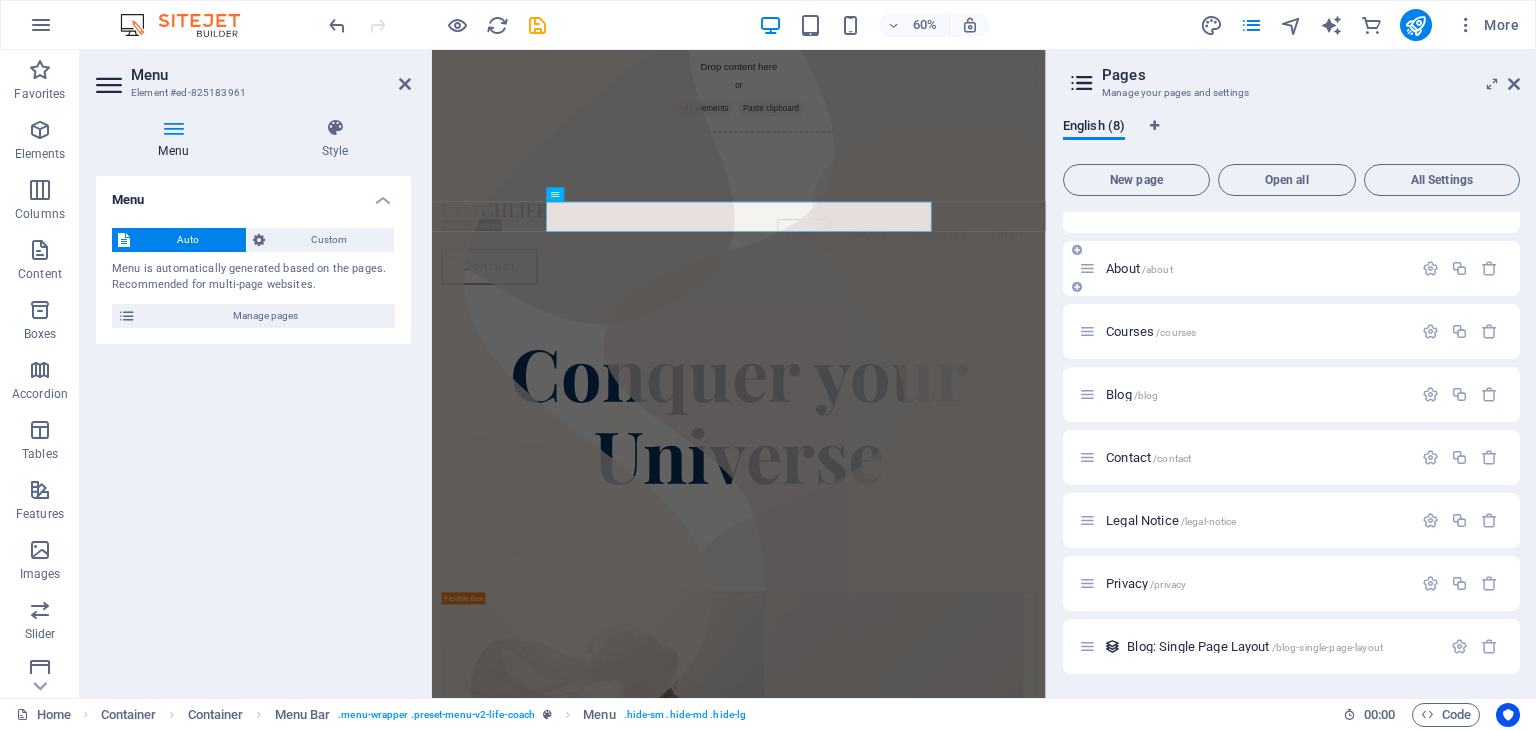 click on "About /about" at bounding box center [1291, 268] 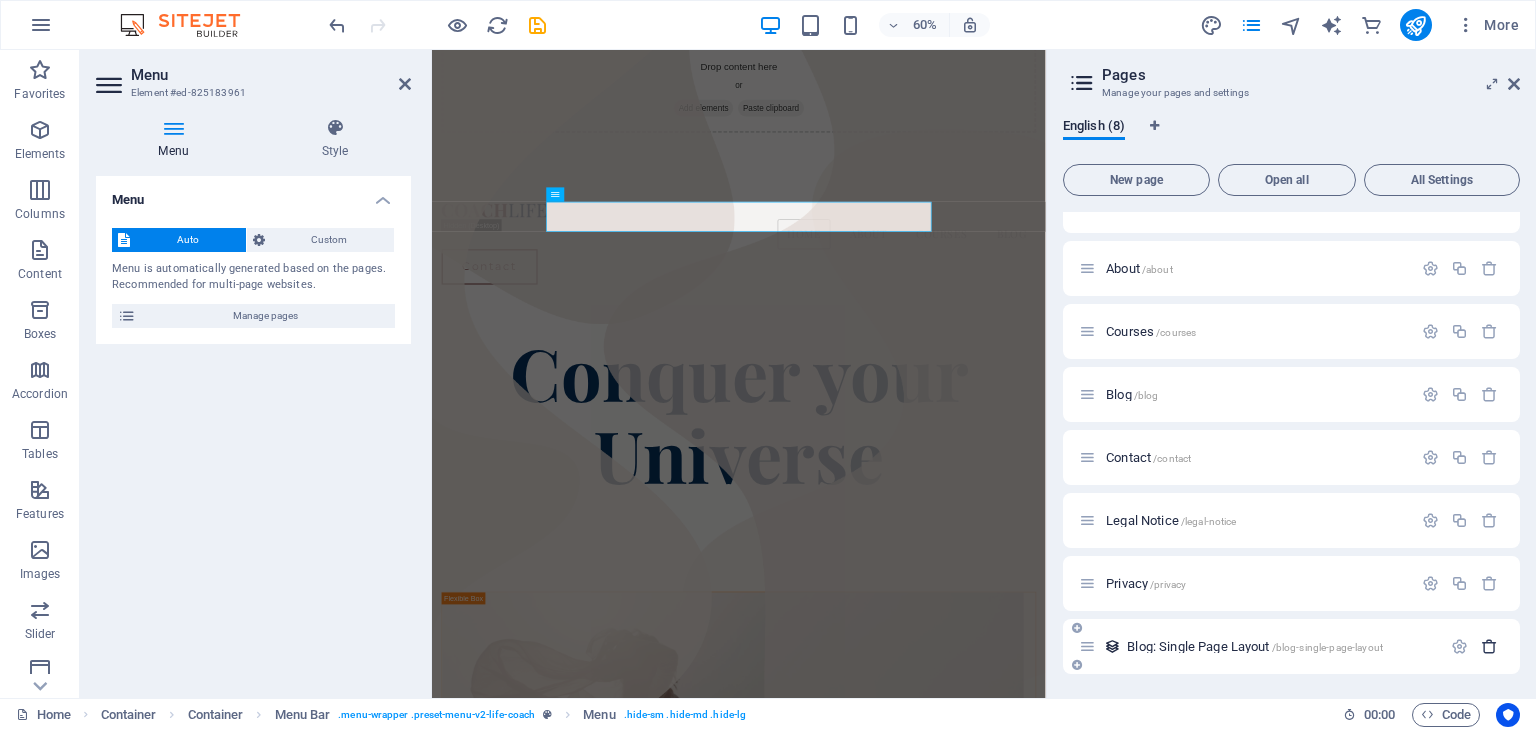 click at bounding box center (1489, 646) 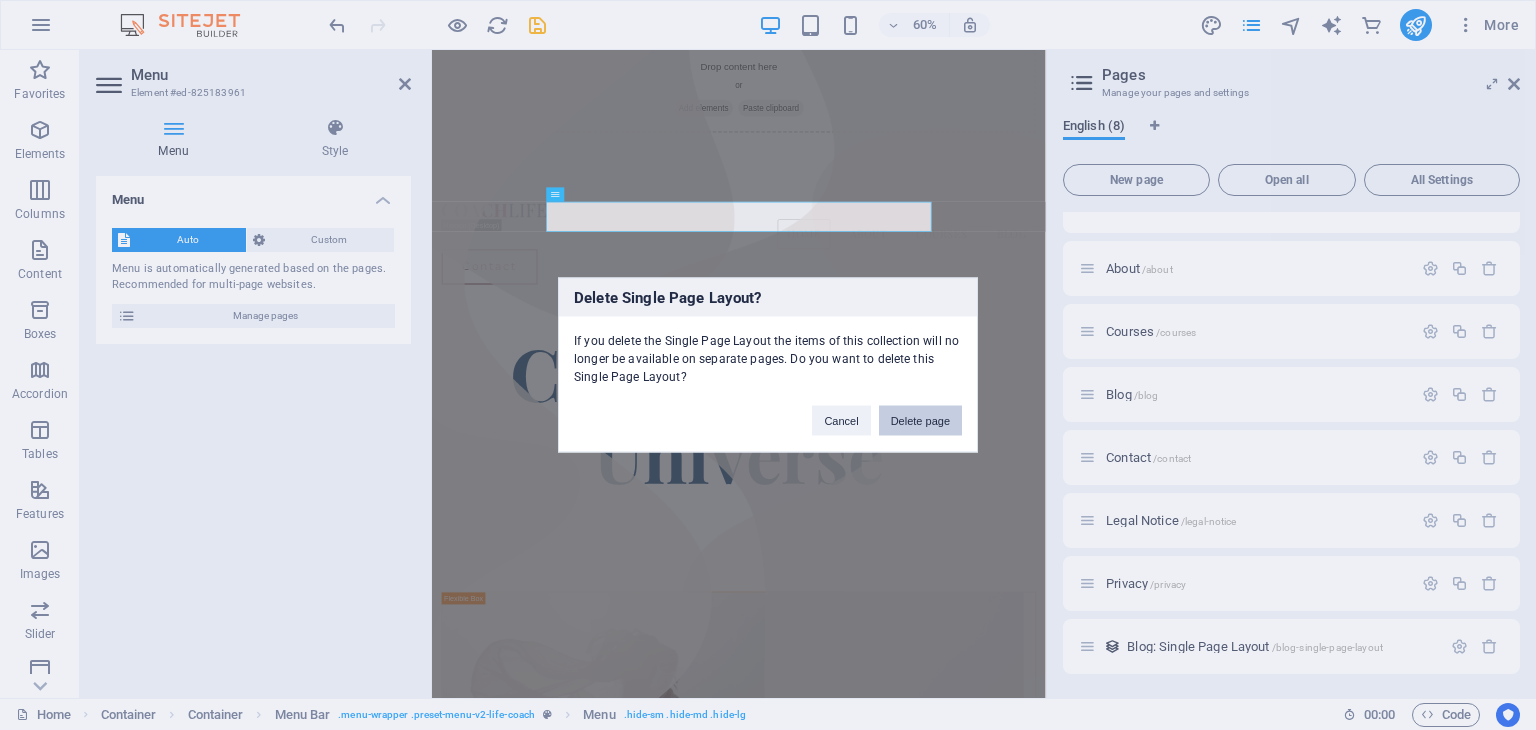 click on "Delete page" at bounding box center [920, 421] 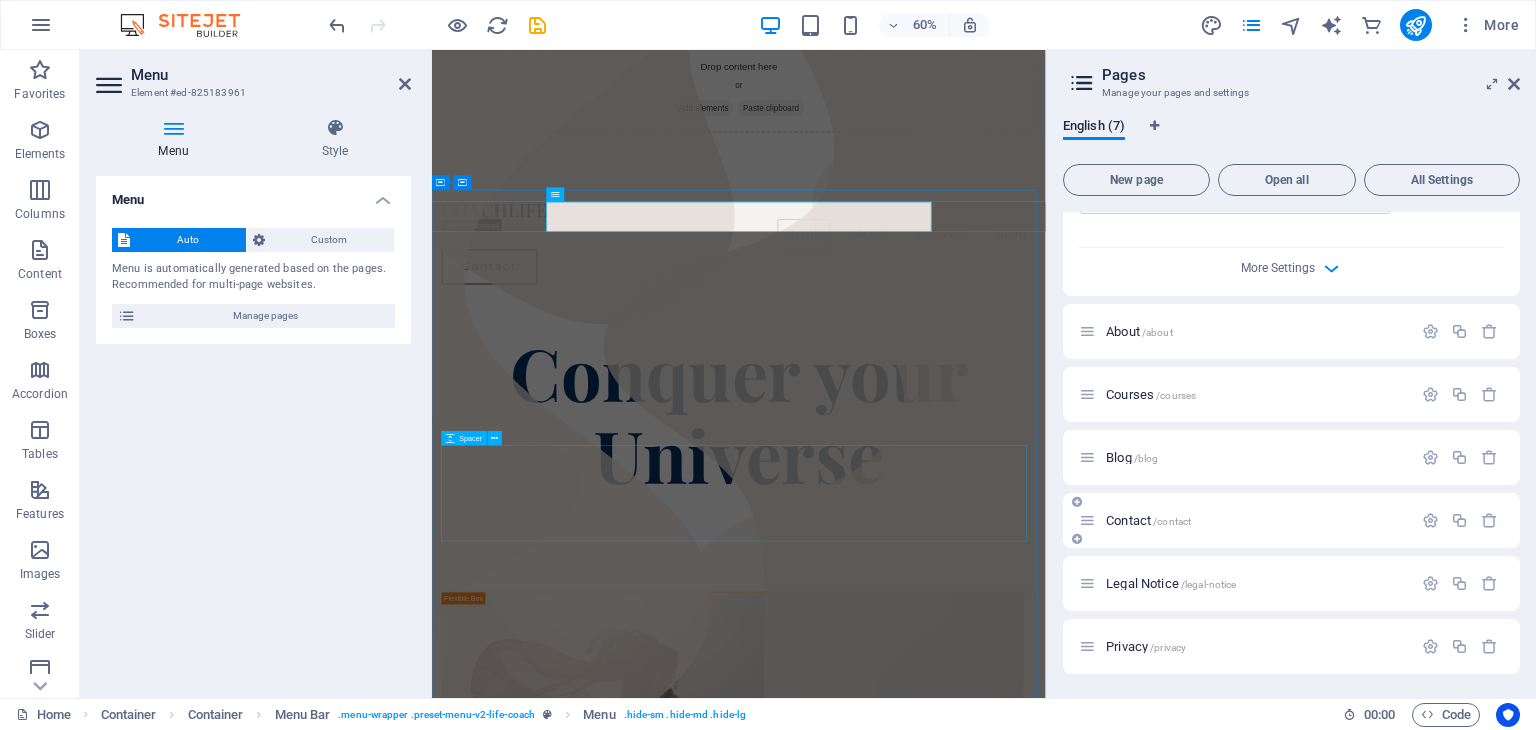 scroll, scrollTop: 716, scrollLeft: 0, axis: vertical 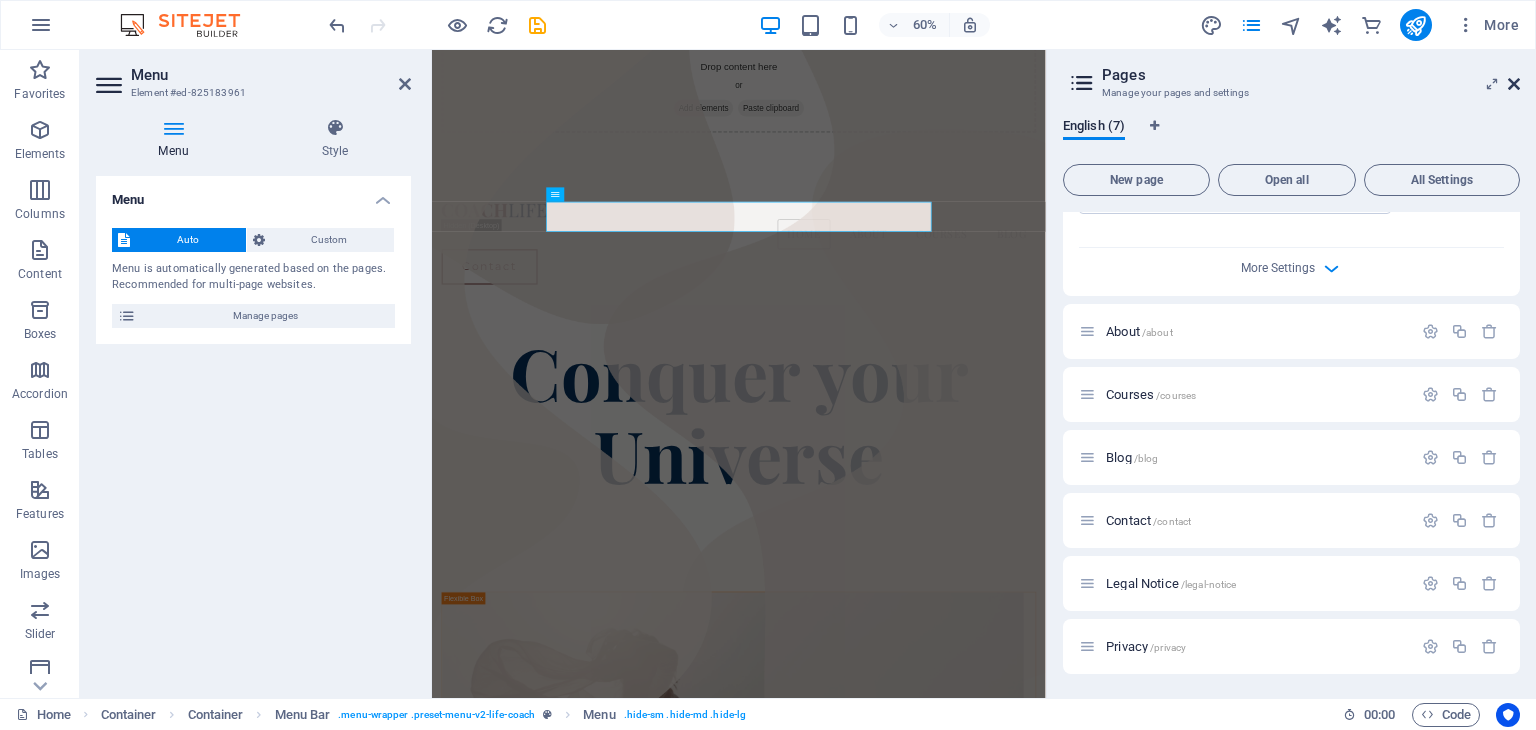 click at bounding box center (1514, 84) 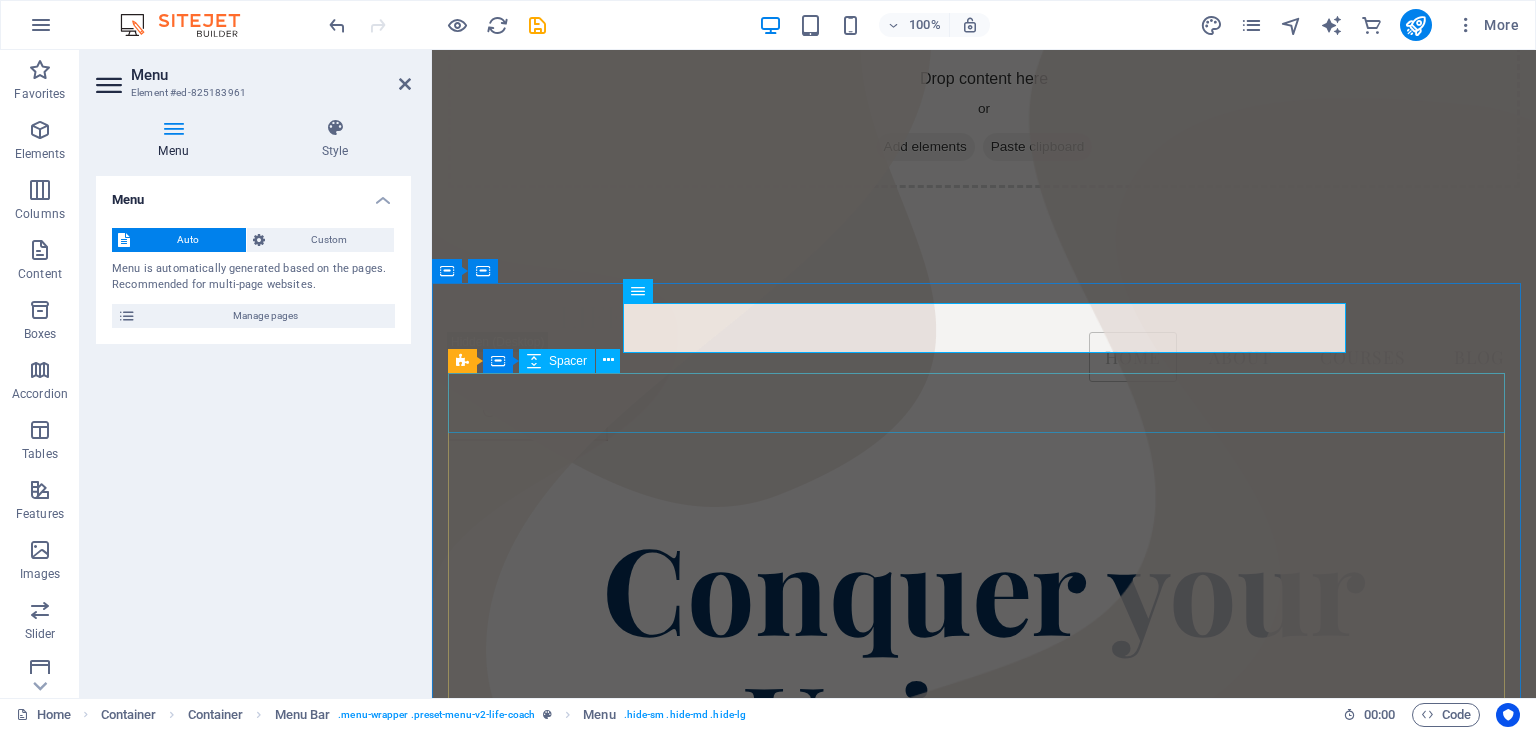 click at bounding box center (984, 487) 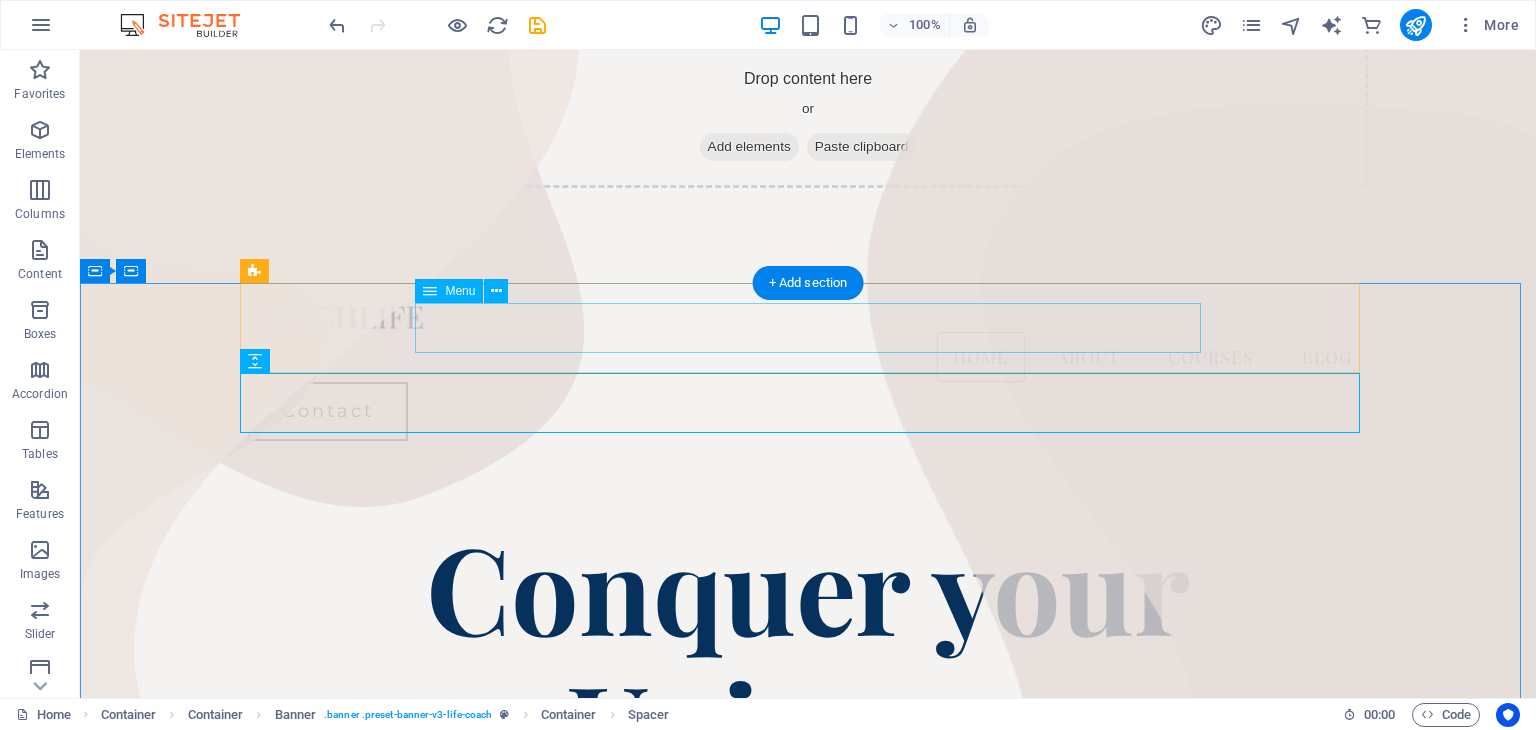 click on "Home About Courses Blog" at bounding box center (808, 357) 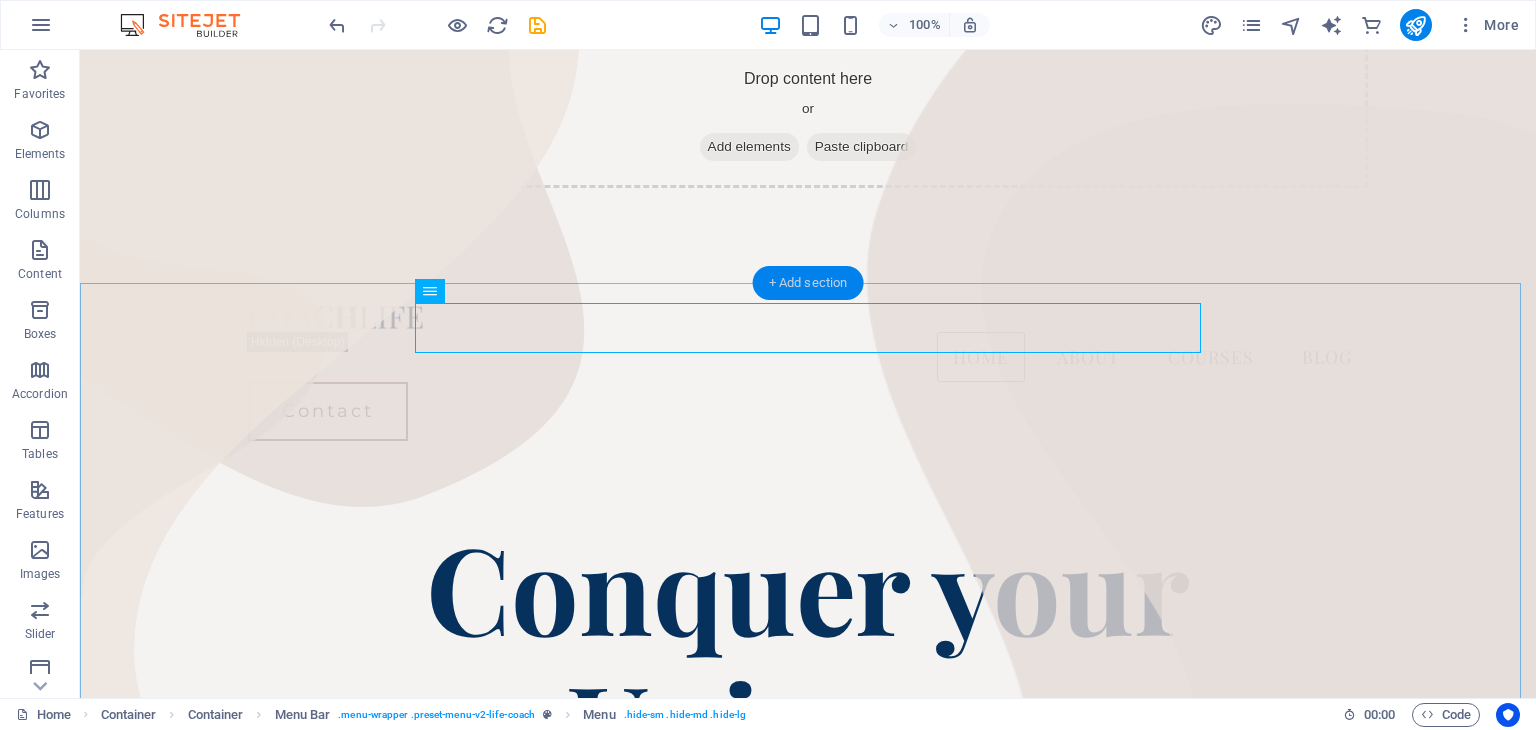 click on "+ Add section" at bounding box center [808, 283] 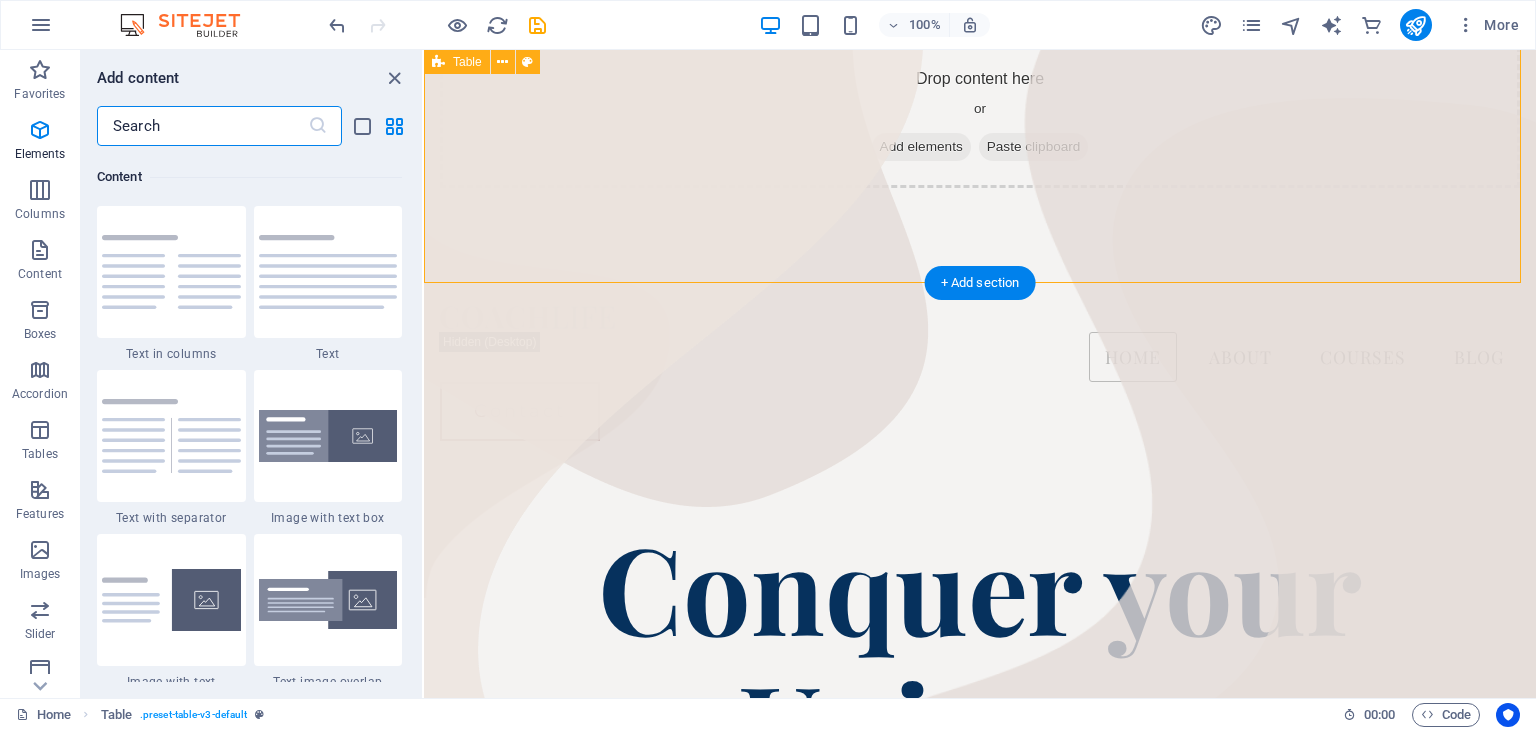 scroll, scrollTop: 3499, scrollLeft: 0, axis: vertical 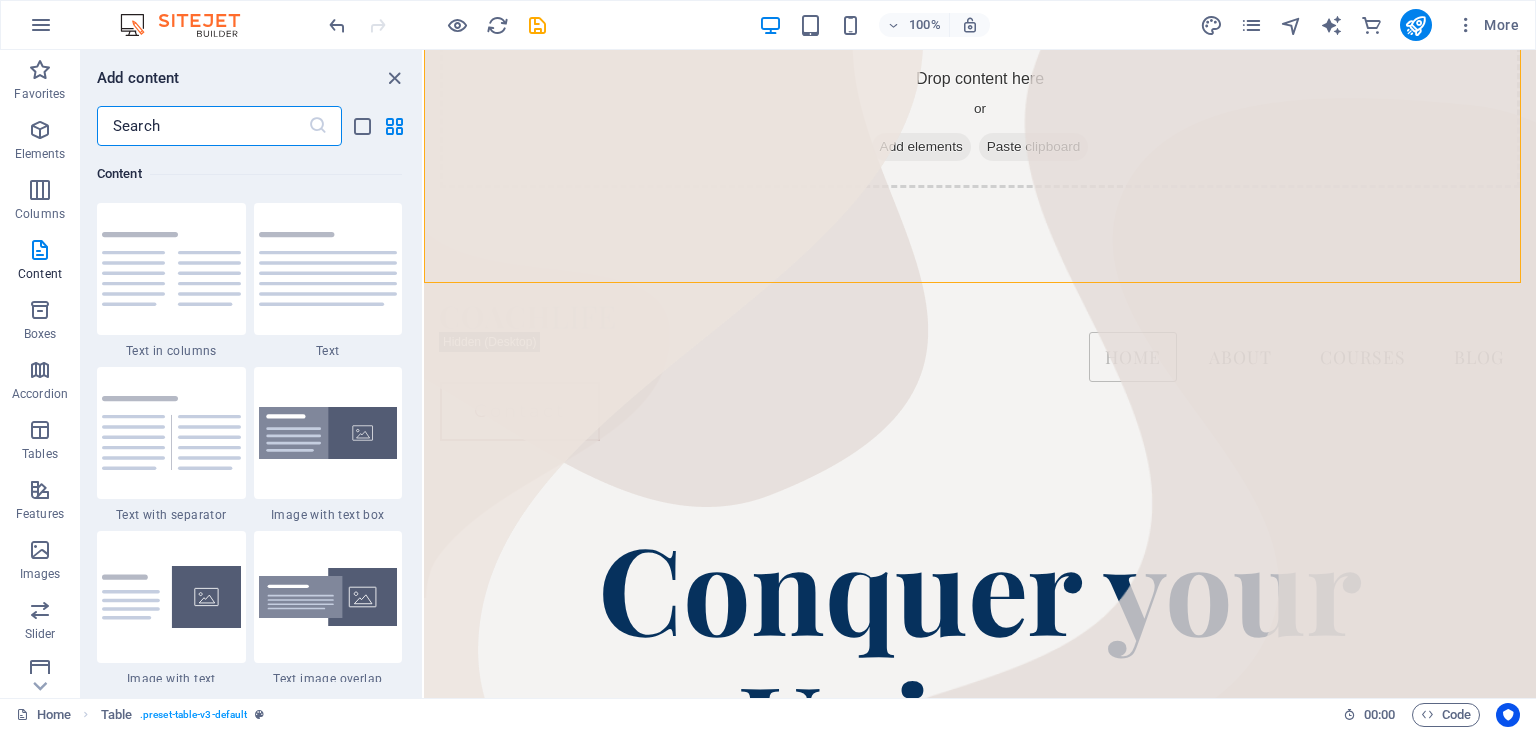 click at bounding box center (202, 126) 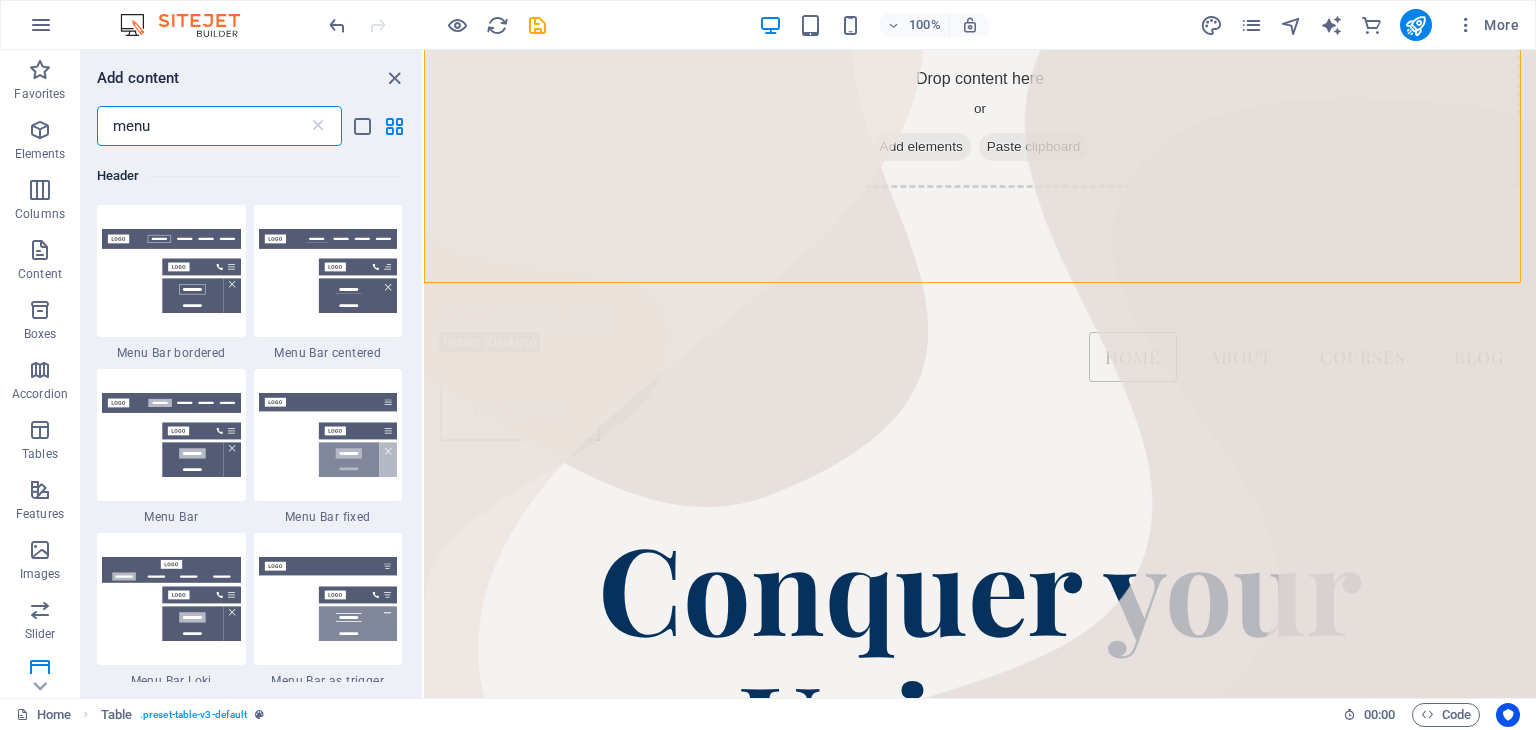 scroll, scrollTop: 600, scrollLeft: 0, axis: vertical 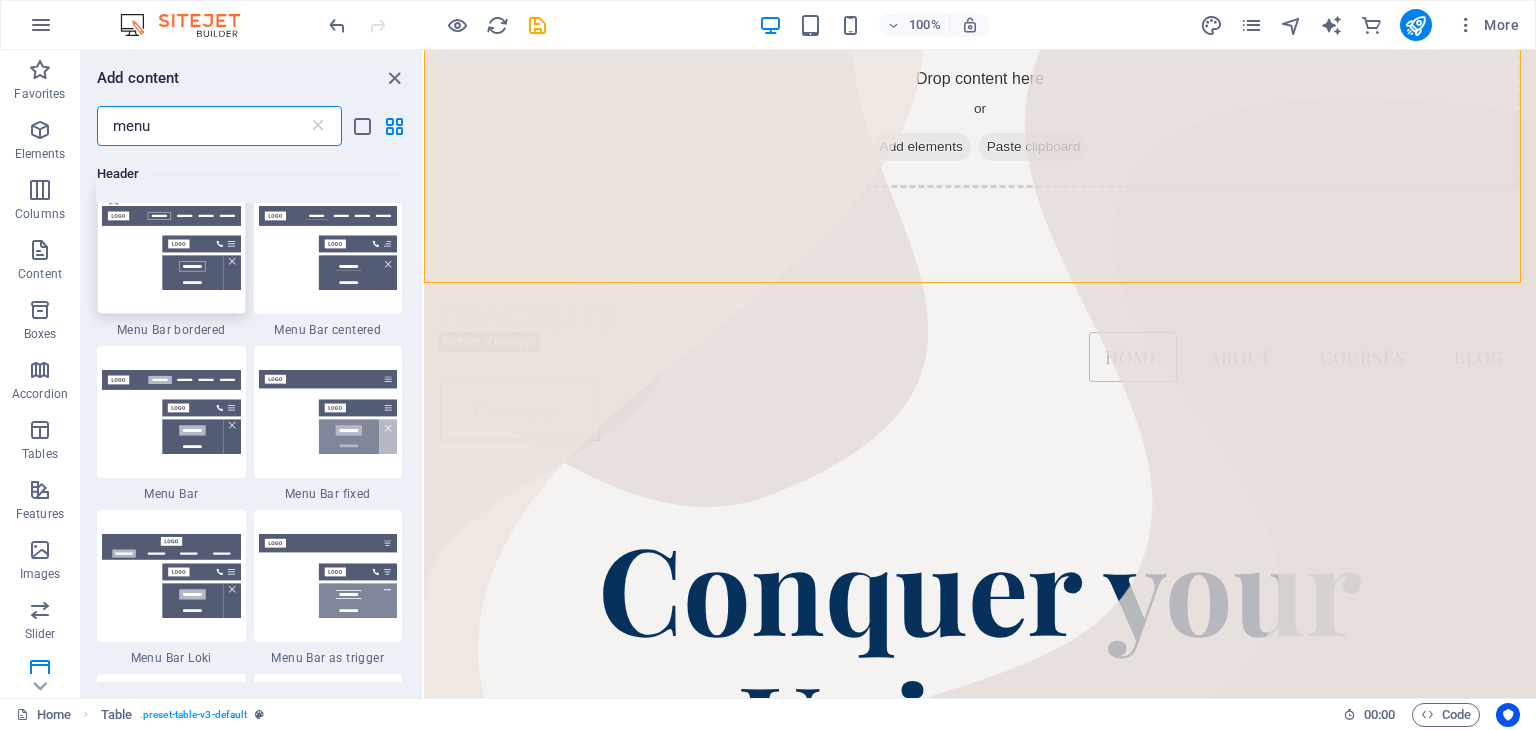 type on "menu" 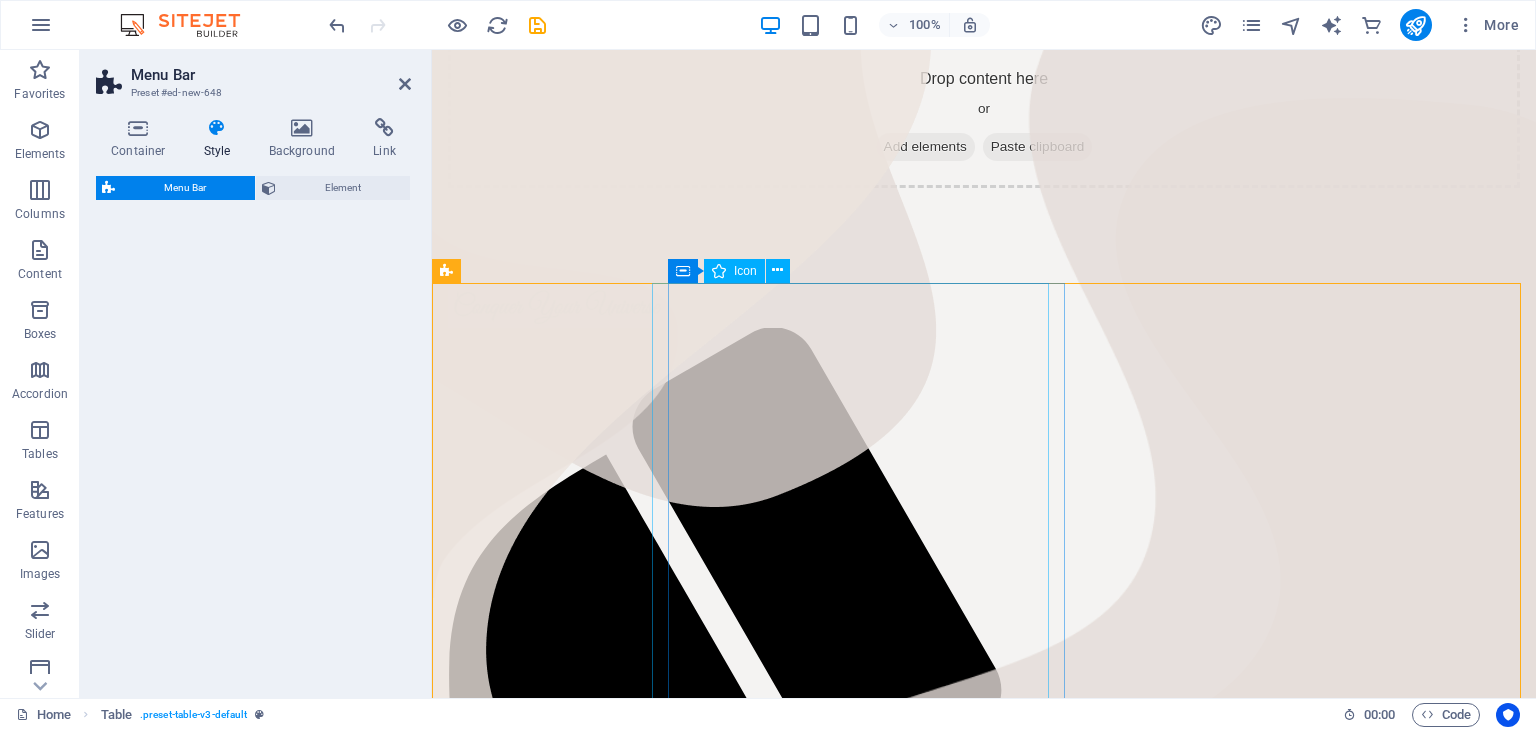 select on "rem" 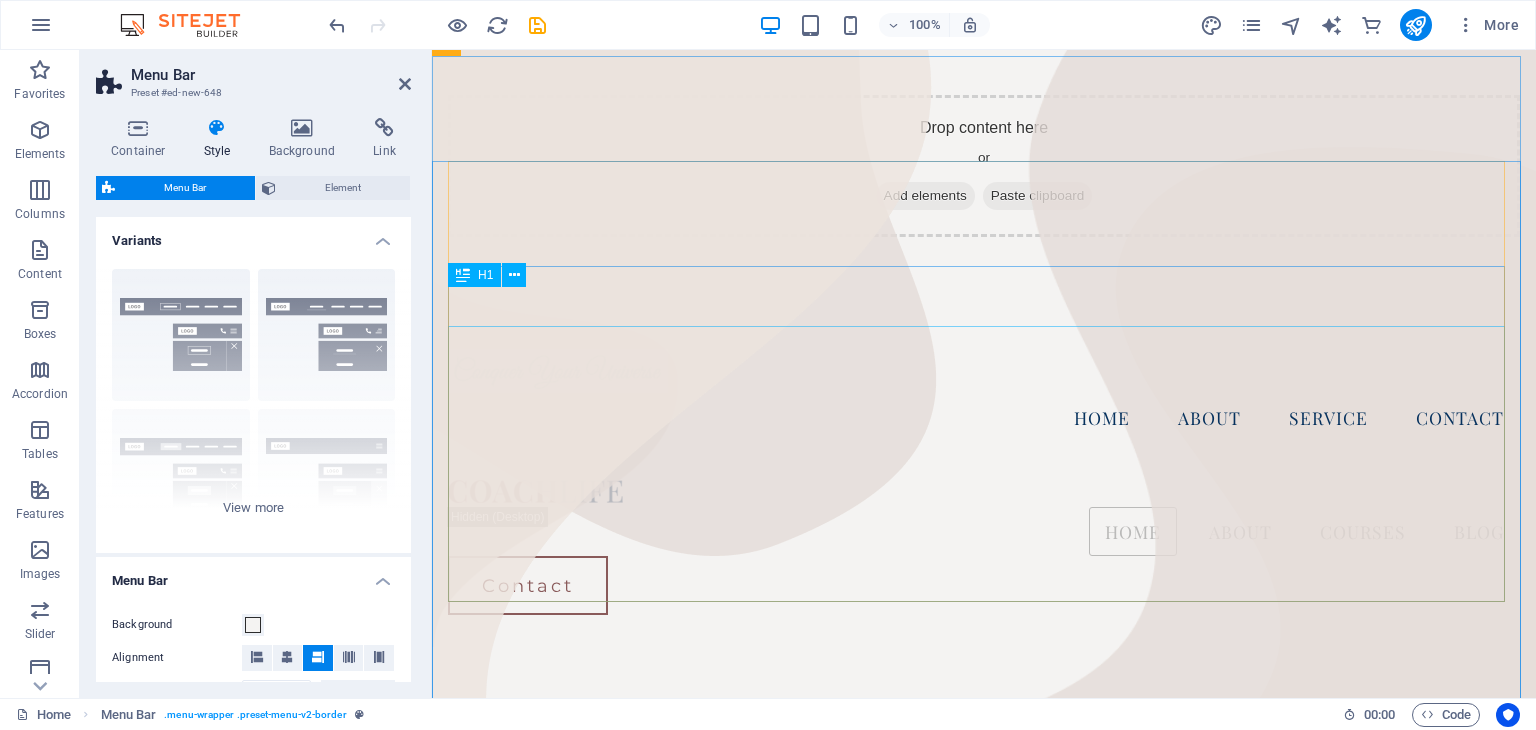 scroll, scrollTop: 0, scrollLeft: 0, axis: both 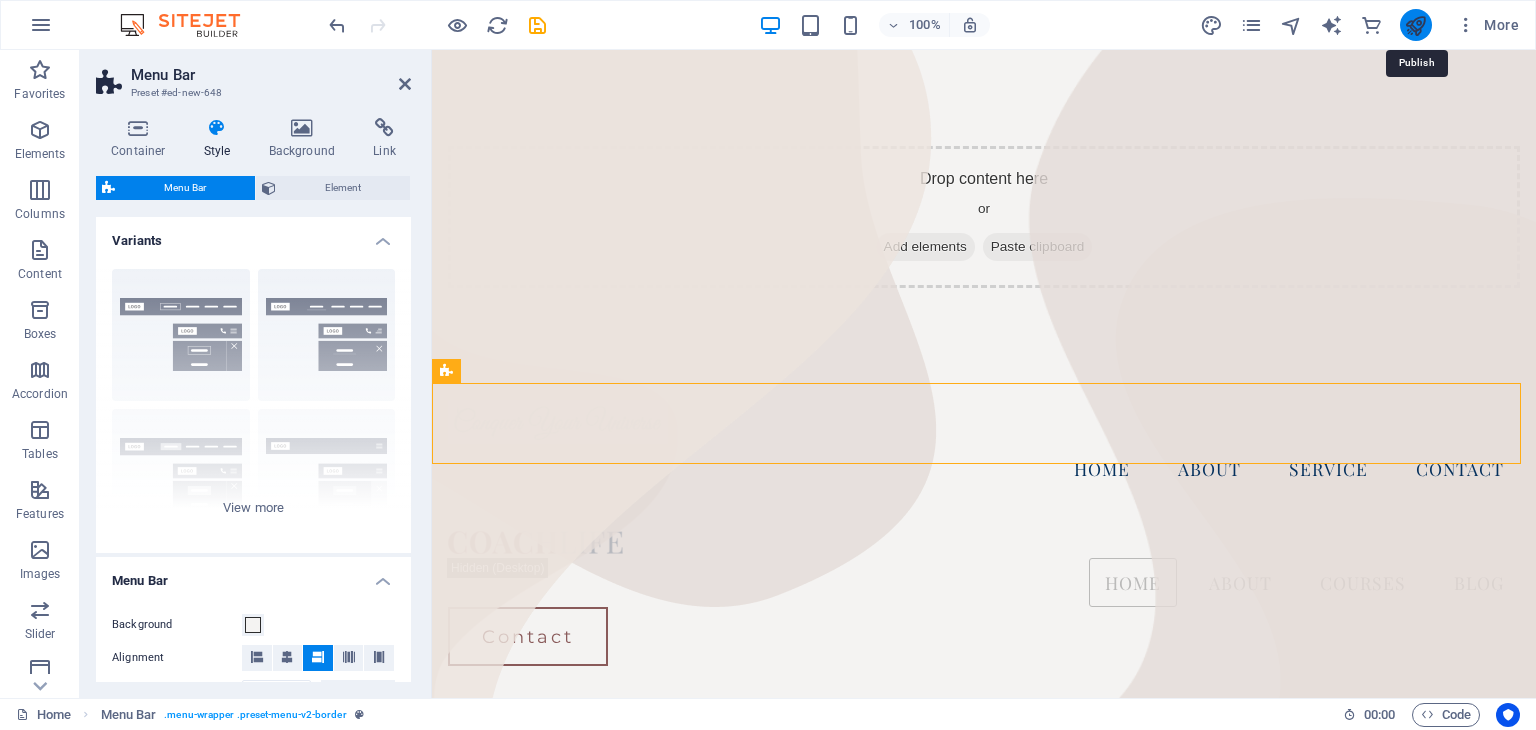 click at bounding box center (1415, 25) 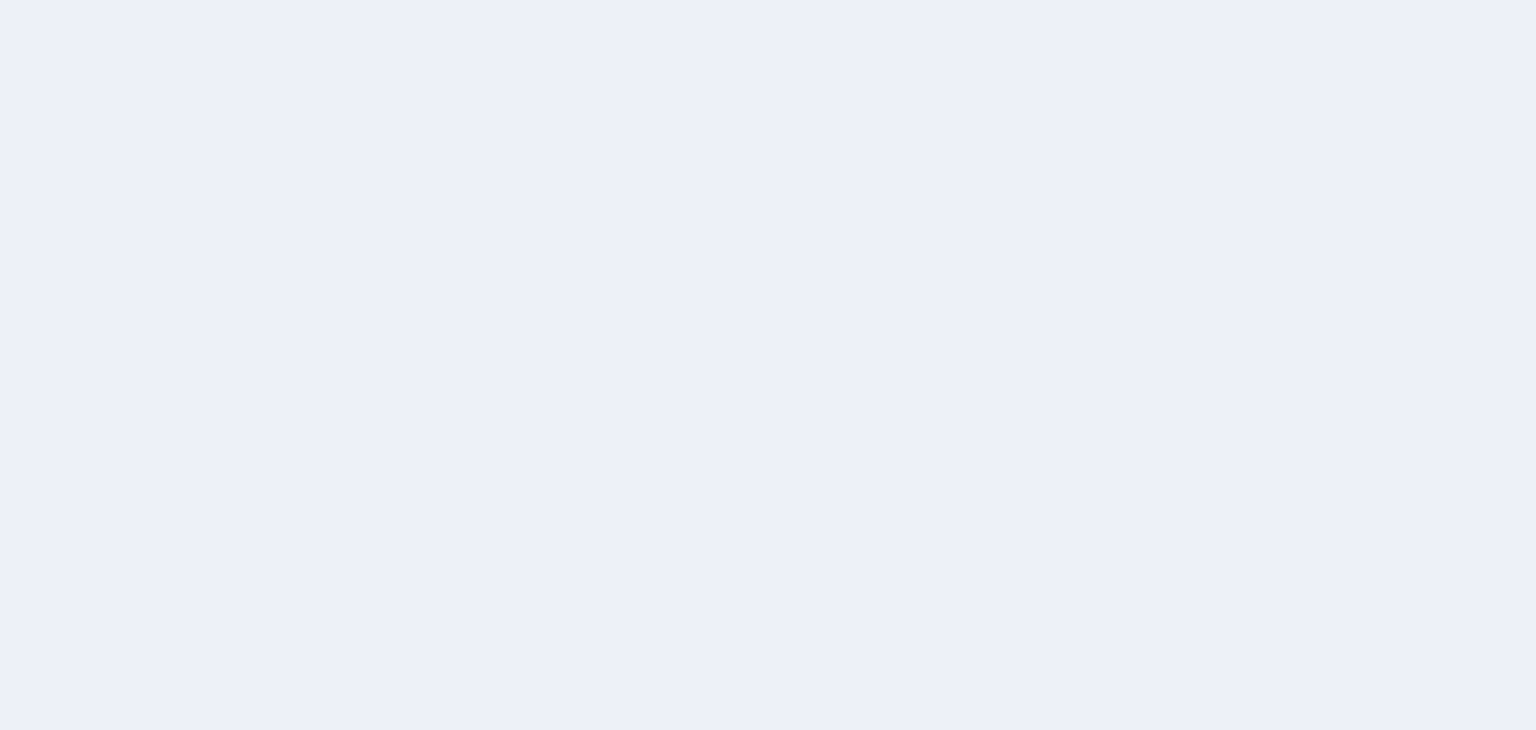 scroll, scrollTop: 0, scrollLeft: 0, axis: both 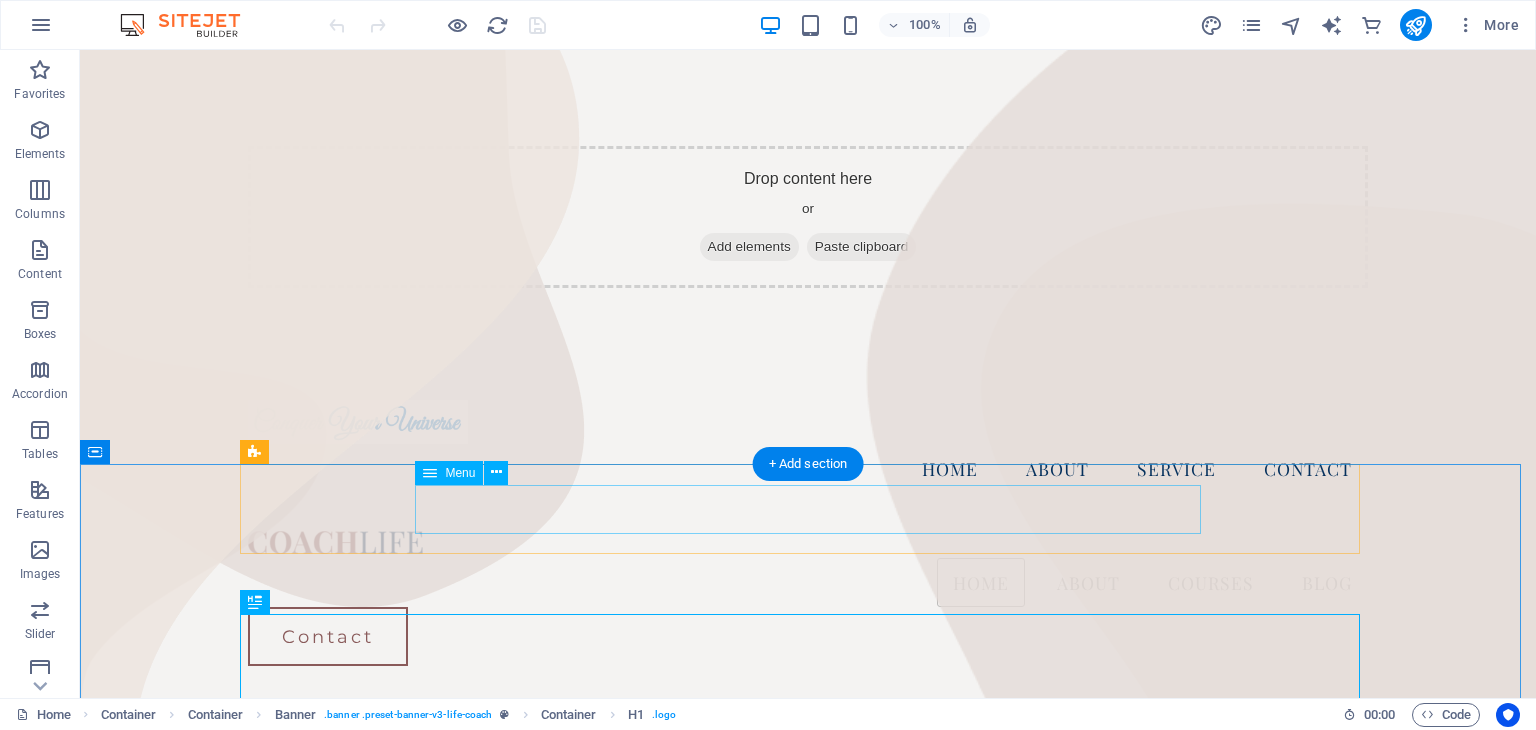 click on "Home About Courses Blog" at bounding box center (808, 583) 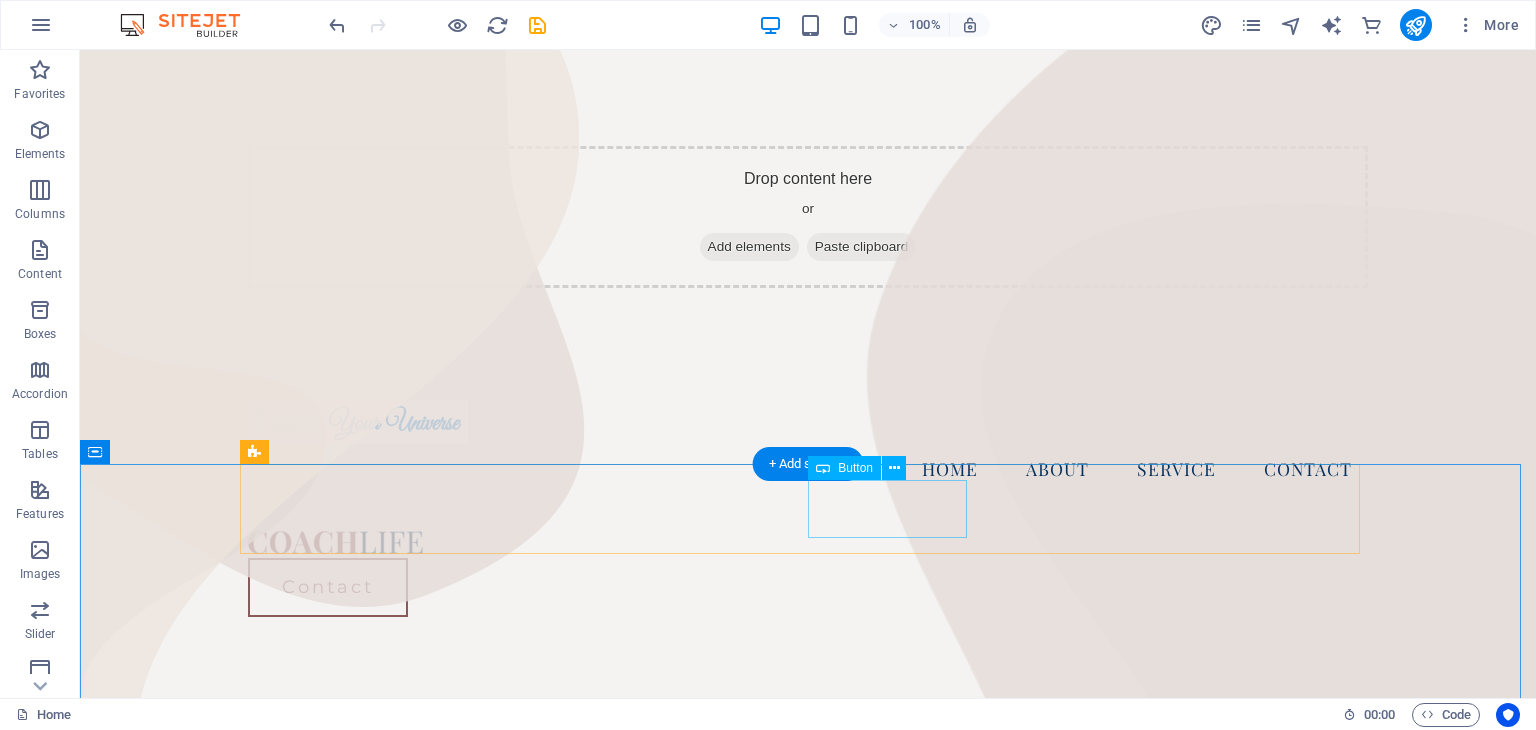 click on "Contact" at bounding box center (808, 587) 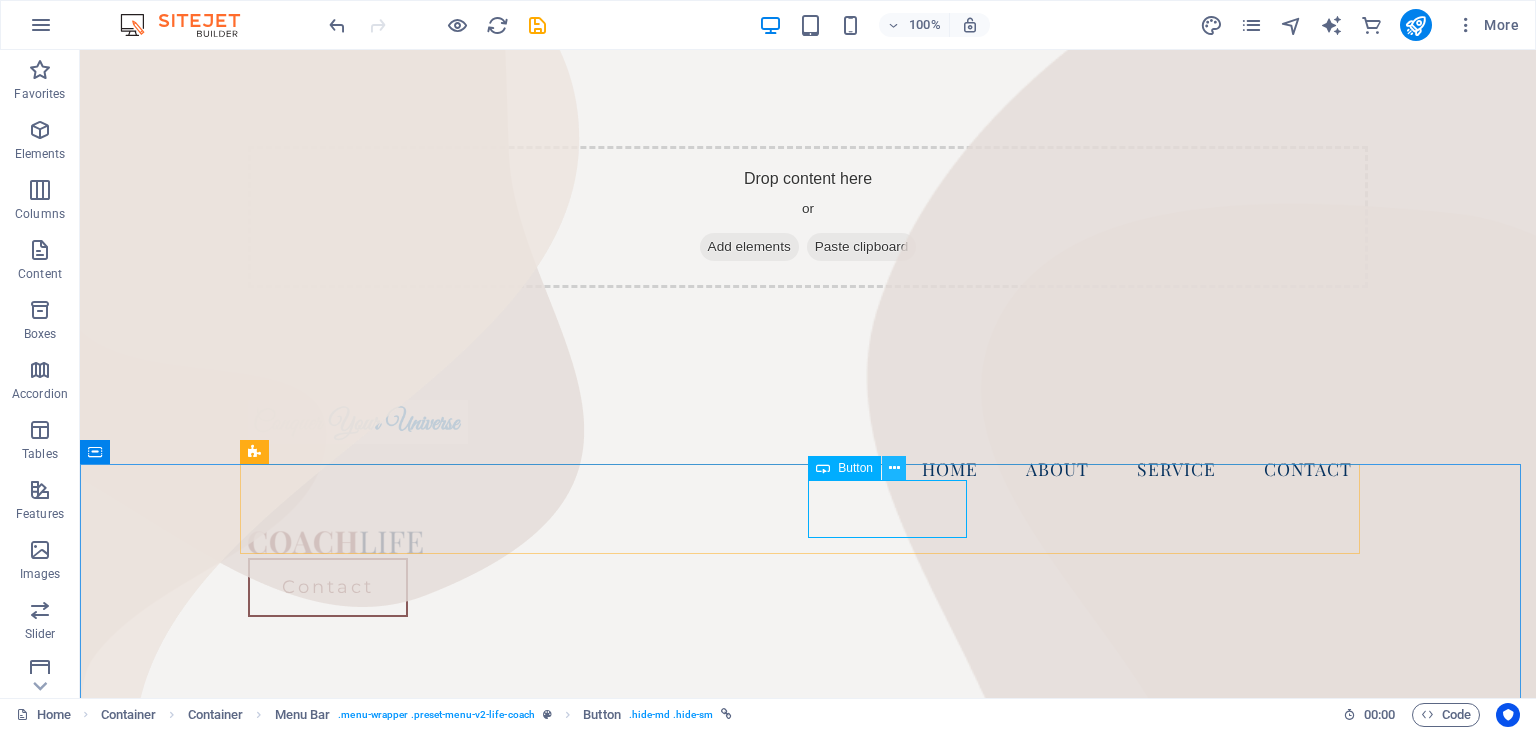 click at bounding box center [894, 468] 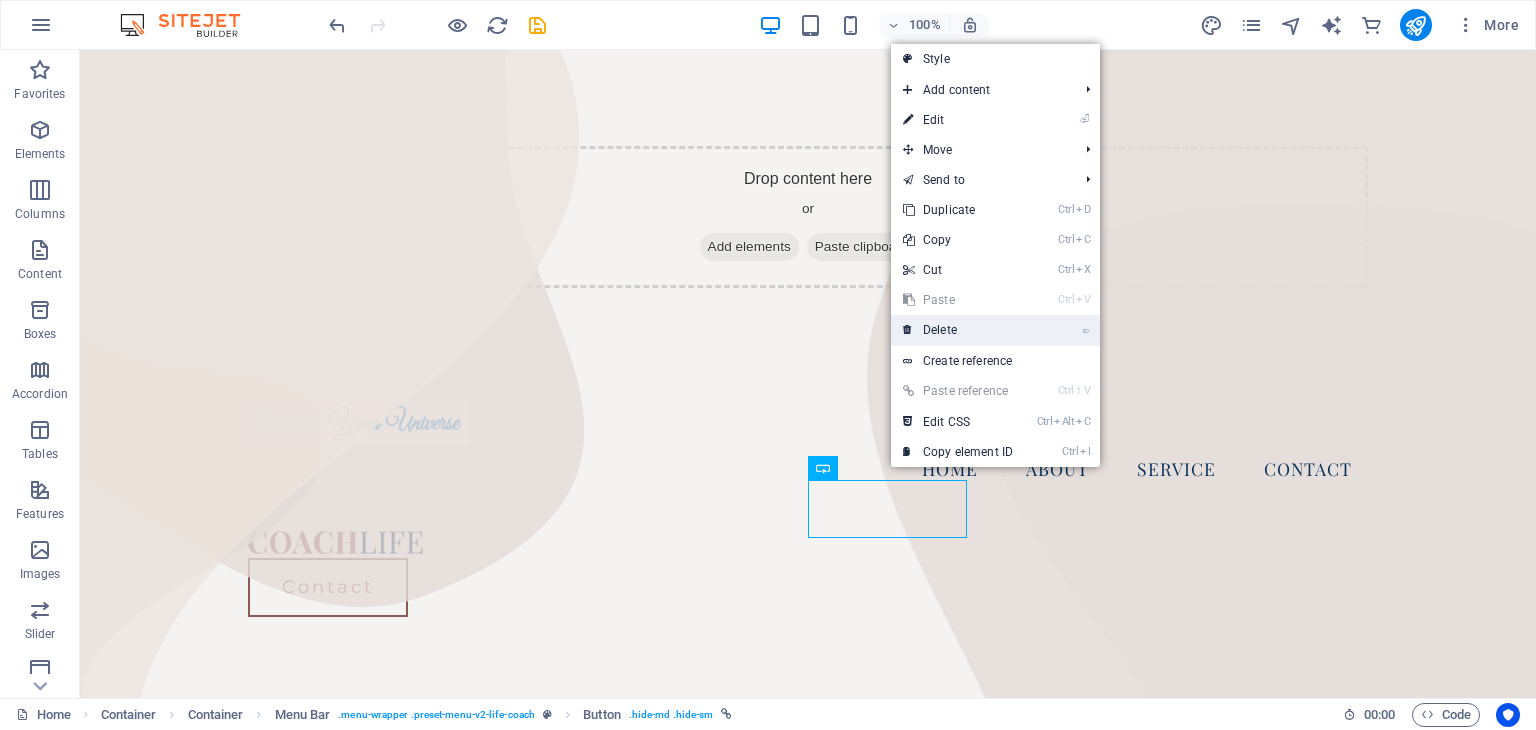 drag, startPoint x: 883, startPoint y: 283, endPoint x: 963, endPoint y: 333, distance: 94.33981 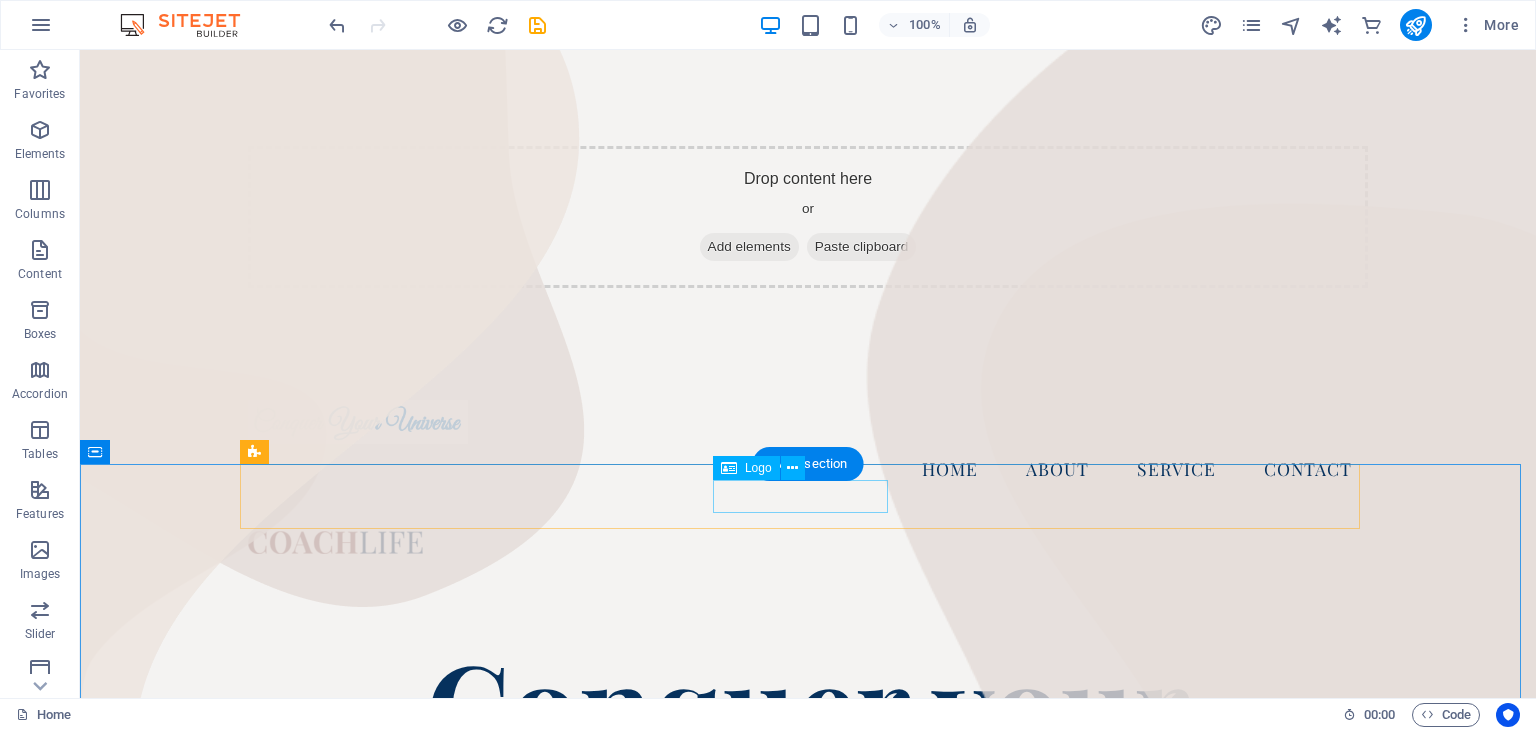click at bounding box center (808, 541) 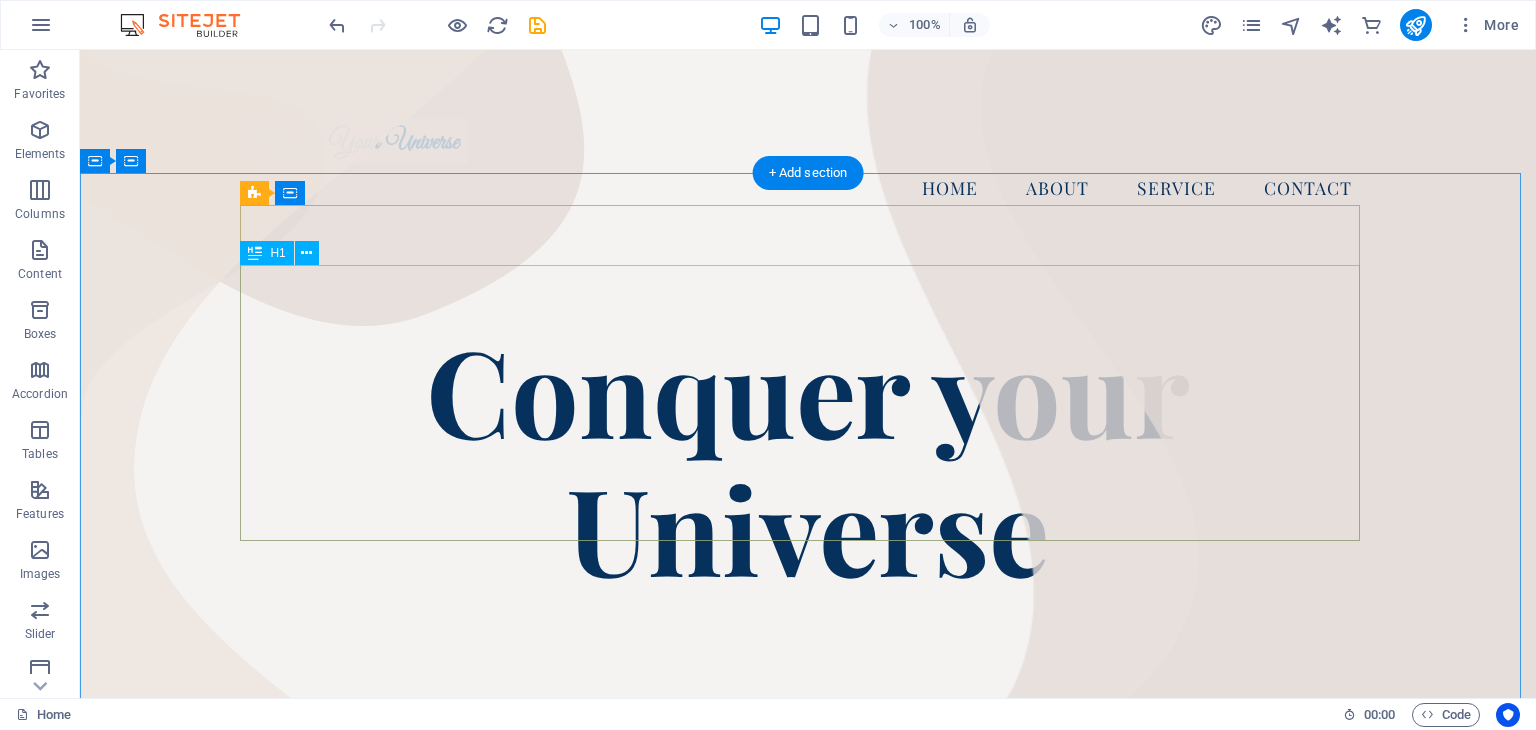 scroll, scrollTop: 300, scrollLeft: 0, axis: vertical 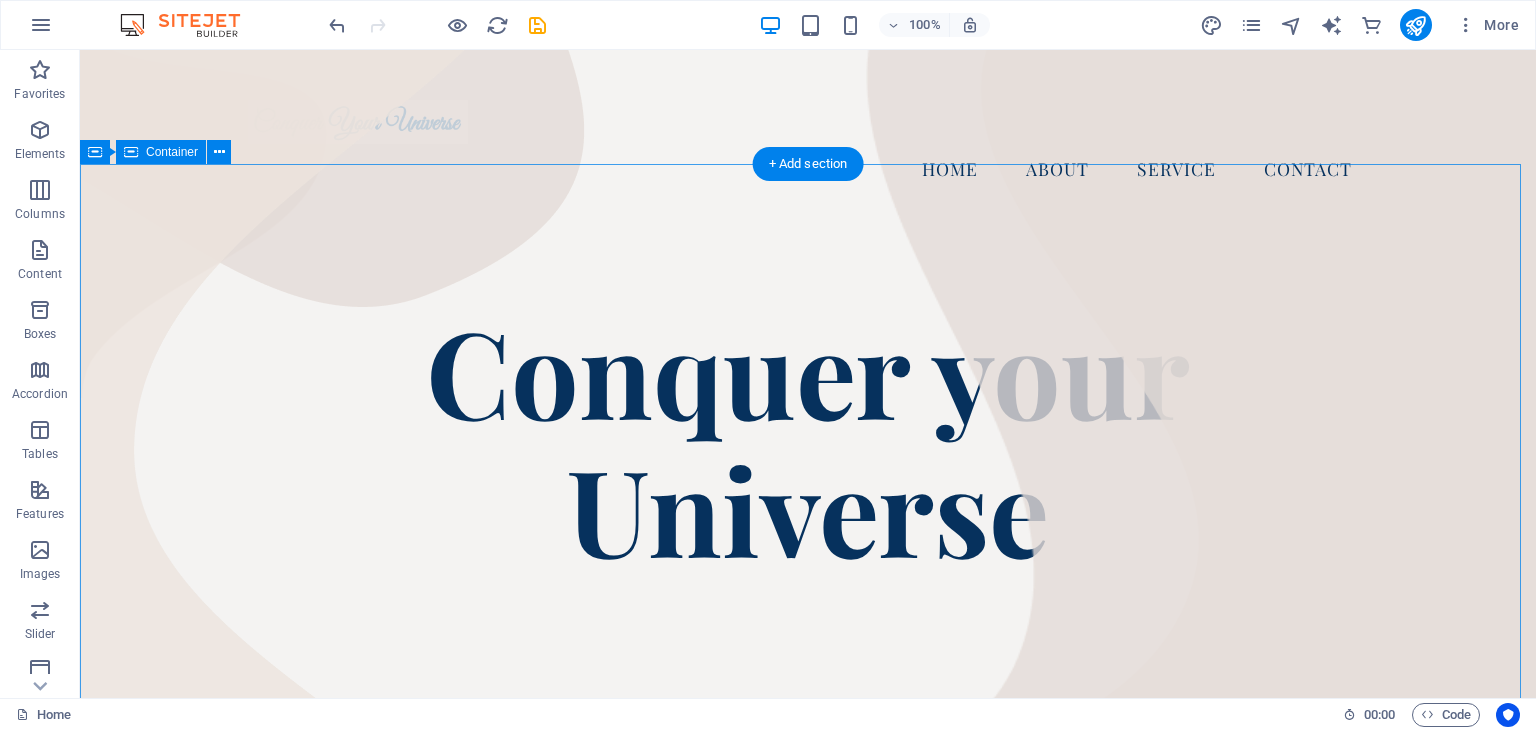 click on "Conquer your Universe Coach Headline There are many variations of passages of Lorem Ipsum available, but the majority have suffered alteration in some form, by injected humour, or randomised words which don't look even slightly believable." at bounding box center (808, 2193) 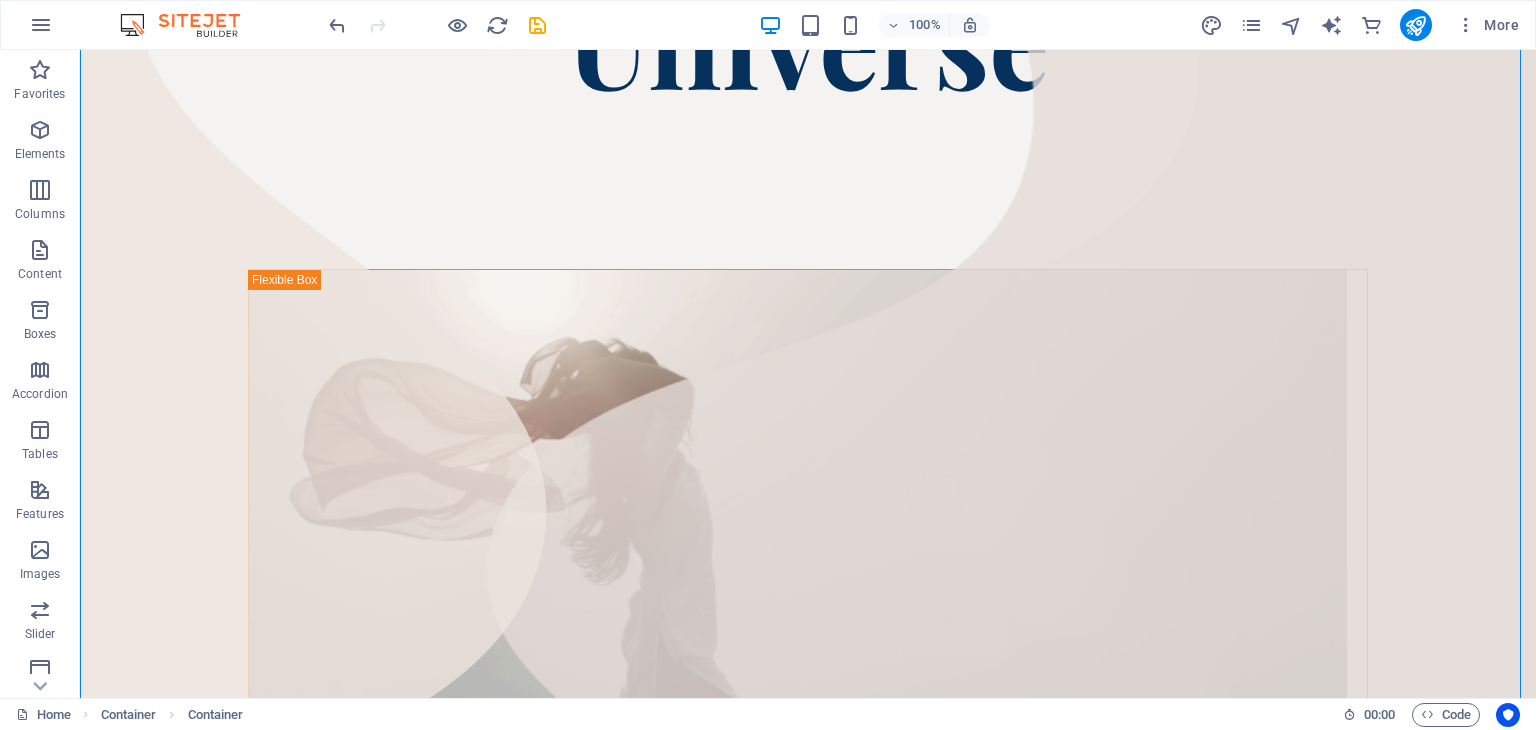 scroll, scrollTop: 800, scrollLeft: 0, axis: vertical 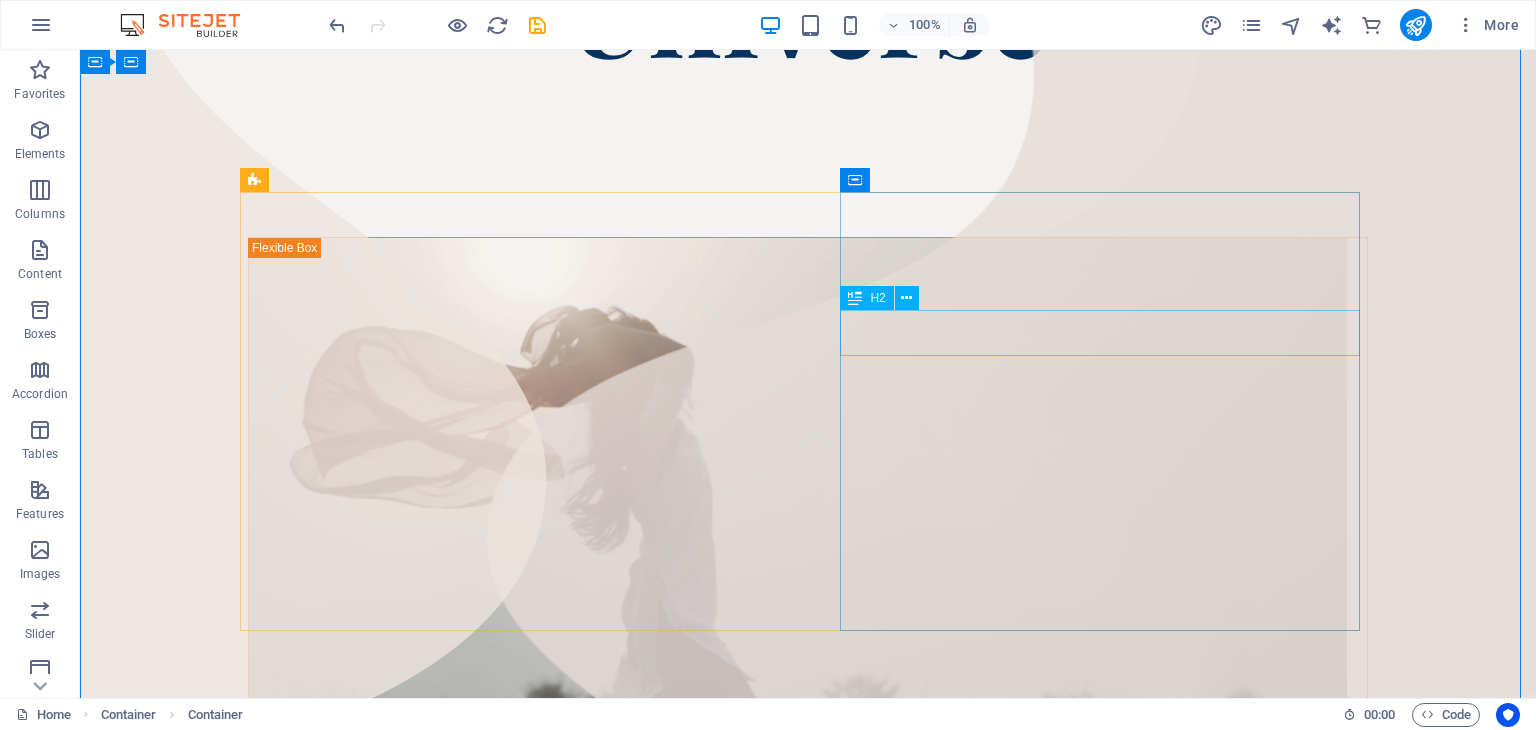 click on "Coach Headline" at bounding box center (808, 3423) 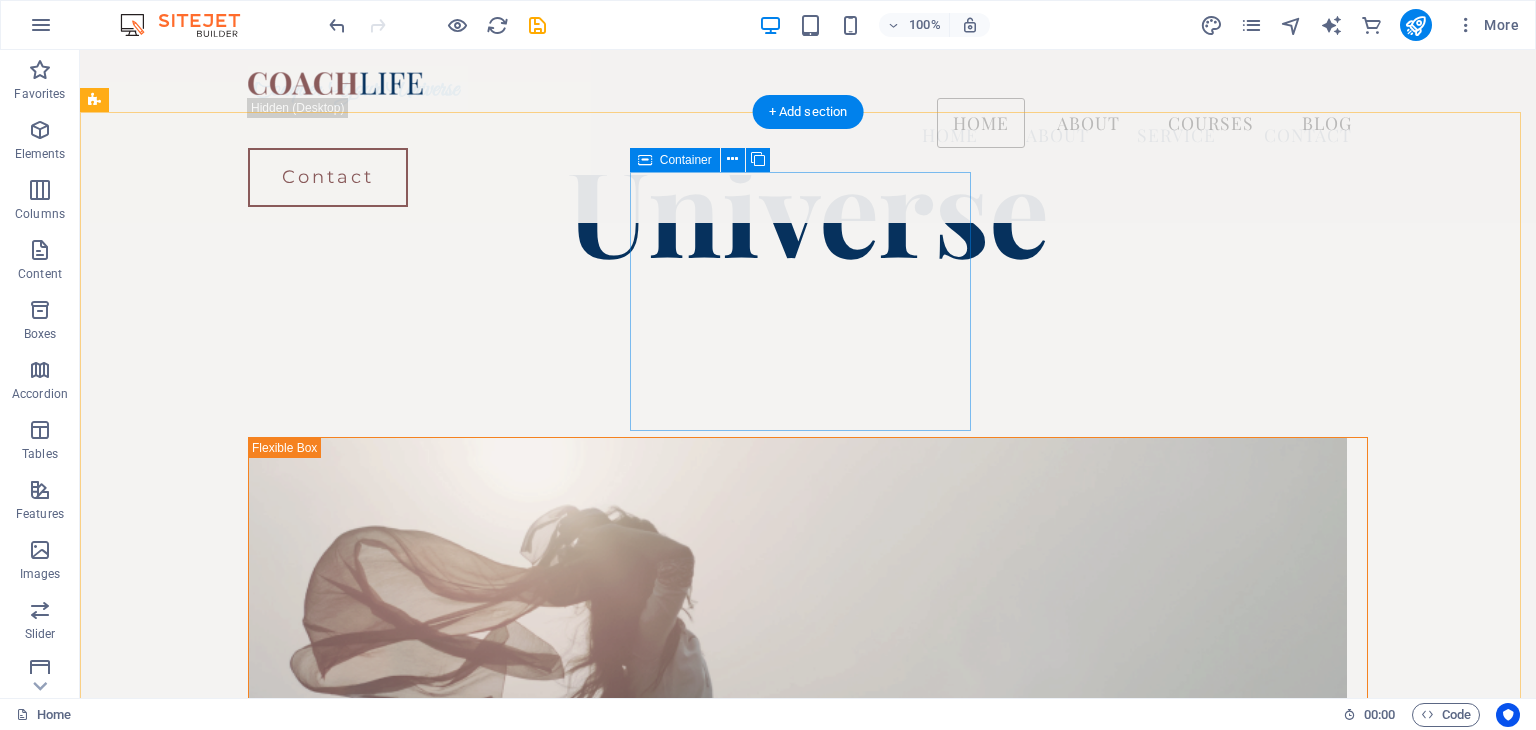 scroll, scrollTop: 4557, scrollLeft: 0, axis: vertical 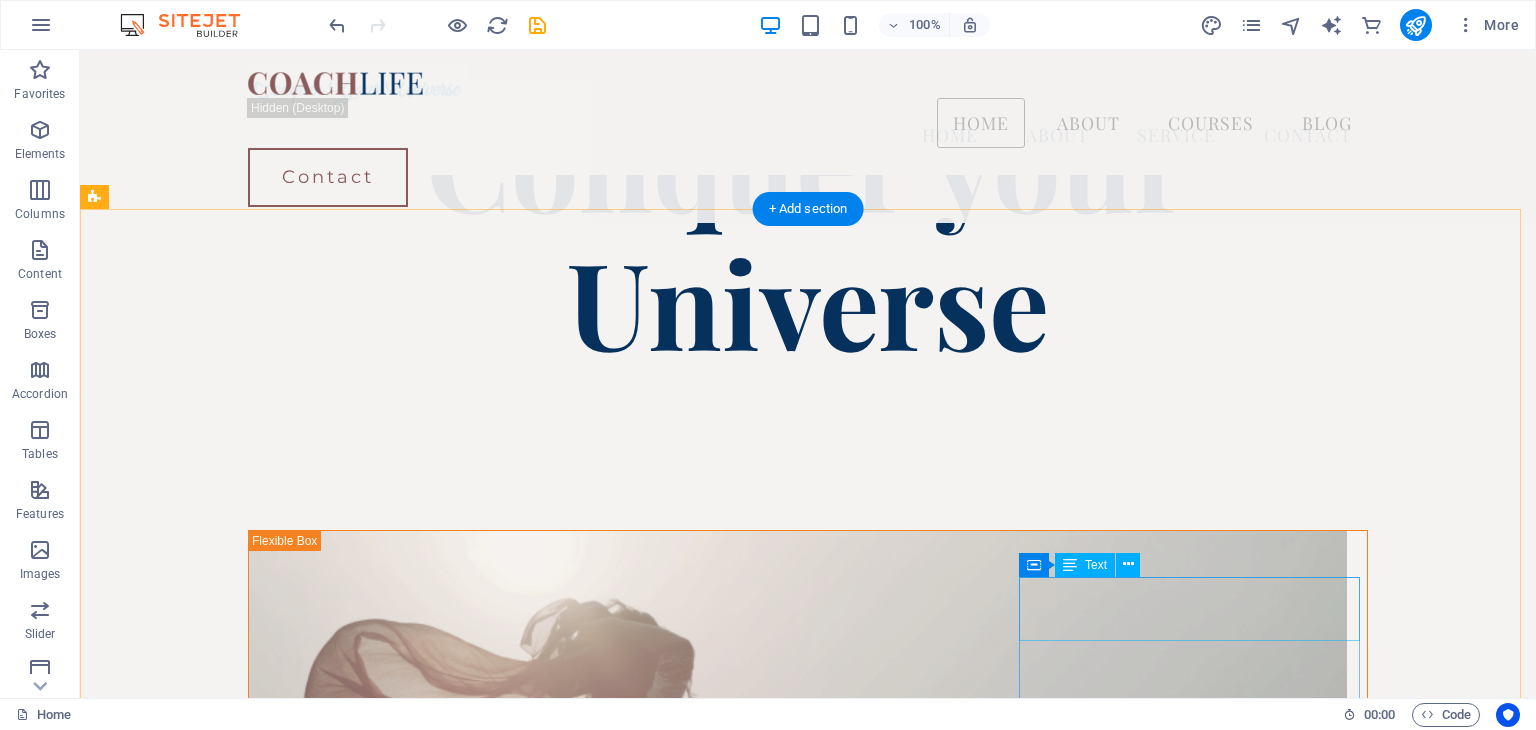 click on "Brooklyn Bridge ,  New York, NY   10038" at bounding box center (266, 9655) 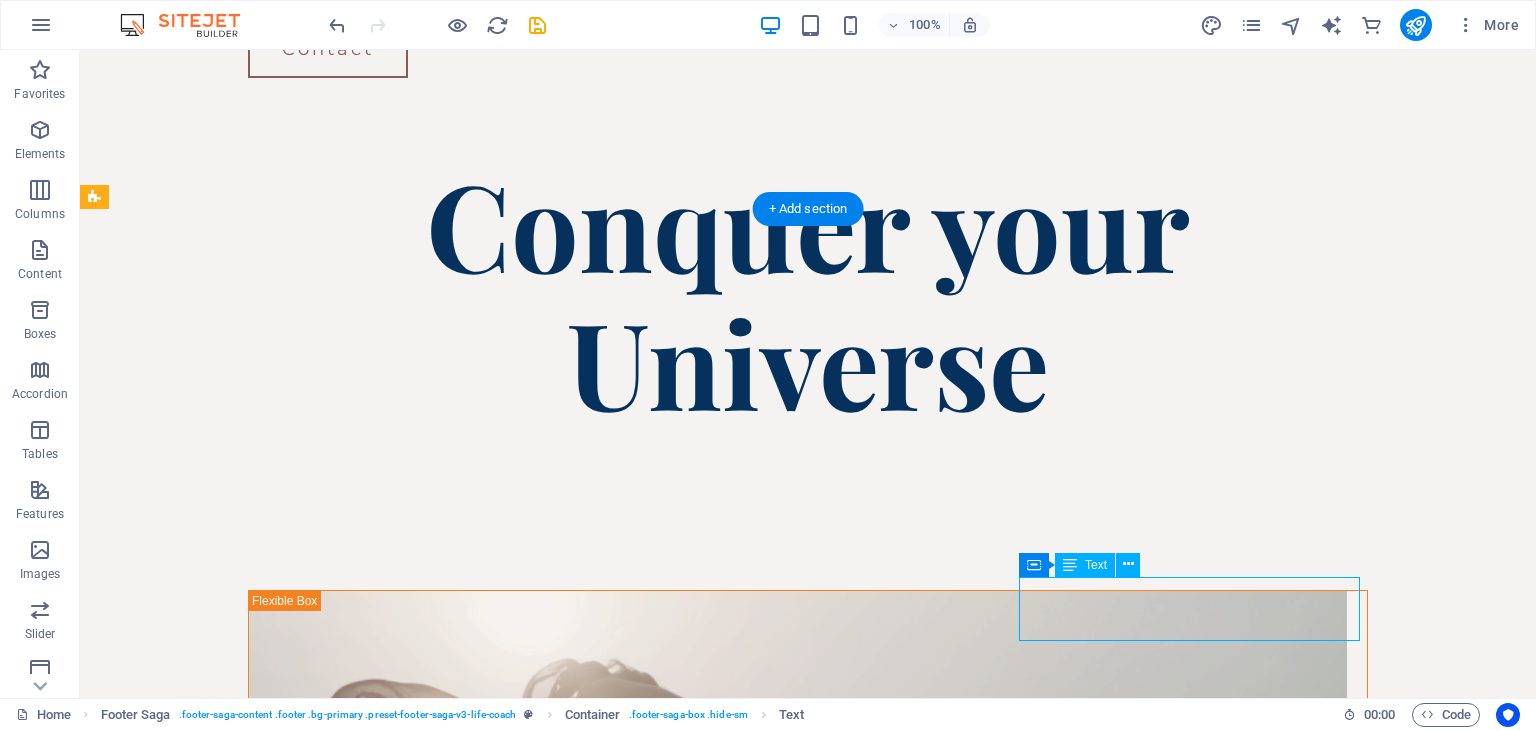 scroll, scrollTop: 4640, scrollLeft: 0, axis: vertical 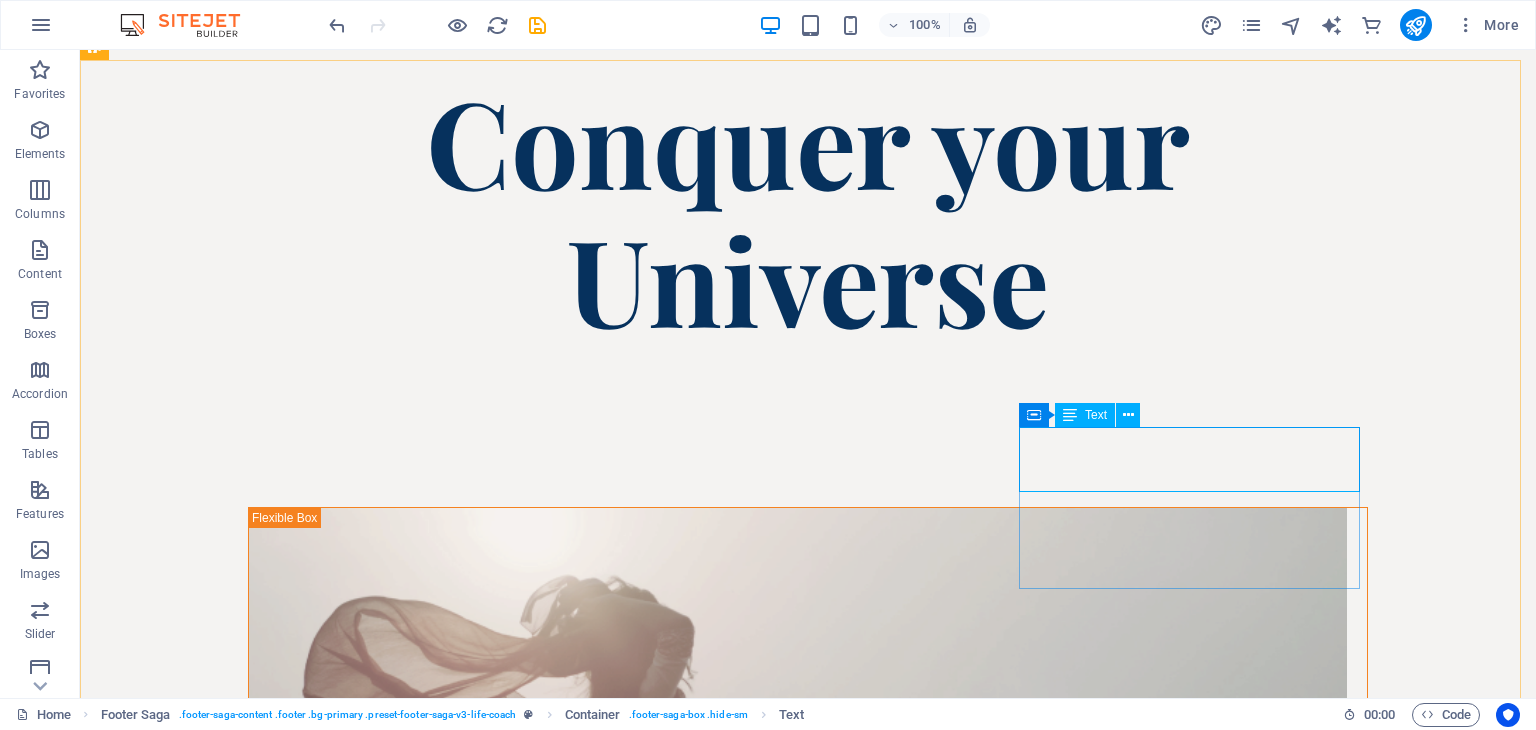 click on "Text" at bounding box center (1096, 415) 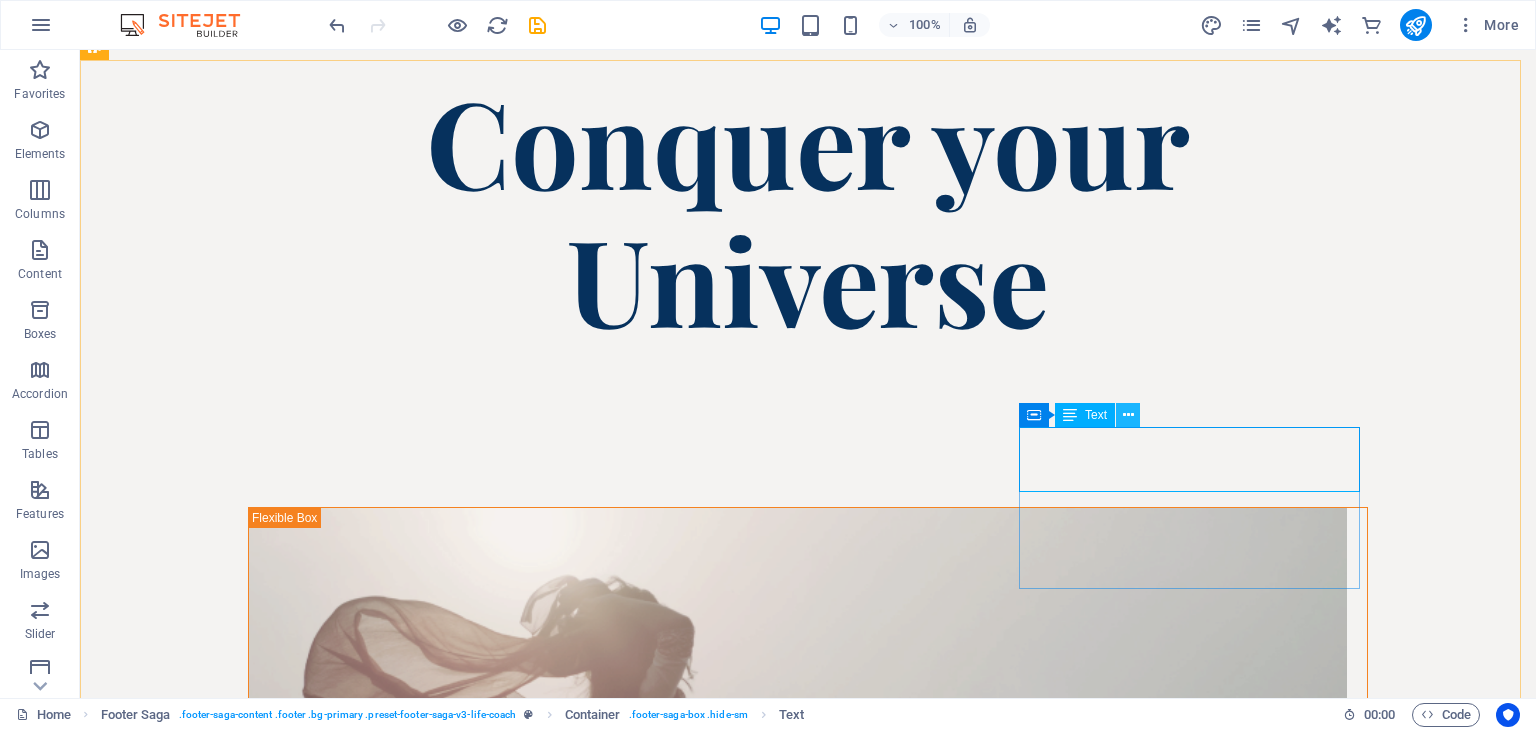 click at bounding box center [1128, 415] 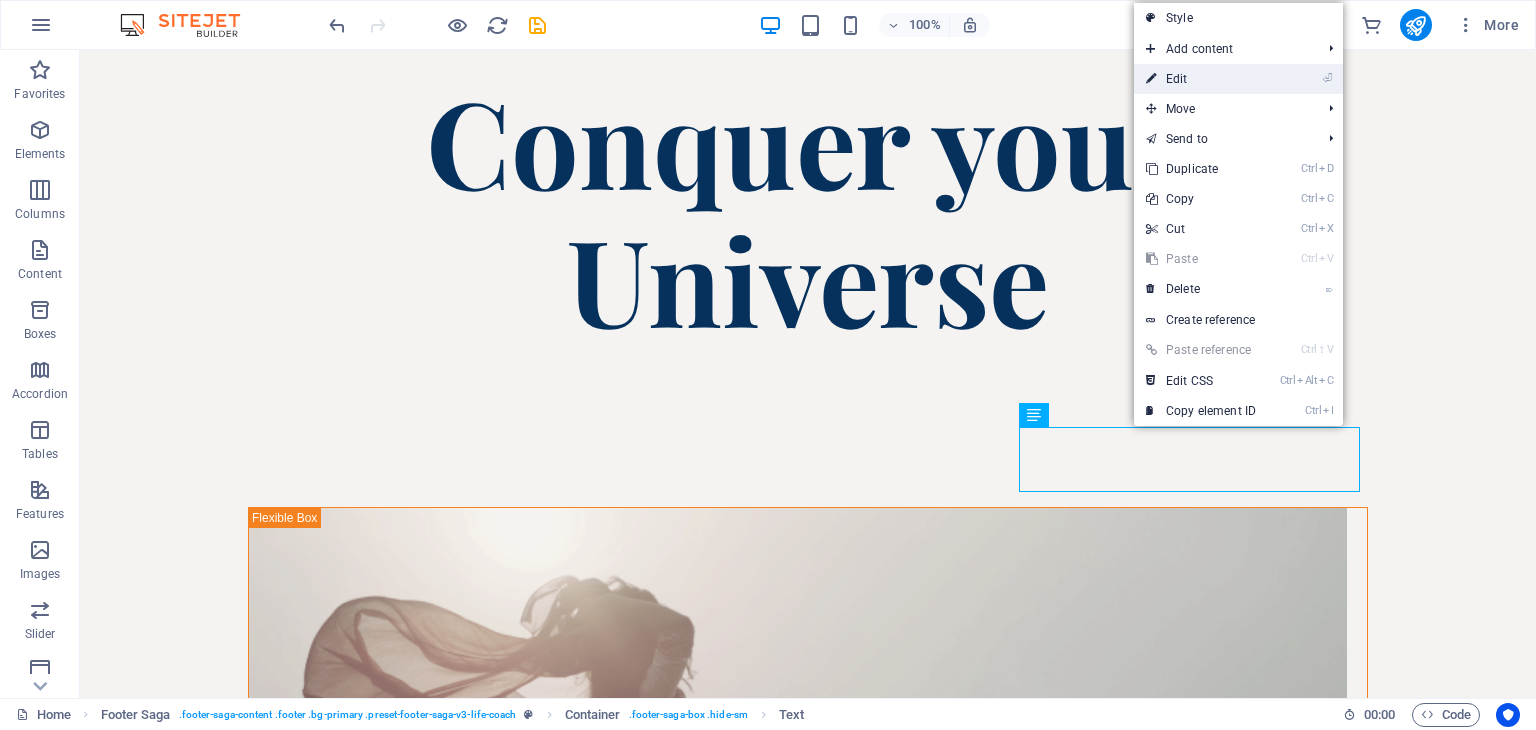 click on "⏎  Edit" at bounding box center (1201, 79) 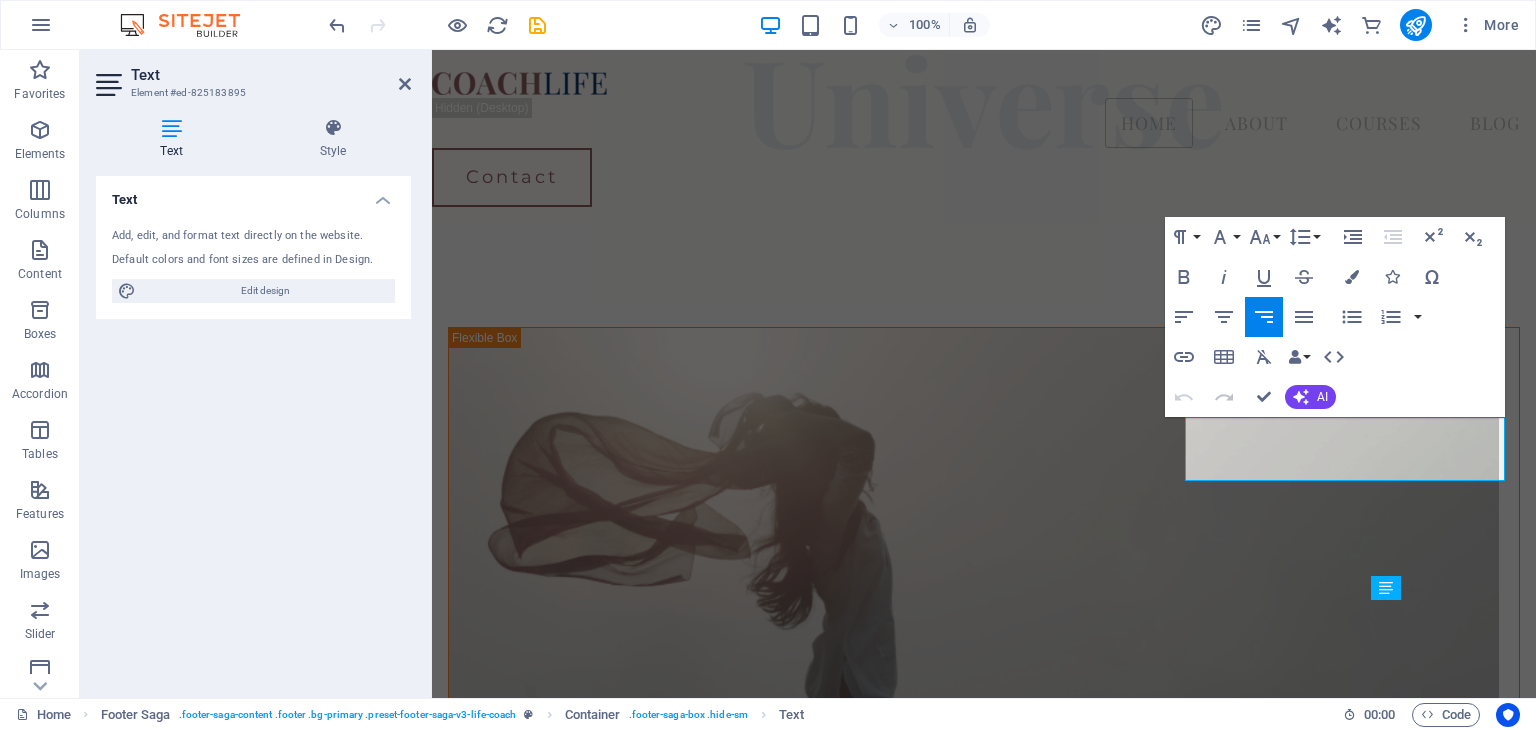 scroll, scrollTop: 4622, scrollLeft: 0, axis: vertical 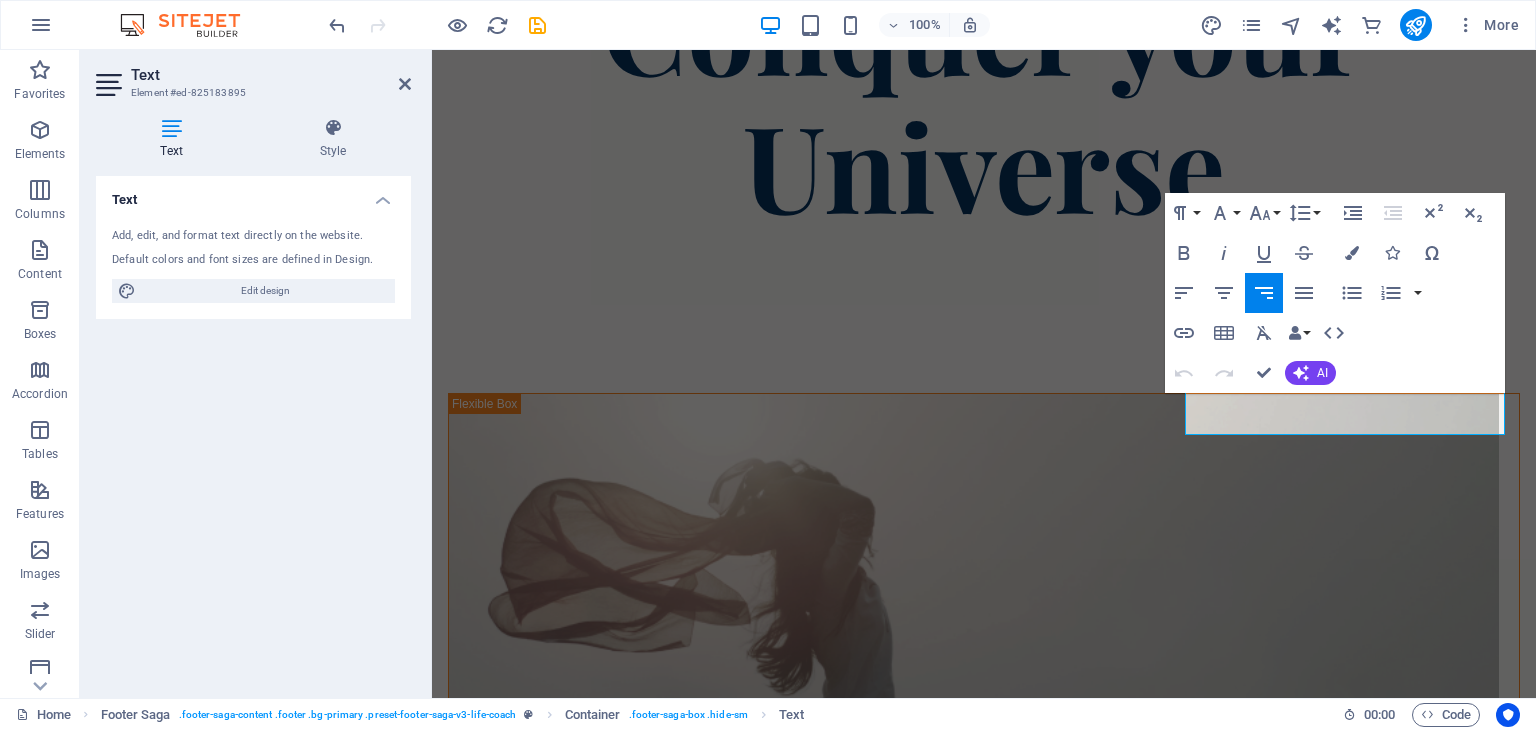 click on "Text" at bounding box center [175, 139] 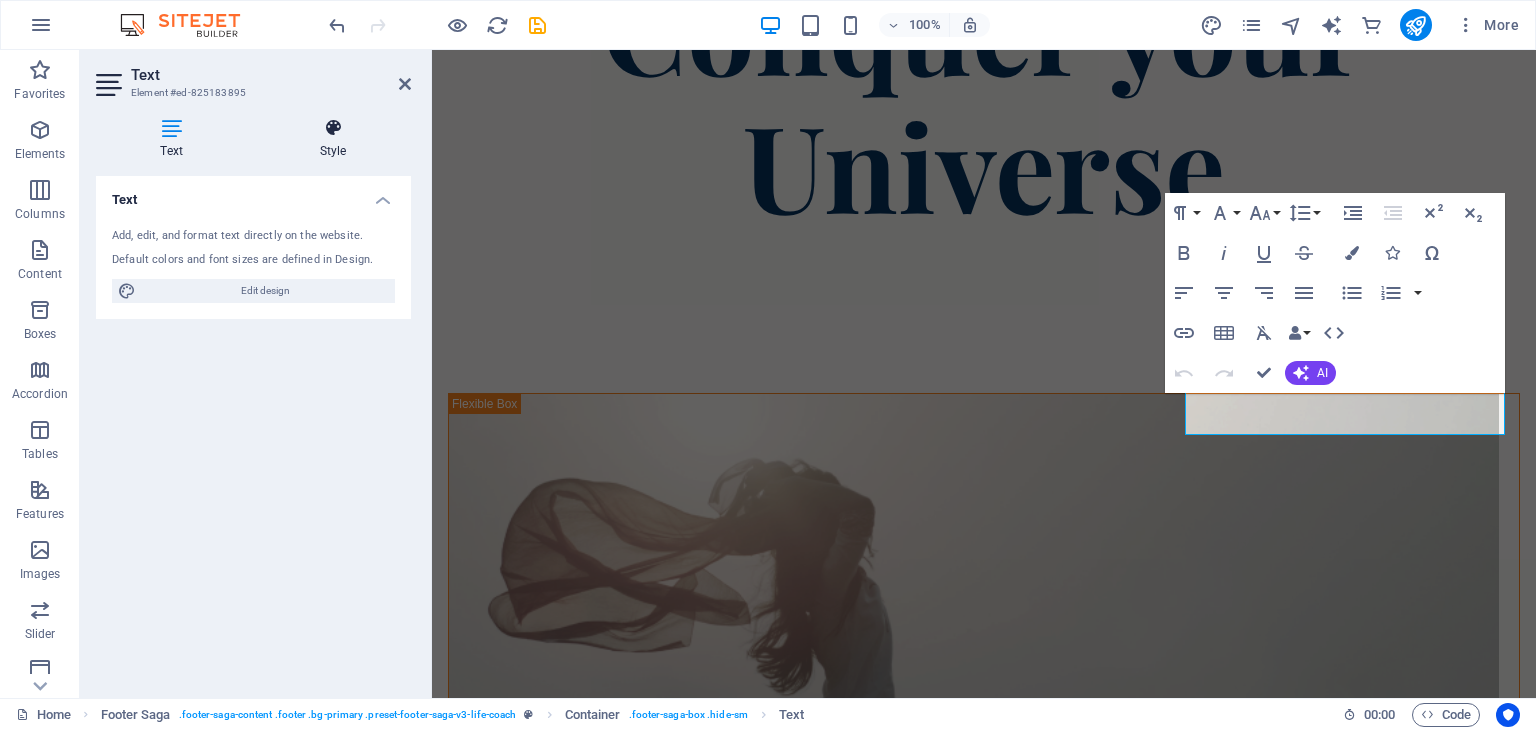 click on "Style" at bounding box center (333, 139) 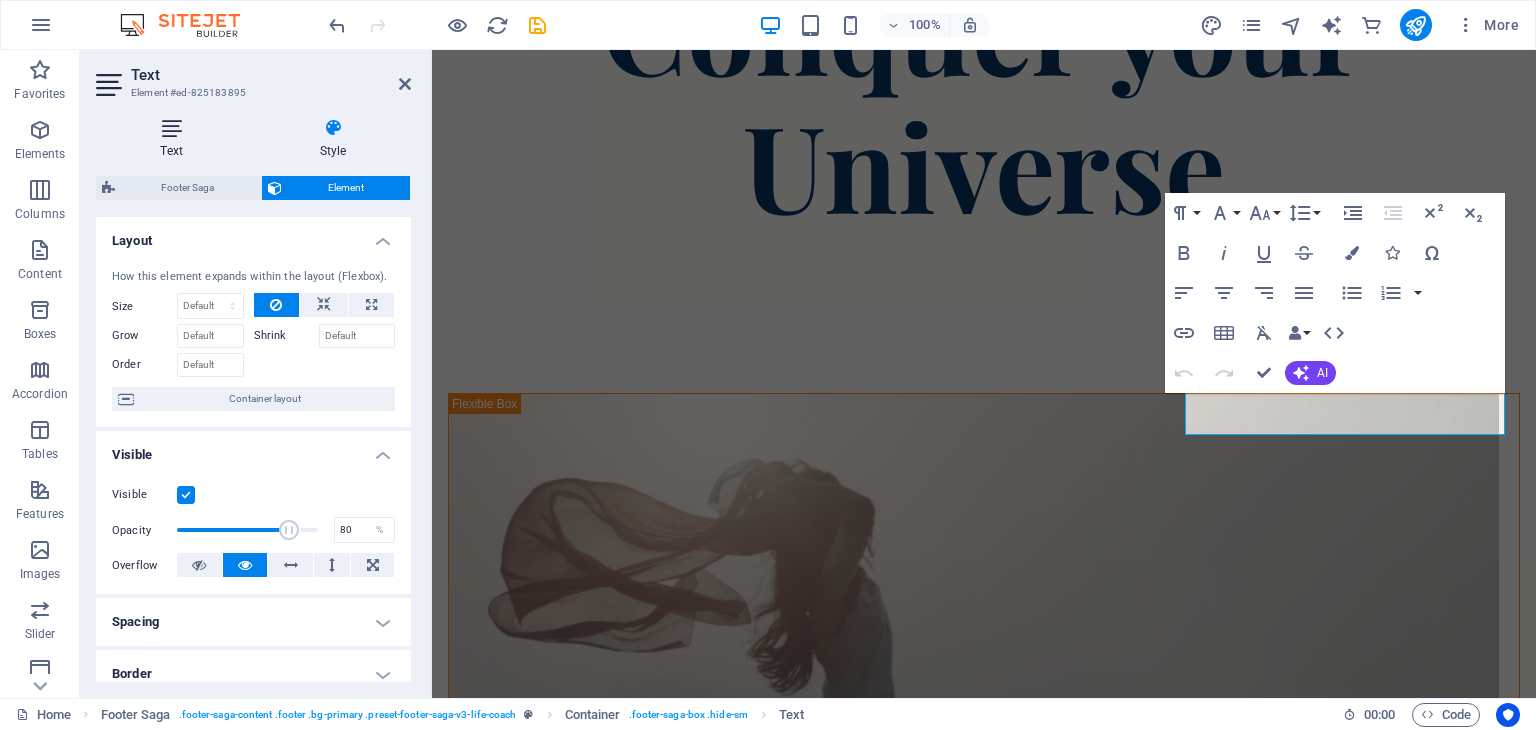 click on "Text" at bounding box center [175, 139] 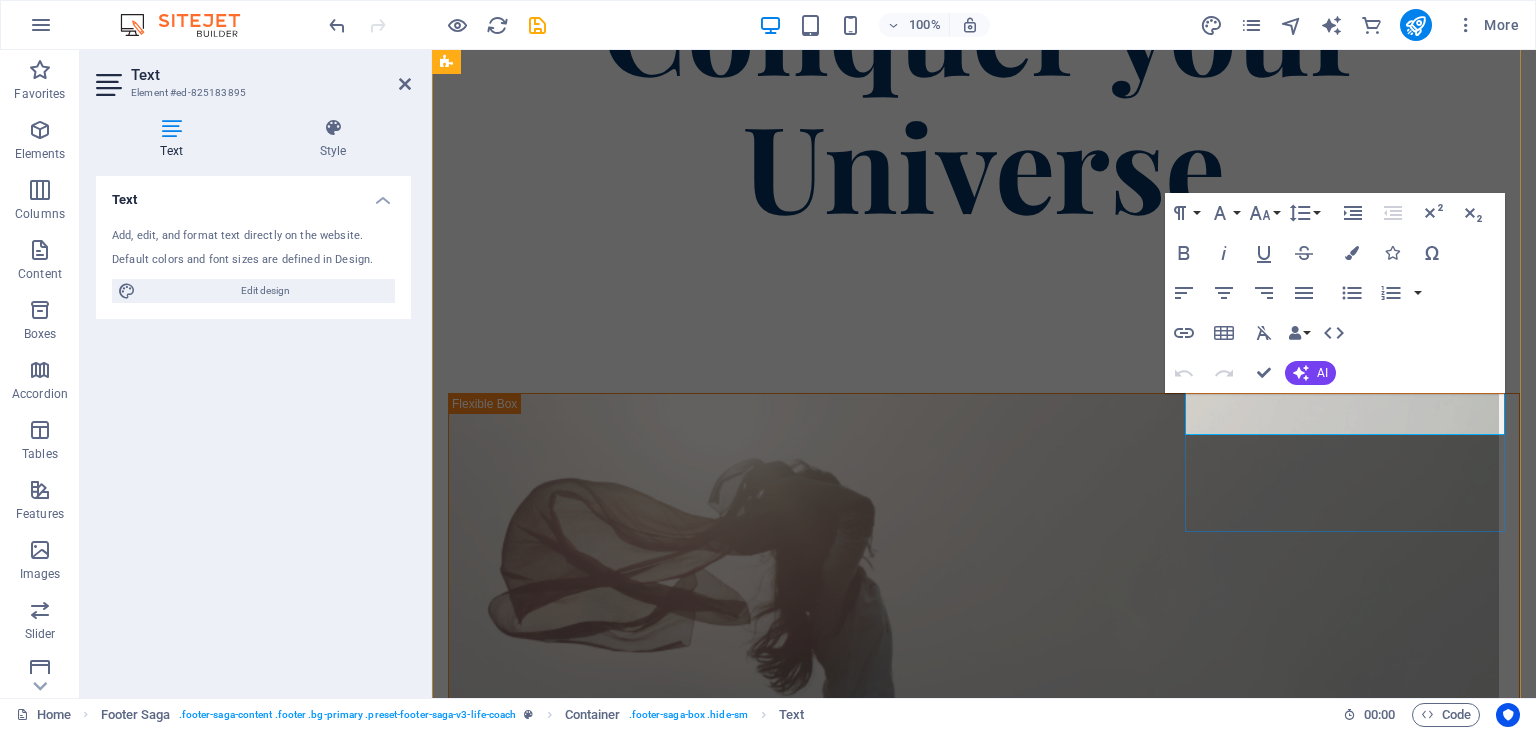 click on "10038" at bounding box center [610, 9357] 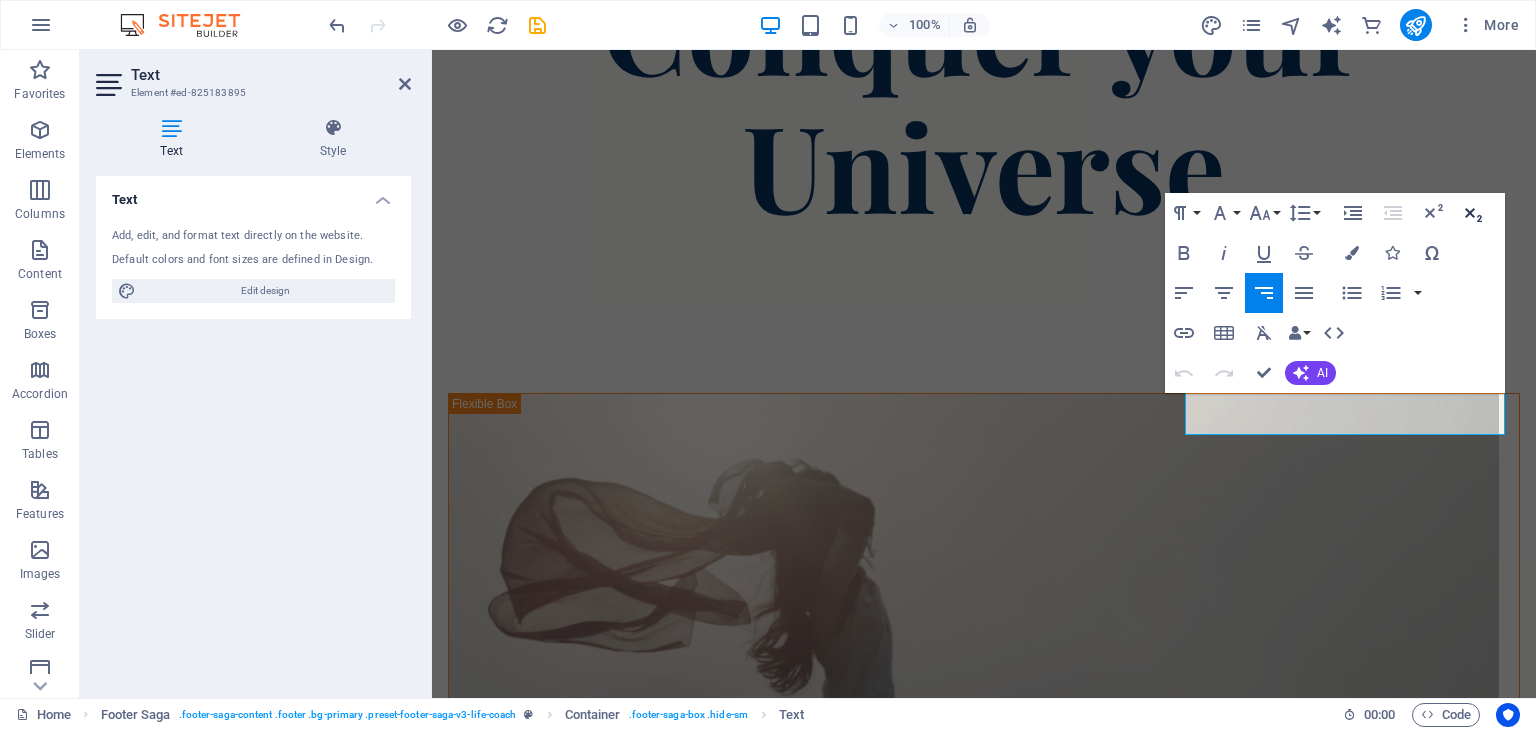 click 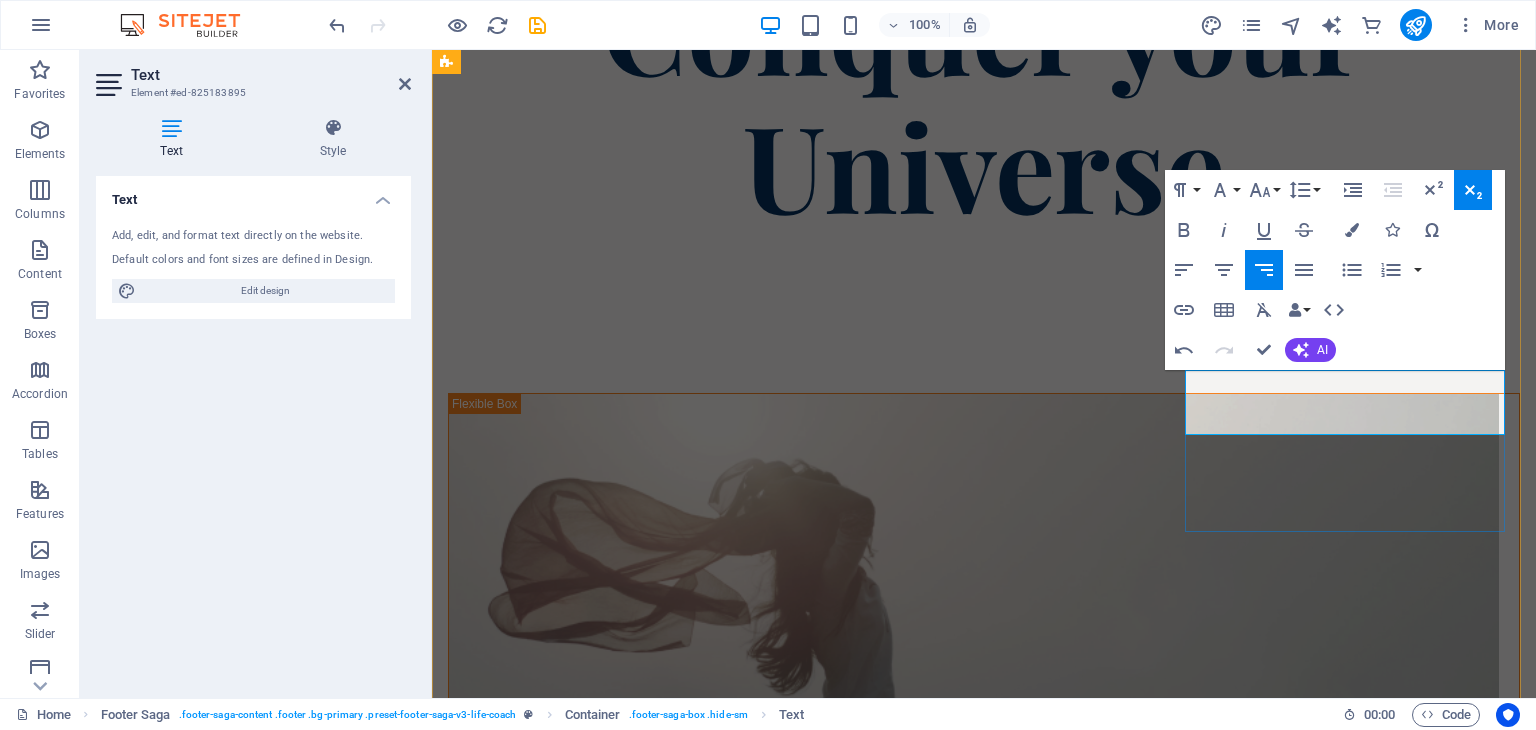 click on "New York, NY" at bounding box center (712, 9324) 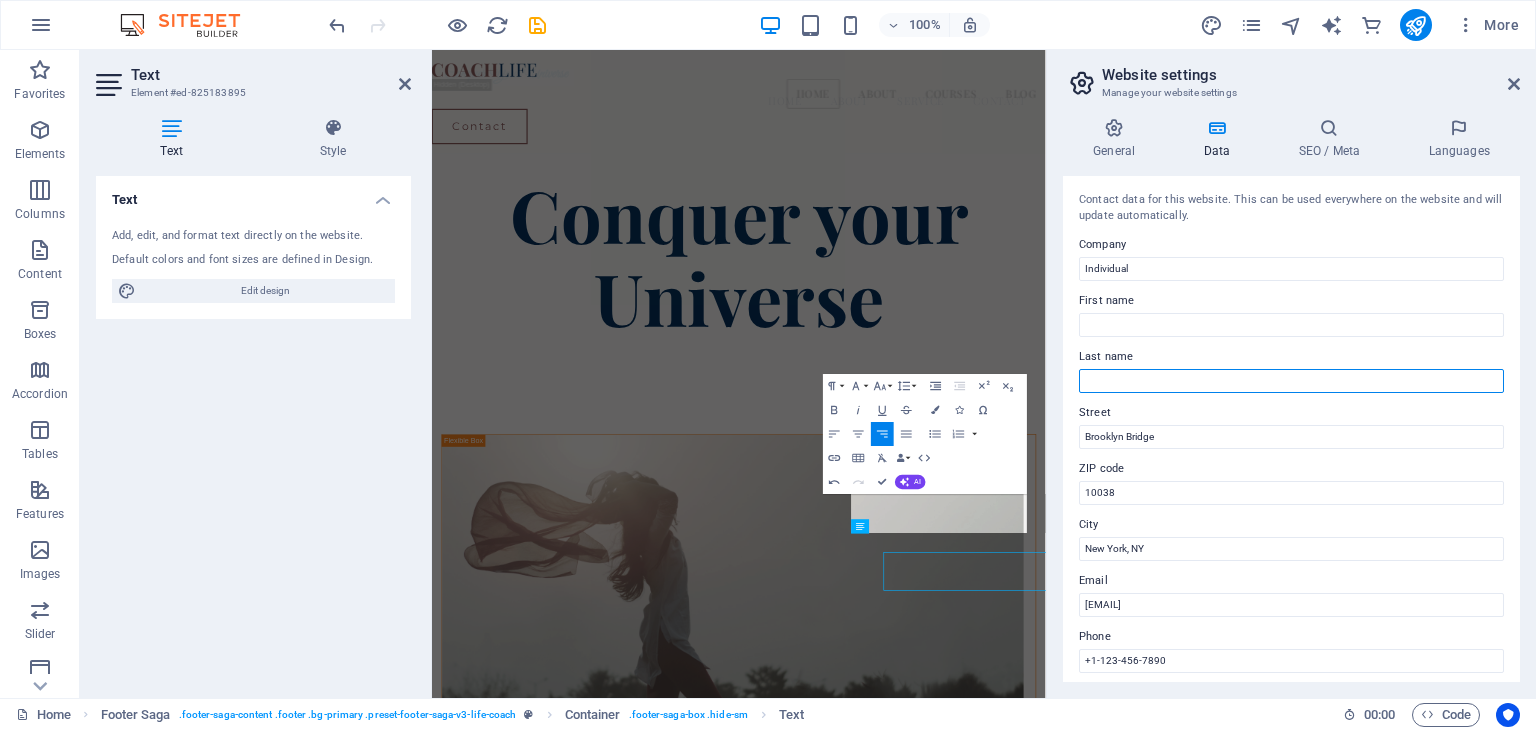 click on "Last name" at bounding box center (1291, 381) 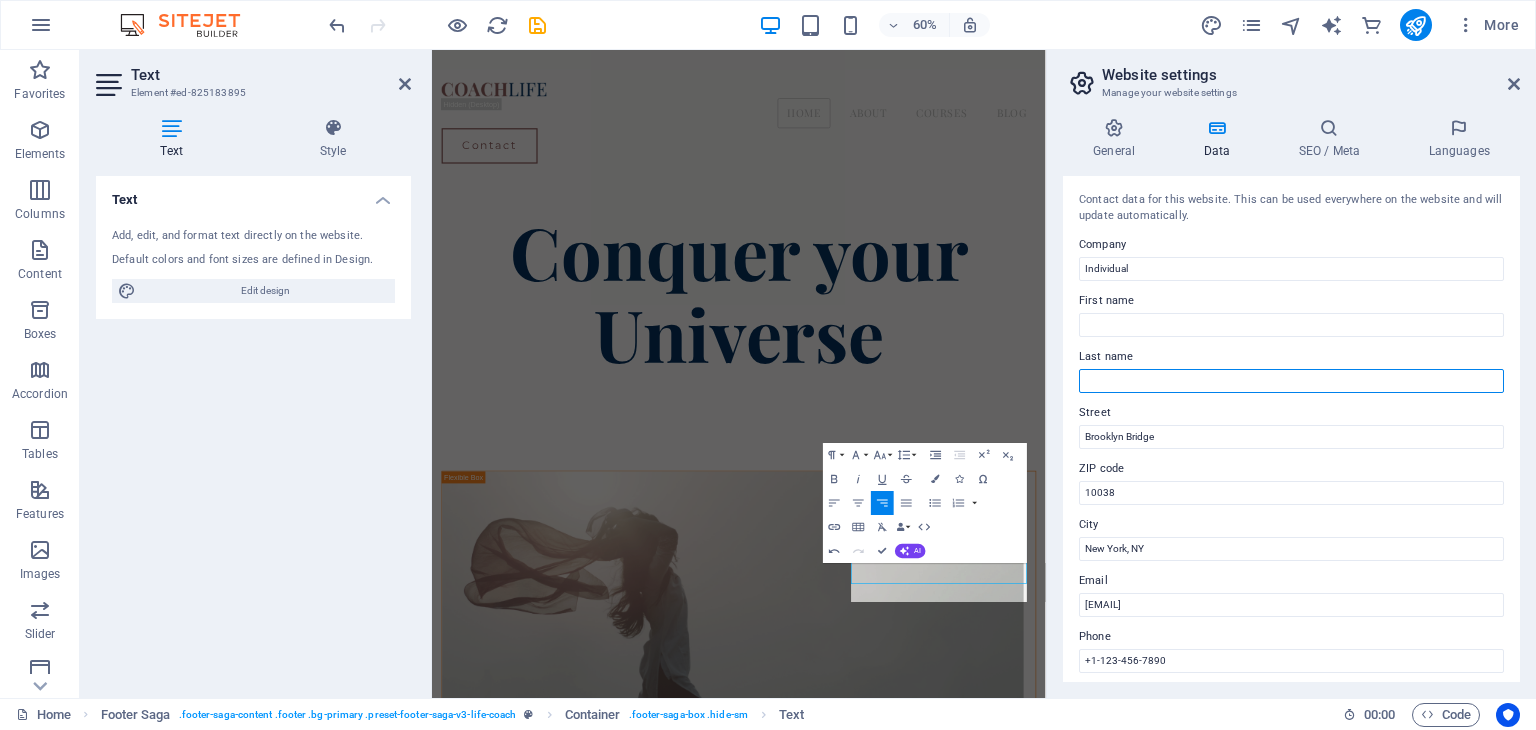 scroll, scrollTop: 4037, scrollLeft: 0, axis: vertical 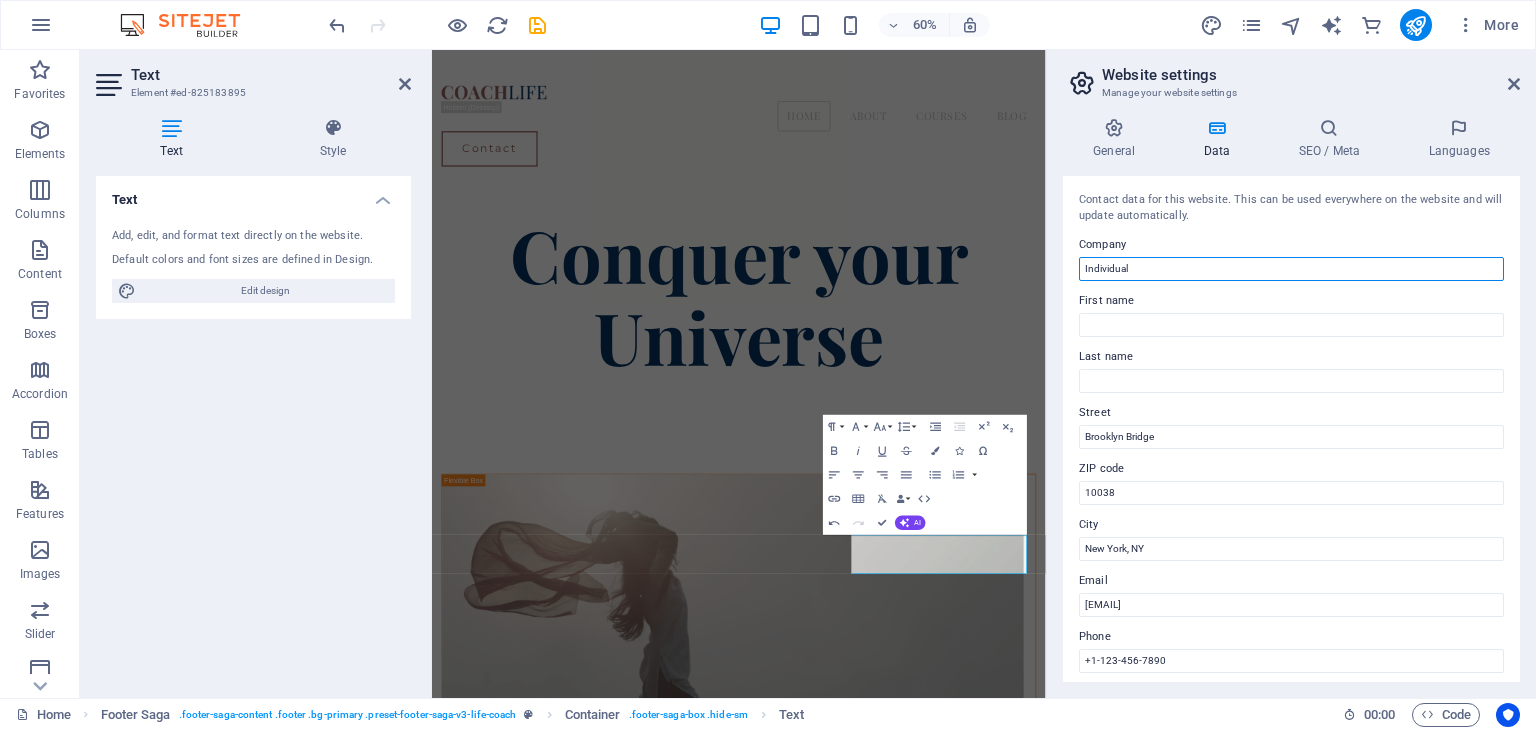 drag, startPoint x: 1567, startPoint y: 320, endPoint x: 1314, endPoint y: 410, distance: 268.5312 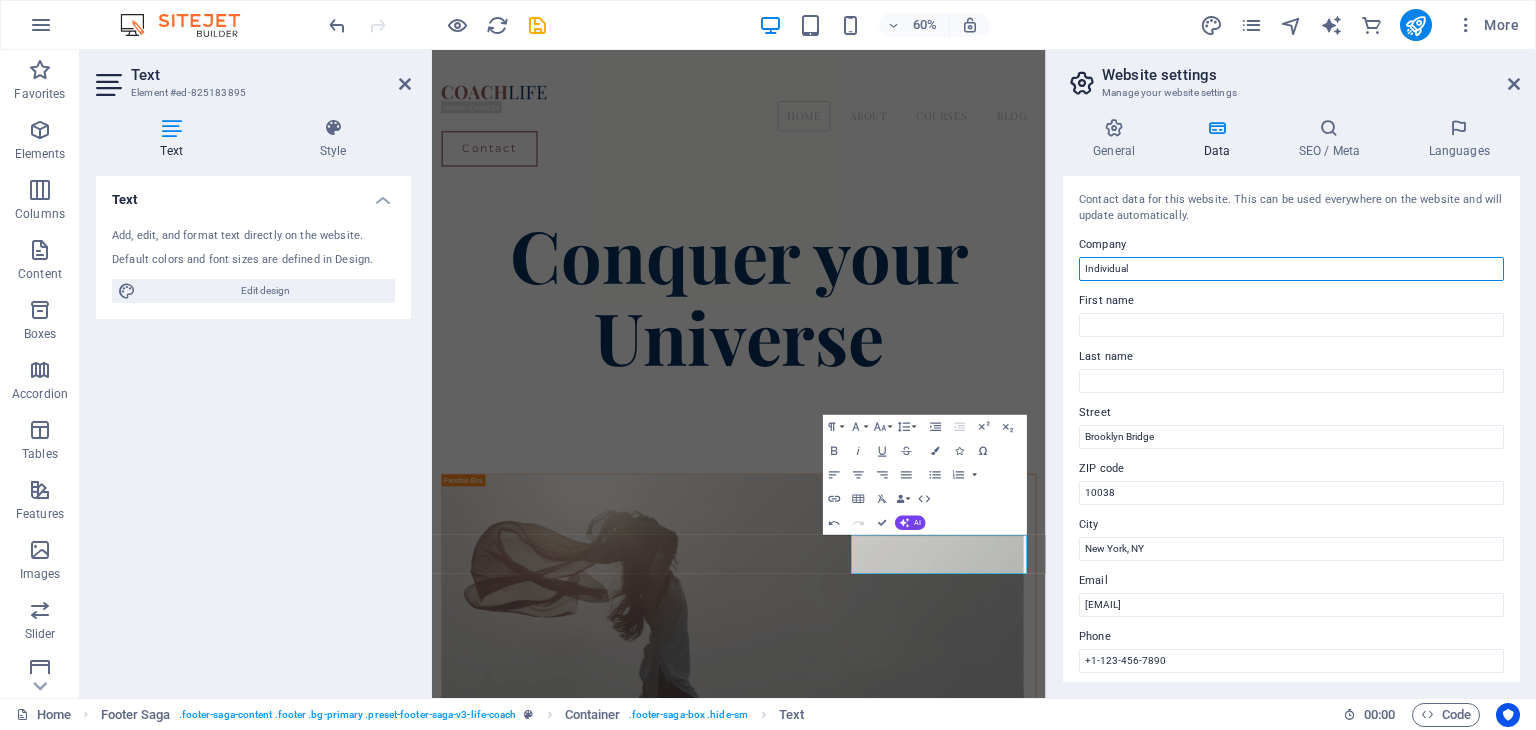 click on "Individual" at bounding box center (1291, 269) 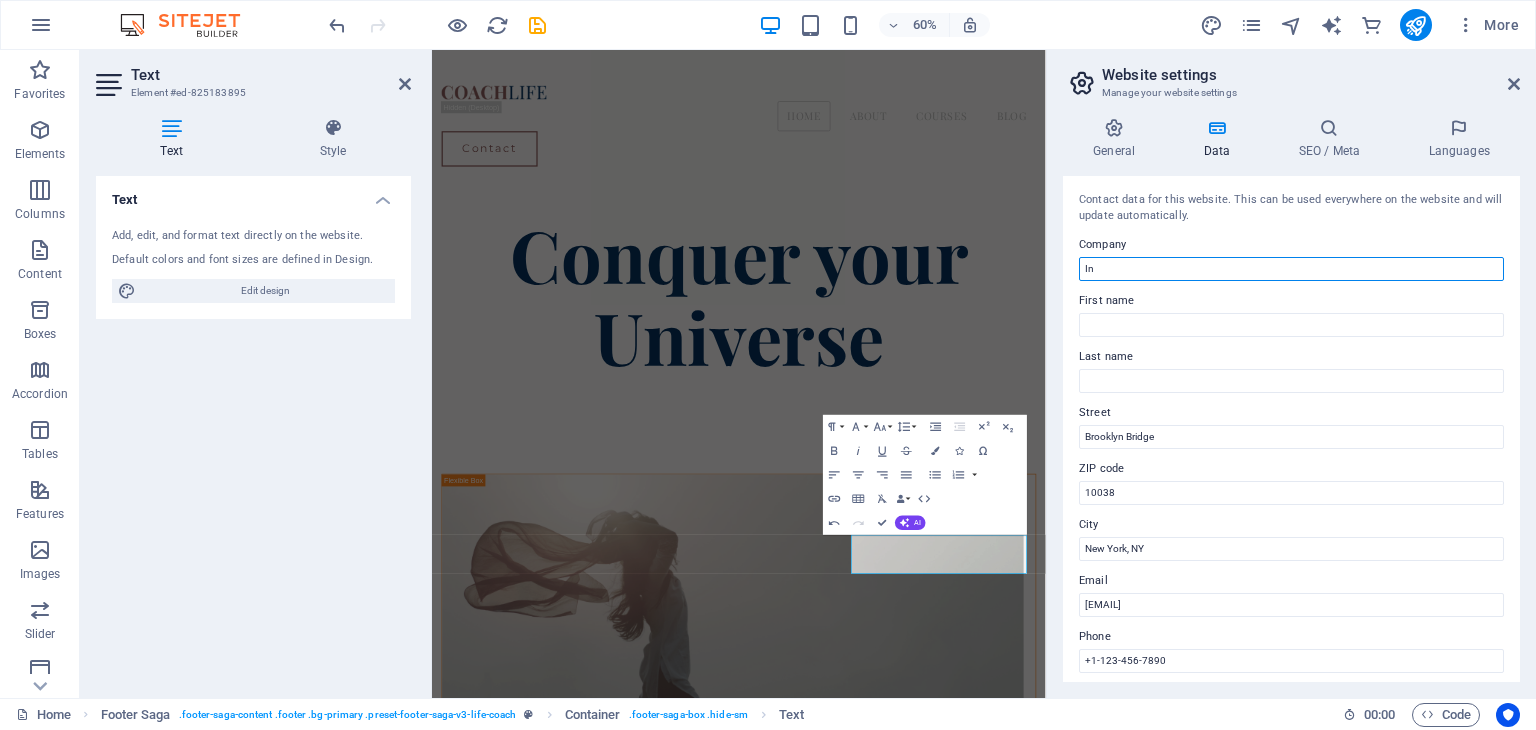 type on "I" 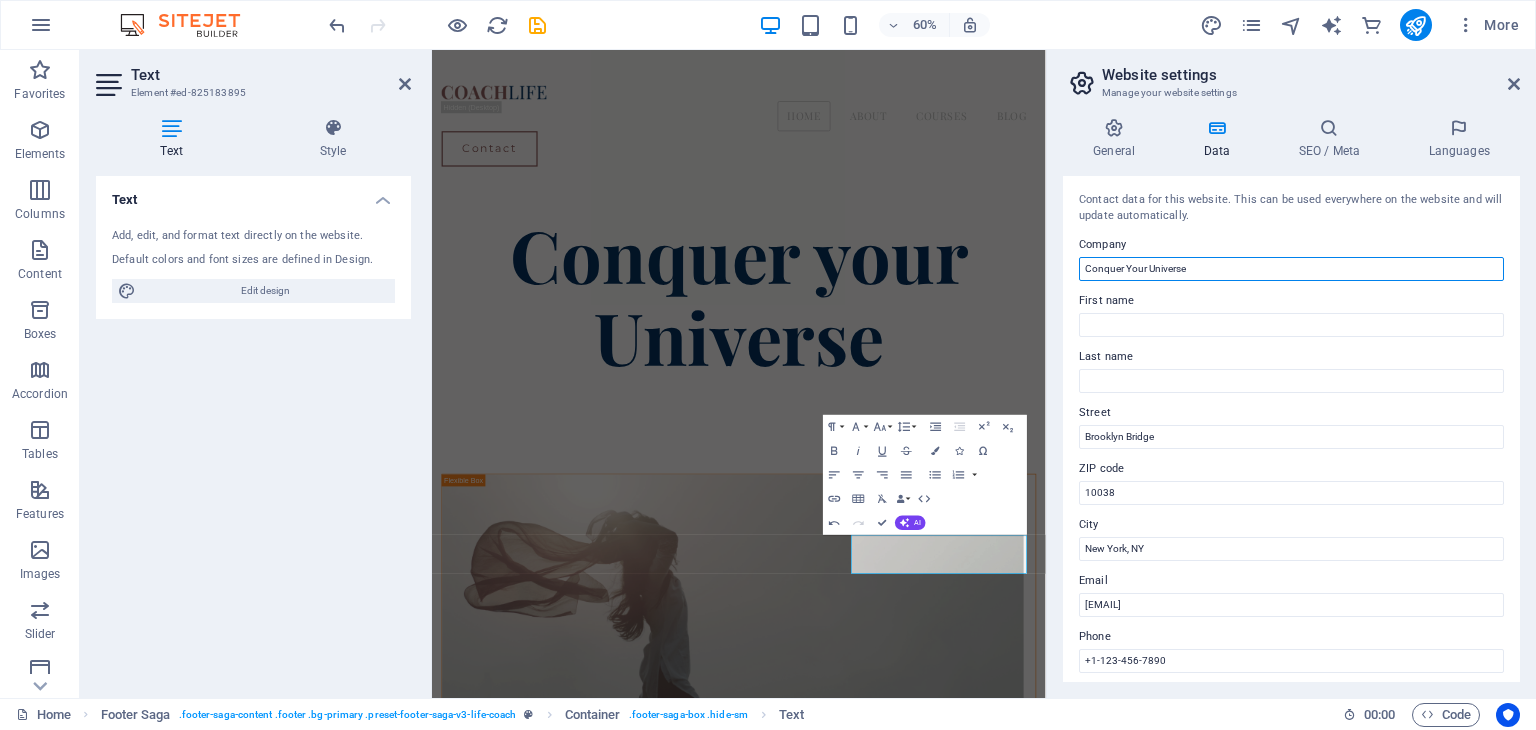type on "Conquer Your Universe" 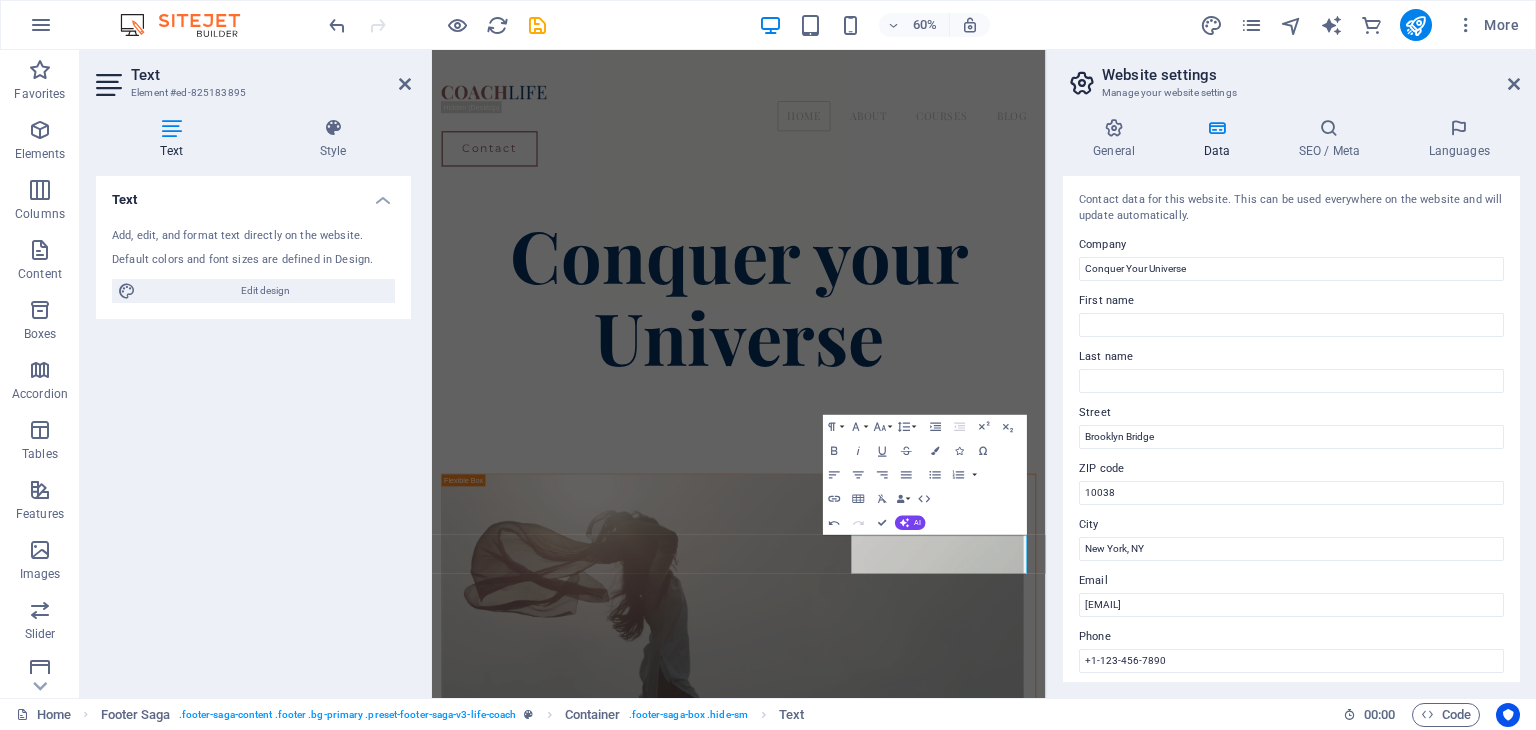 click on "Company" at bounding box center (1291, 245) 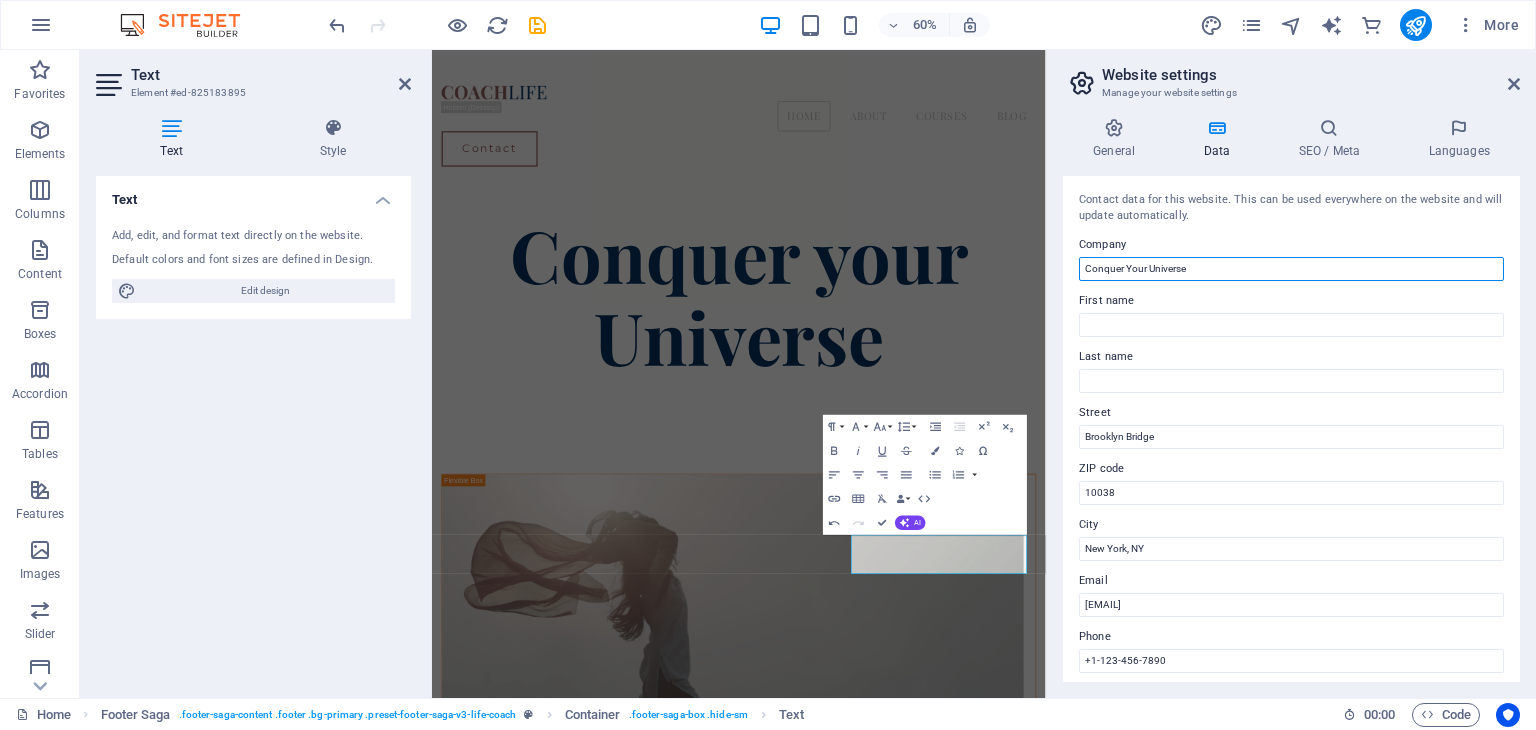 click on "Conquer Your Universe" at bounding box center [1291, 269] 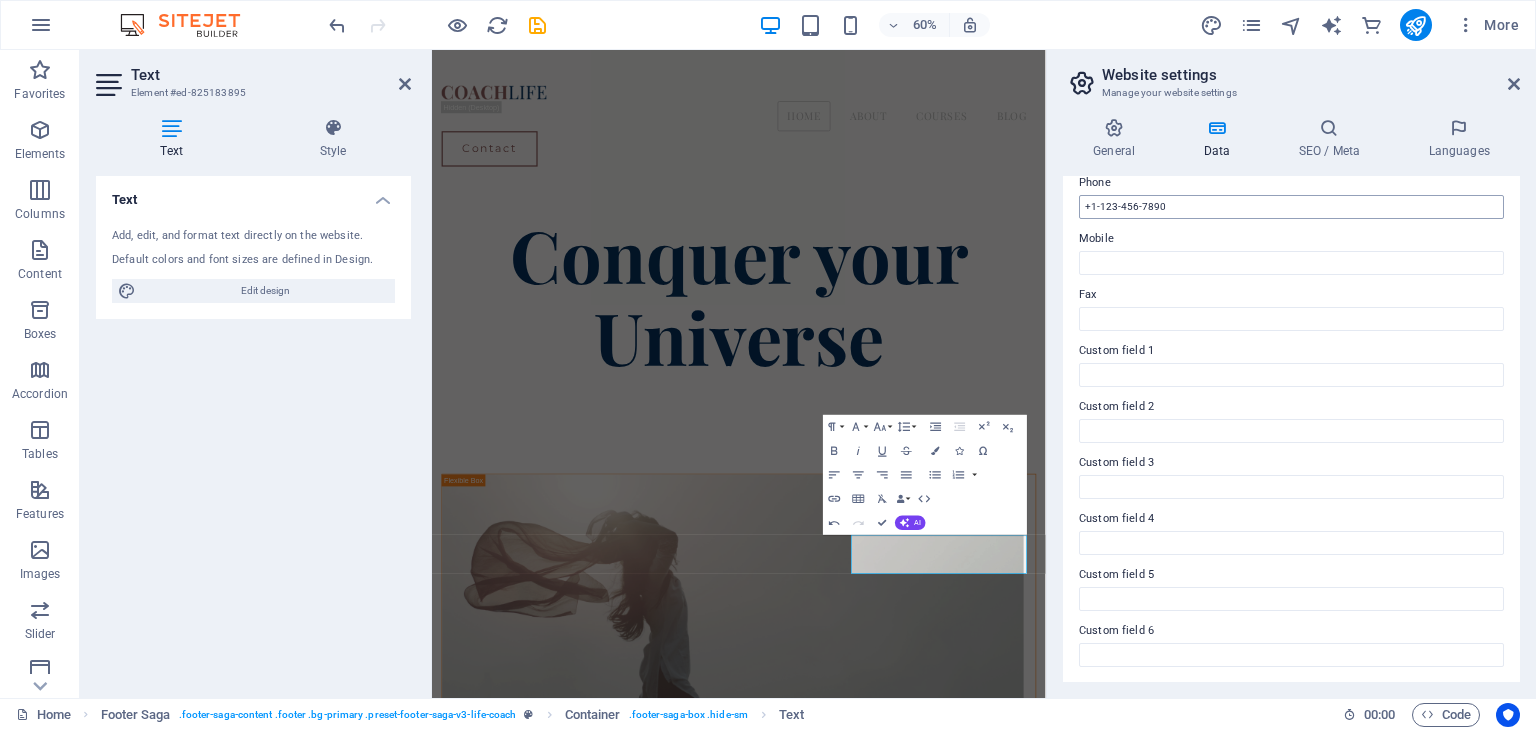 scroll, scrollTop: 154, scrollLeft: 0, axis: vertical 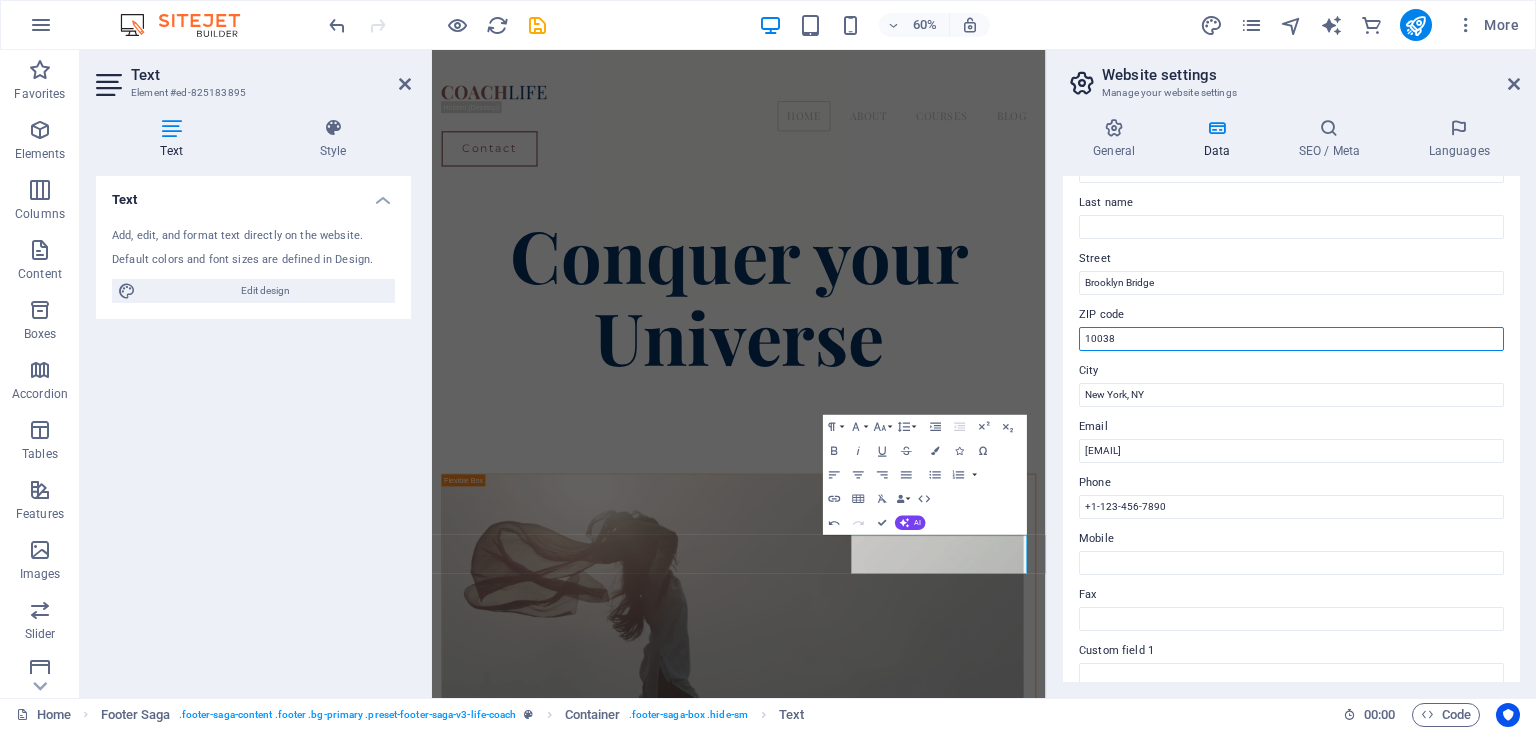 drag, startPoint x: 1619, startPoint y: 390, endPoint x: 1315, endPoint y: 533, distance: 335.95386 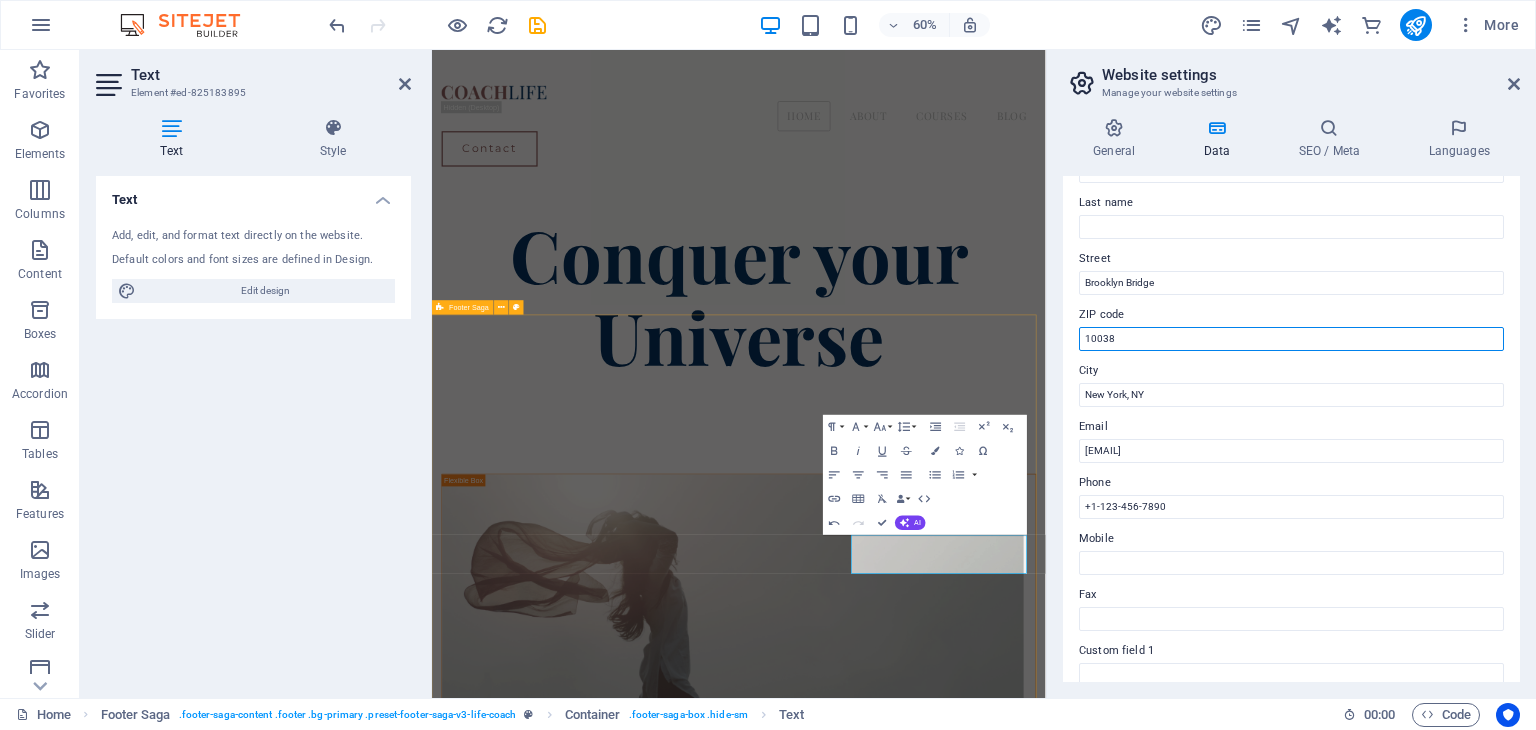drag, startPoint x: 1580, startPoint y: 386, endPoint x: 1362, endPoint y: 522, distance: 256.94357 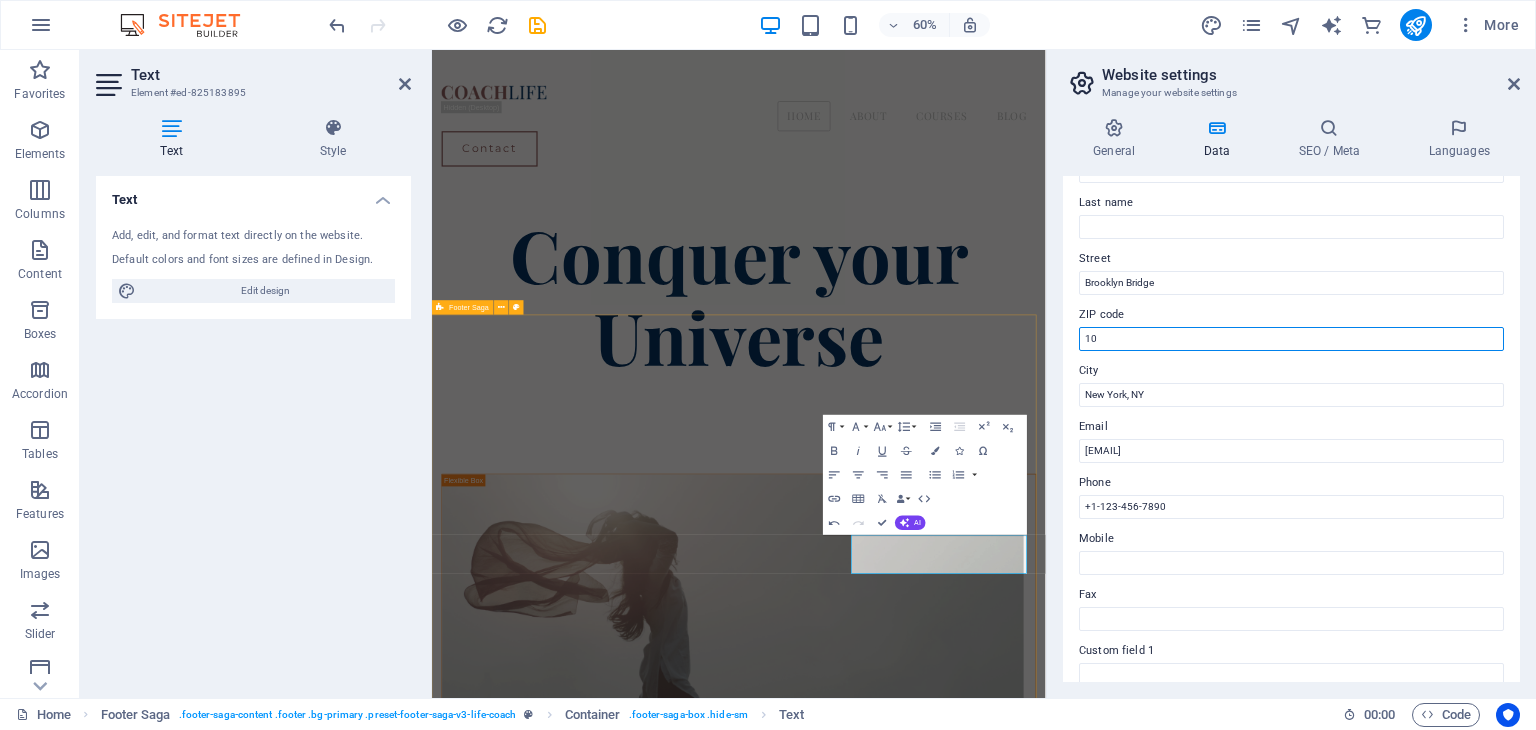type on "1" 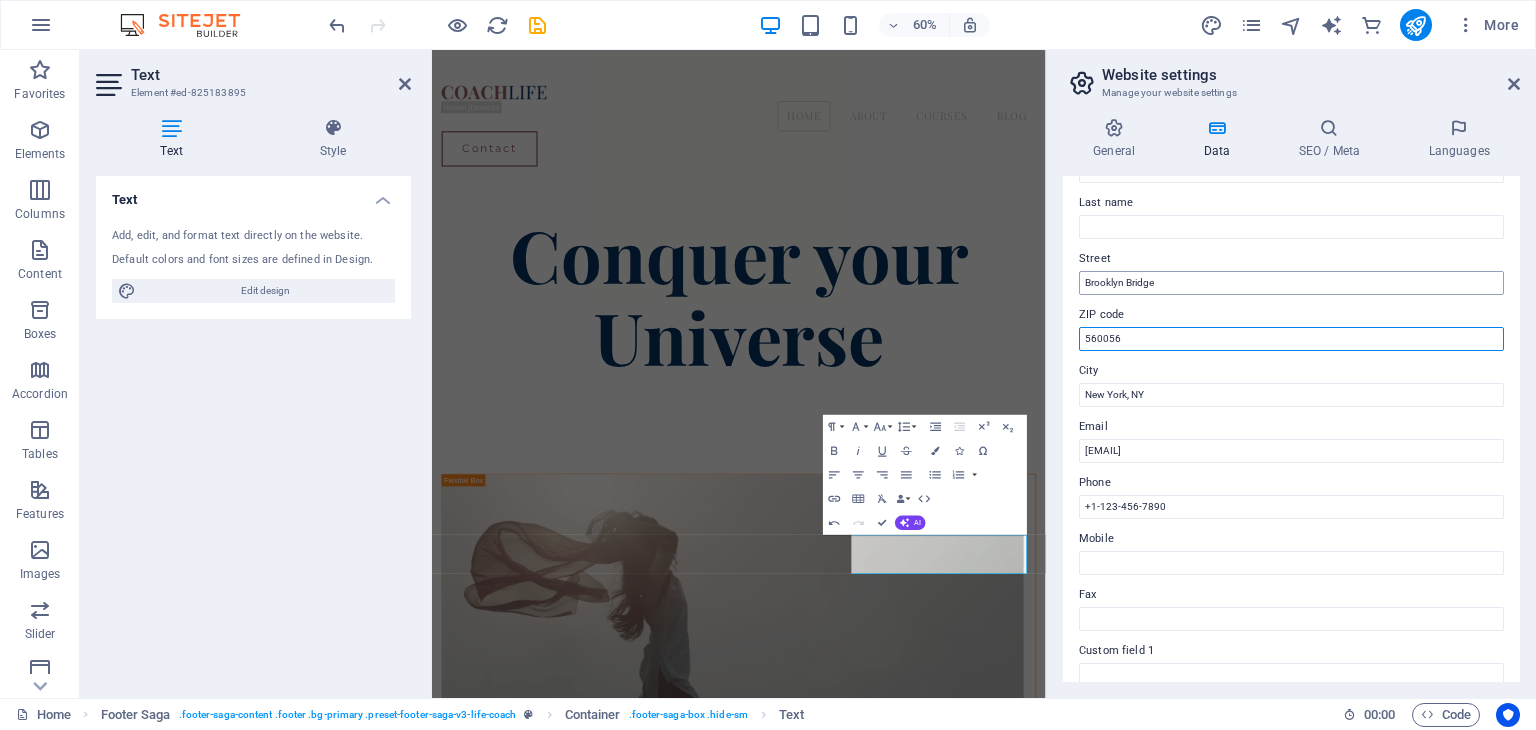 type on "560056" 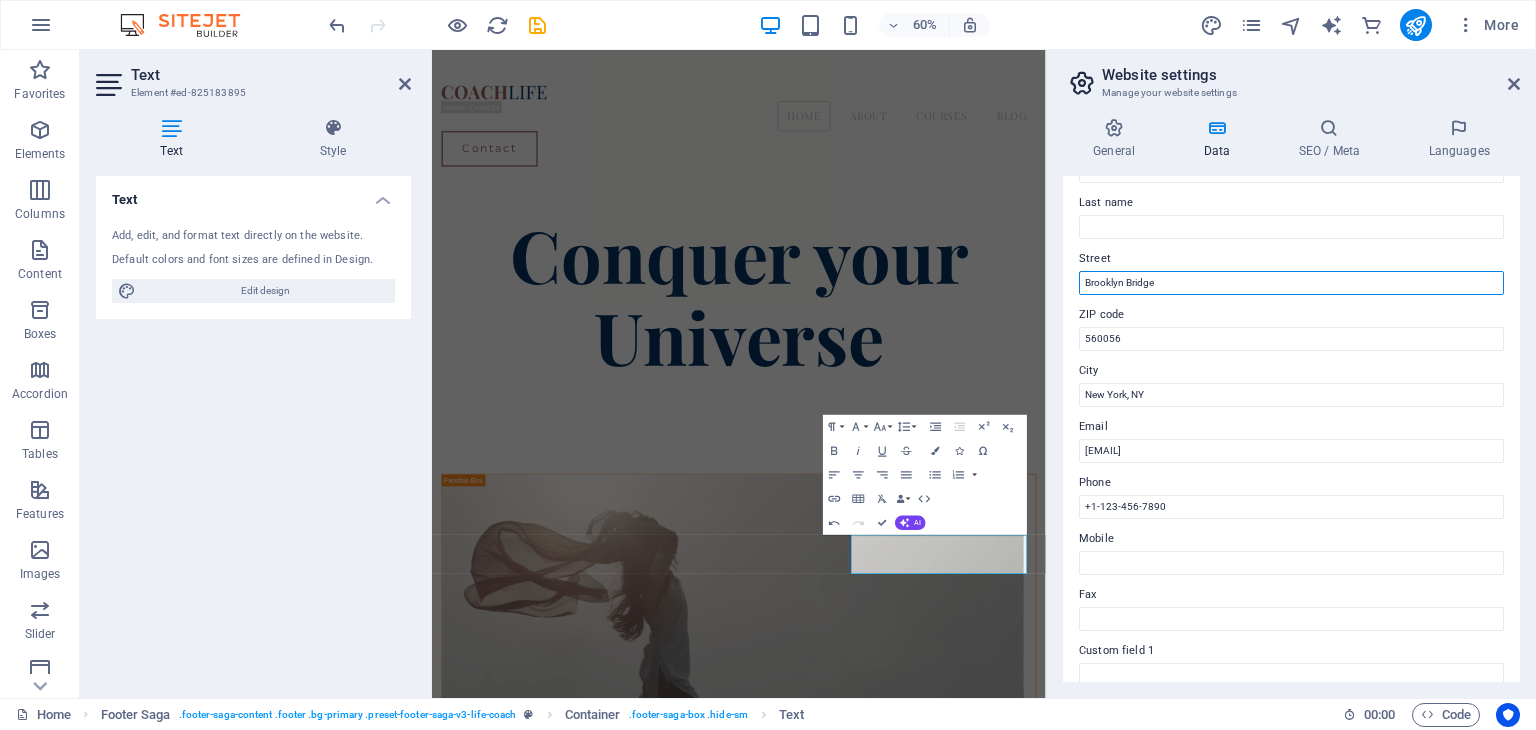 click on "Brooklyn Bridge" at bounding box center [1291, 283] 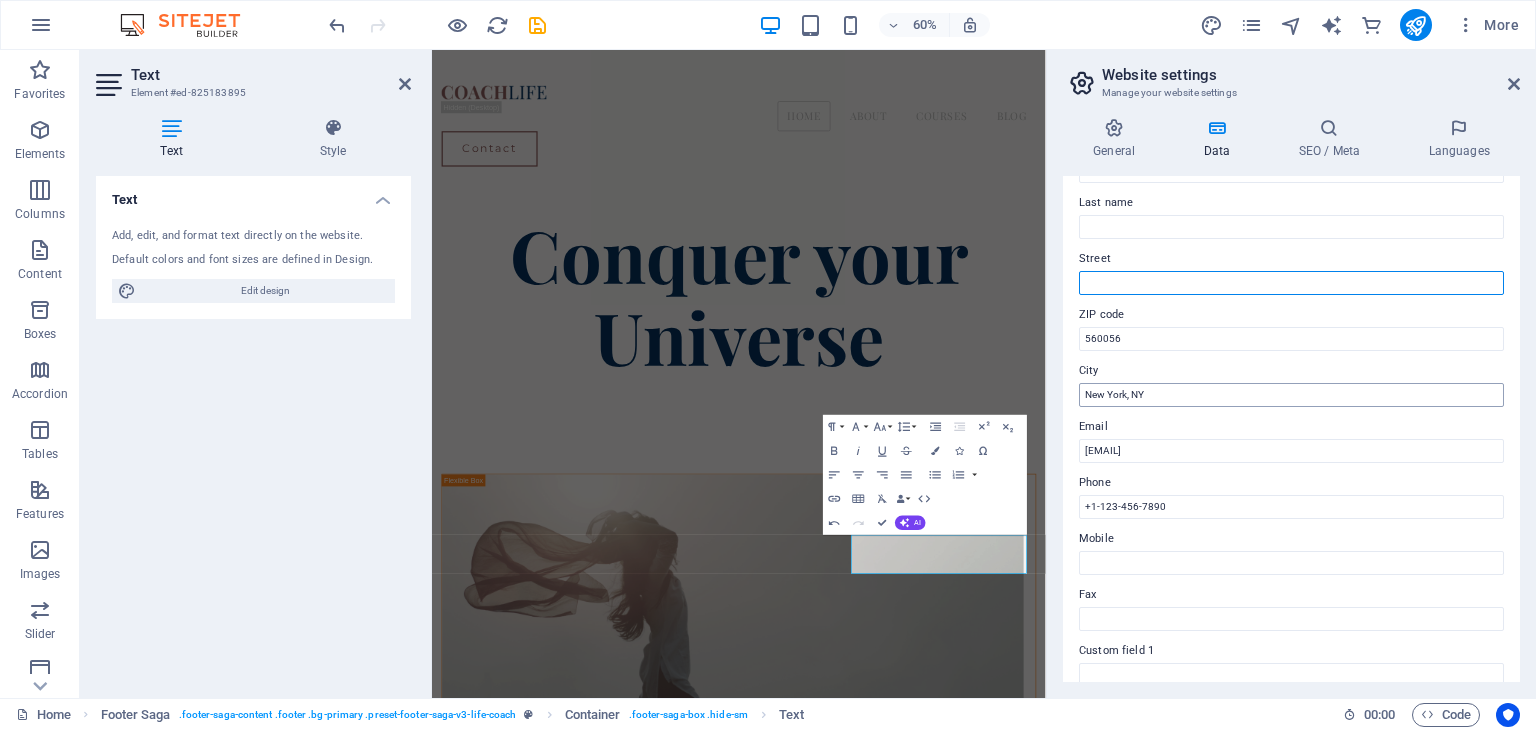 type 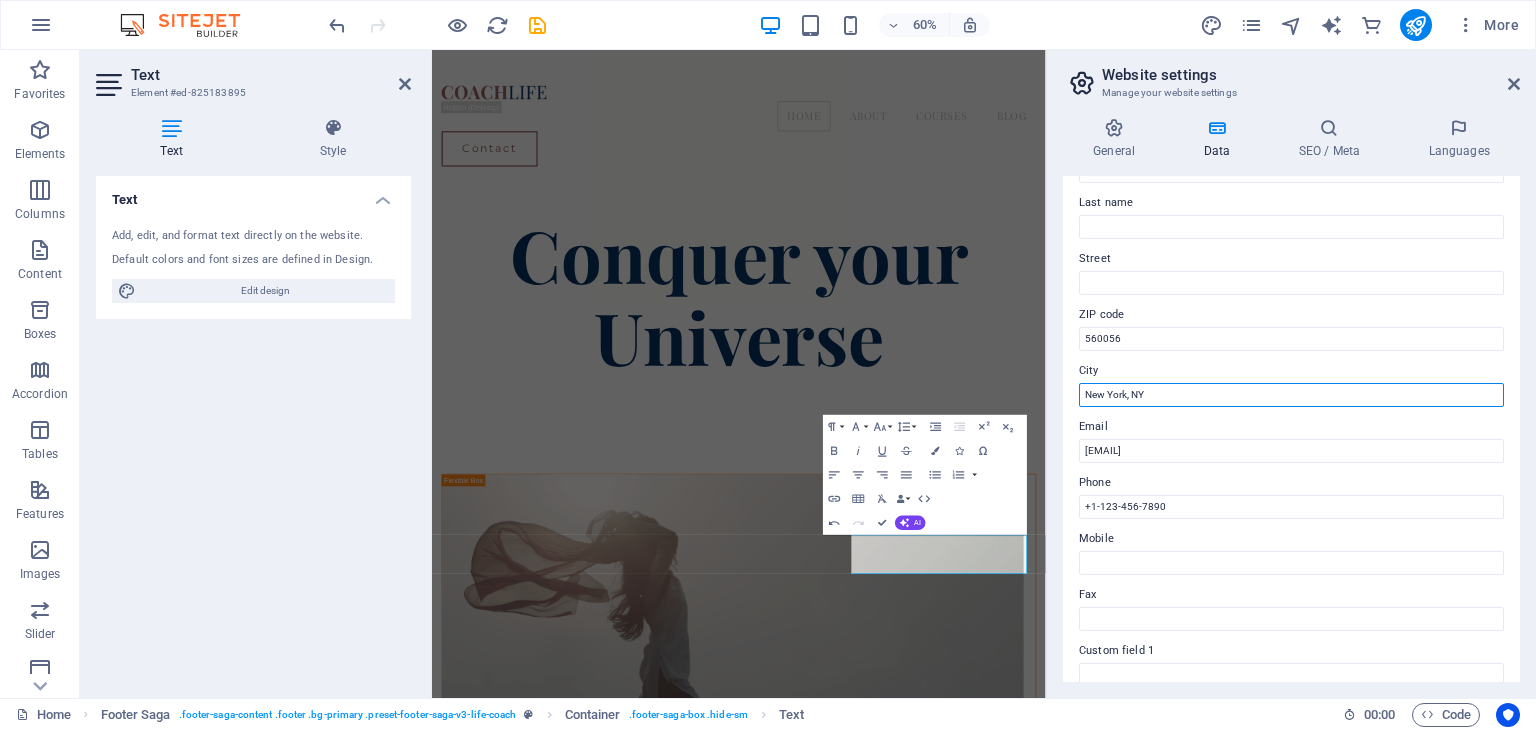 click on "New York, NY" at bounding box center (1291, 395) 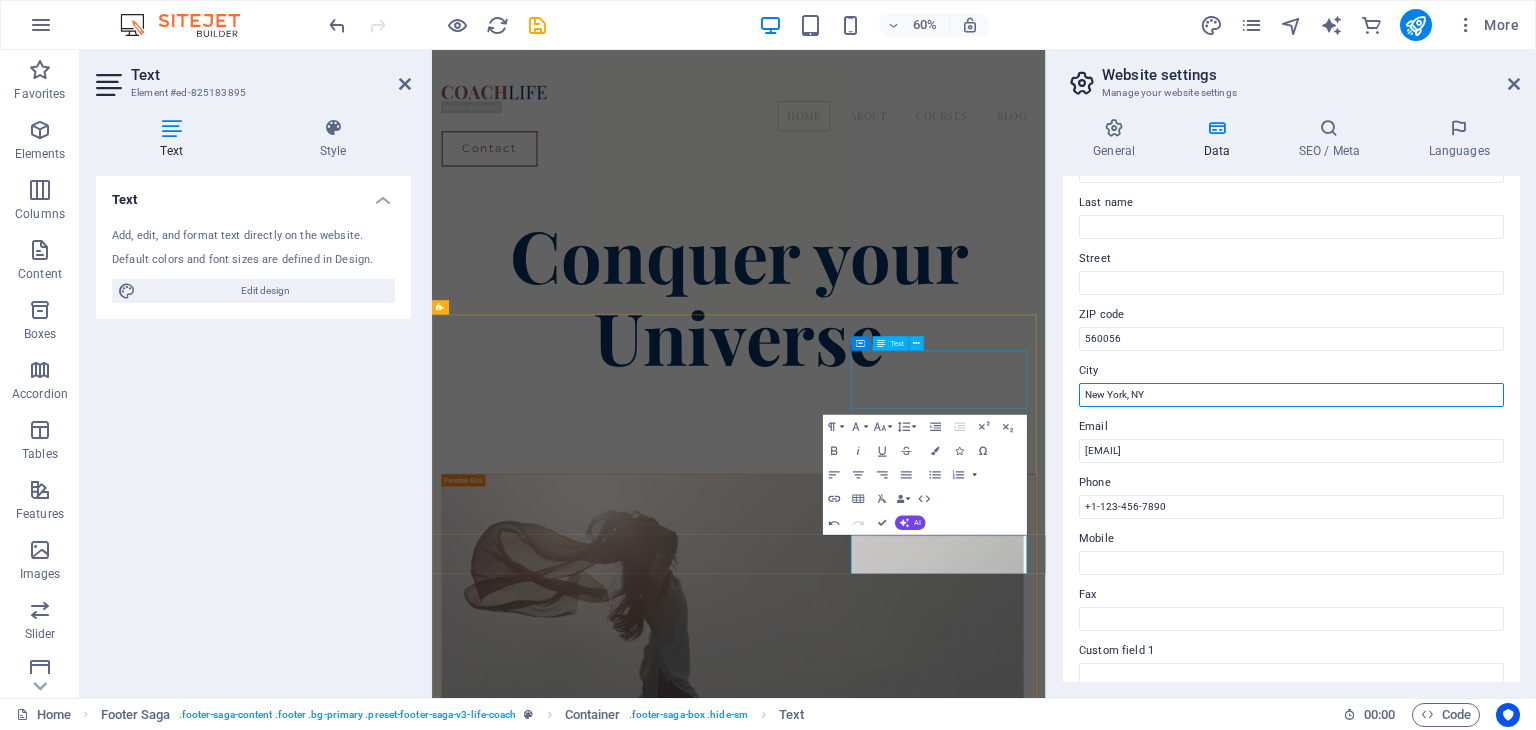 drag, startPoint x: 1585, startPoint y: 439, endPoint x: 1409, endPoint y: 613, distance: 247.49141 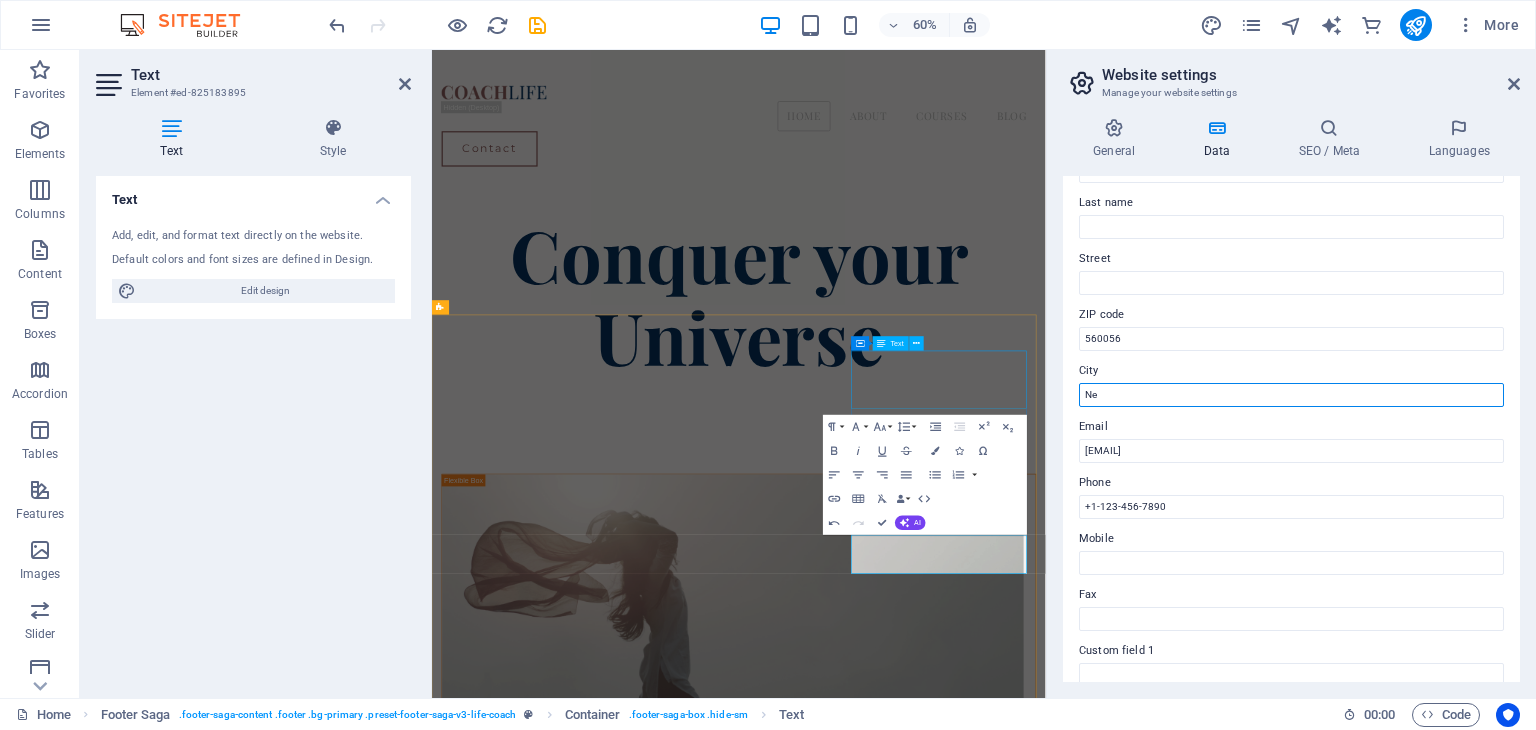 type on "N" 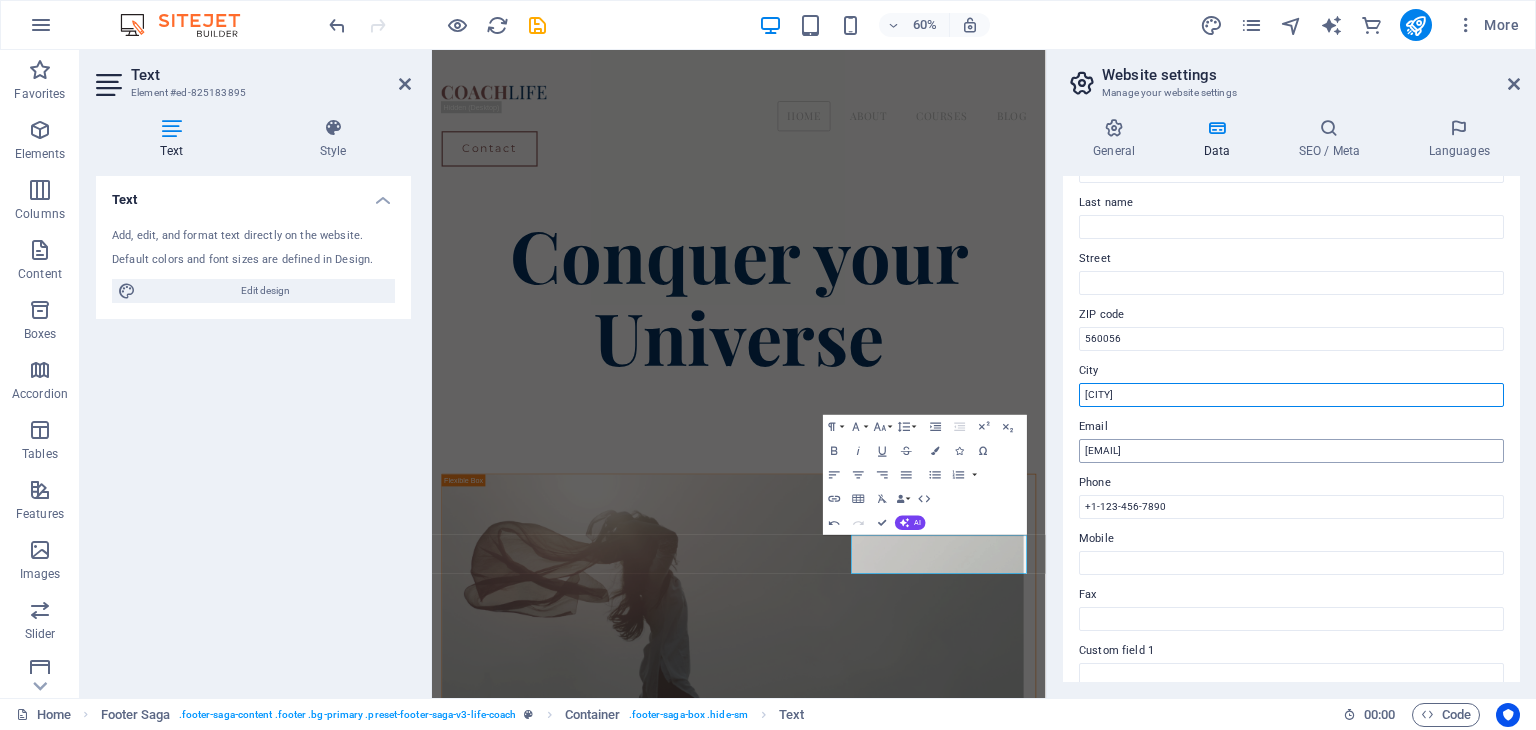 type on "bangalore" 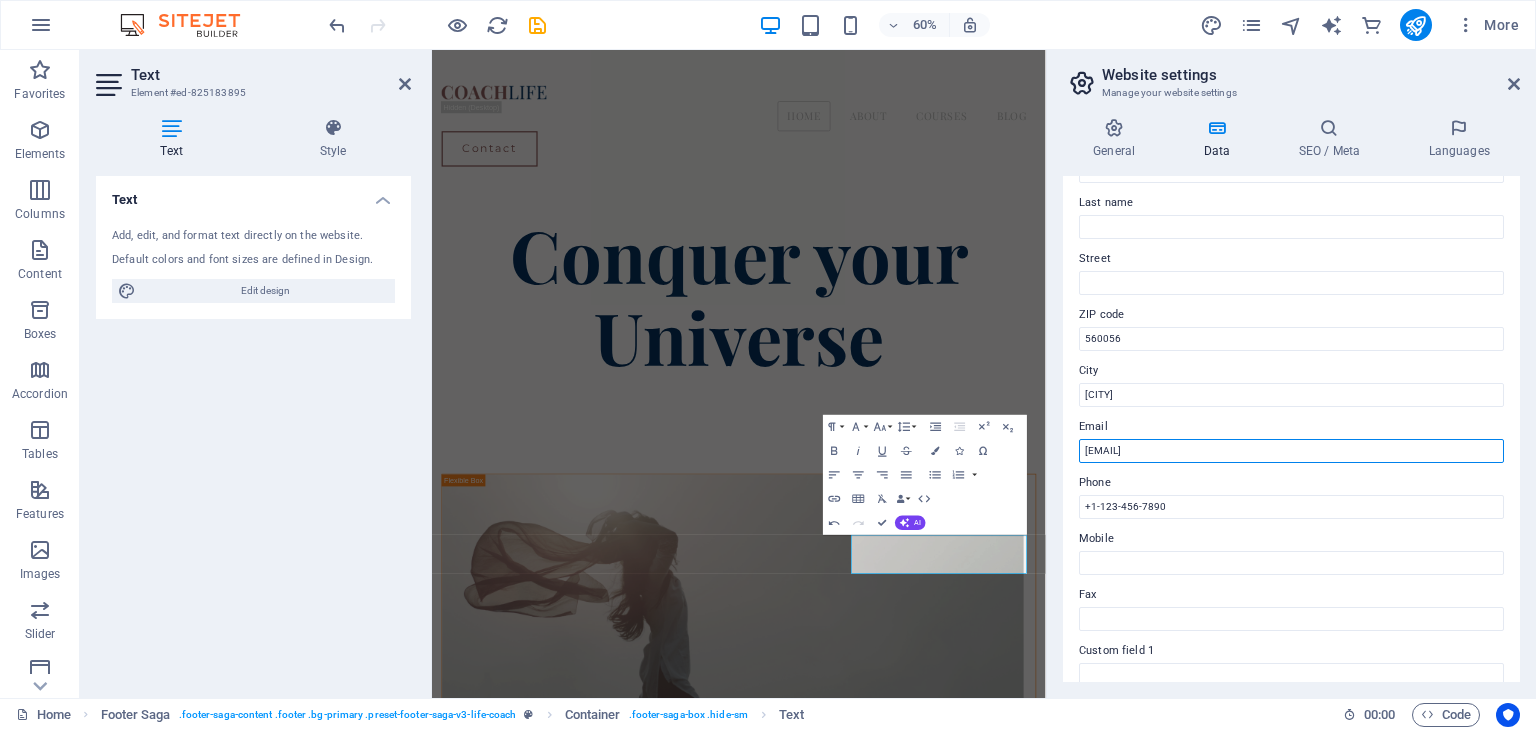 drag, startPoint x: 1351, startPoint y: 450, endPoint x: 995, endPoint y: 666, distance: 416.40366 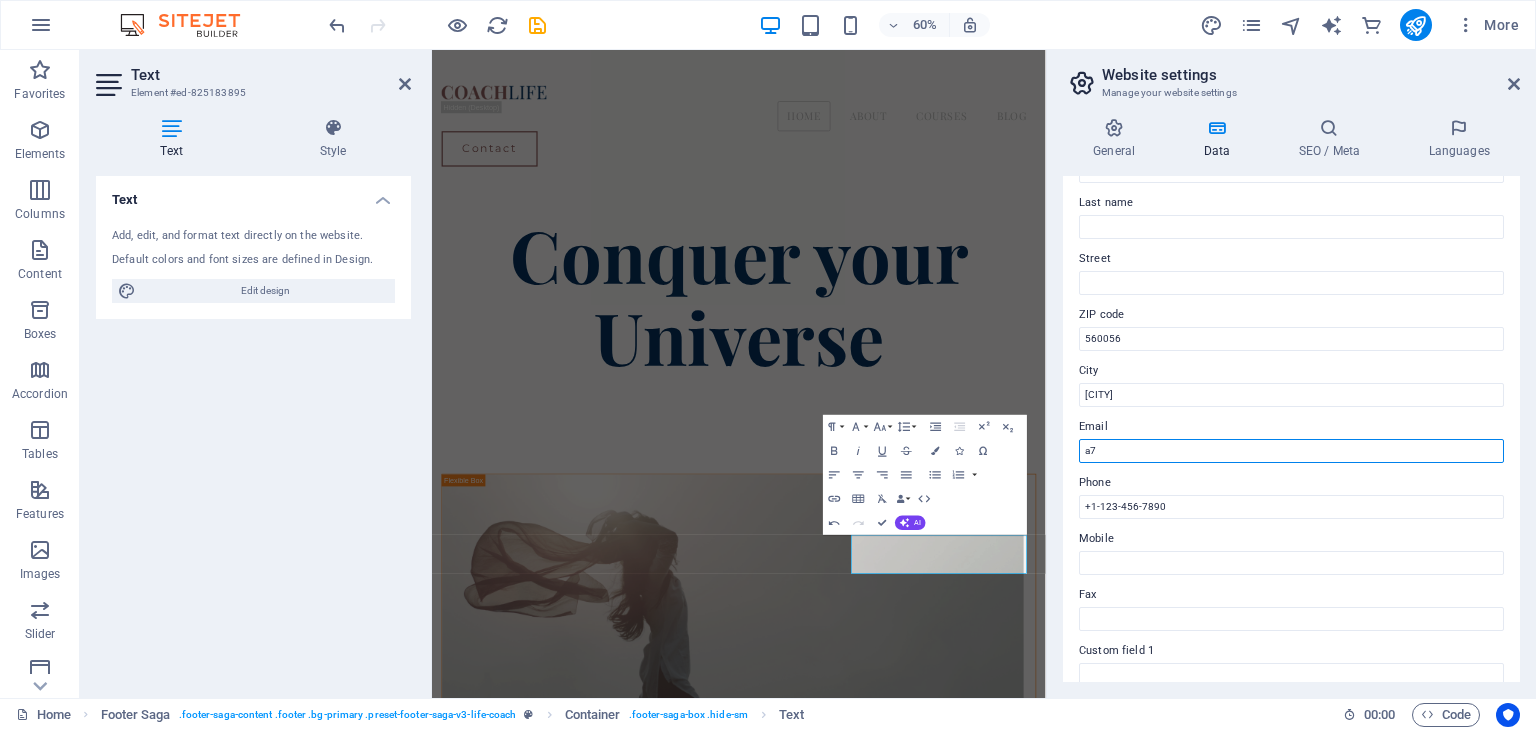 type on "a" 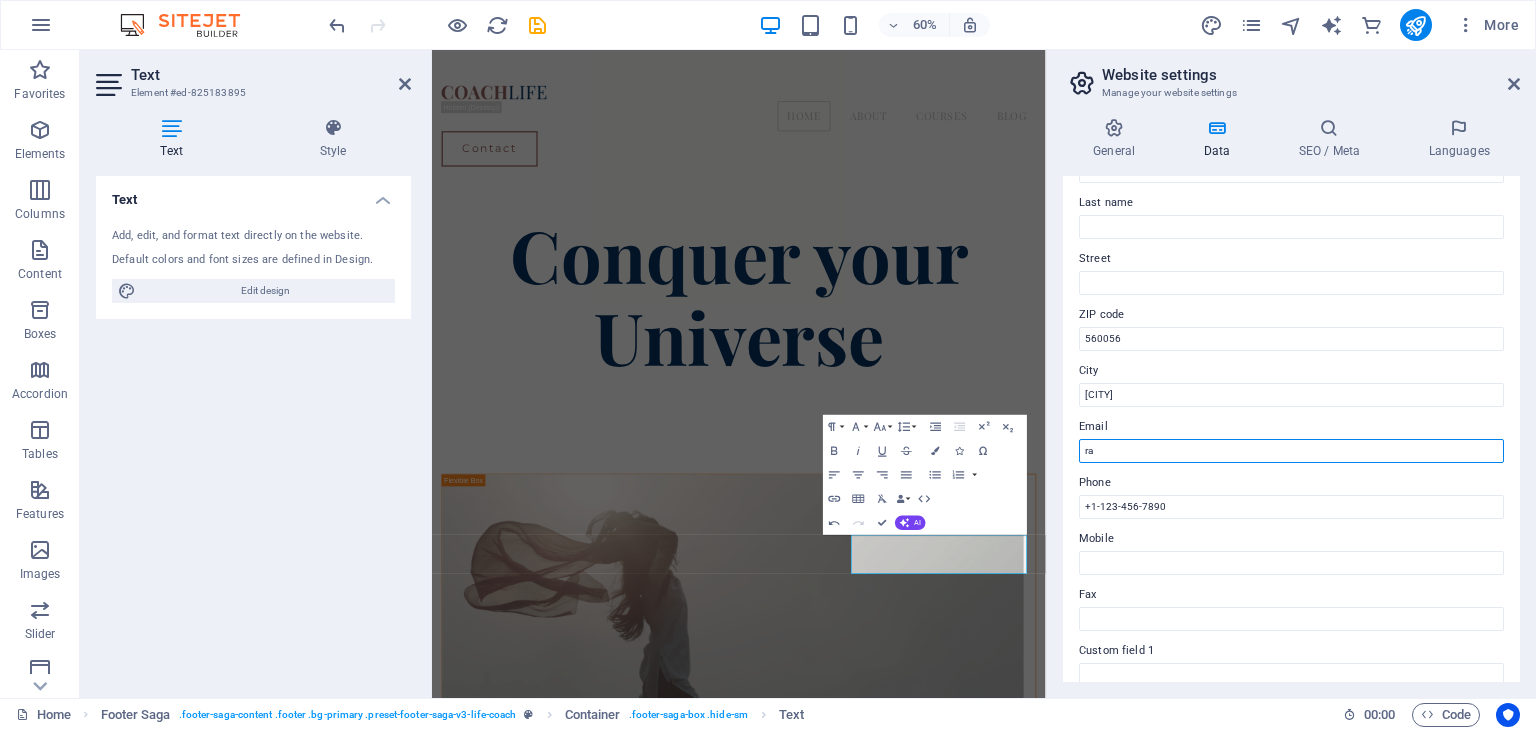 type on "r" 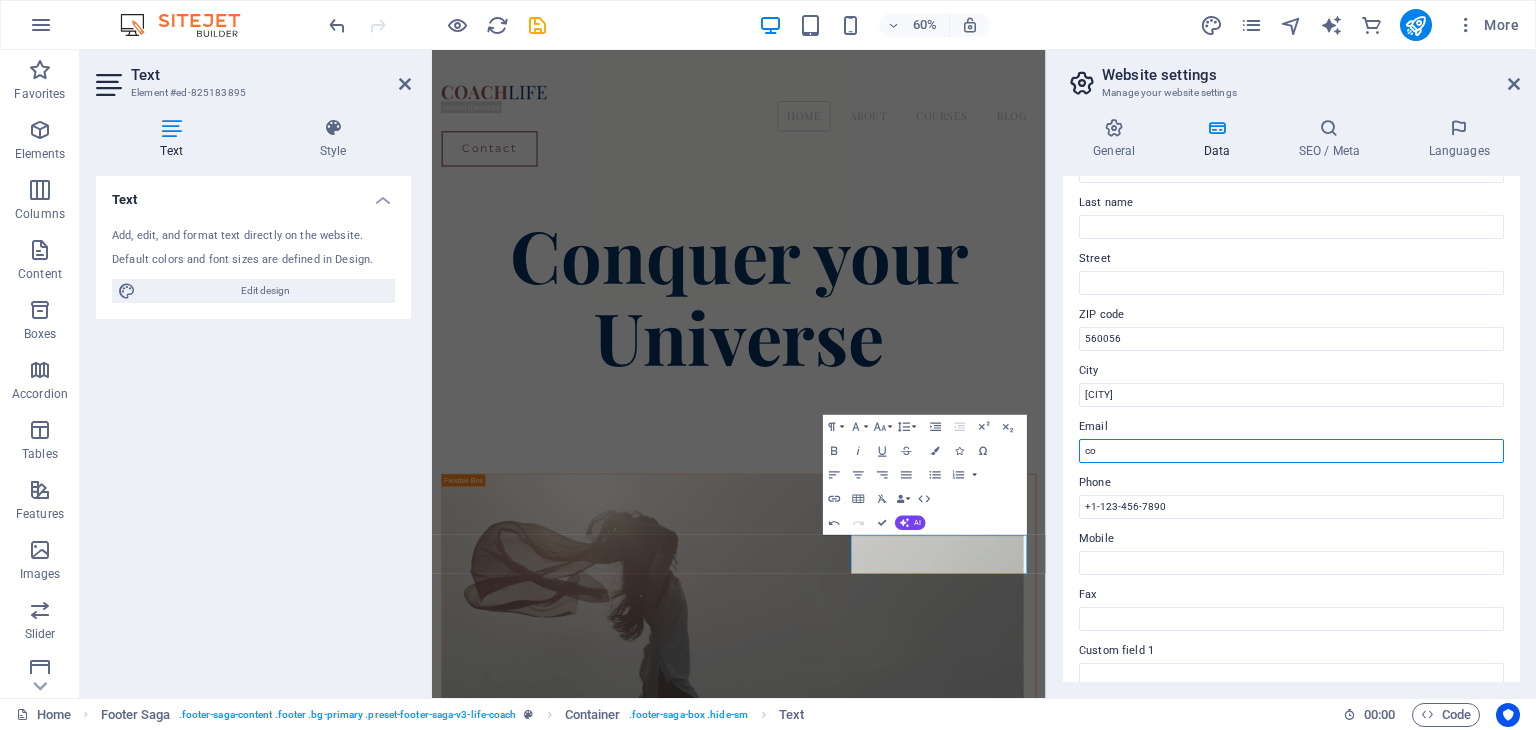 type on "c" 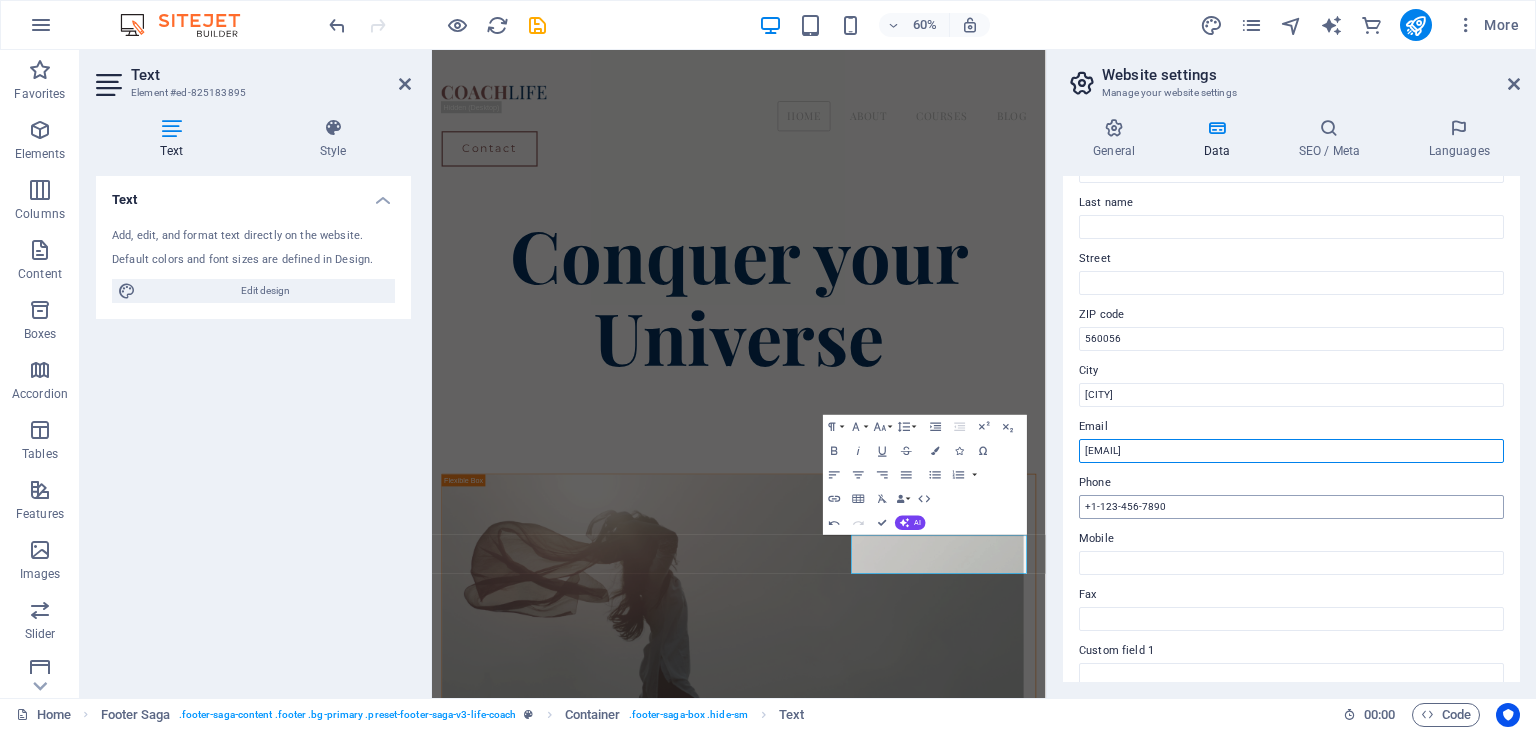 type on "[USERNAME]@[DOMAIN]" 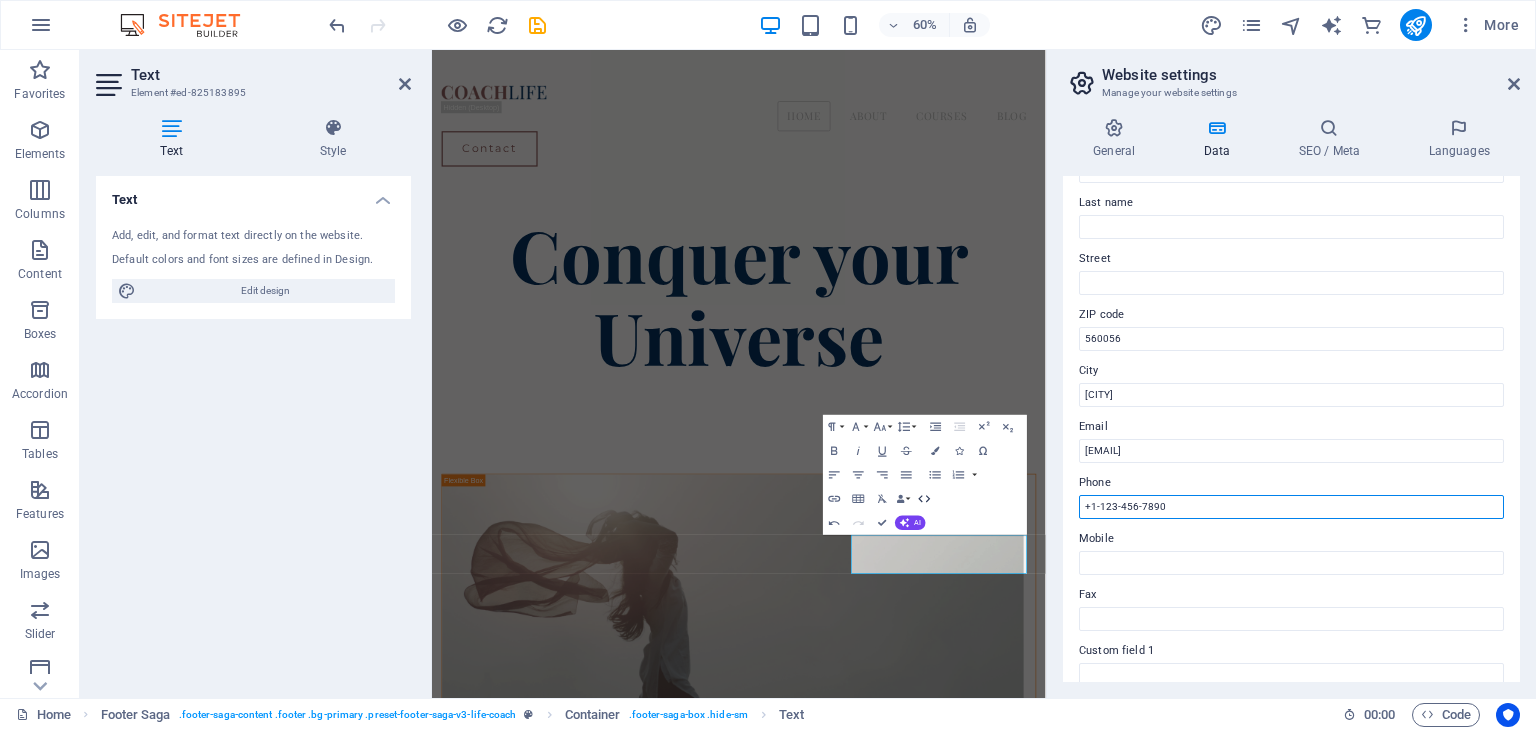 drag, startPoint x: 1182, startPoint y: 506, endPoint x: 928, endPoint y: 509, distance: 254.01772 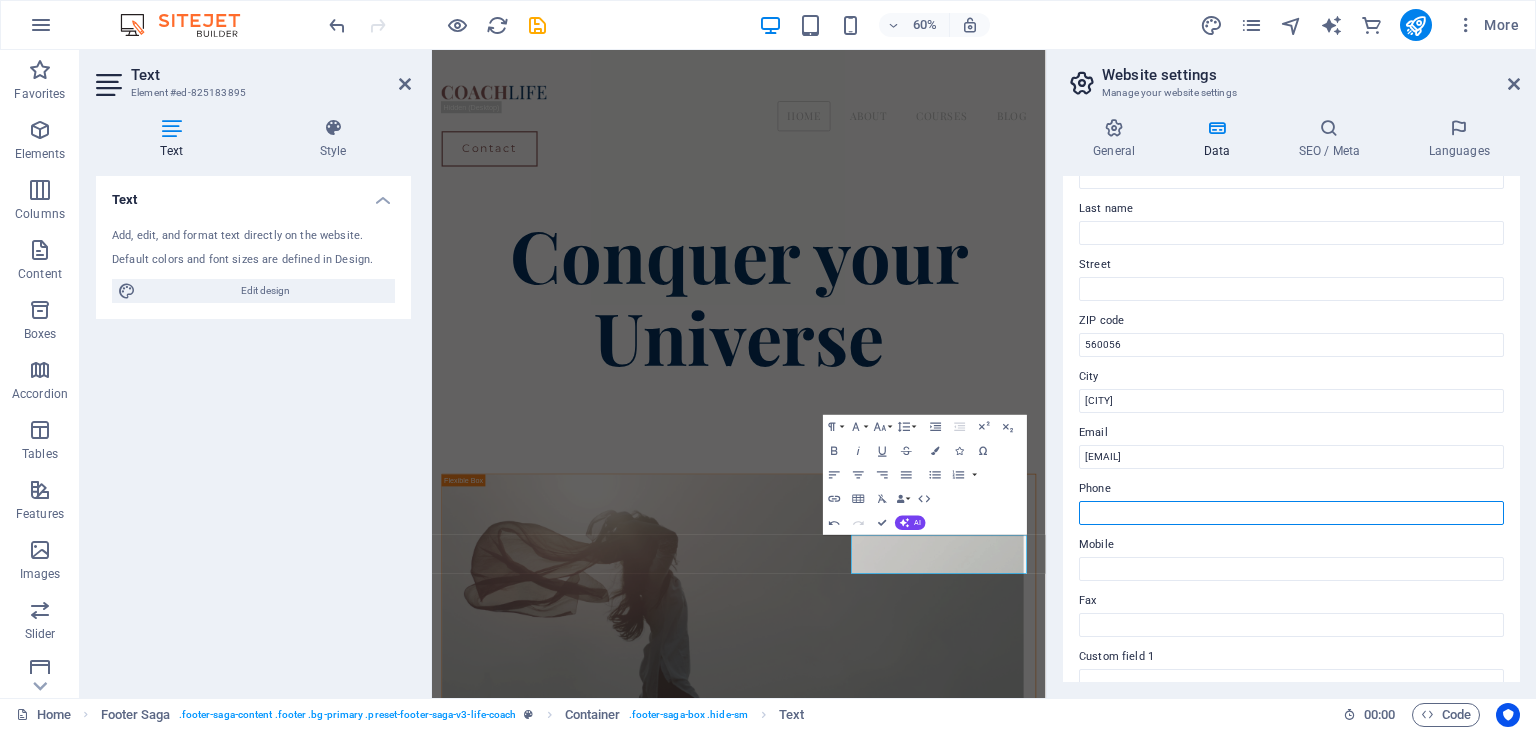 scroll, scrollTop: 0, scrollLeft: 0, axis: both 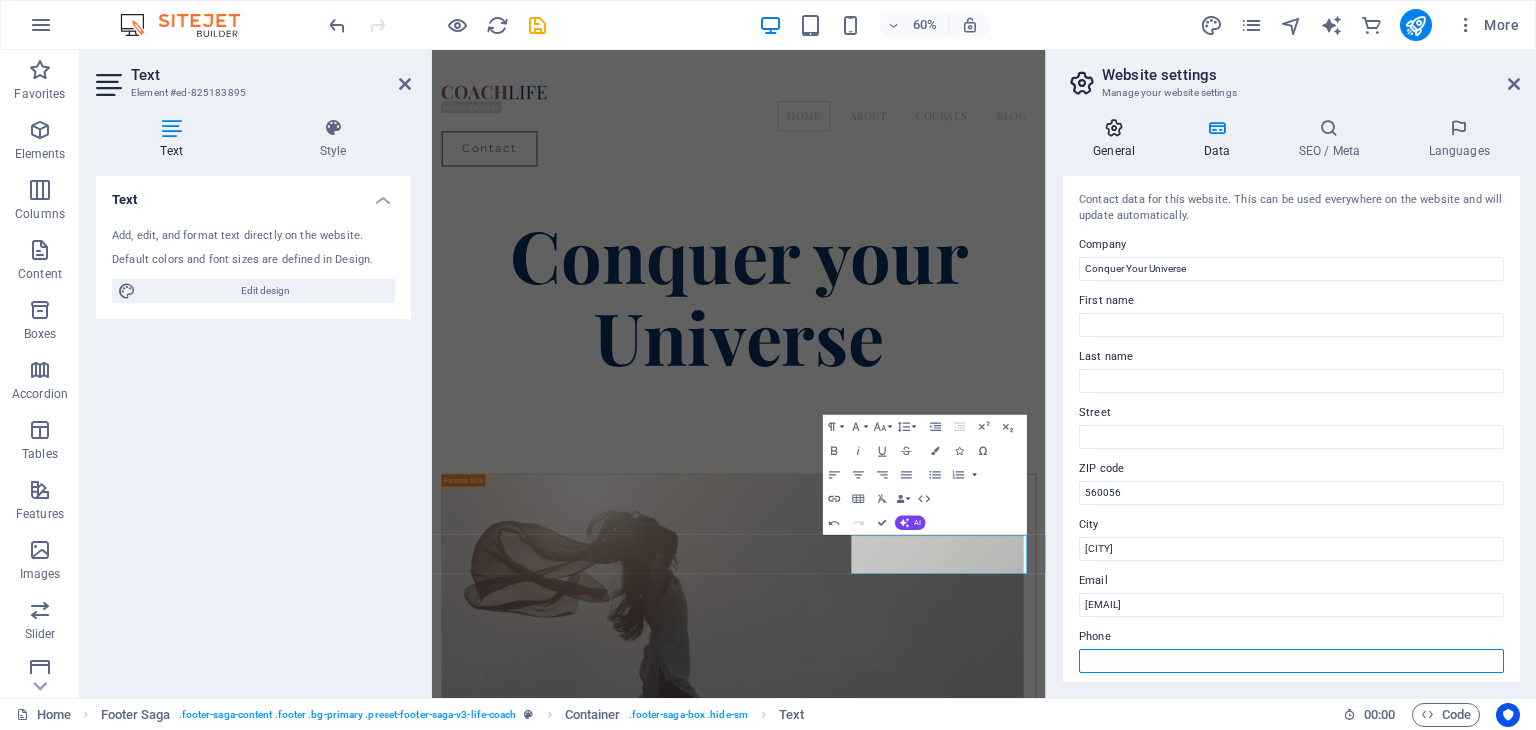 type 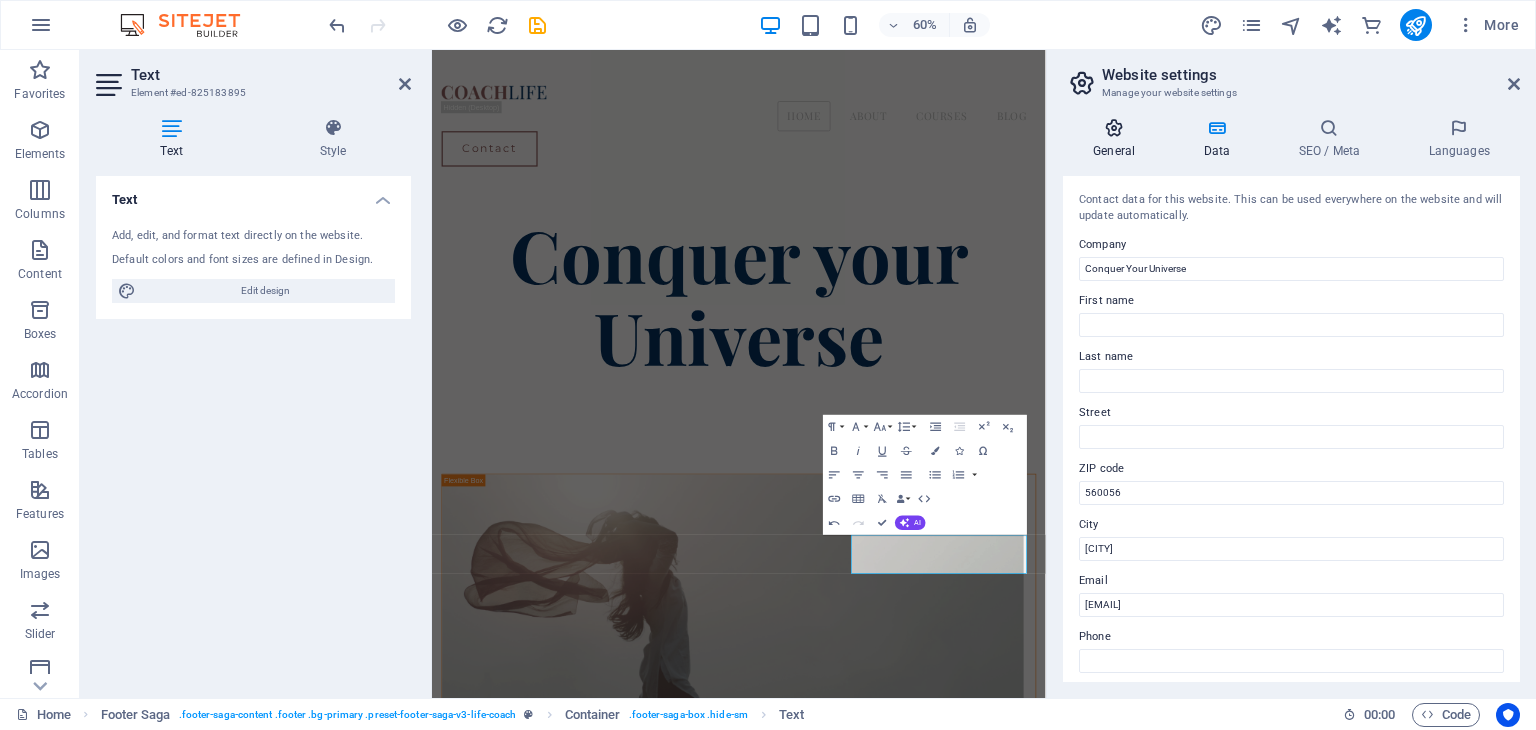 click on "General" at bounding box center [1118, 139] 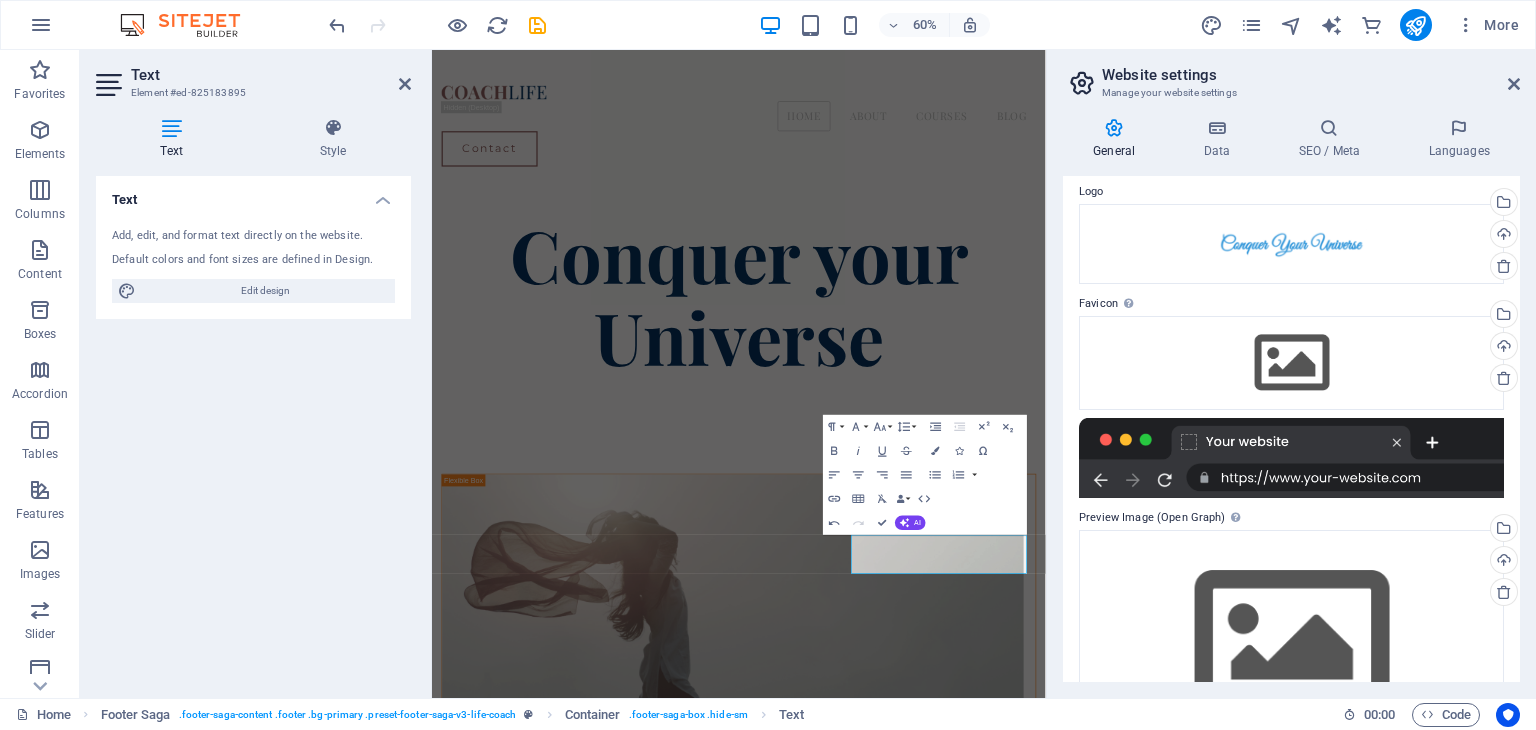 scroll, scrollTop: 0, scrollLeft: 0, axis: both 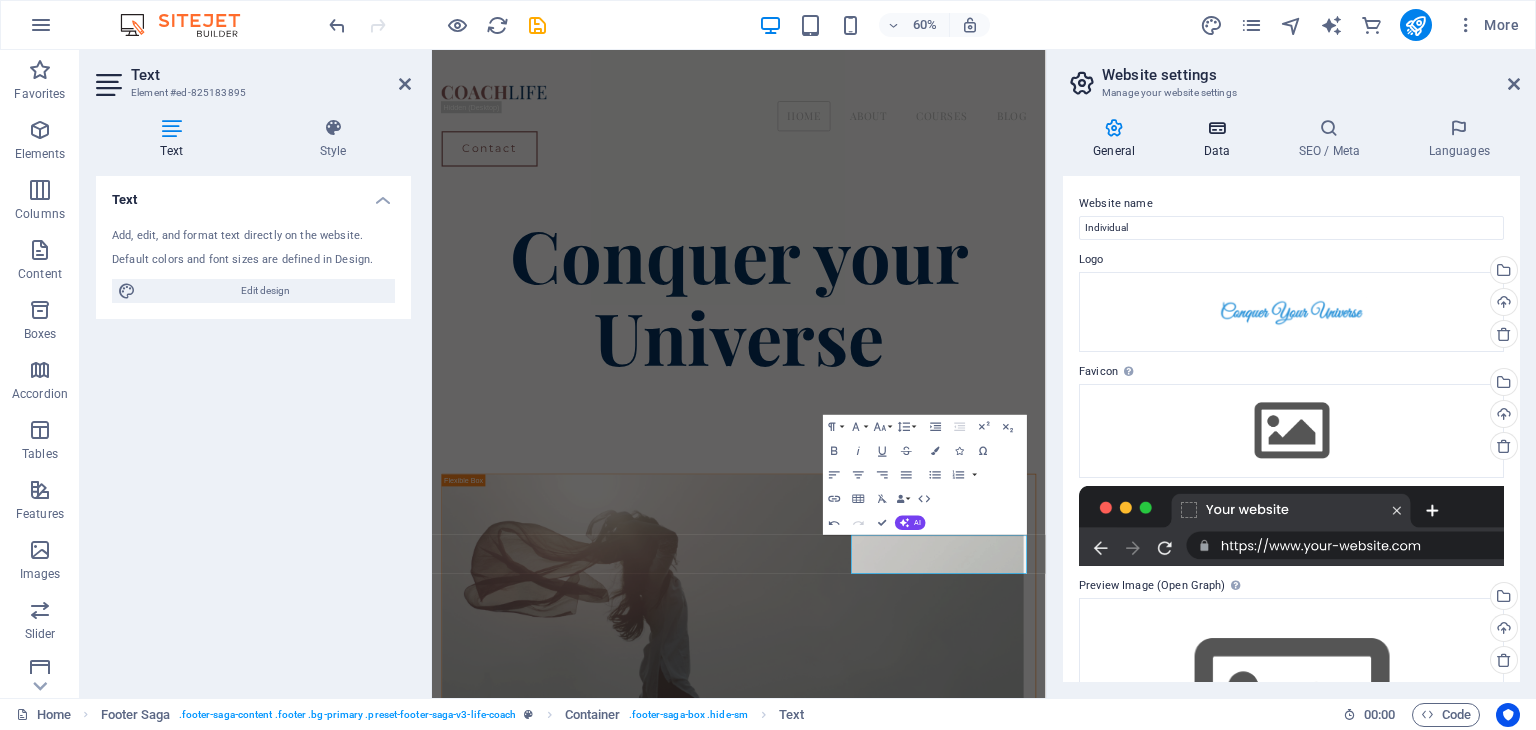 click at bounding box center (1216, 128) 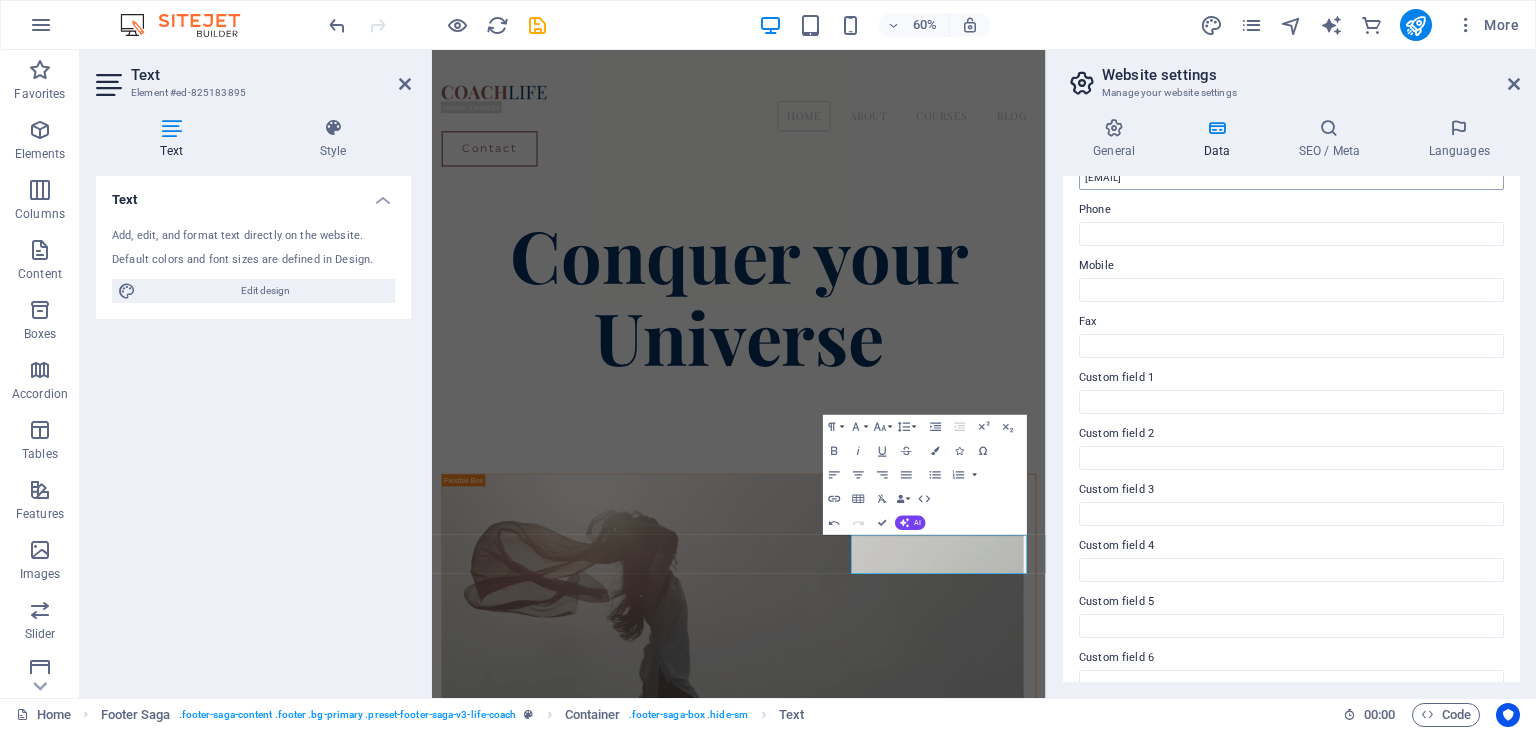 scroll, scrollTop: 454, scrollLeft: 0, axis: vertical 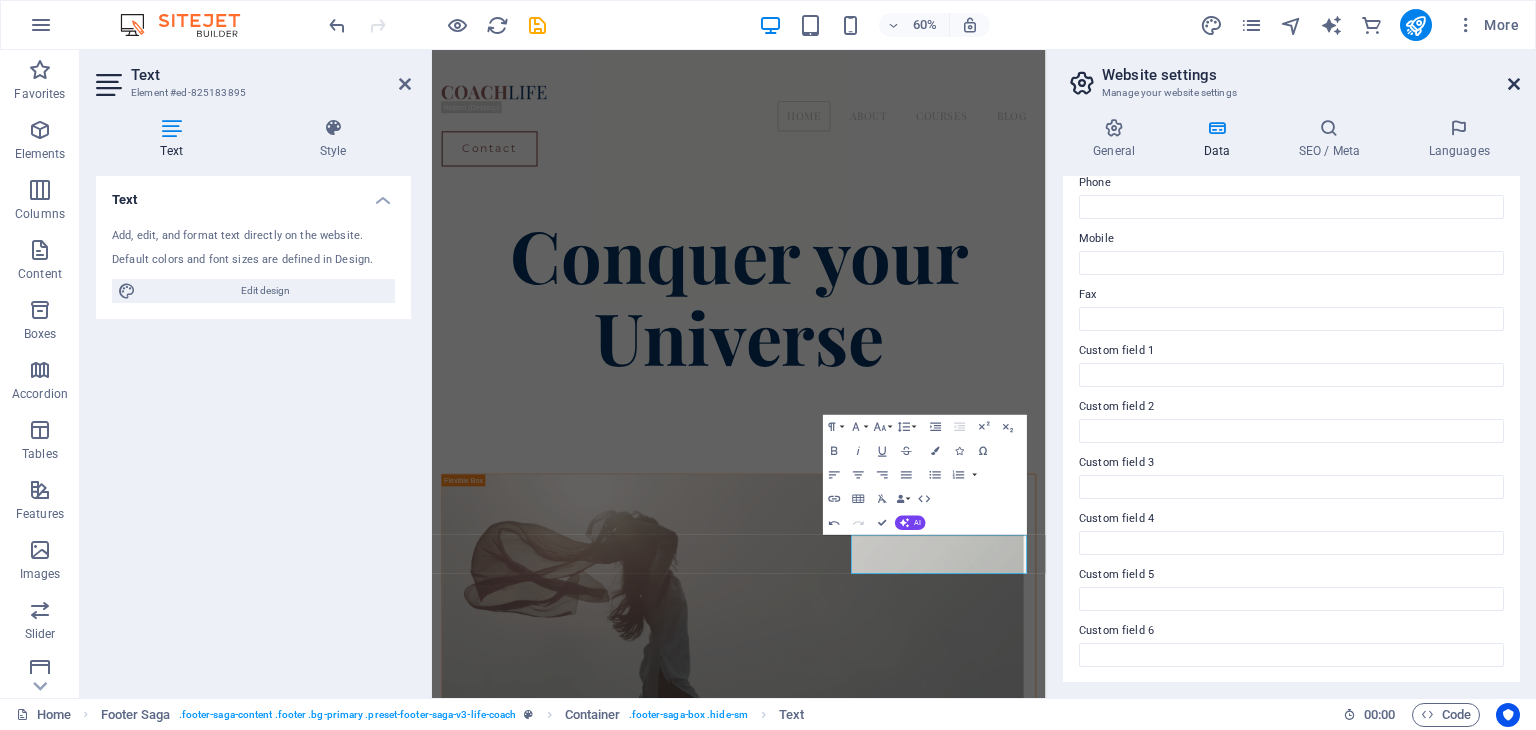 click at bounding box center (1514, 84) 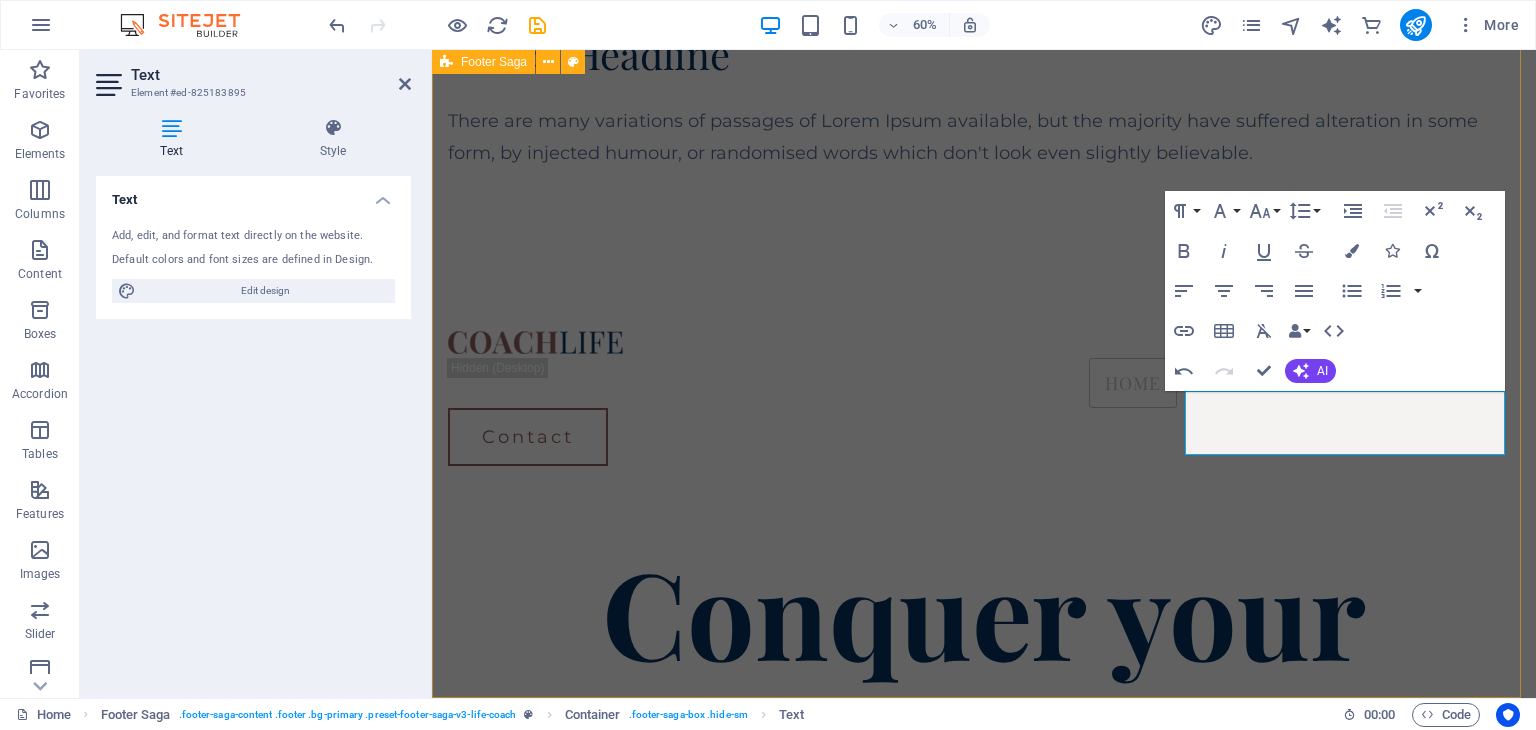 scroll, scrollTop: 4601, scrollLeft: 0, axis: vertical 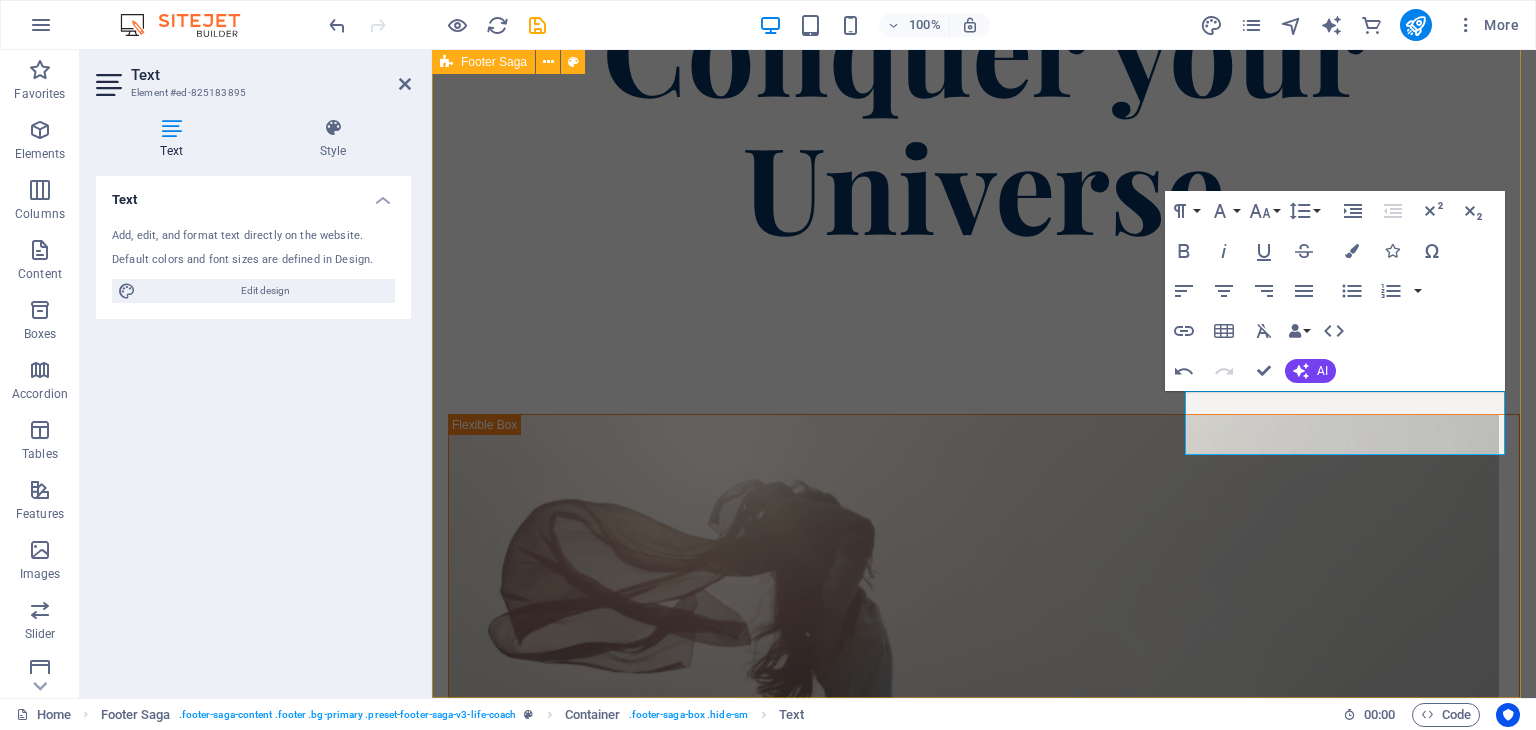 click on "Phone:  Email:  rameez.pro@gmail.com Home About Courses Blog Contact Home About Courses Blog Contact Phone:  Email:  rameez.pro@gmail.com Phone:  Email:  rameez.pro@gmail.com ,  bangalore 560056 ,  bangalore   560056 © 2022 All rights reserved" at bounding box center (984, 9153) 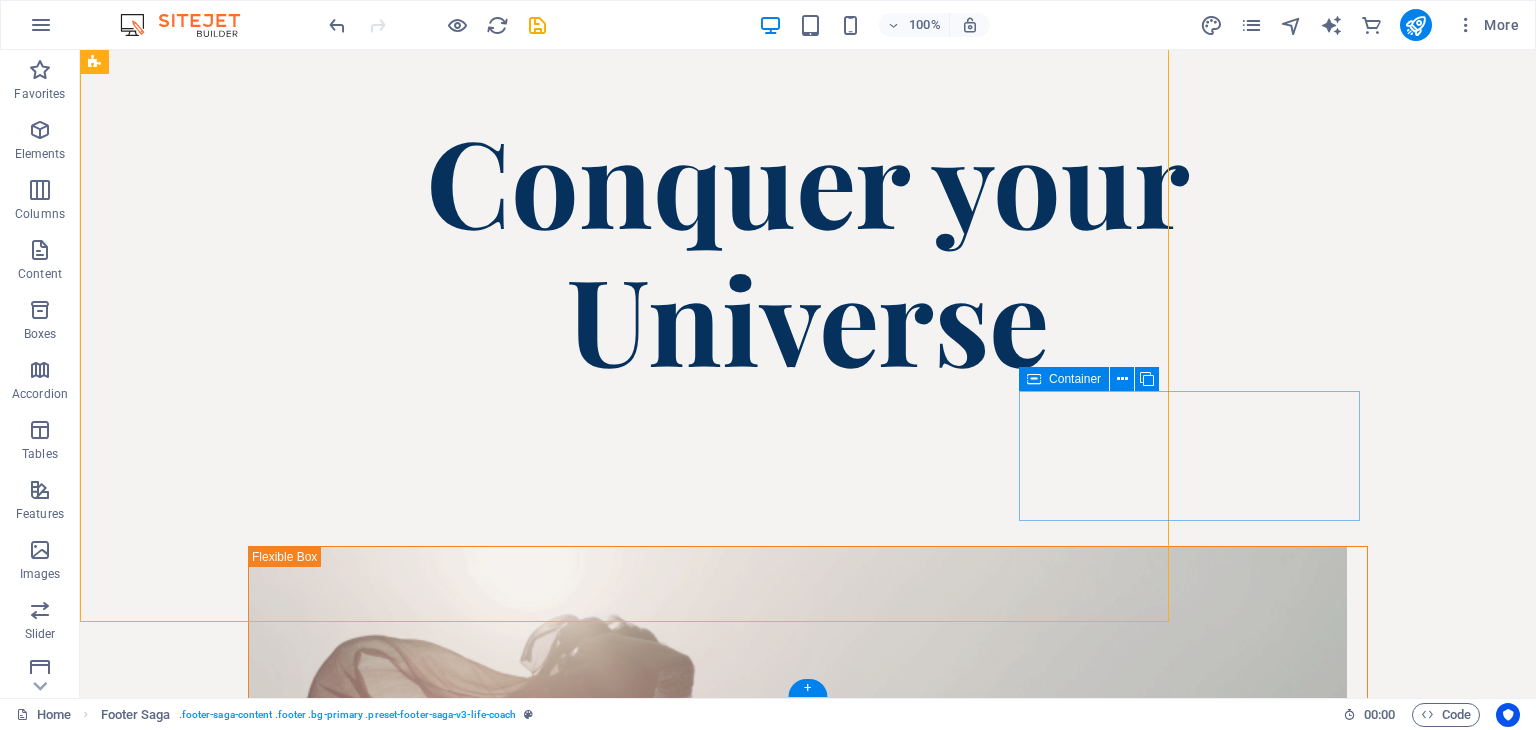 scroll, scrollTop: 4676, scrollLeft: 0, axis: vertical 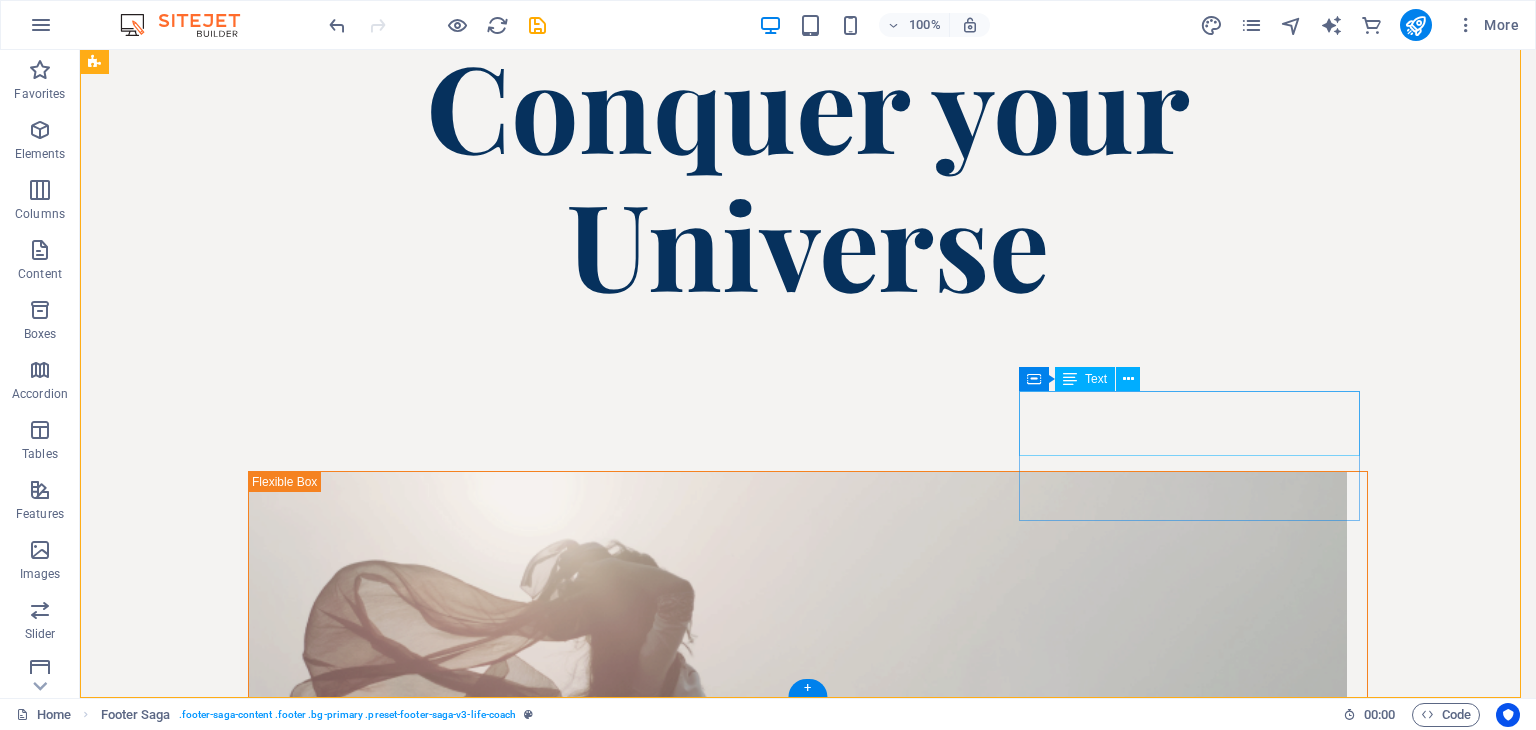 click on ",  bangalore   560056" at bounding box center [266, 9596] 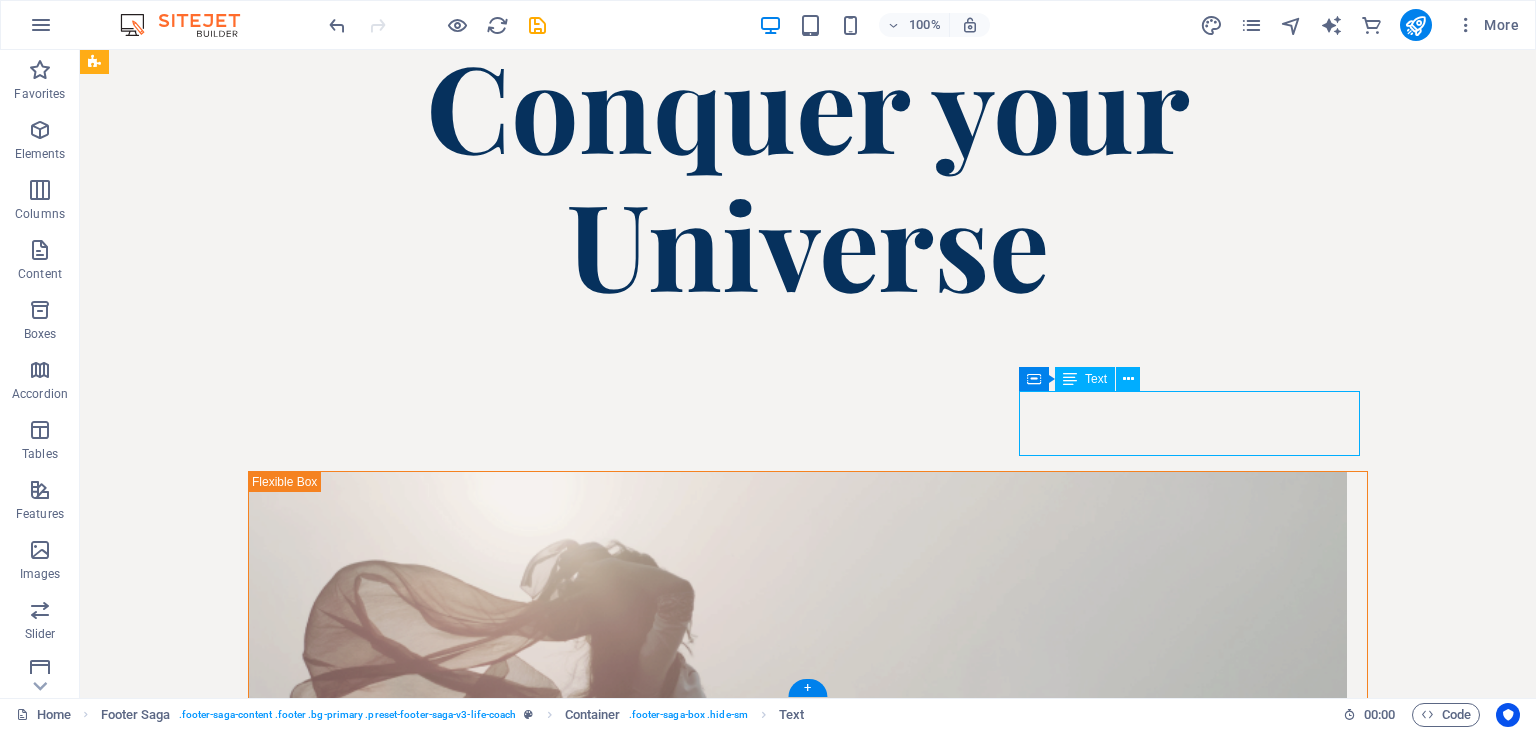click on ",  bangalore   560056" at bounding box center (266, 9596) 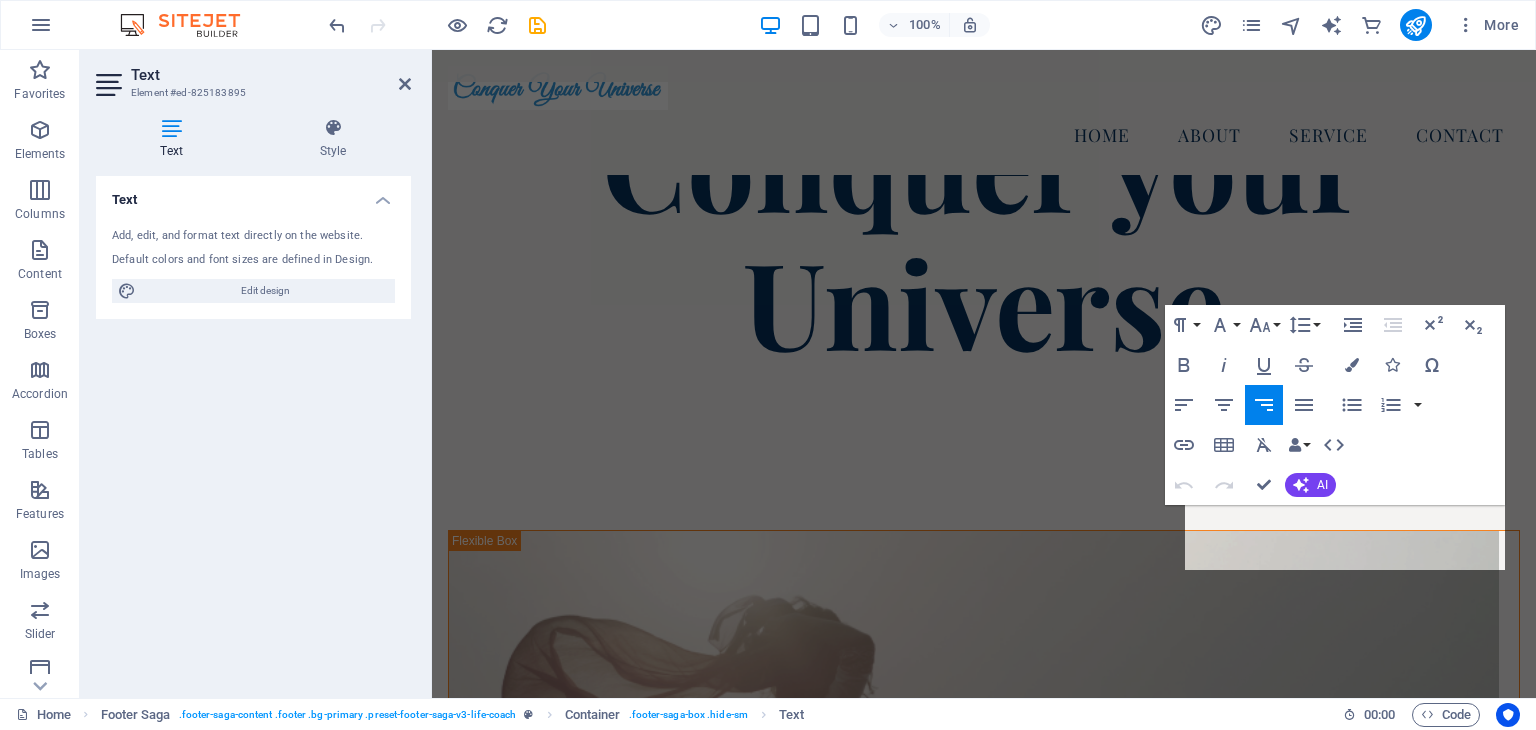 scroll, scrollTop: 4533, scrollLeft: 0, axis: vertical 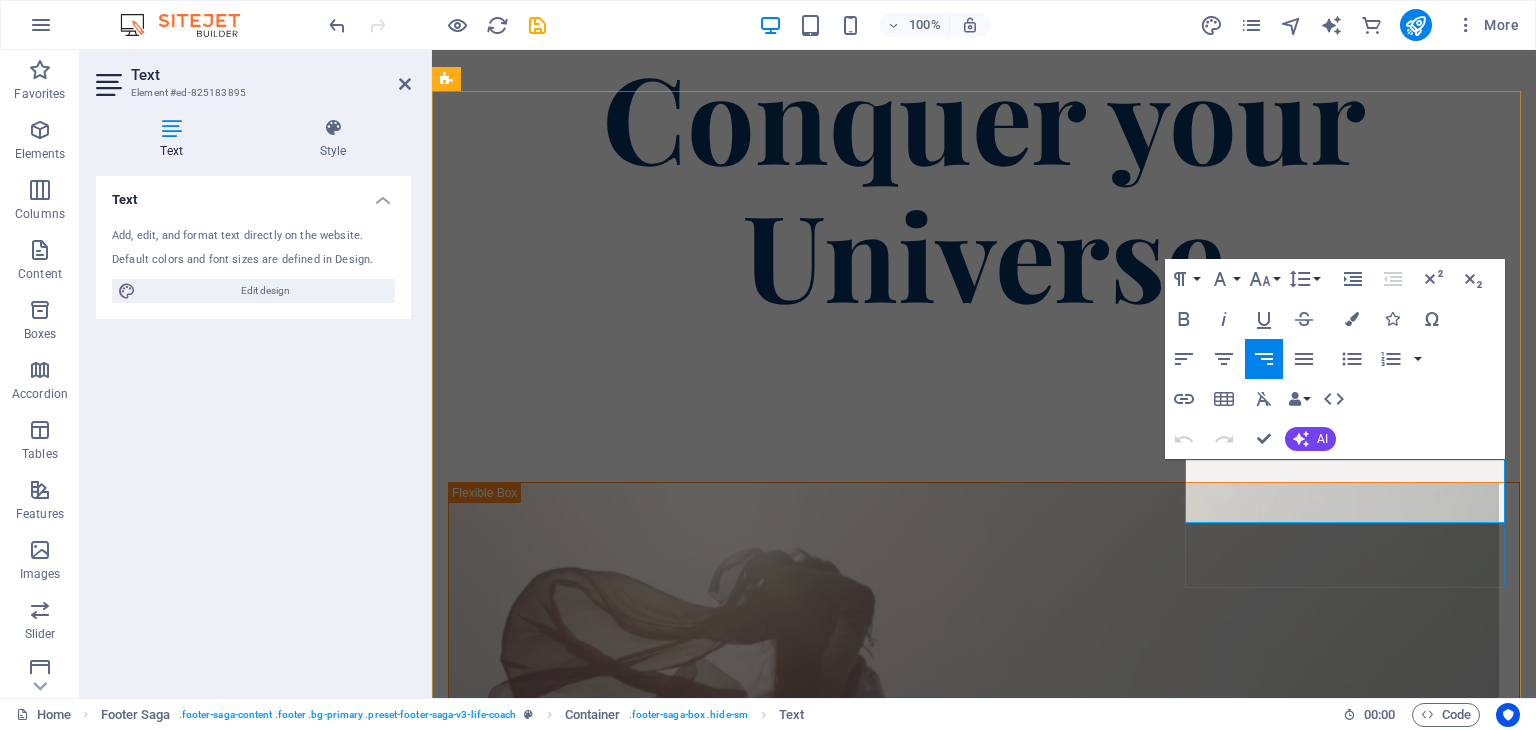 click on "bangalore" 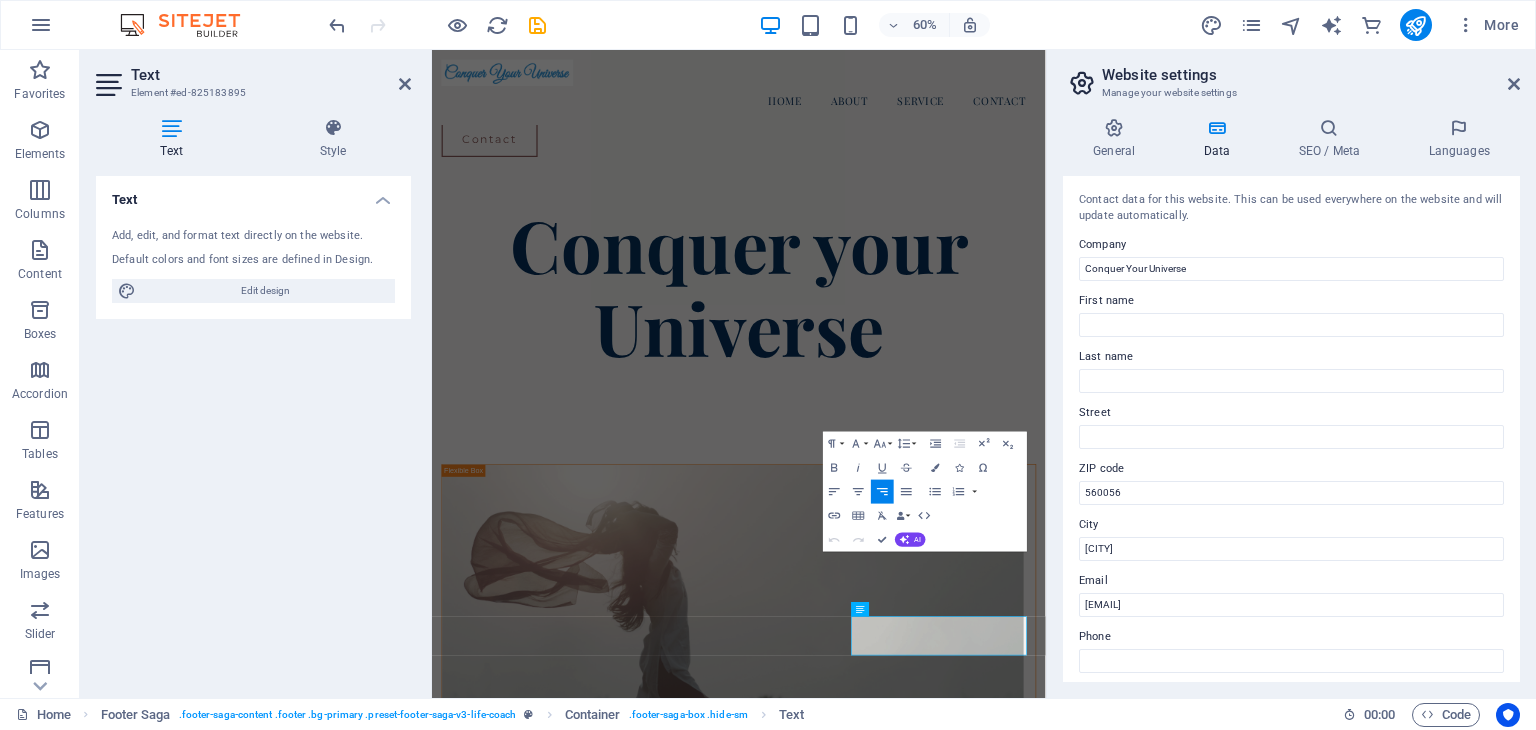 scroll, scrollTop: 4056, scrollLeft: 0, axis: vertical 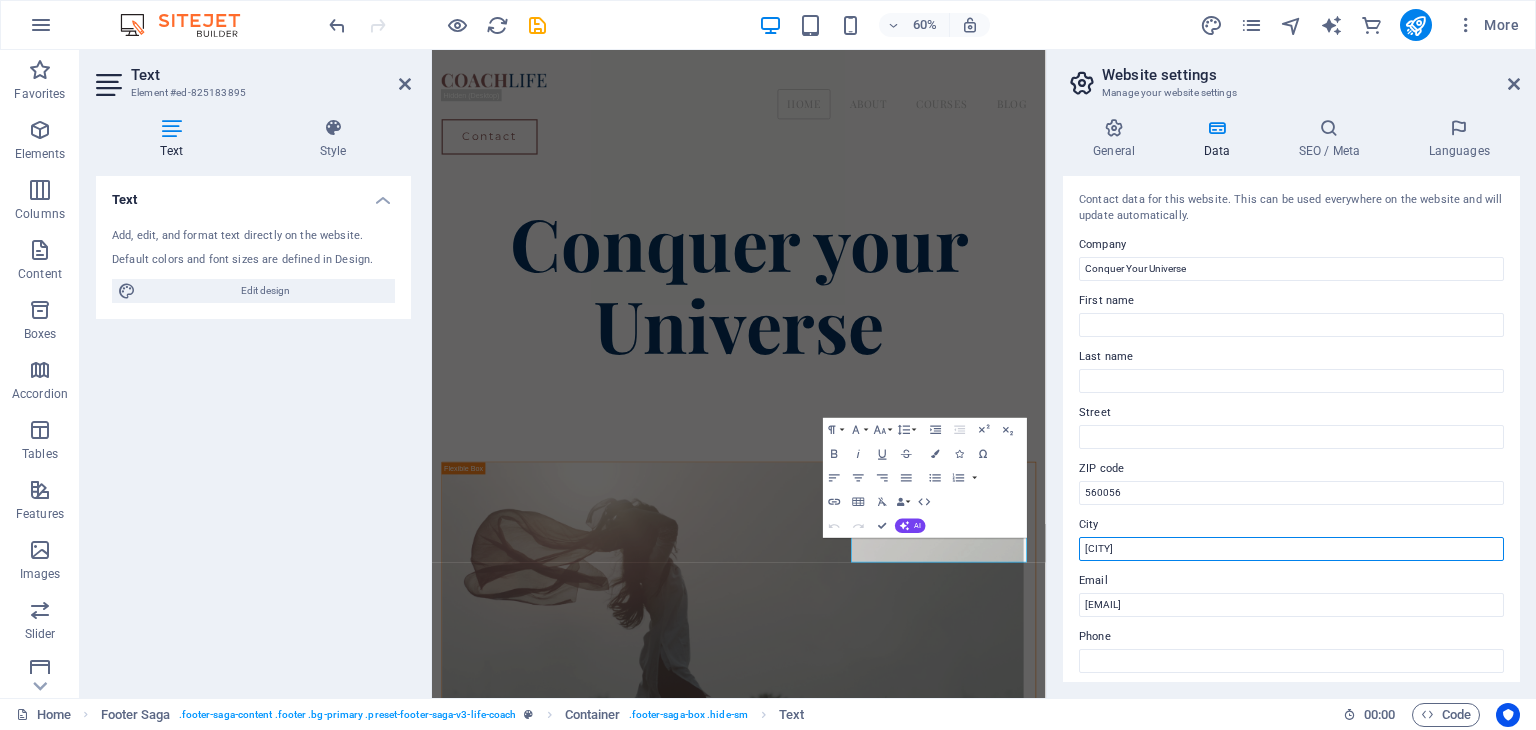 drag, startPoint x: 1092, startPoint y: 545, endPoint x: 1047, endPoint y: 538, distance: 45.54119 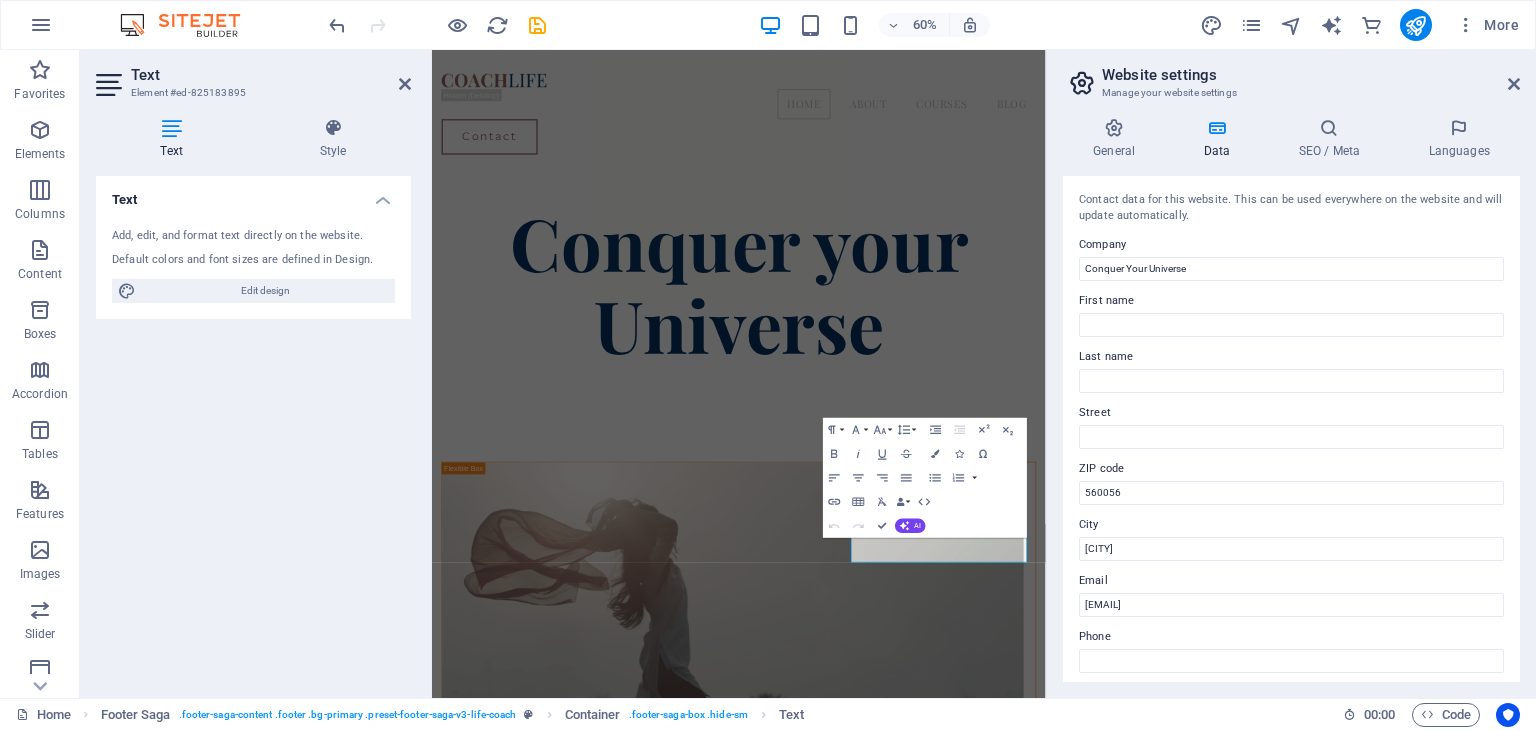 click on "Contact data for this website. This can be used everywhere on the website and will update automatically. Company Conquer Your Universe First name Last name Street ZIP code 560056 City Bengaluru Email rameez.pro@gmail.com Phone Mobile Fax Custom field 1 Custom field 2 Custom field 3 Custom field 4 Custom field 5 Custom field 6" at bounding box center (1291, 429) 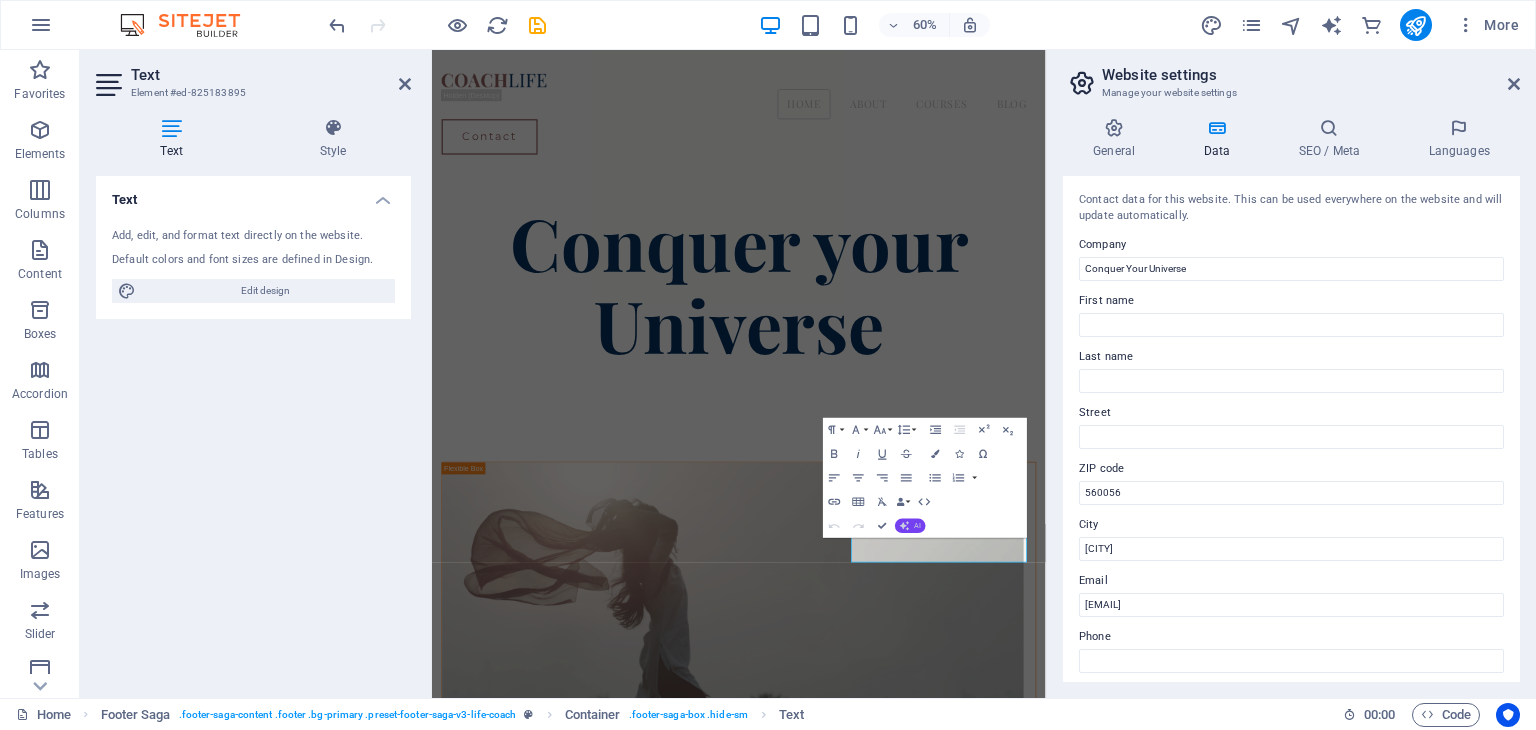 click on "AI" at bounding box center [910, 526] 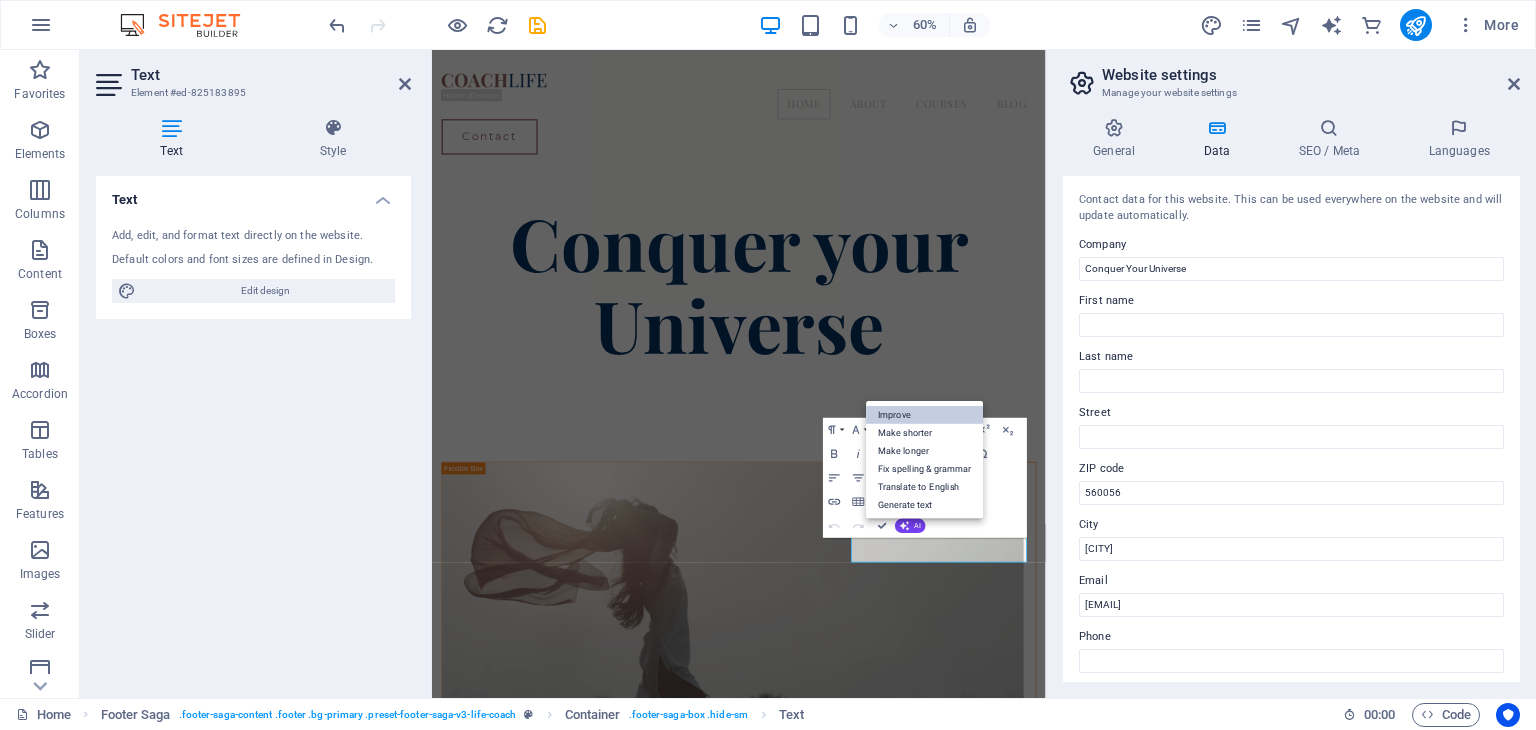 click on "Improve" at bounding box center (924, 415) 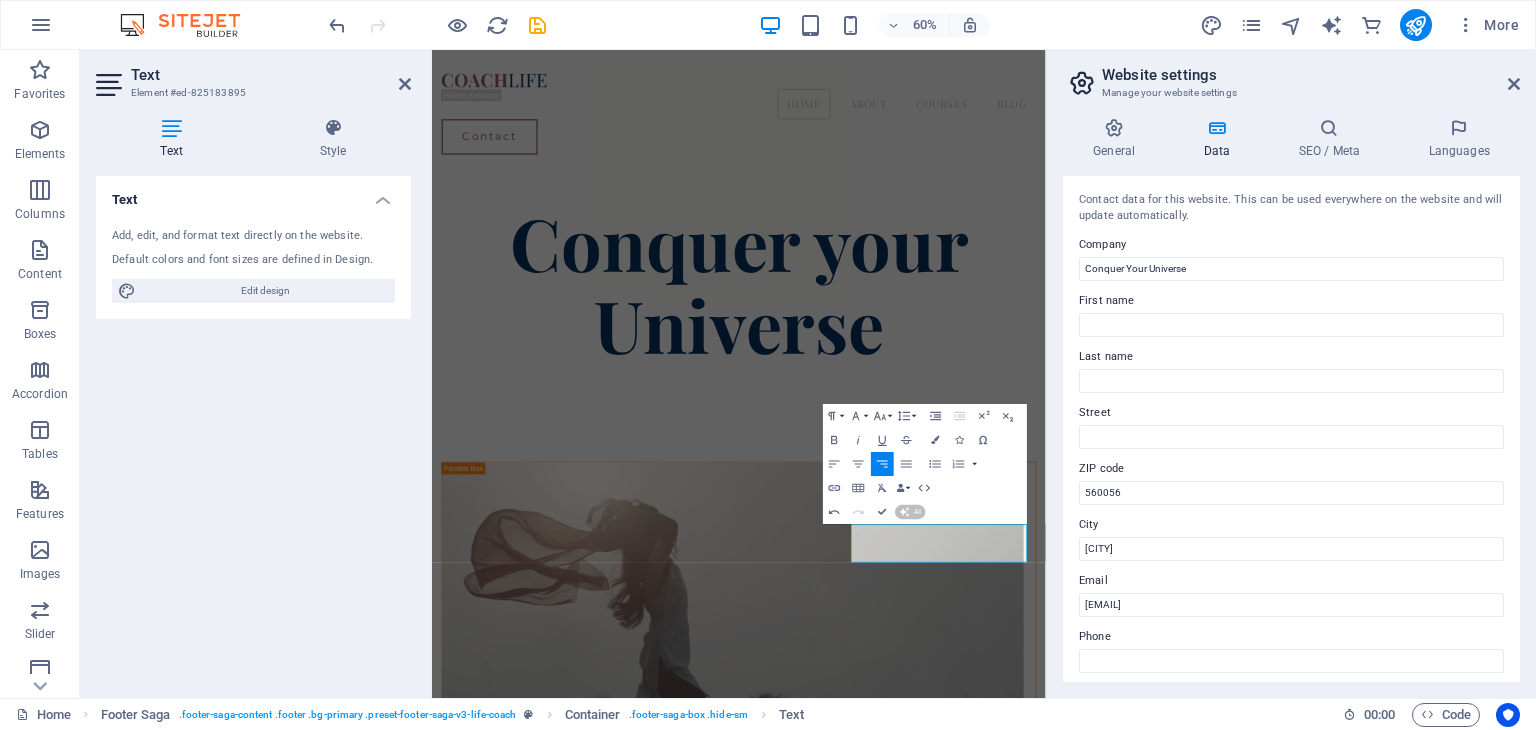 type 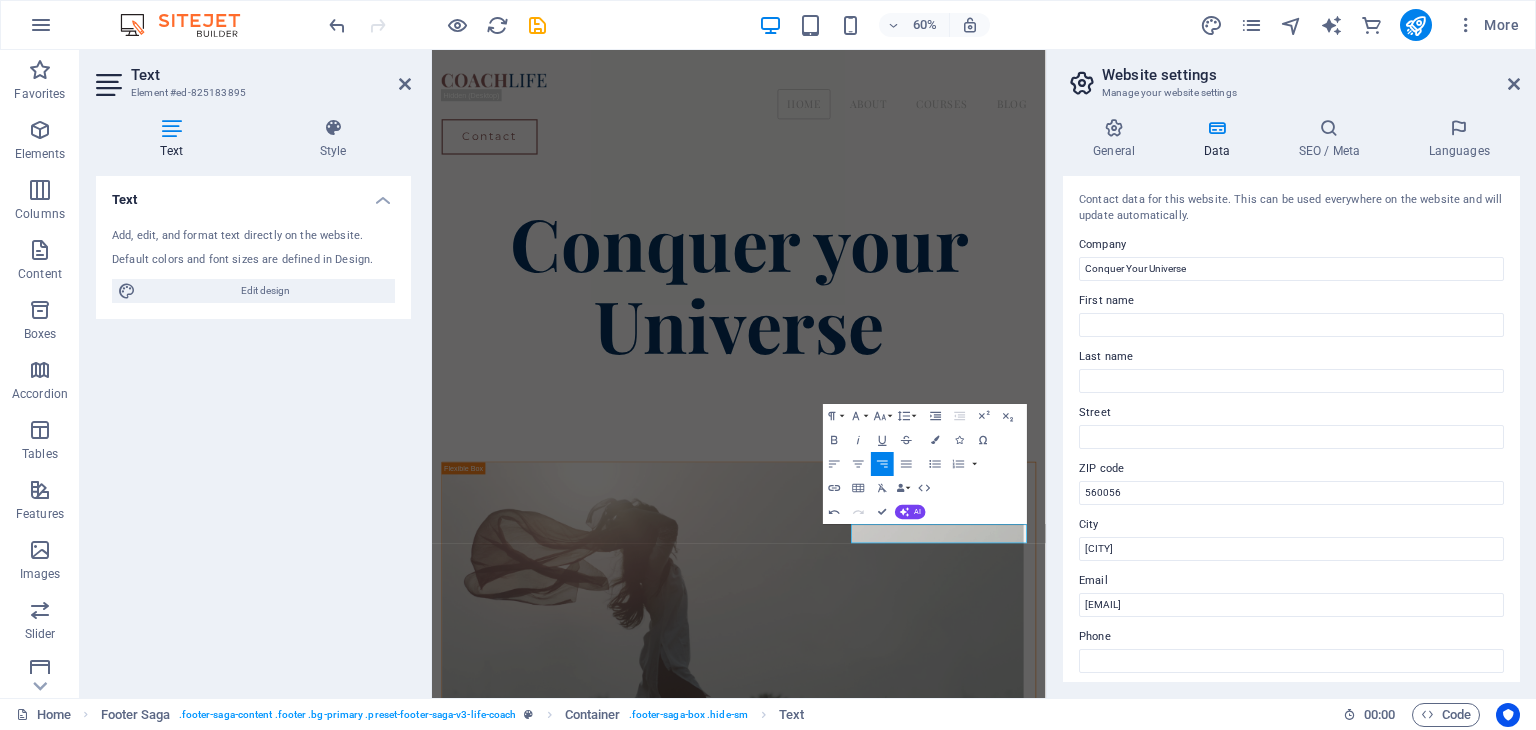 click on "Website settings Manage your website settings  General  Data  SEO / Meta  Languages Website name Individual Logo Drag files here, click to choose files or select files from Files or our free stock photos & videos Select files from the file manager, stock photos, or upload file(s) Upload Favicon Set the favicon of your website here. A favicon is a small icon shown in the browser tab next to your website title. It helps visitors identify your website. Drag files here, click to choose files or select files from Files or our free stock photos & videos Select files from the file manager, stock photos, or upload file(s) Upload Preview Image (Open Graph) This image will be shown when the website is shared on social networks Drag files here, click to choose files or select files from Files or our free stock photos & videos Select files from the file manager, stock photos, or upload file(s) Upload Contact data for this website. This can be used everywhere on the website and will update automatically. Company Last name" at bounding box center [1291, 374] 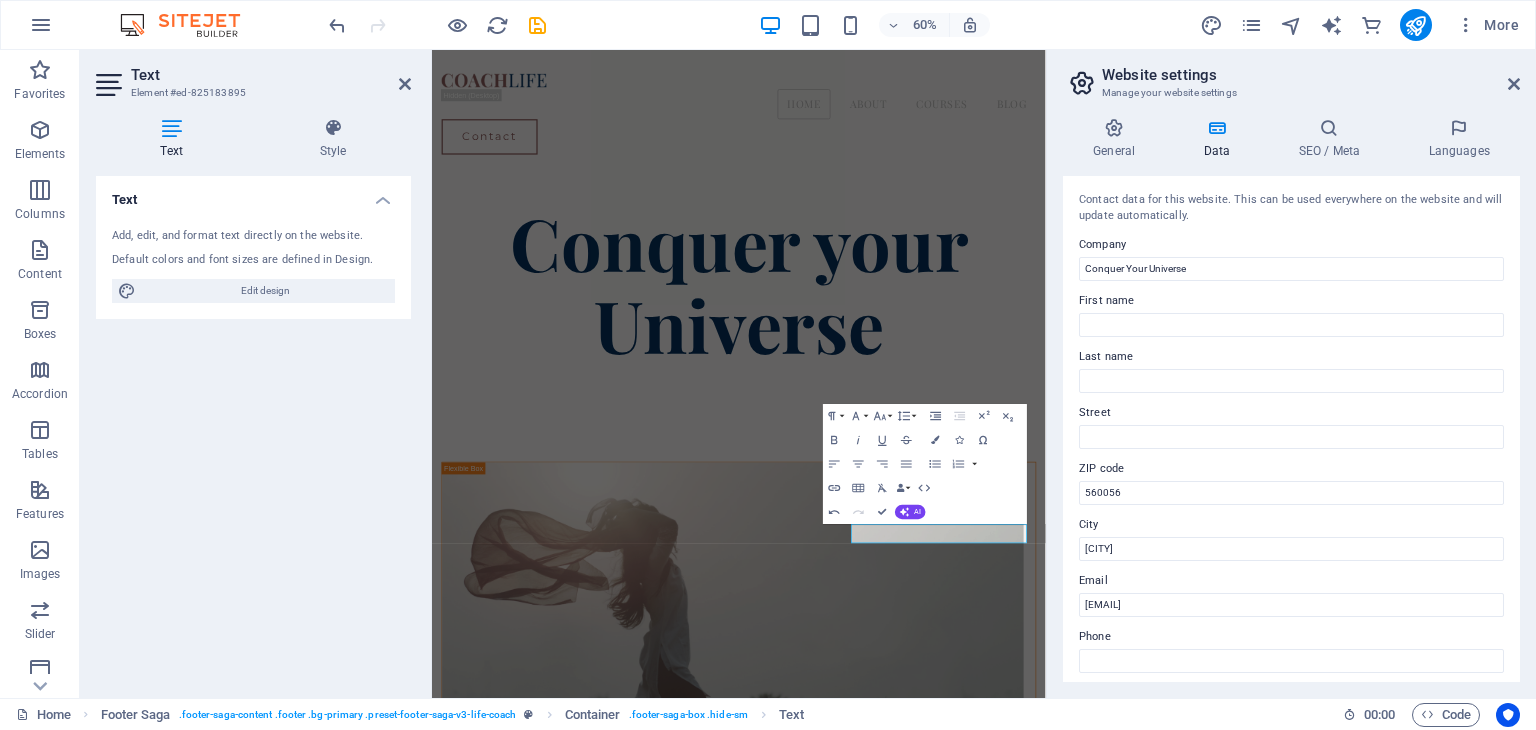 click on "Website settings Manage your website settings  General  Data  SEO / Meta  Languages Website name Individual Logo Drag files here, click to choose files or select files from Files or our free stock photos & videos Select files from the file manager, stock photos, or upload file(s) Upload Favicon Set the favicon of your website here. A favicon is a small icon shown in the browser tab next to your website title. It helps visitors identify your website. Drag files here, click to choose files or select files from Files or our free stock photos & videos Select files from the file manager, stock photos, or upload file(s) Upload Preview Image (Open Graph) This image will be shown when the website is shared on social networks Drag files here, click to choose files or select files from Files or our free stock photos & videos Select files from the file manager, stock photos, or upload file(s) Upload Contact data for this website. This can be used everywhere on the website and will update automatically. Company Last name" at bounding box center [1291, 374] 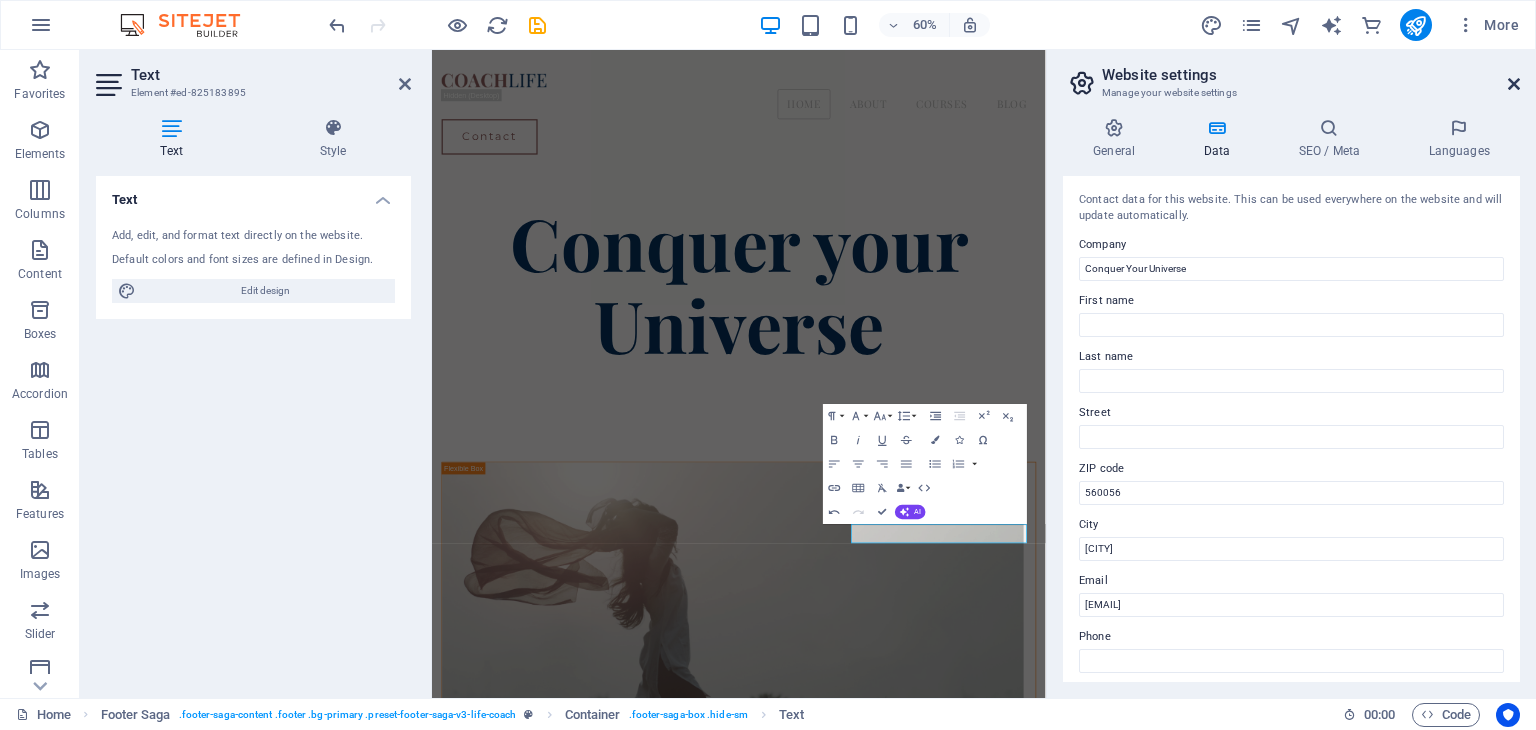 click at bounding box center [1514, 84] 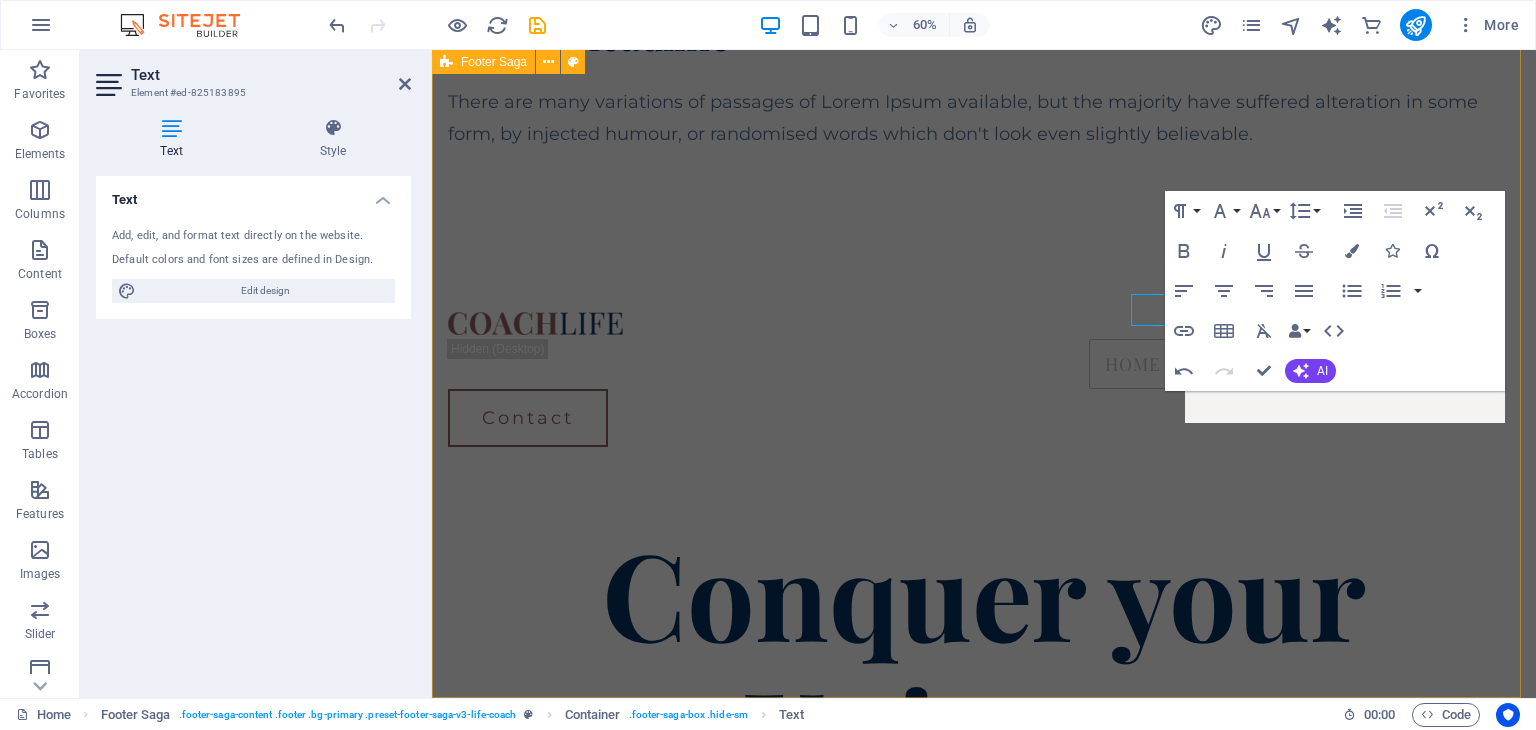 scroll, scrollTop: 4601, scrollLeft: 0, axis: vertical 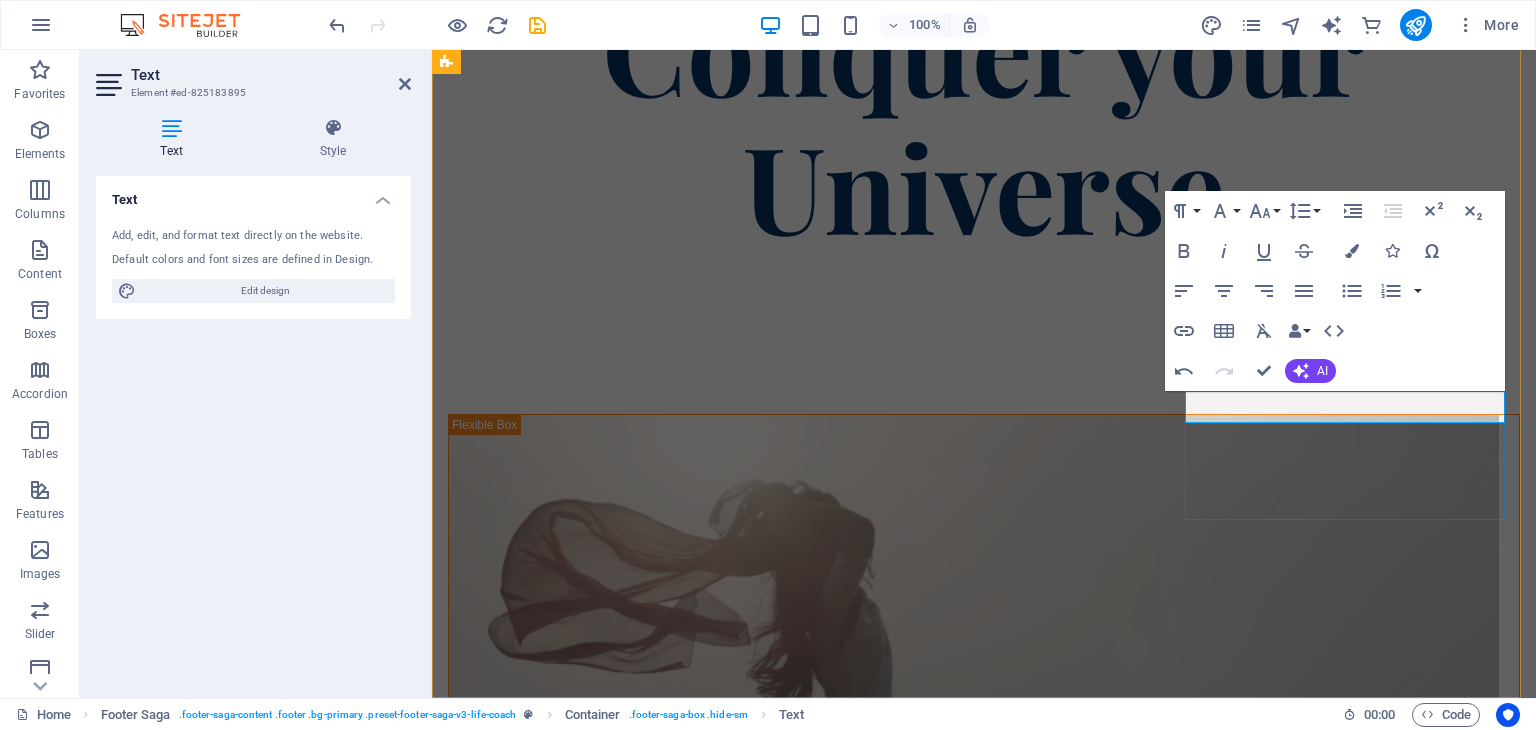 click on "[CITY], [POSTAL_CODE]" at bounding box center [610, 9345] 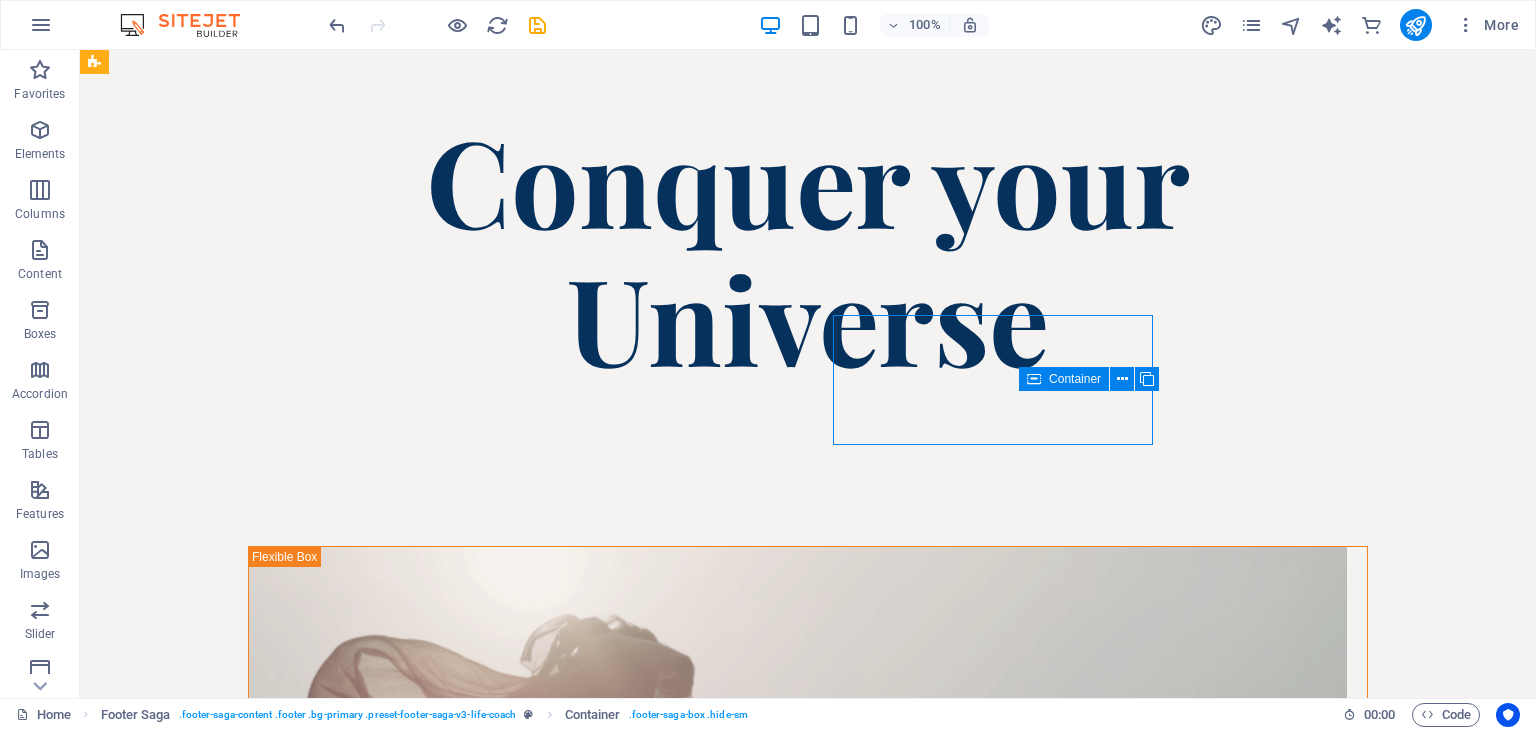 scroll, scrollTop: 4676, scrollLeft: 0, axis: vertical 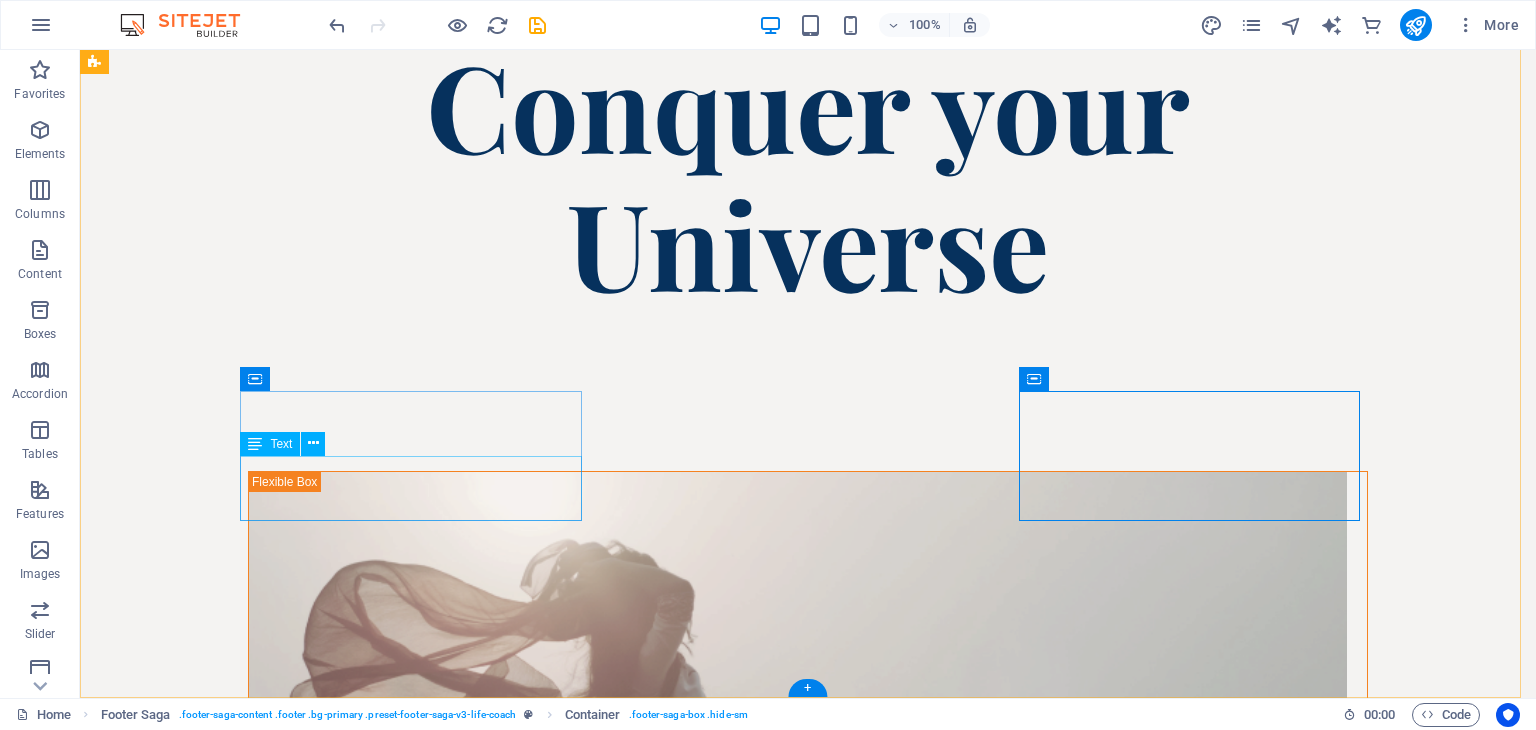 click on ",  Bengaluru 560056" at bounding box center (266, 9507) 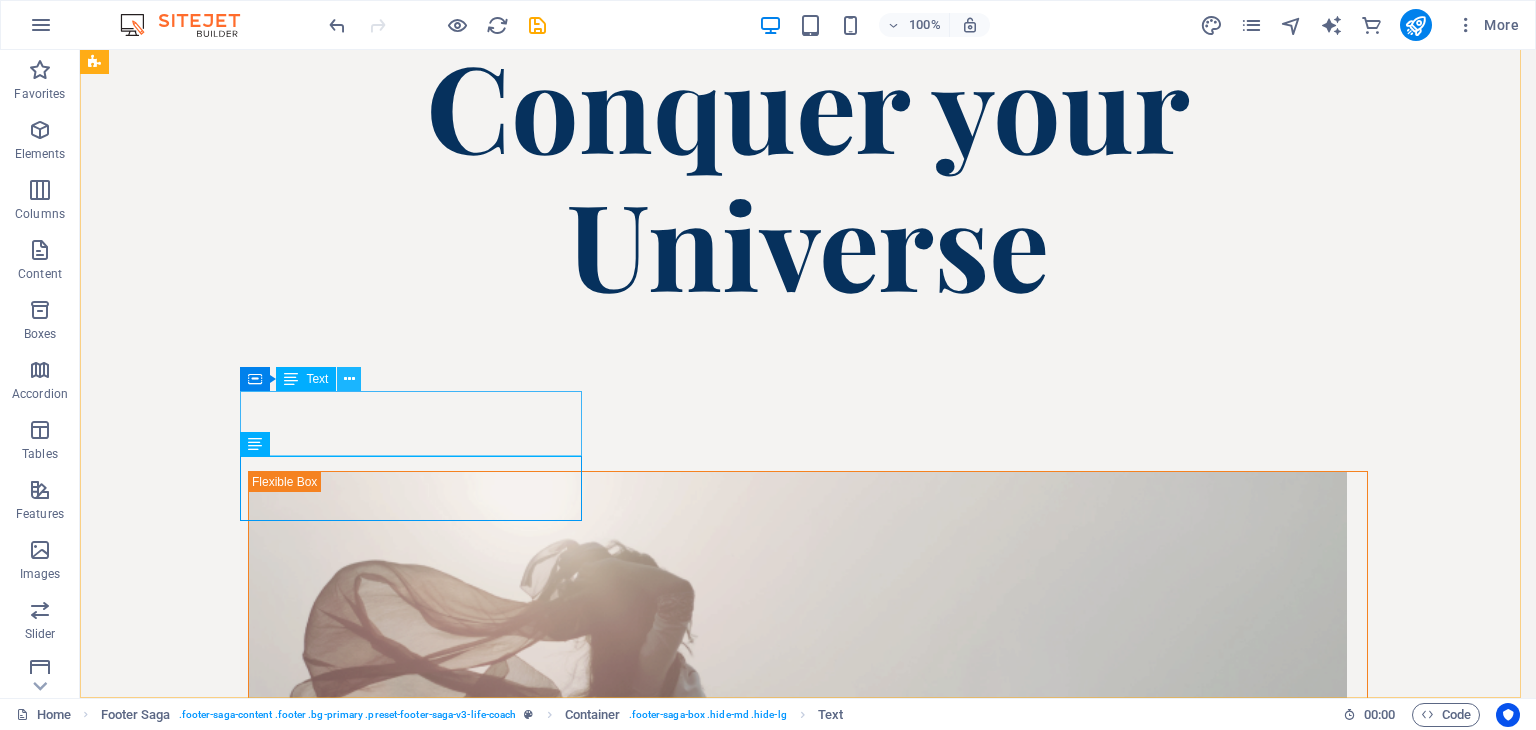 click at bounding box center (349, 379) 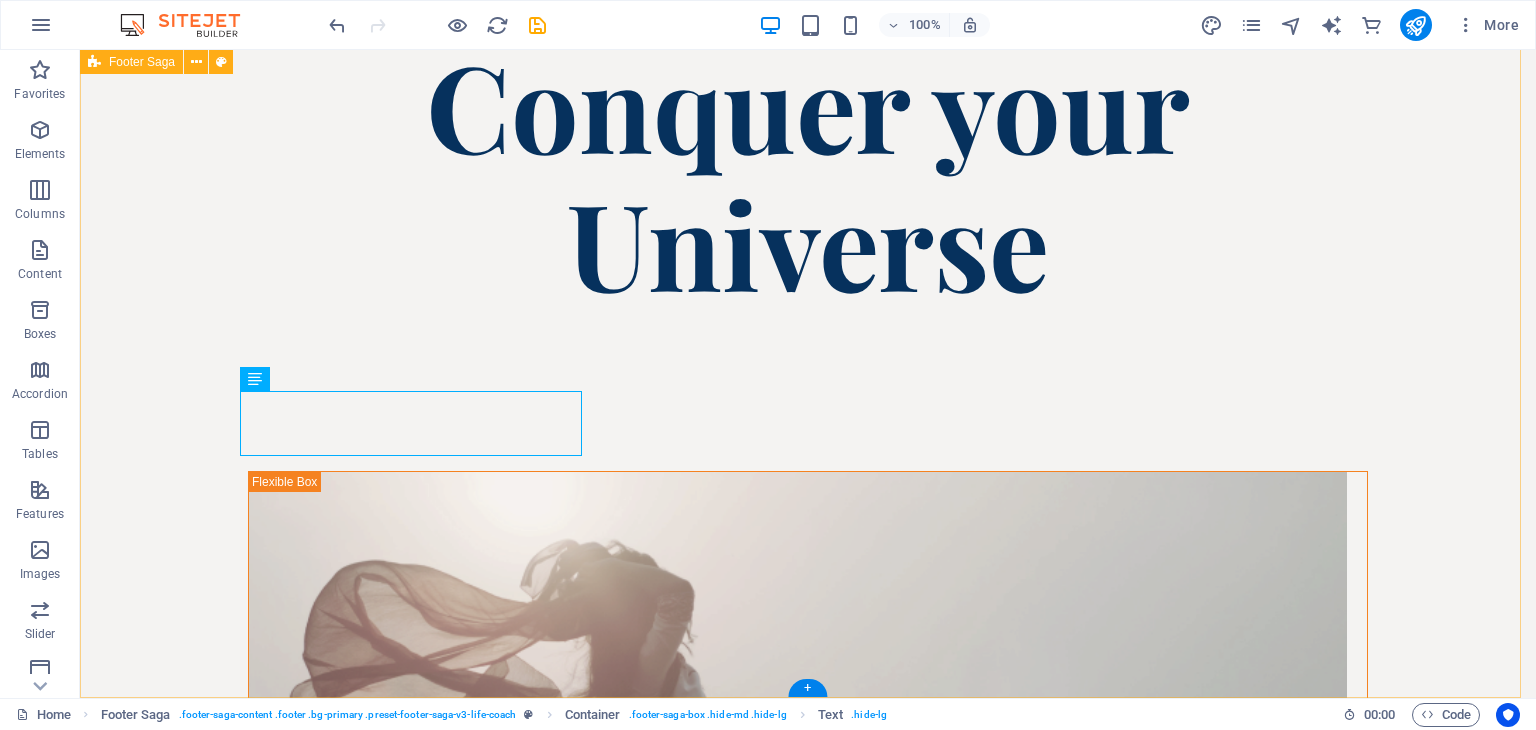 click on "Phone:  Email:  rameez.pro@gmail.com Home About Courses Blog Contact Home About Courses Blog Contact Phone:  Email:  rameez.pro@gmail.com Phone:  Email:  rameez.pro@gmail.com ,  Bengaluru 560056 Bengaluru, 560056 © 2022 All rights reserved" at bounding box center (808, 9370) 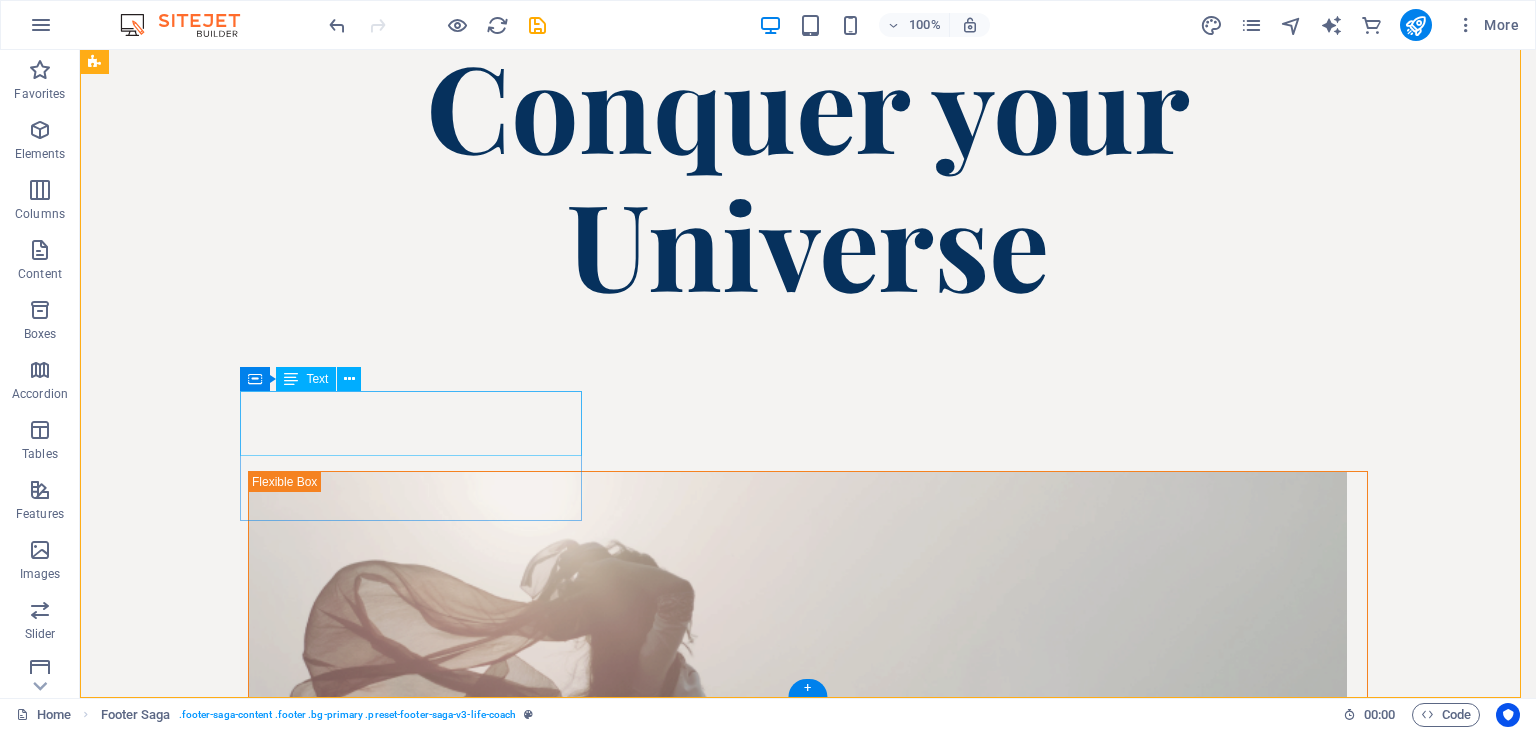 click on "Phone:  Email:  rameez.pro@gmail.com" at bounding box center [266, 9442] 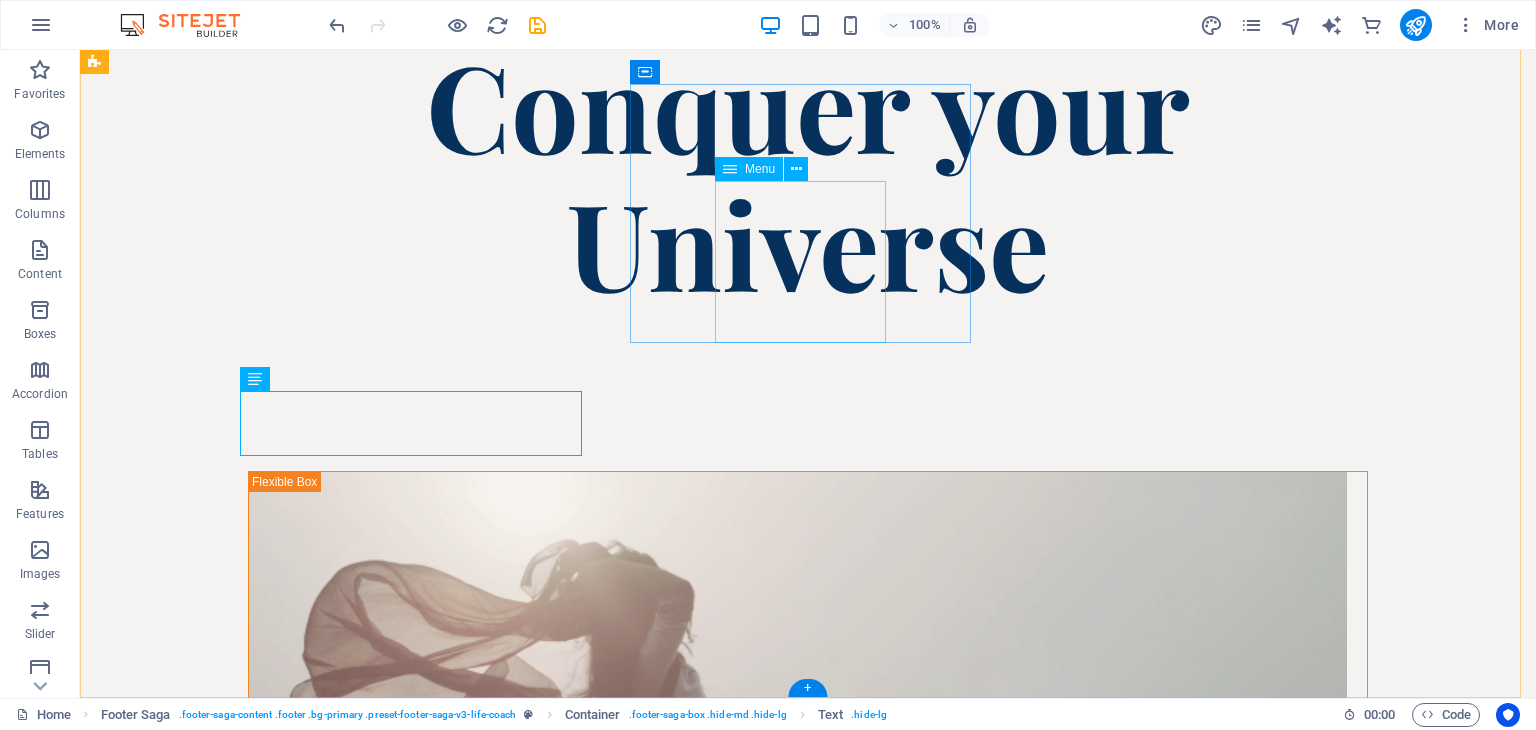click on "Home About Courses Blog Contact" at bounding box center [266, 9217] 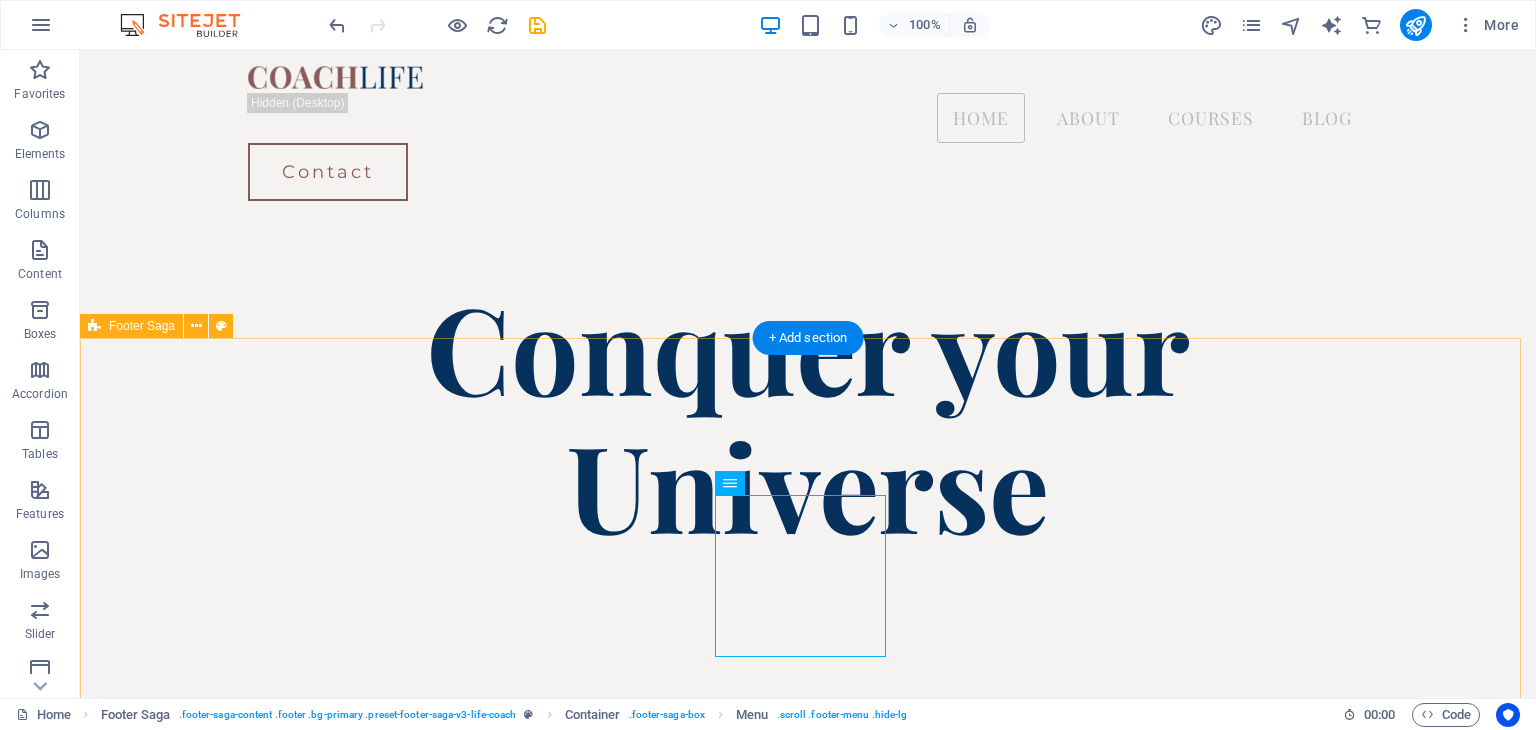 scroll, scrollTop: 4462, scrollLeft: 0, axis: vertical 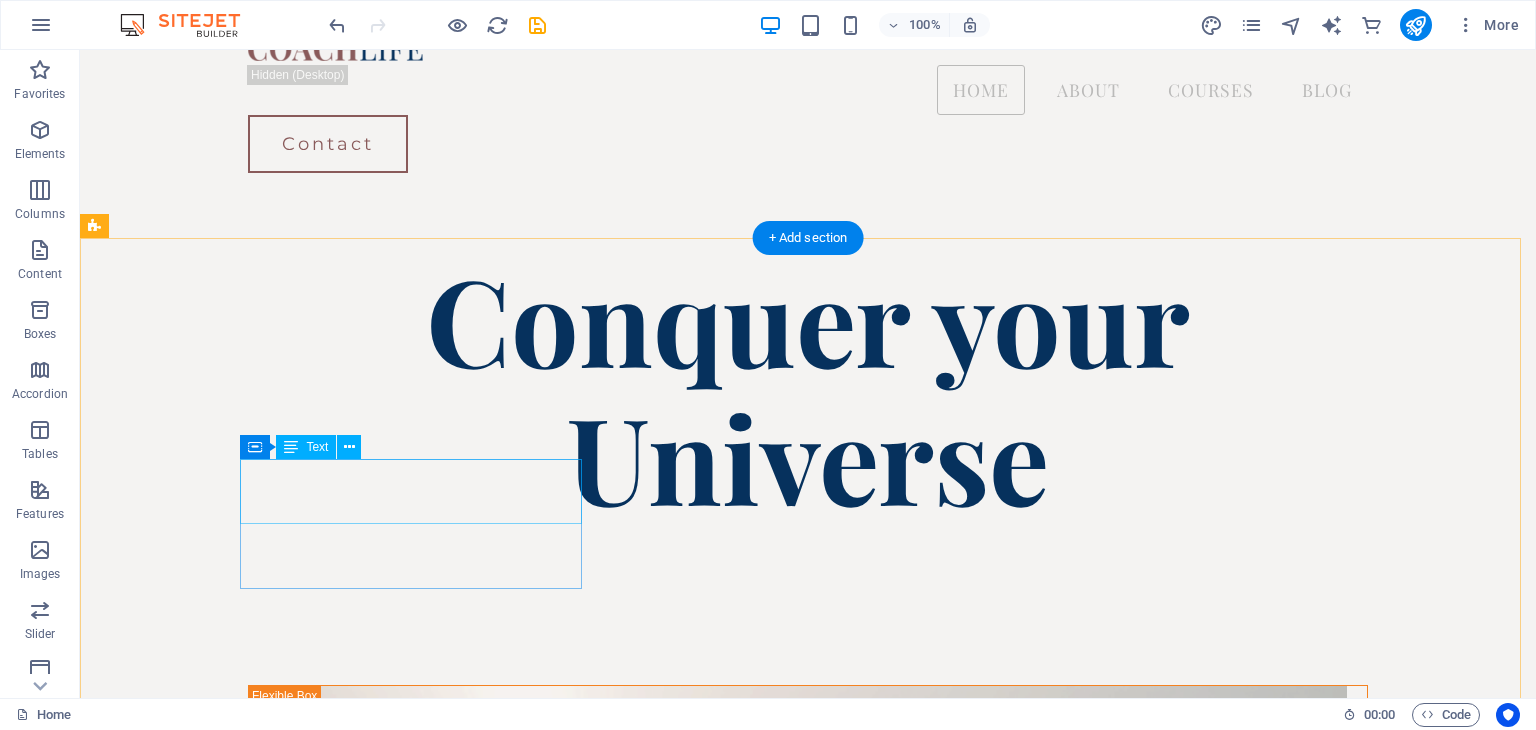 click on "Phone:  Email:  rameez.pro@gmail.com" at bounding box center [266, 9494] 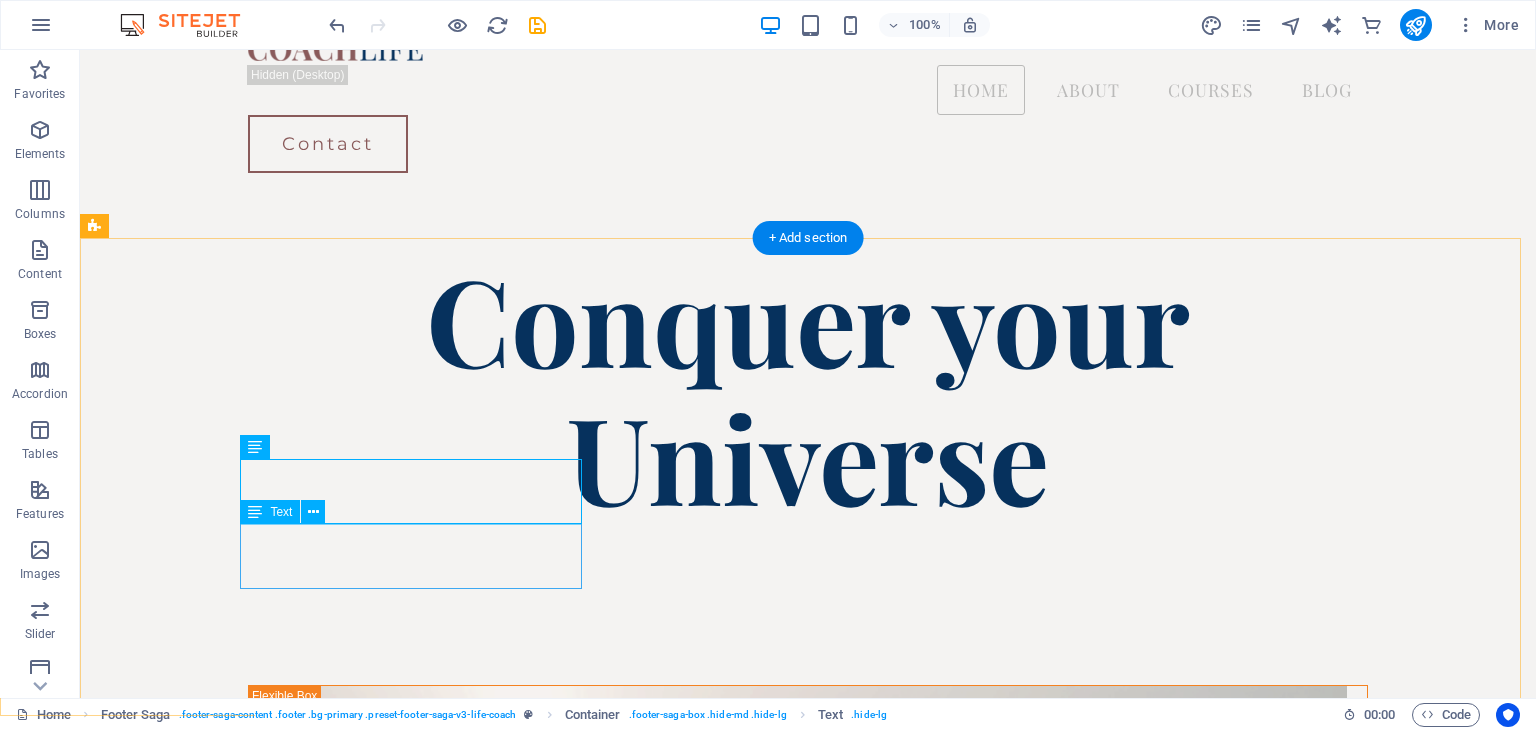 click on ",  Bengaluru 560056" at bounding box center [266, 9559] 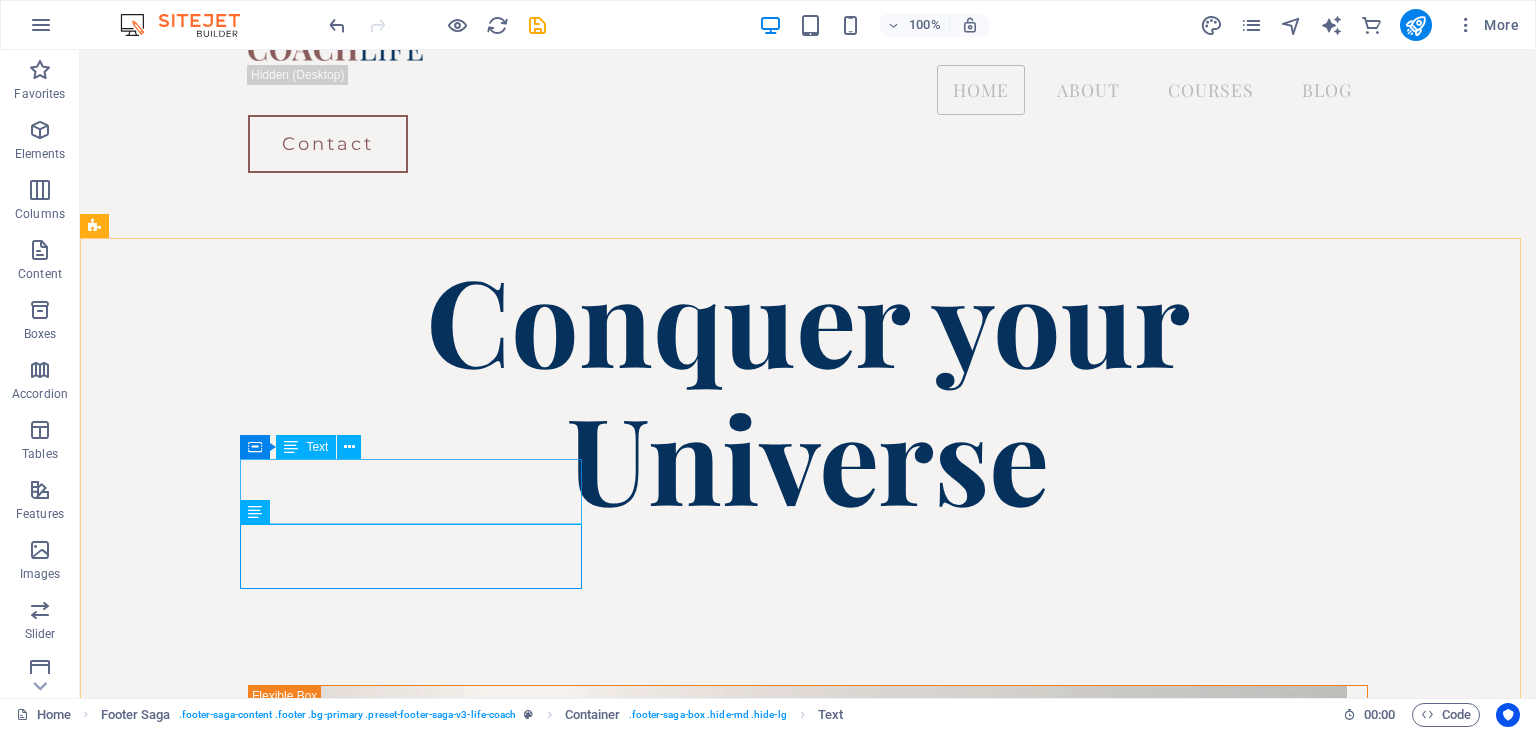 click on "Text" at bounding box center (306, 447) 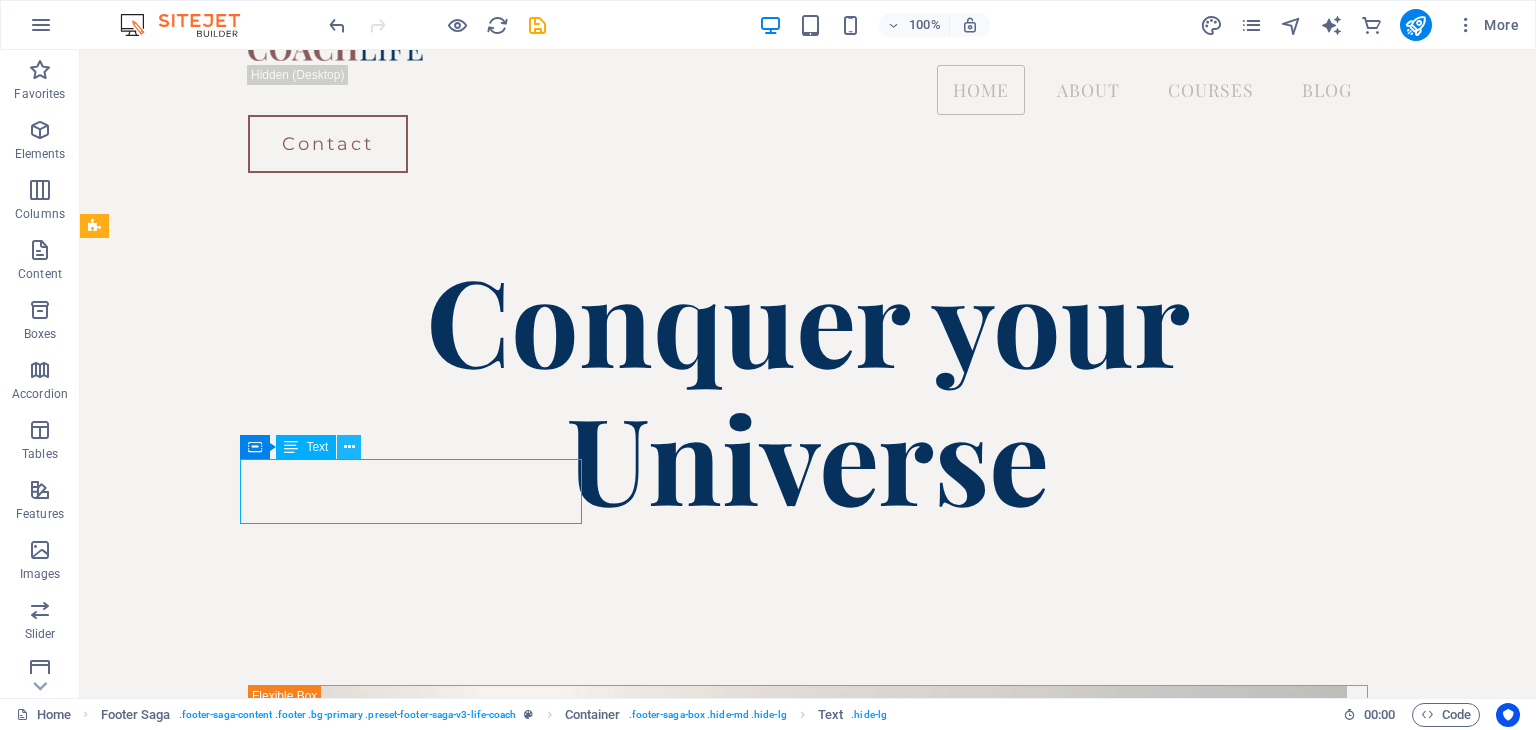 click at bounding box center [349, 447] 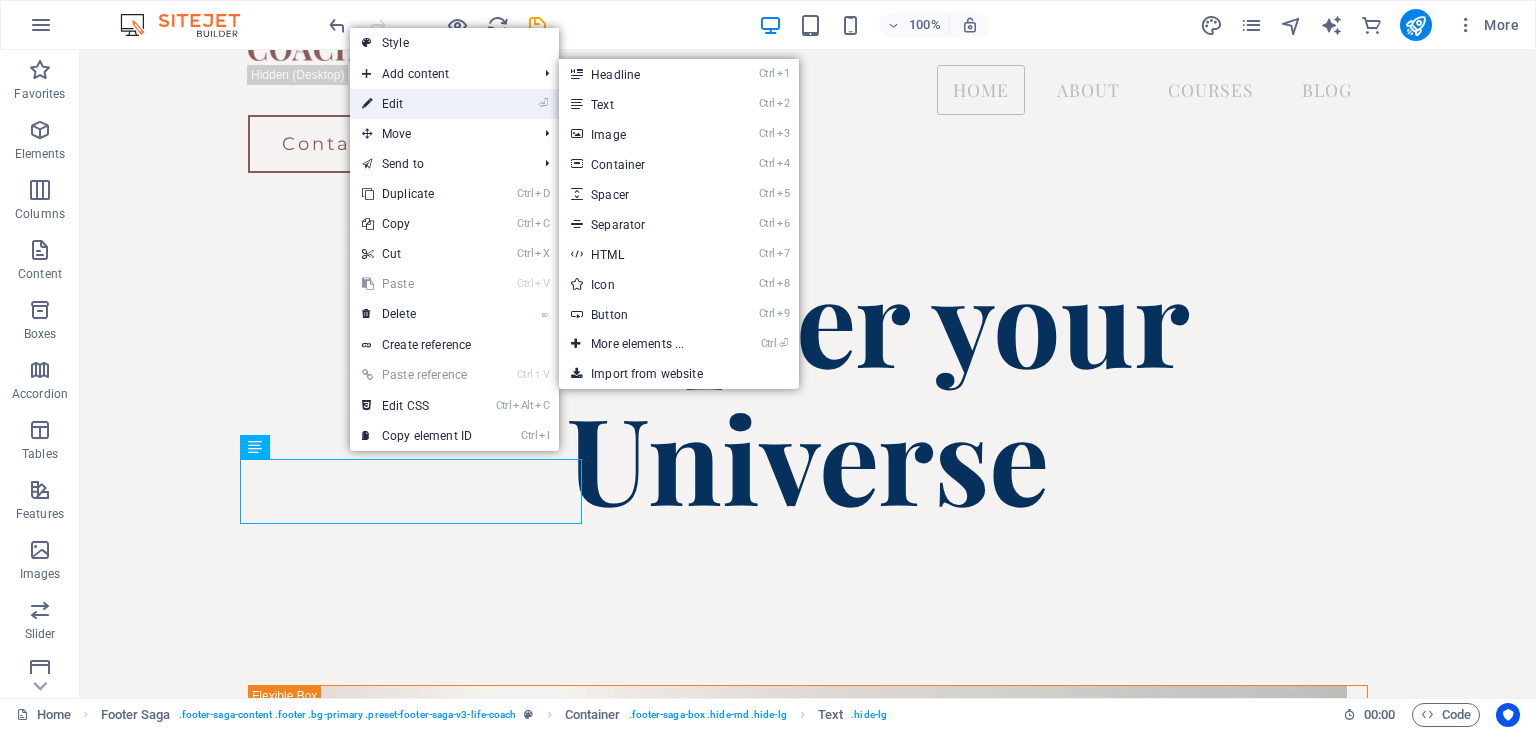 click on "⏎  Edit" at bounding box center (417, 104) 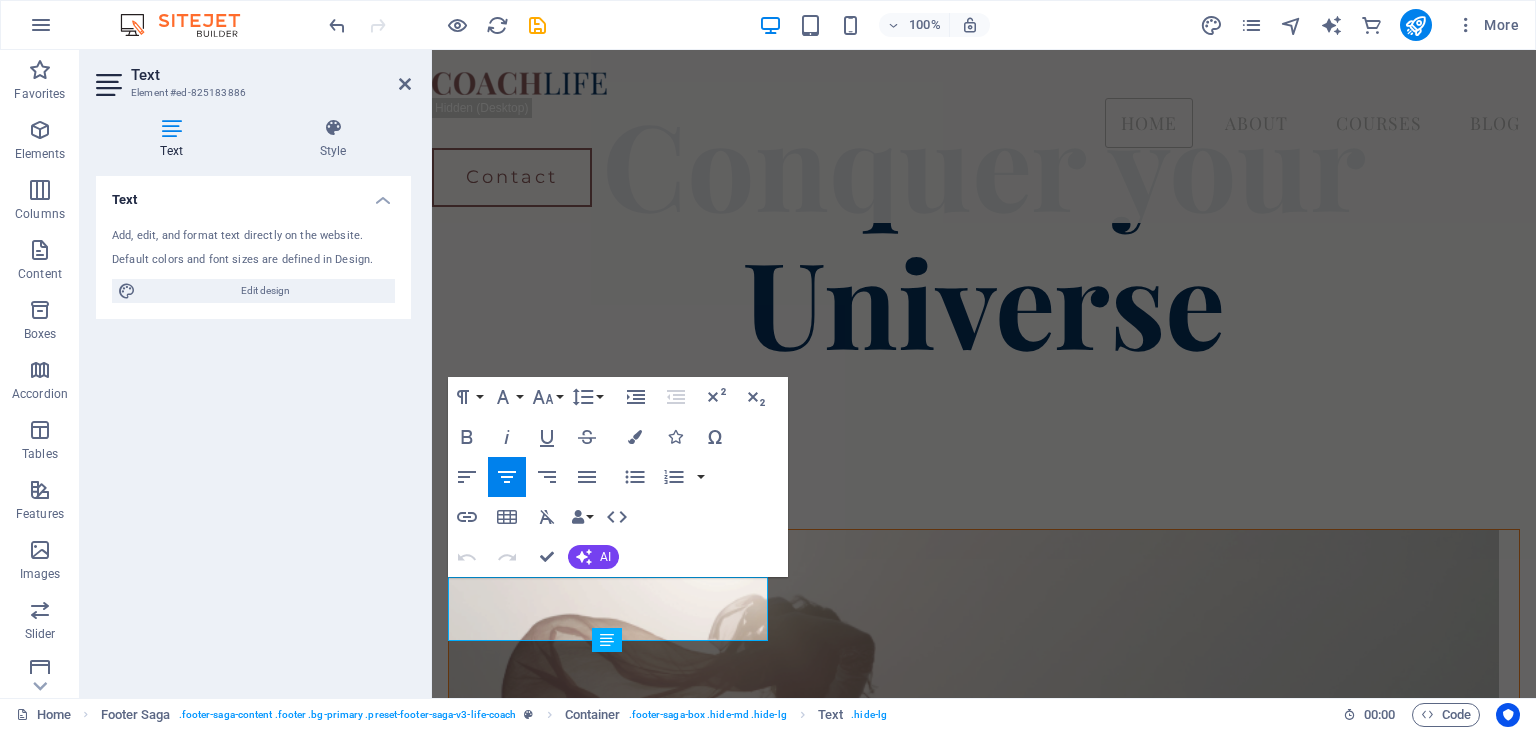 scroll, scrollTop: 4343, scrollLeft: 0, axis: vertical 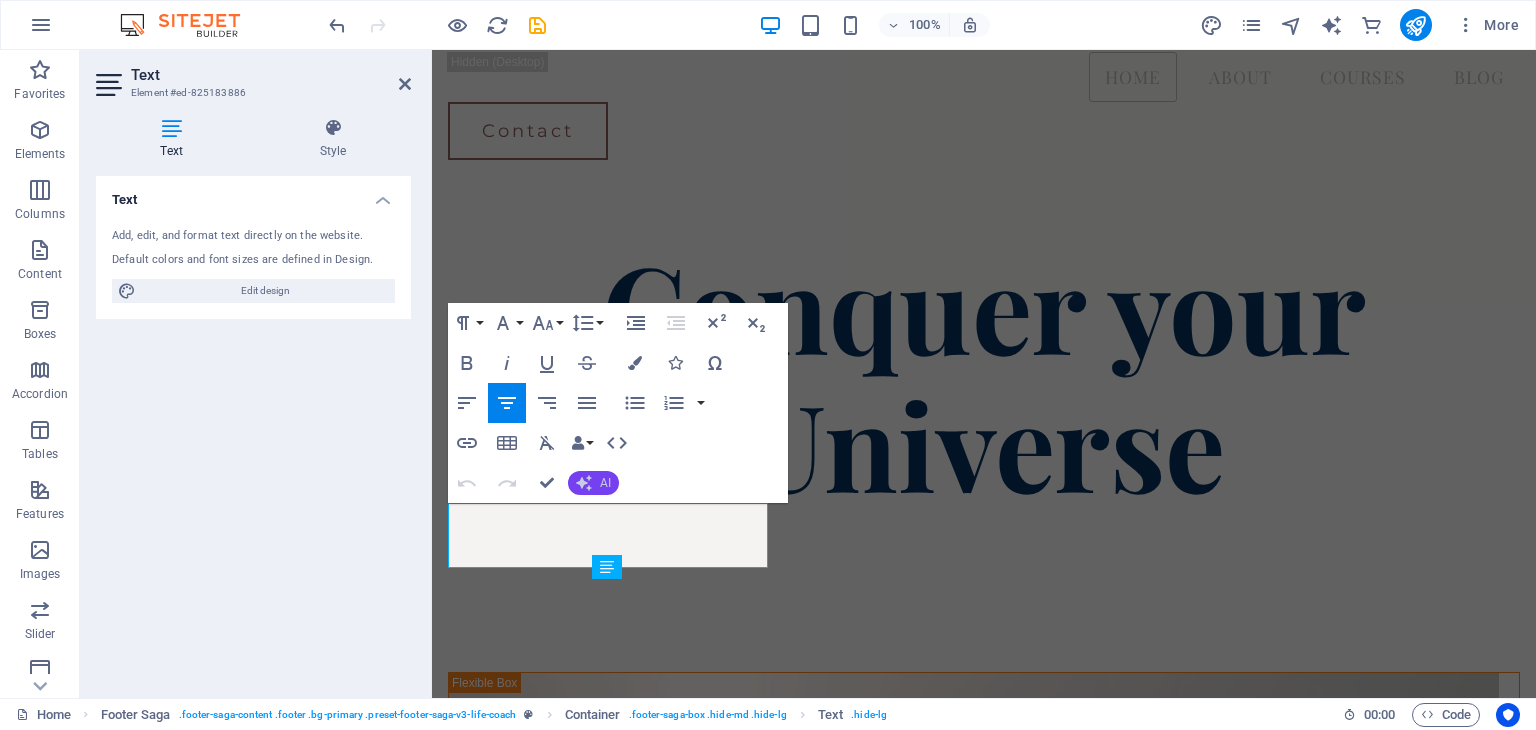 click on "AI" at bounding box center (593, 483) 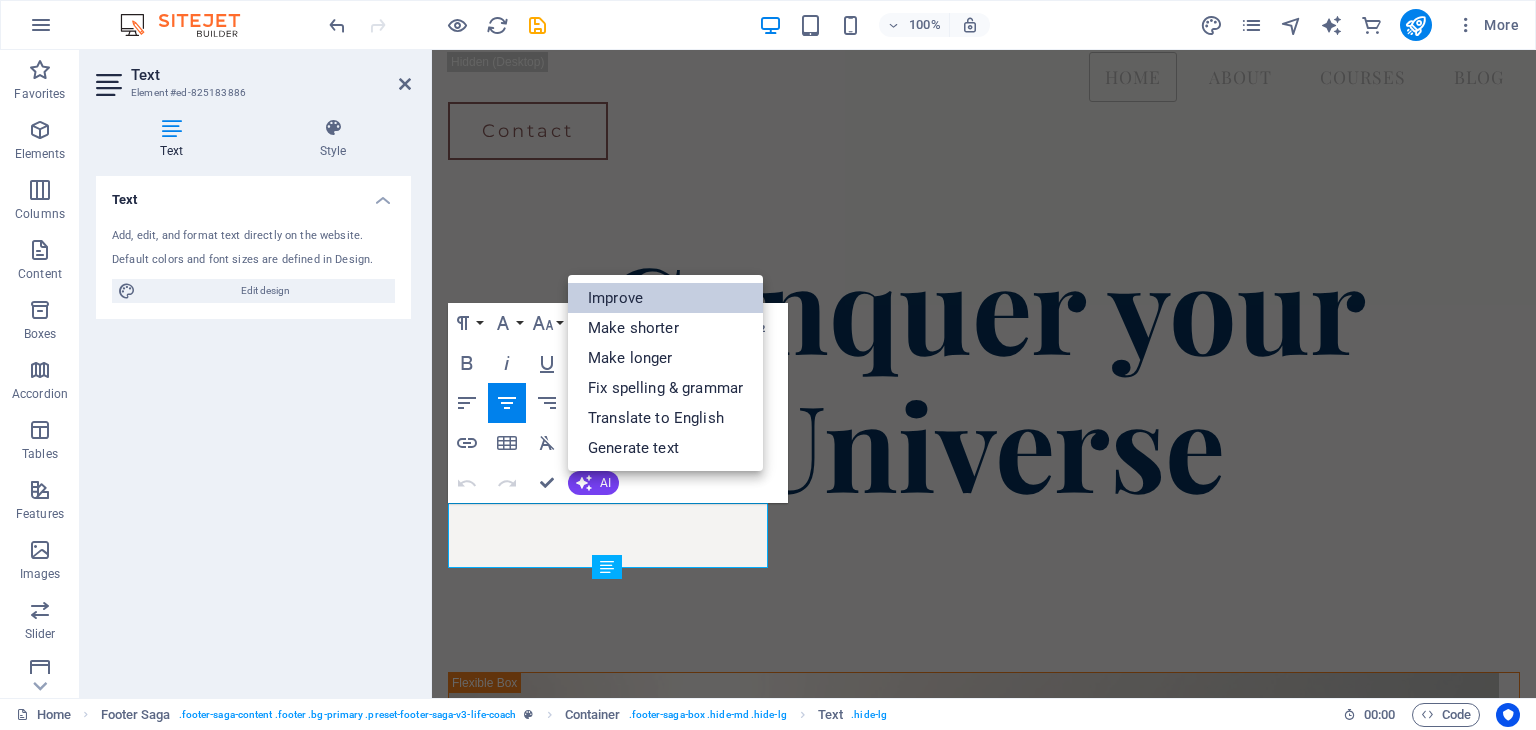 click on "Improve" at bounding box center [665, 298] 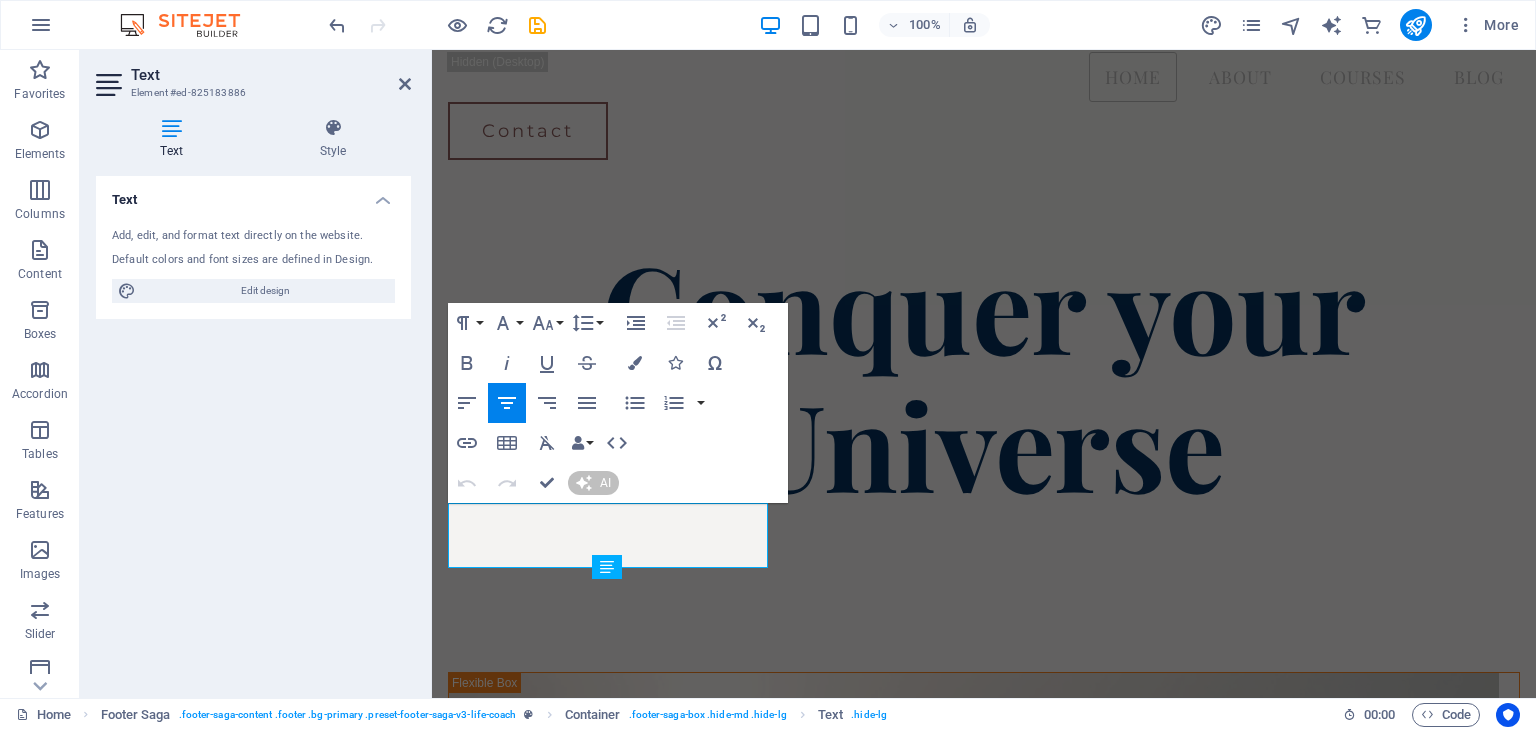 type 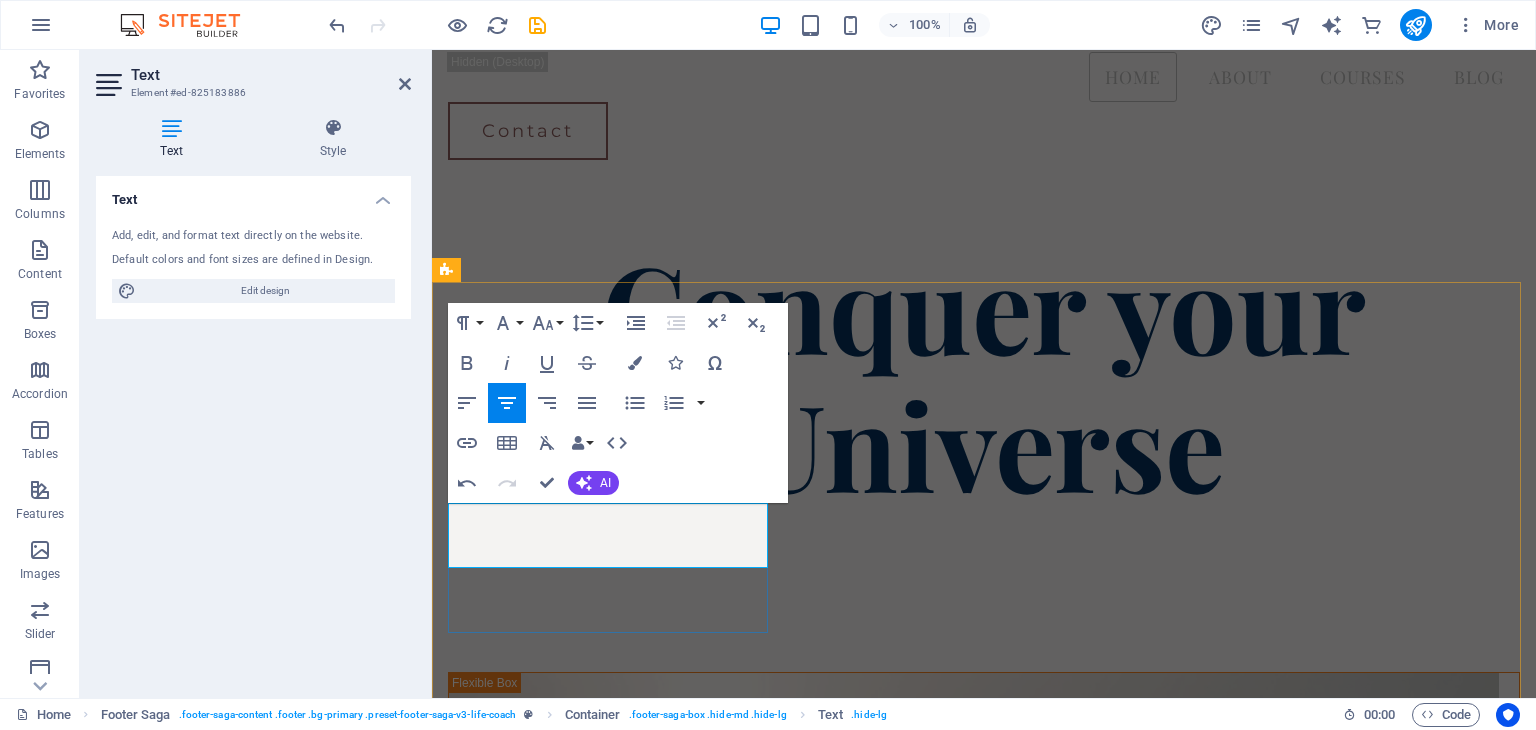 click on "Phone:   Email: rameez.pro@gmail.com" at bounding box center [610, 9304] 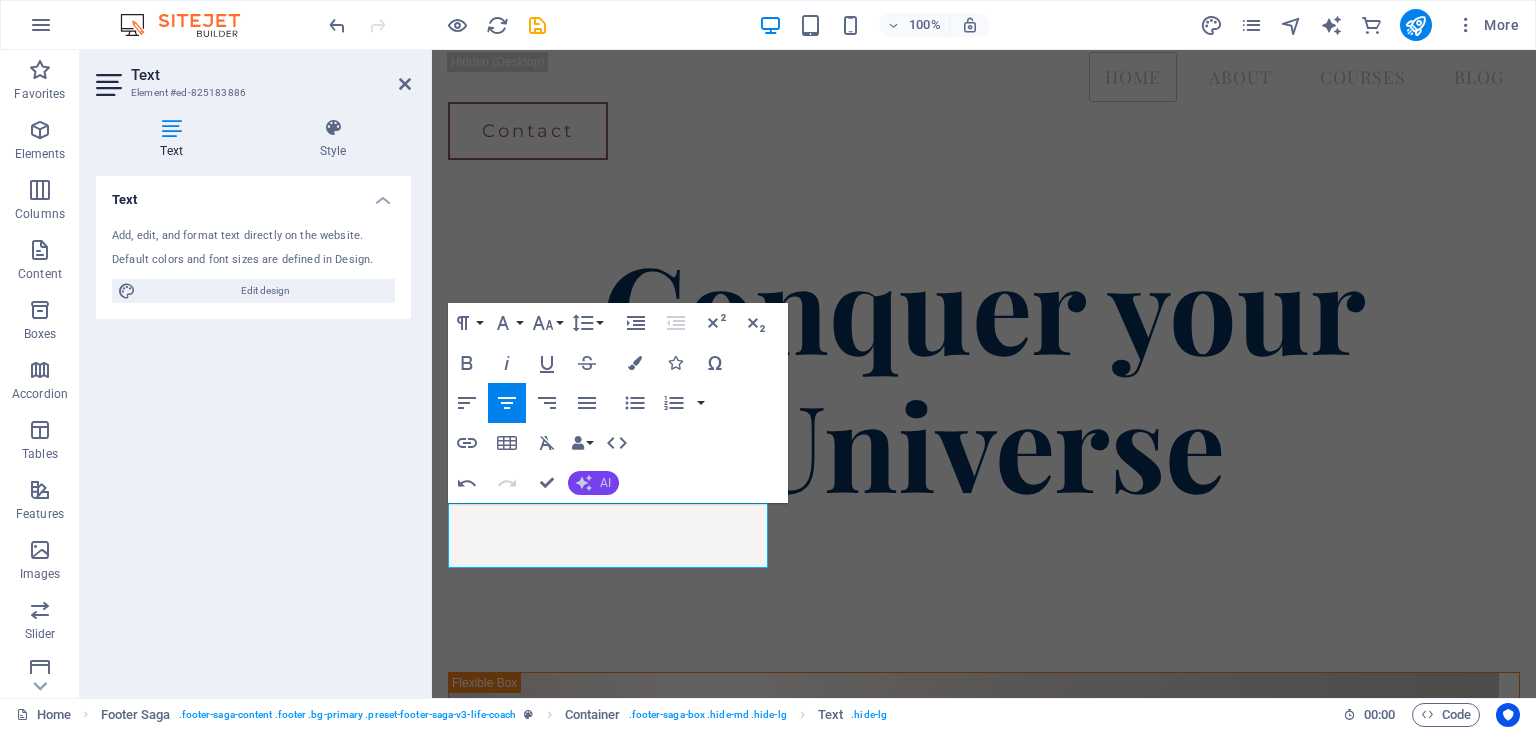 click on "AI" at bounding box center [593, 483] 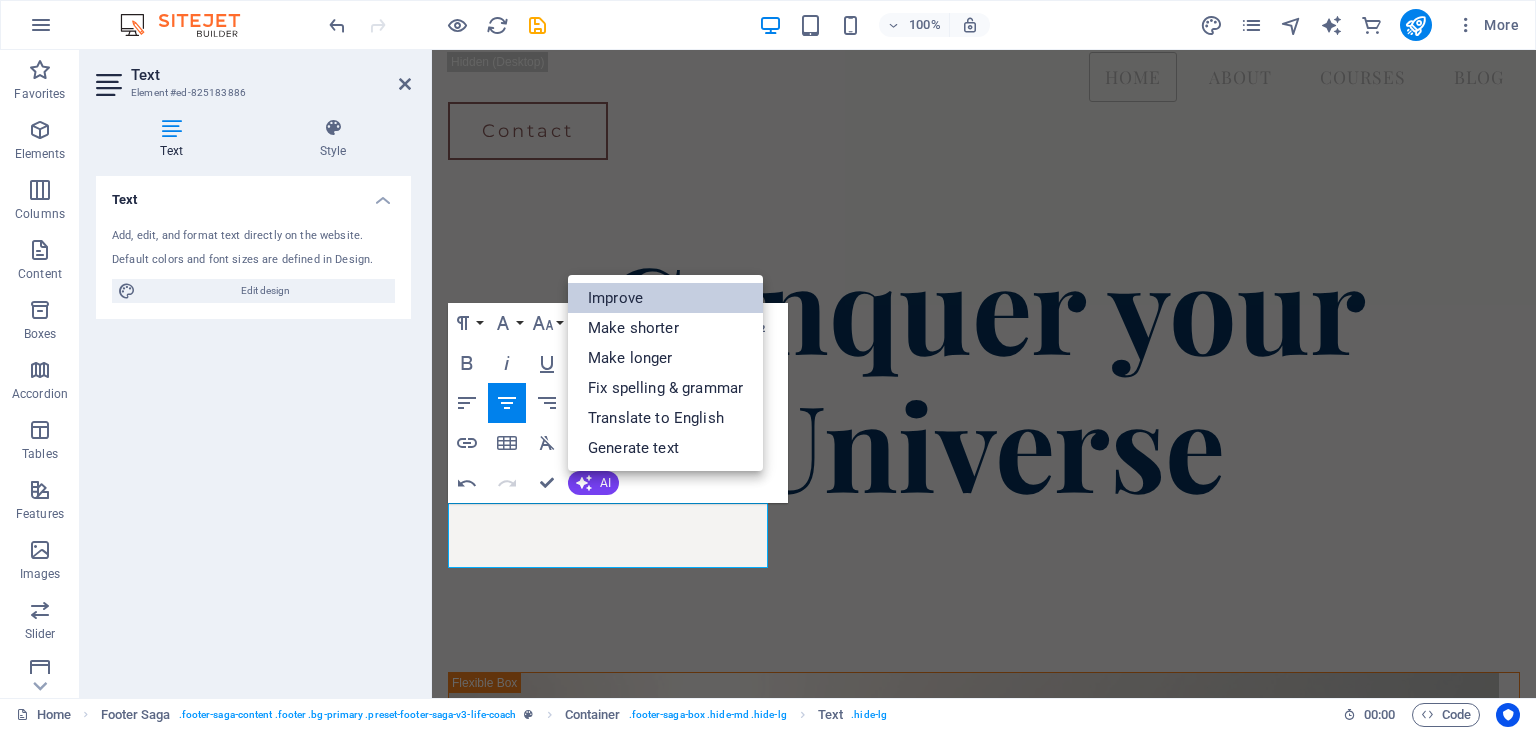 click on "Improve" at bounding box center (665, 298) 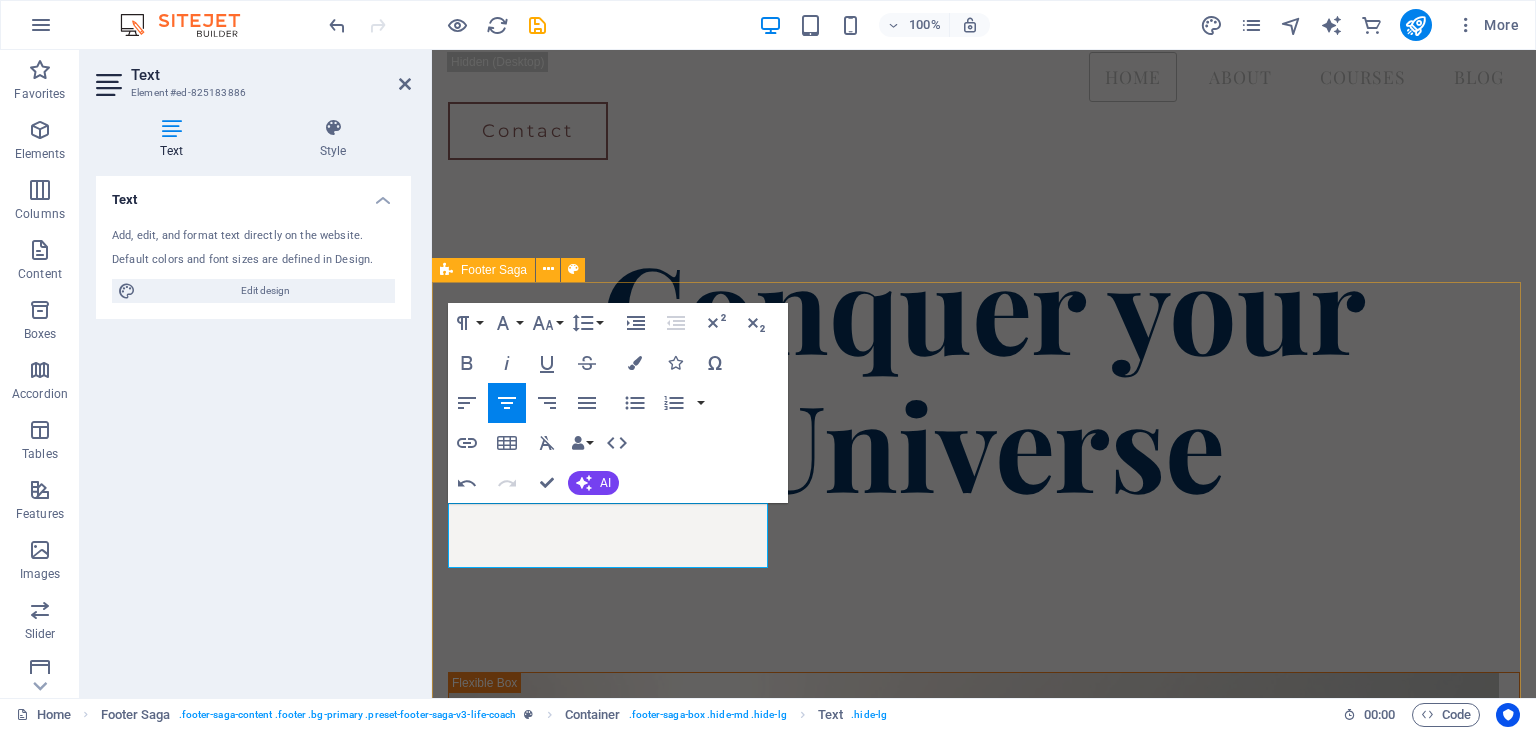 click on "Phone:  Email:  rameez.pro@gmail.com Home About Courses Blog Contact Phone:  Email:  rameez.pro@gmail.com Phone:   Email: rameez.pro@gmail.com ,  Bengaluru 560056 Bengaluru, 560056 © 2022 All rights reserved" at bounding box center (984, 9313) 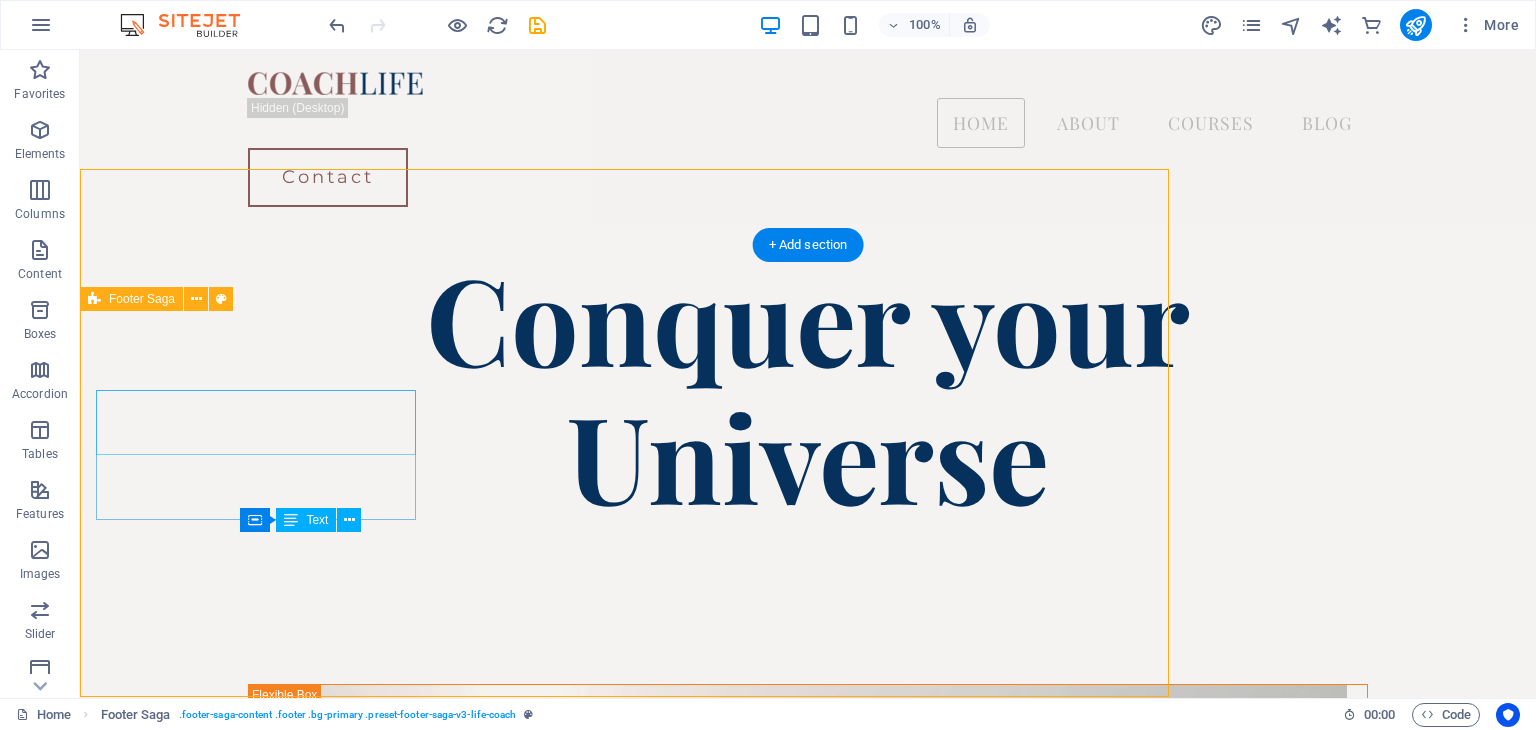 click on "Blog Contact" at bounding box center [266, 9315] 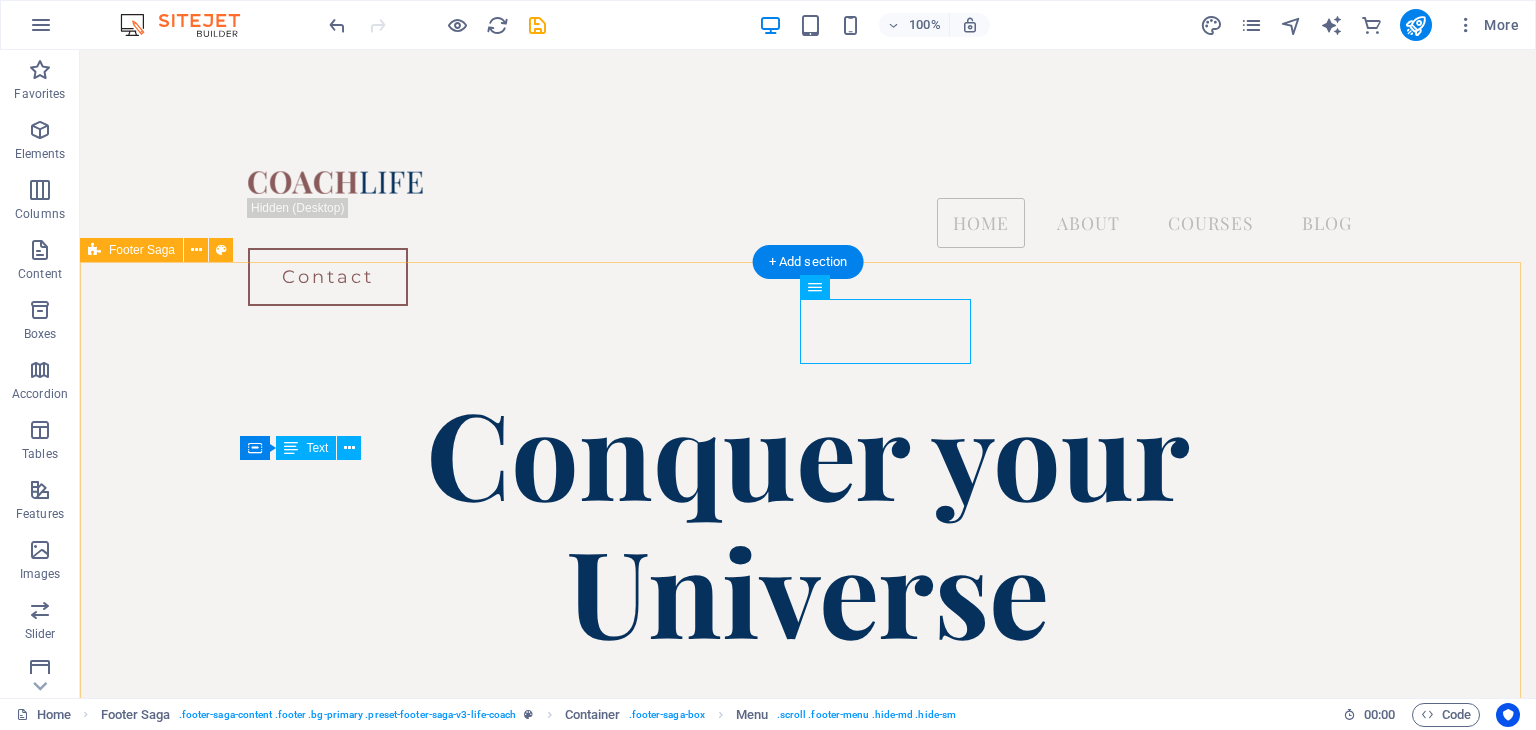 scroll, scrollTop: 4531, scrollLeft: 0, axis: vertical 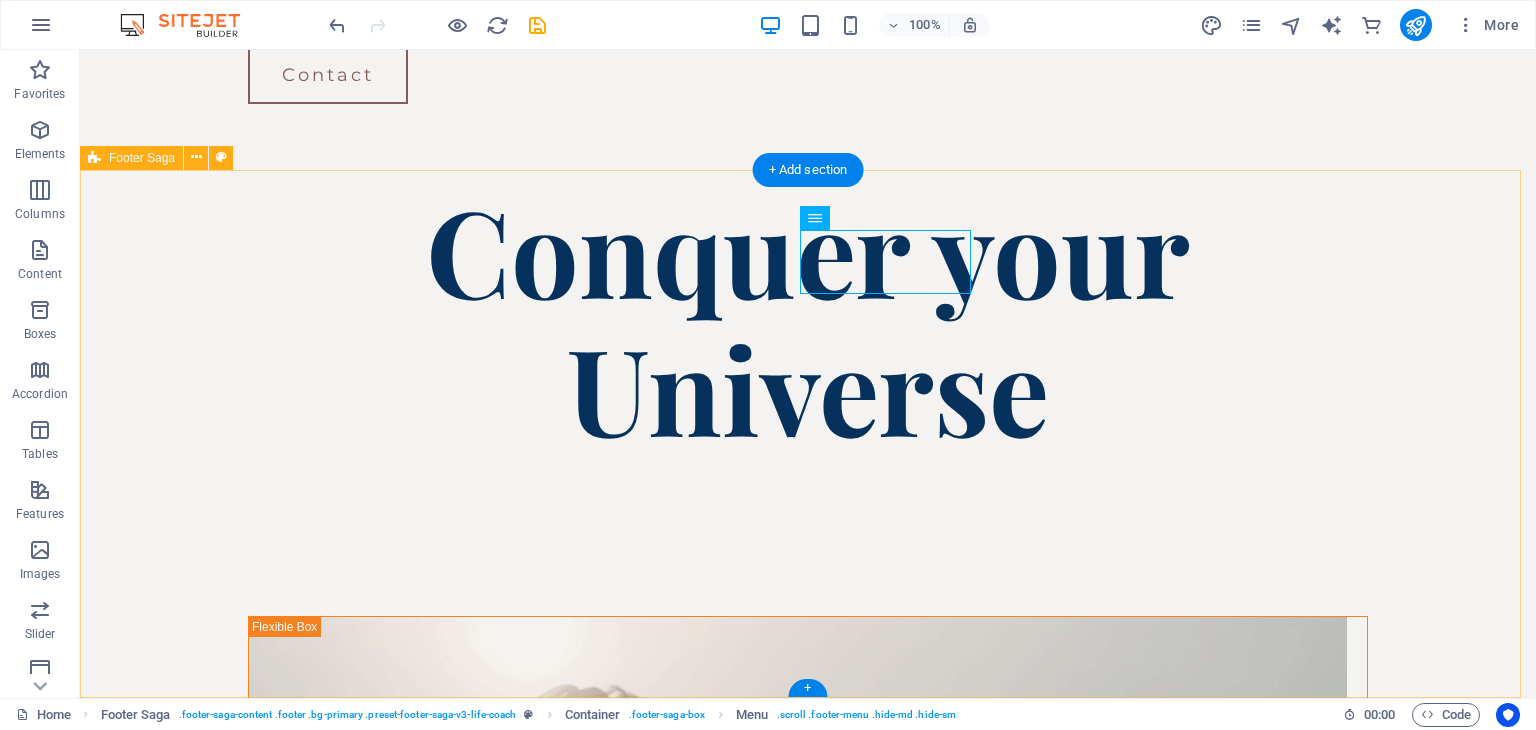 click on "Phone:  Email:  rameez.pro@gmail.com Home About Courses Blog Contact Phone:  Email:  rameez.pro@gmail.com Phone:   Email: rameez.pro@gmail.com ,  Bengaluru 560056 Bengaluru, 560056 © 2022 All rights reserved" at bounding box center (808, 9434) 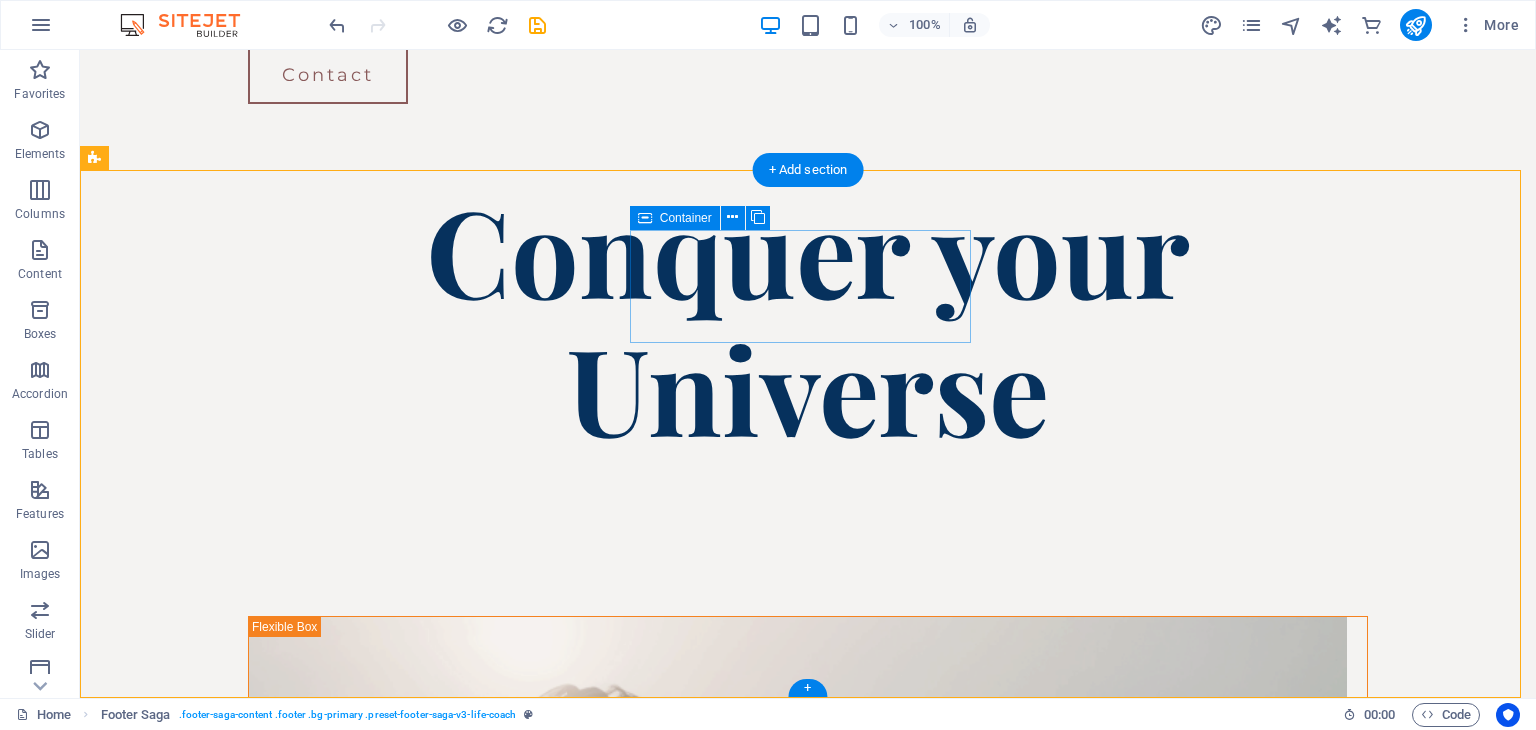 click on "Home About Courses Blog Contact" at bounding box center (266, 9200) 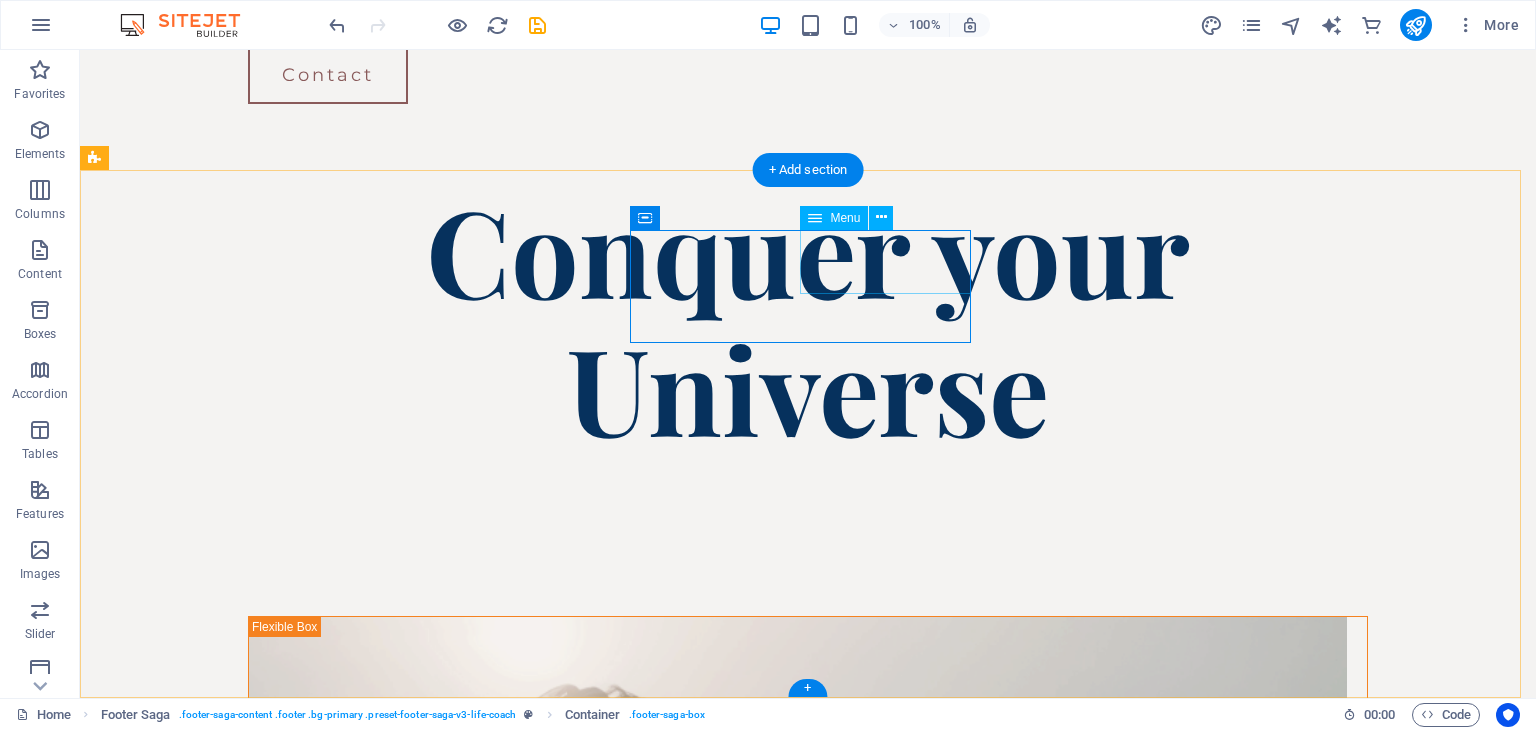 click on "Blog Contact" at bounding box center [266, 9248] 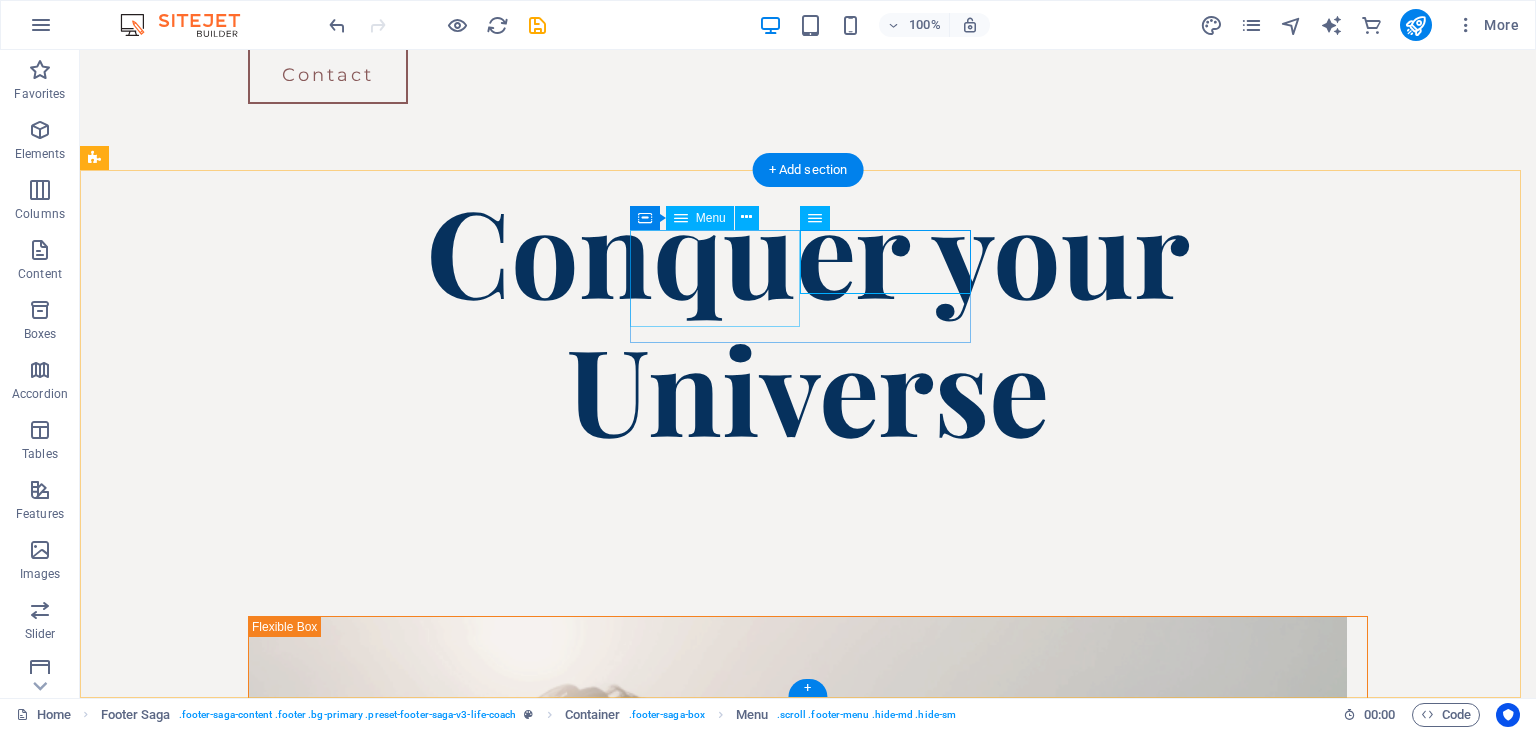 click on "Home About Courses" at bounding box center (266, 9167) 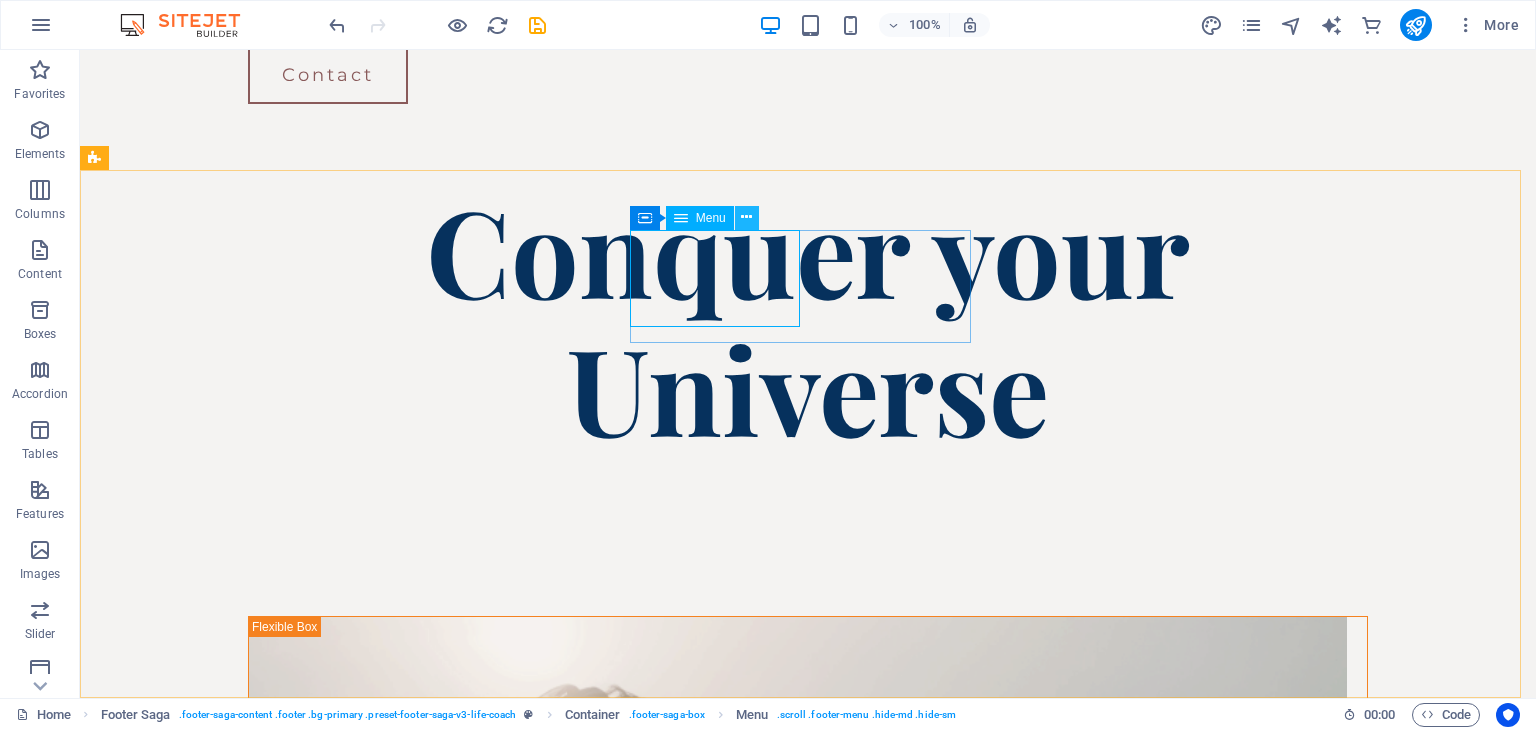 click at bounding box center (746, 217) 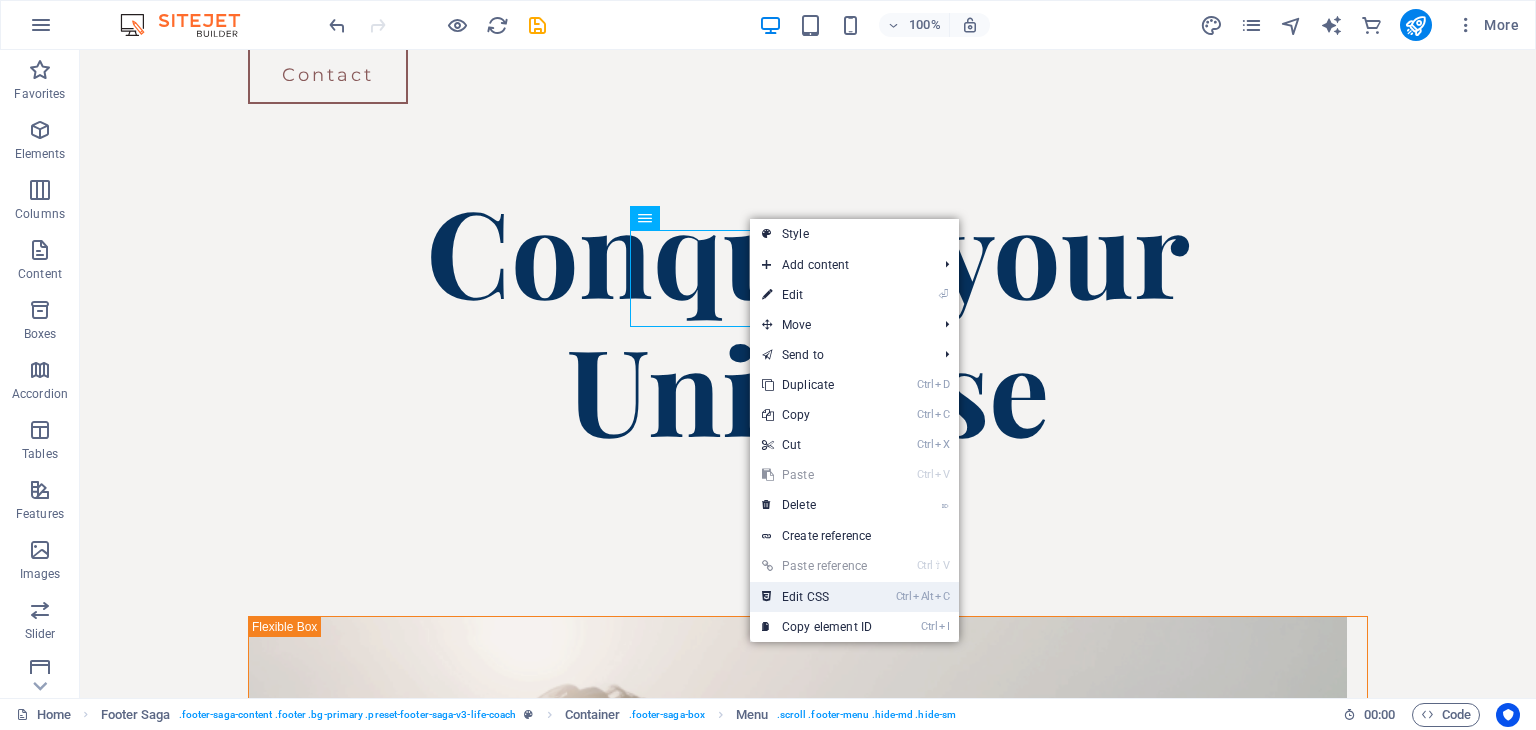 click on "Ctrl" at bounding box center (904, 596) 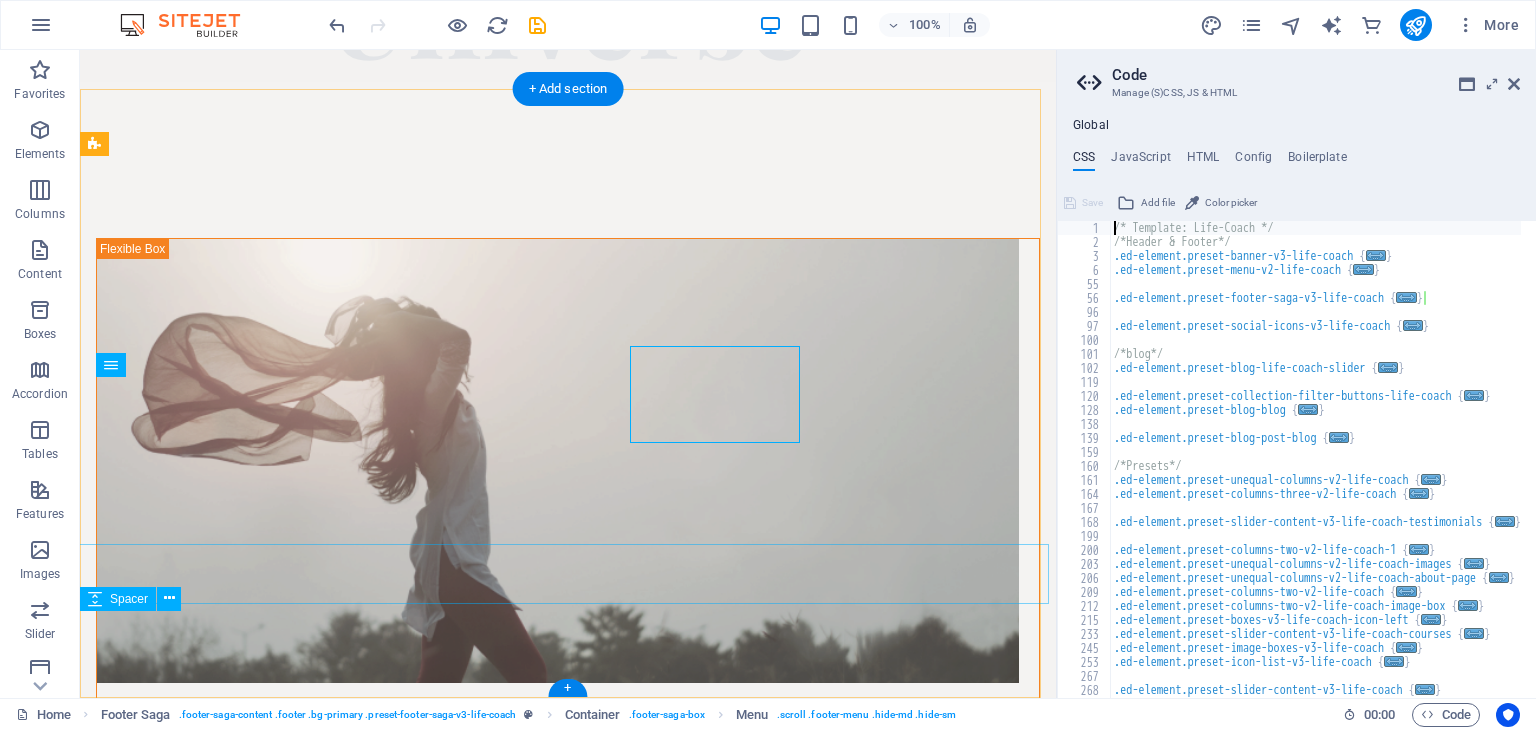 type on "ul {" 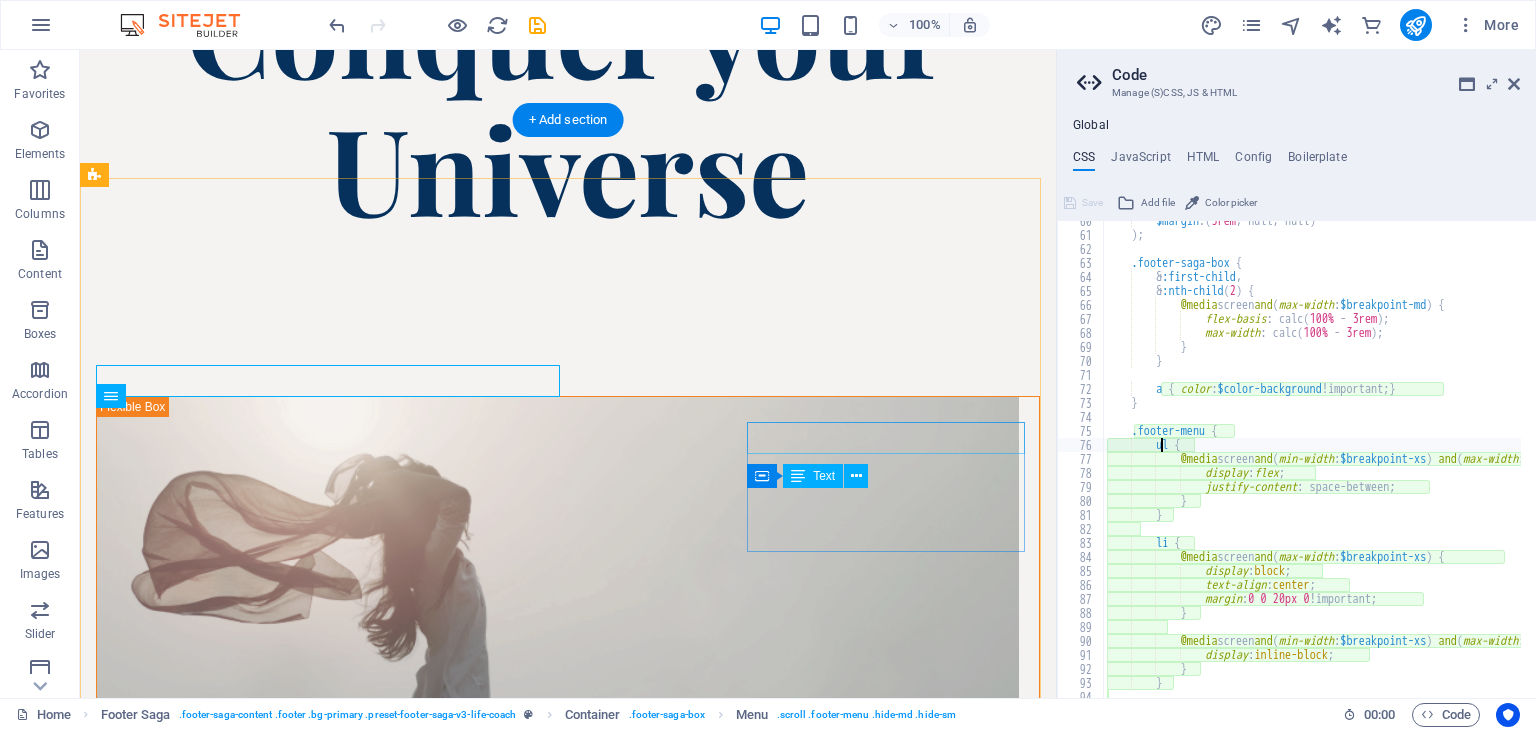 scroll, scrollTop: 132, scrollLeft: 0, axis: vertical 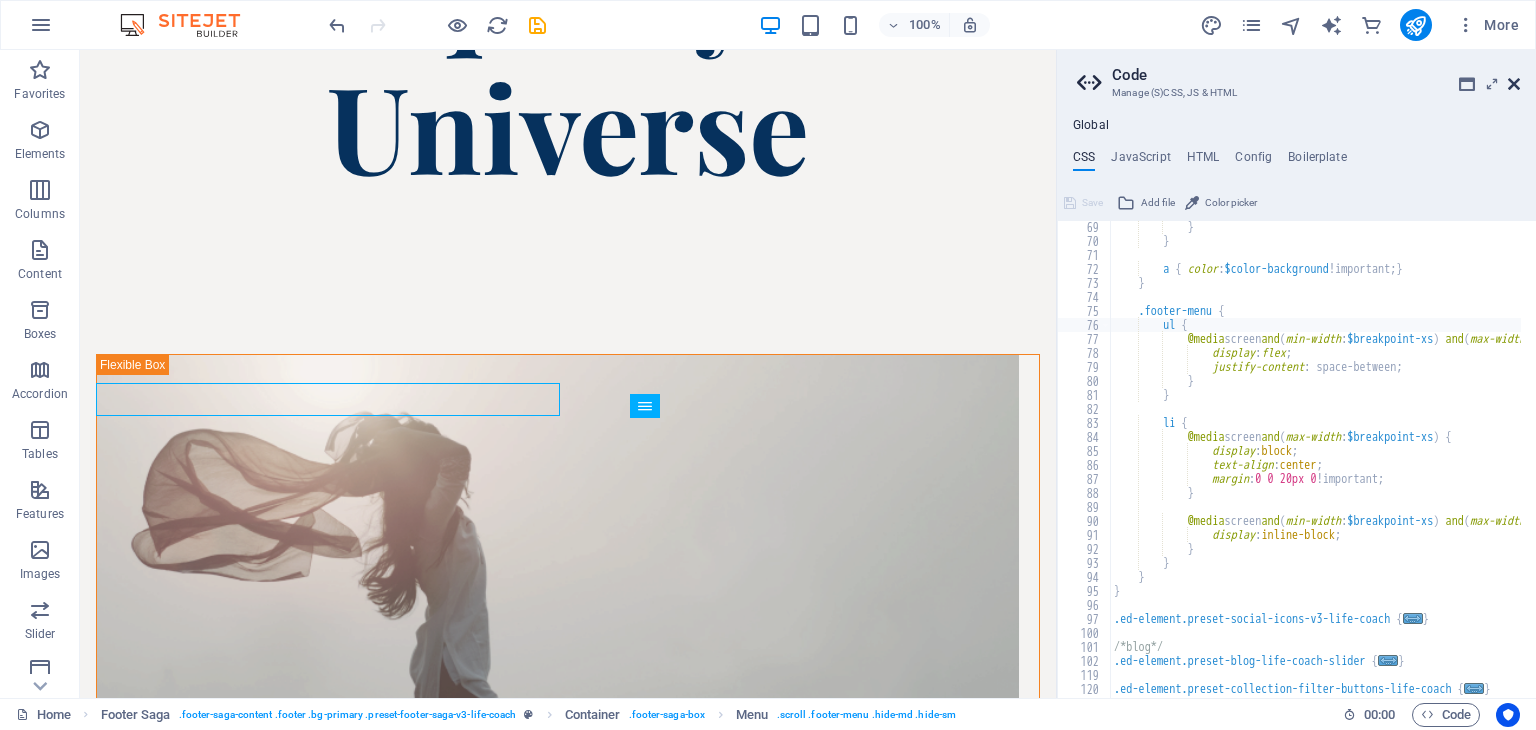 click at bounding box center (1514, 84) 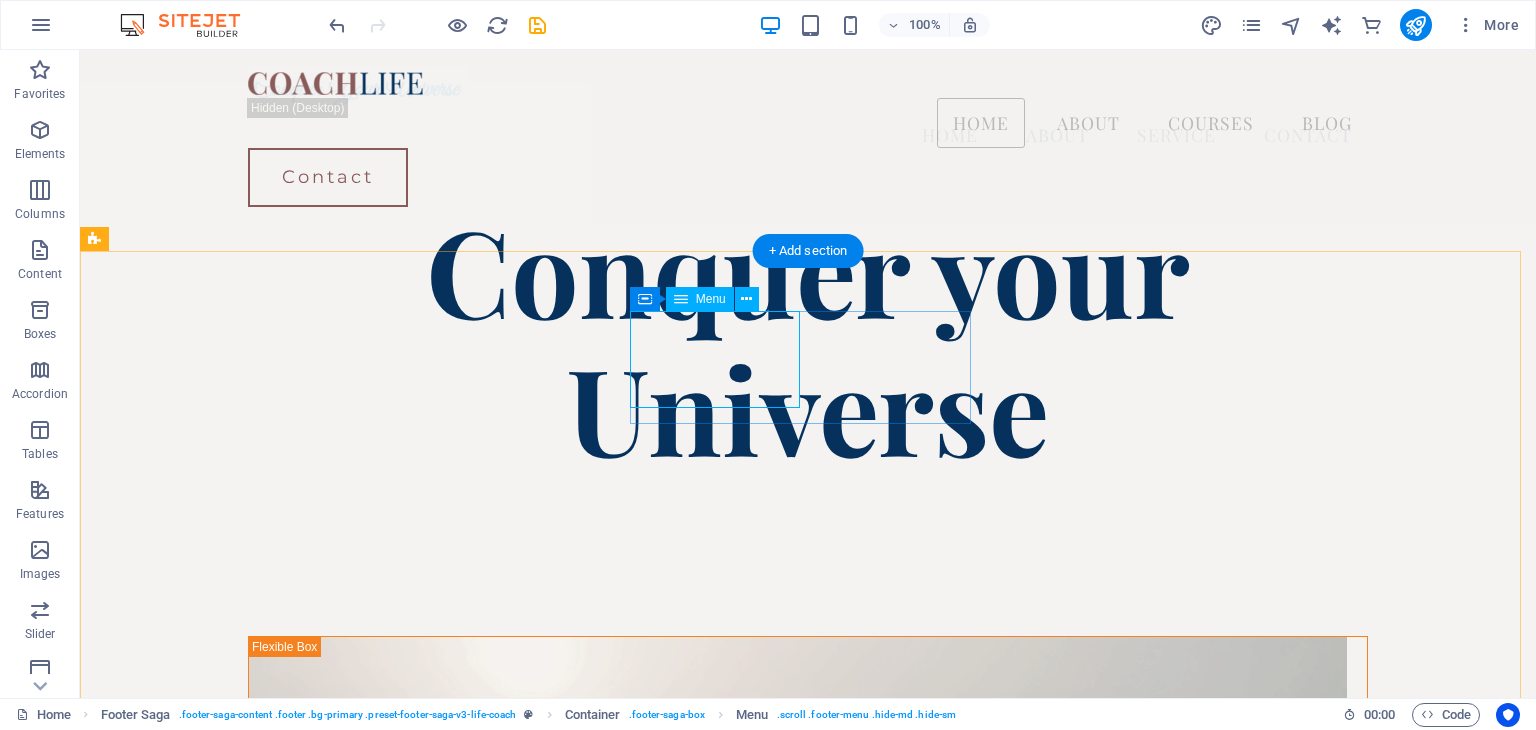 scroll, scrollTop: 4299, scrollLeft: 0, axis: vertical 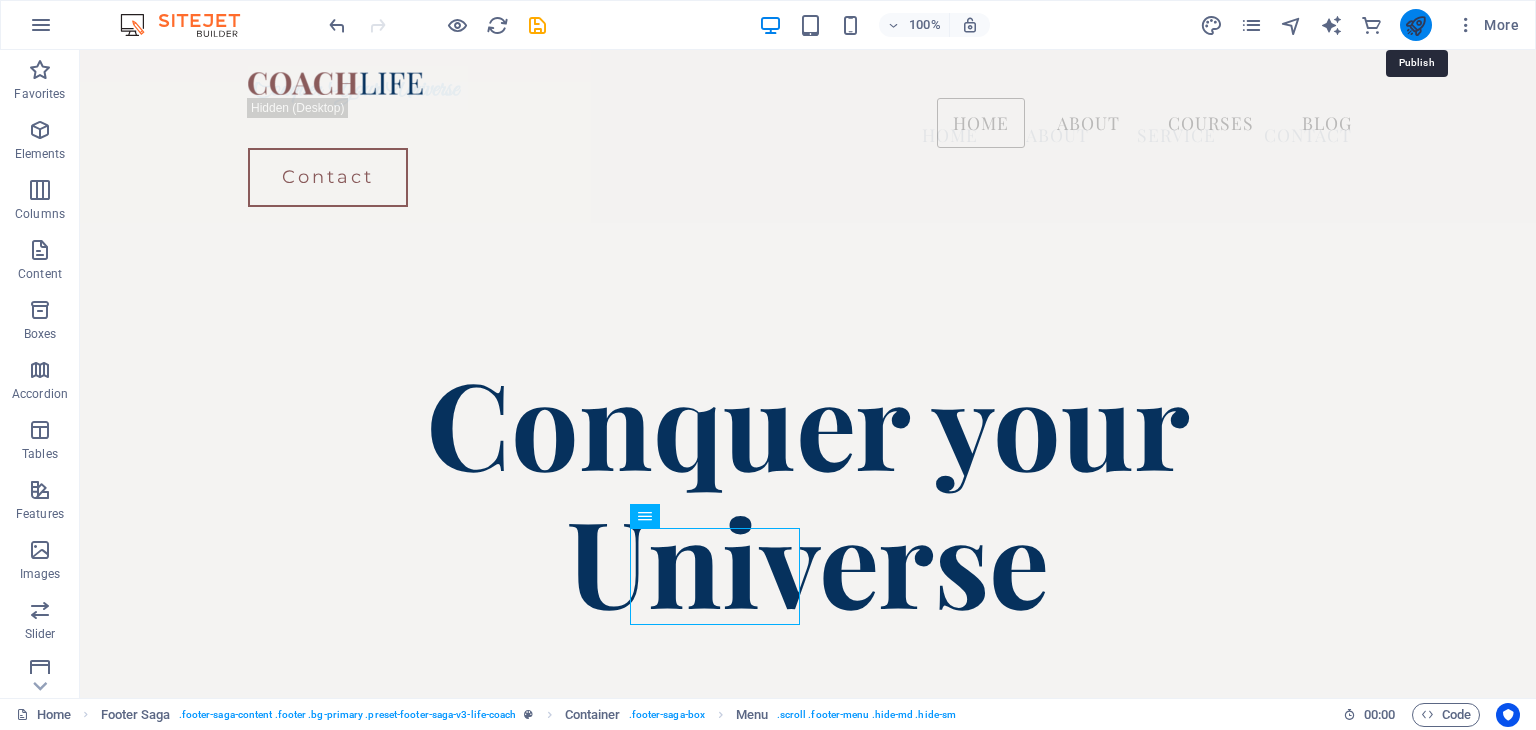 click at bounding box center [1415, 25] 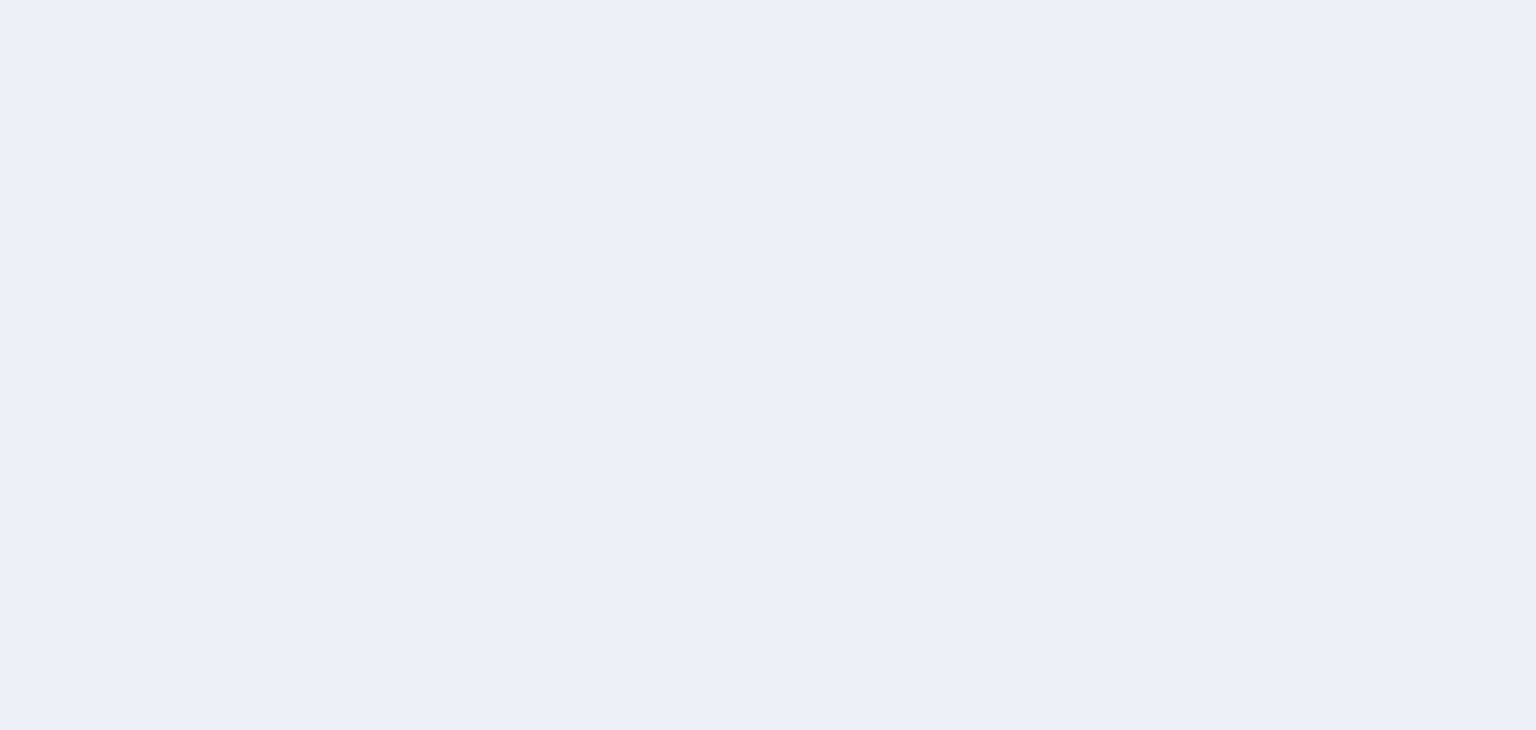 scroll, scrollTop: 0, scrollLeft: 0, axis: both 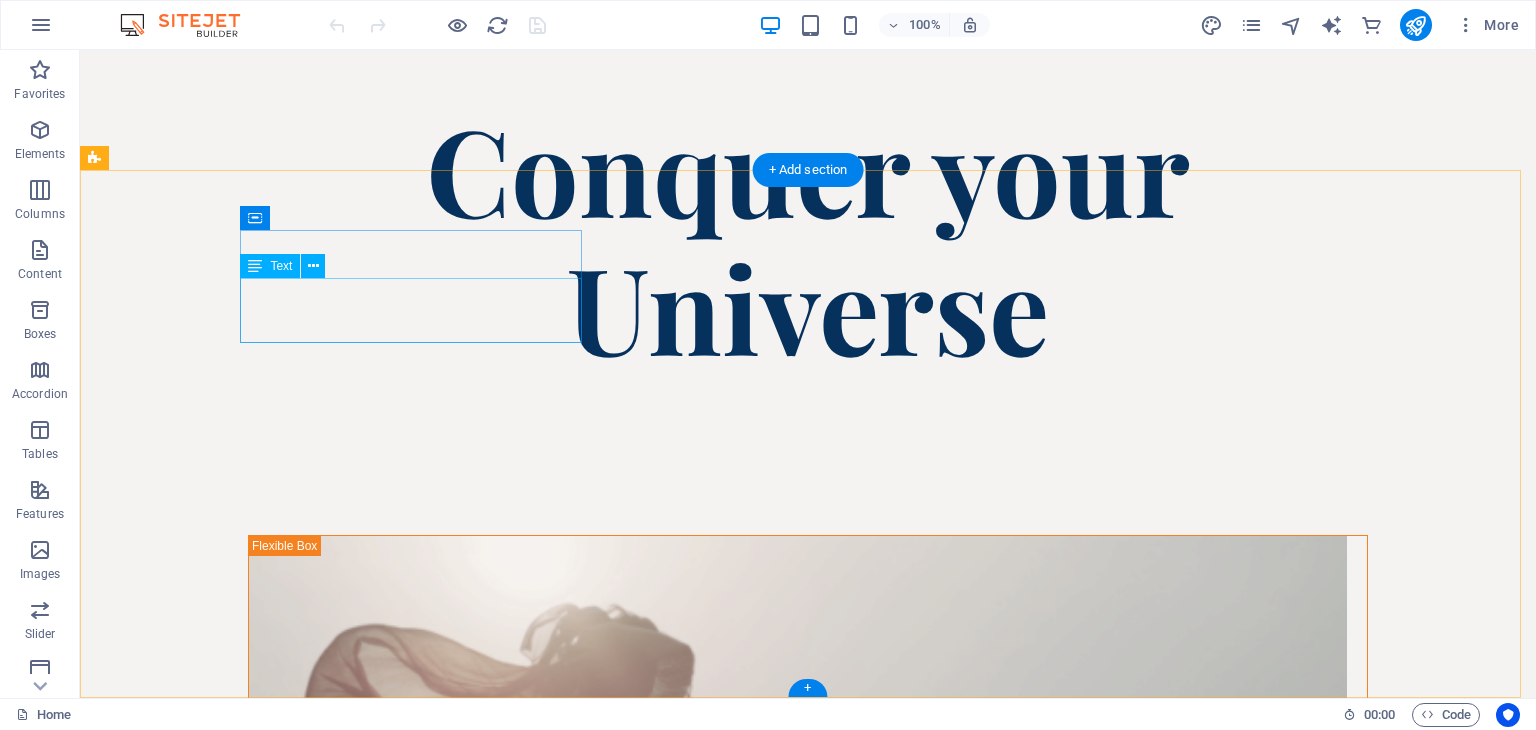click on "Phone:  +1-123-456-7890 Email:  rameez.pro@gmail.com" at bounding box center (266, 8981) 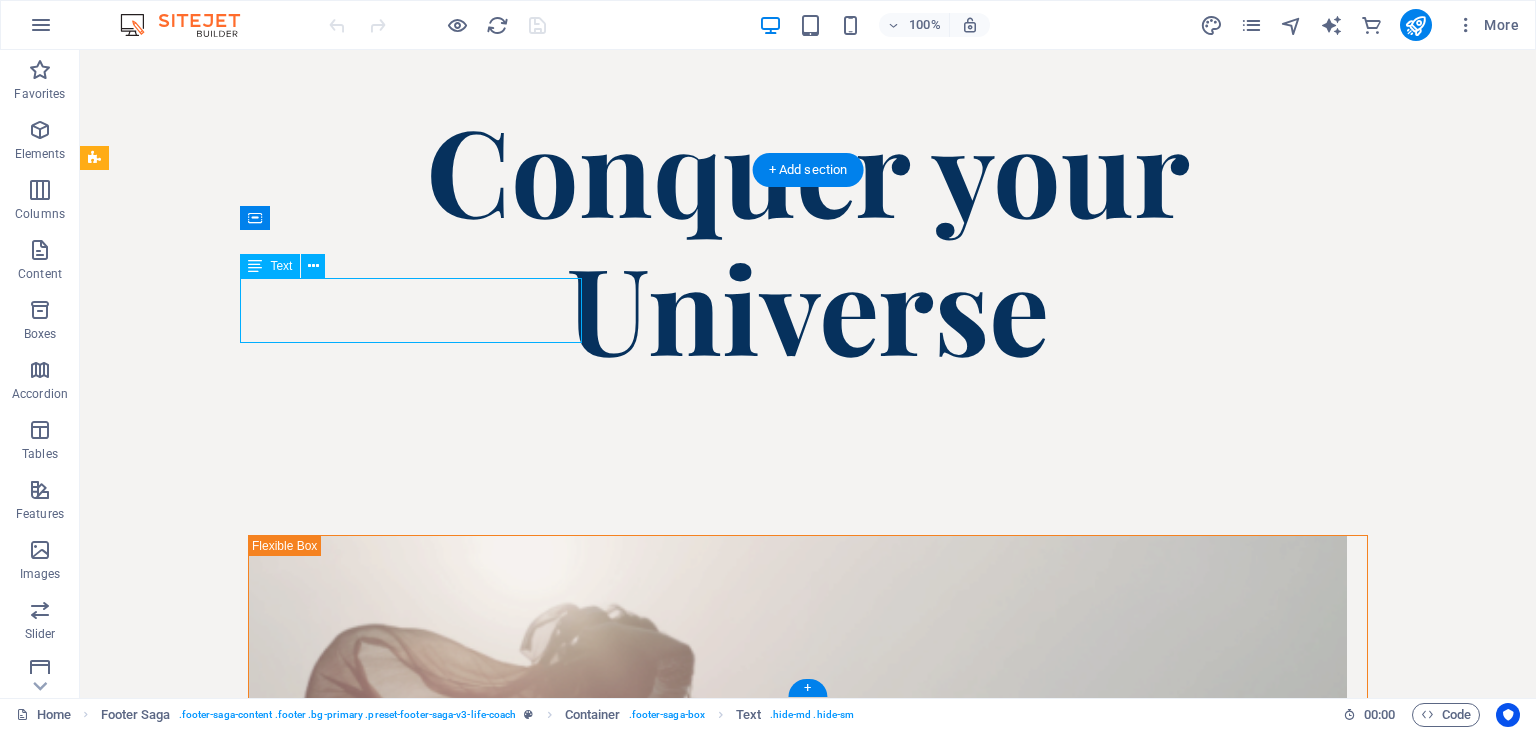 click on "Phone:  +1-123-456-7890 Email:  rameez.pro@gmail.com" at bounding box center [266, 8981] 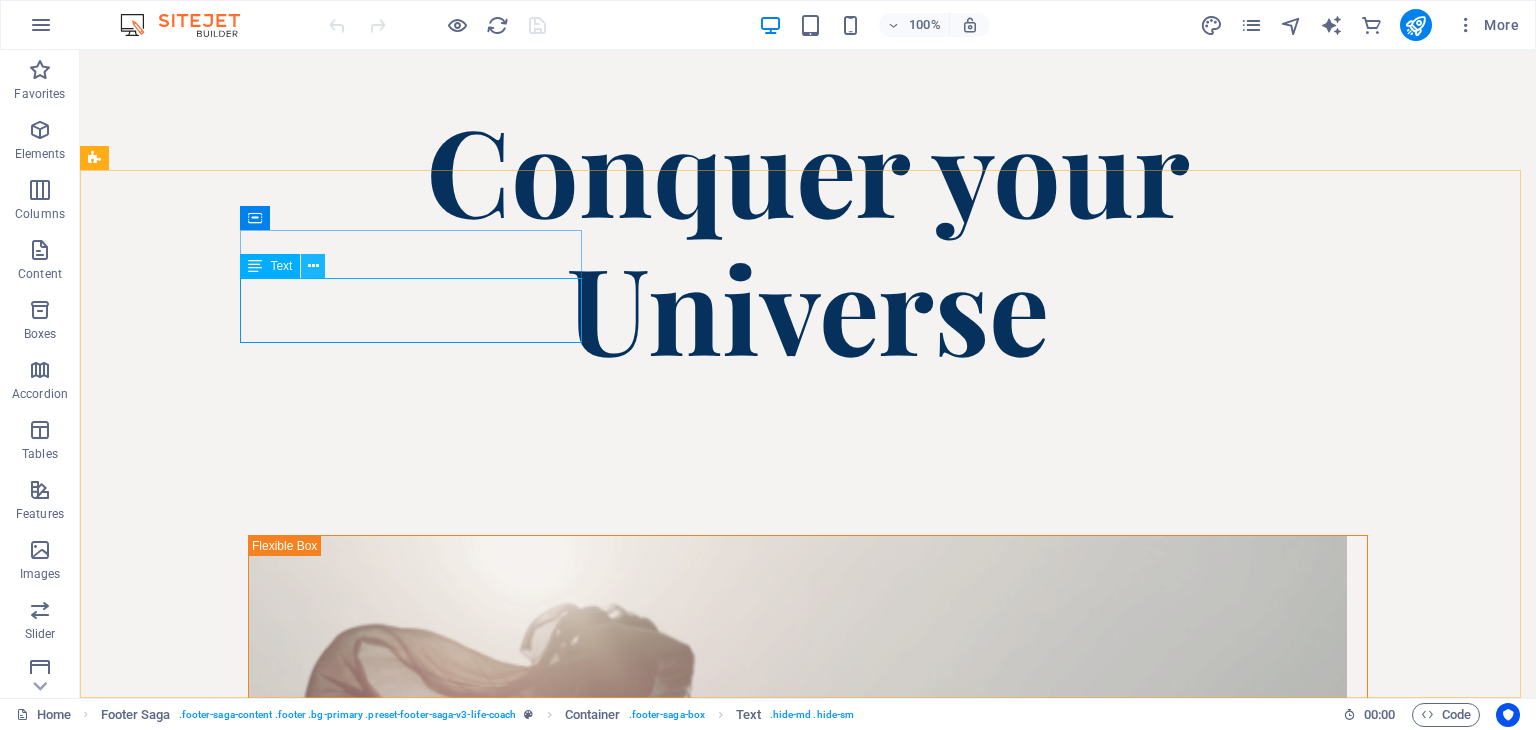 click at bounding box center [313, 266] 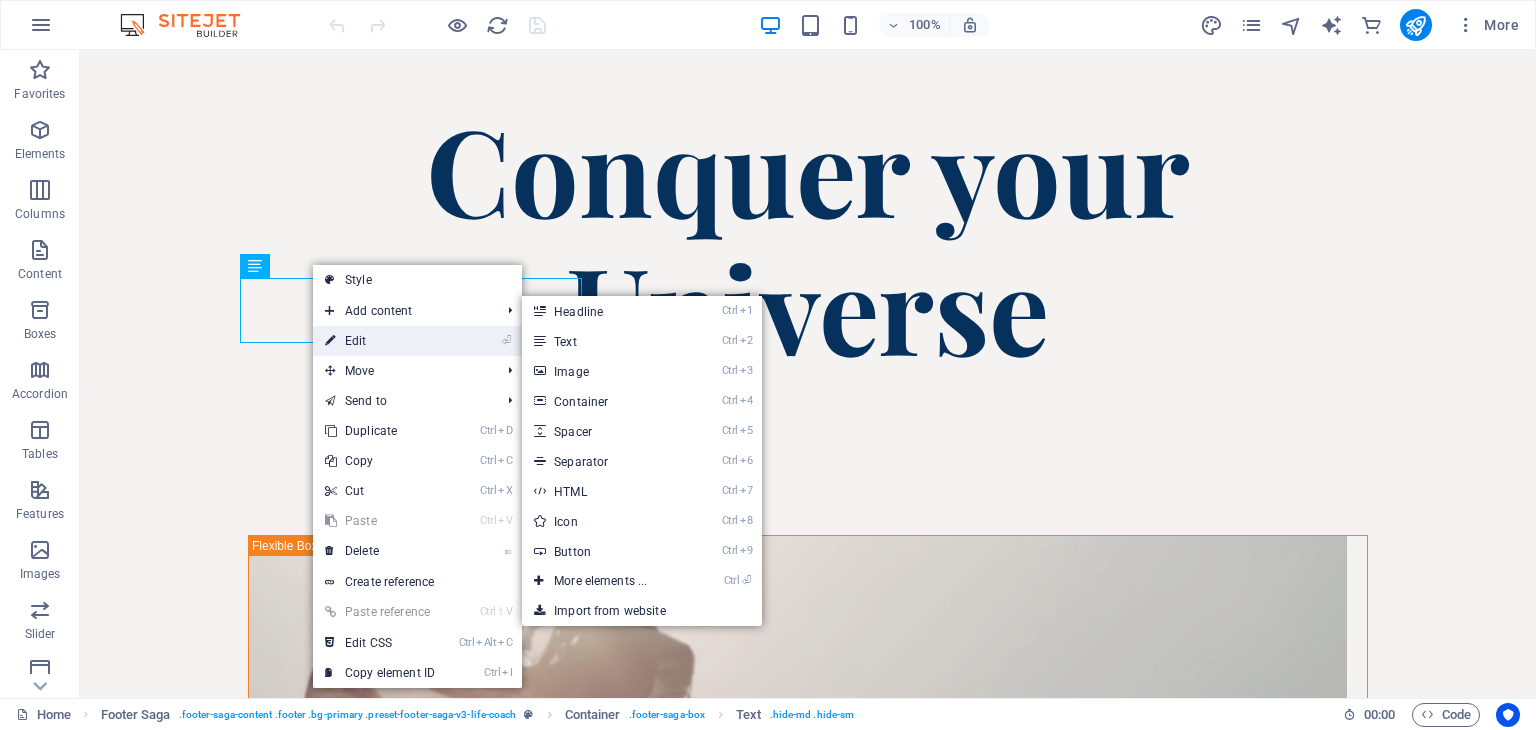 click on "⏎  Edit" at bounding box center [380, 341] 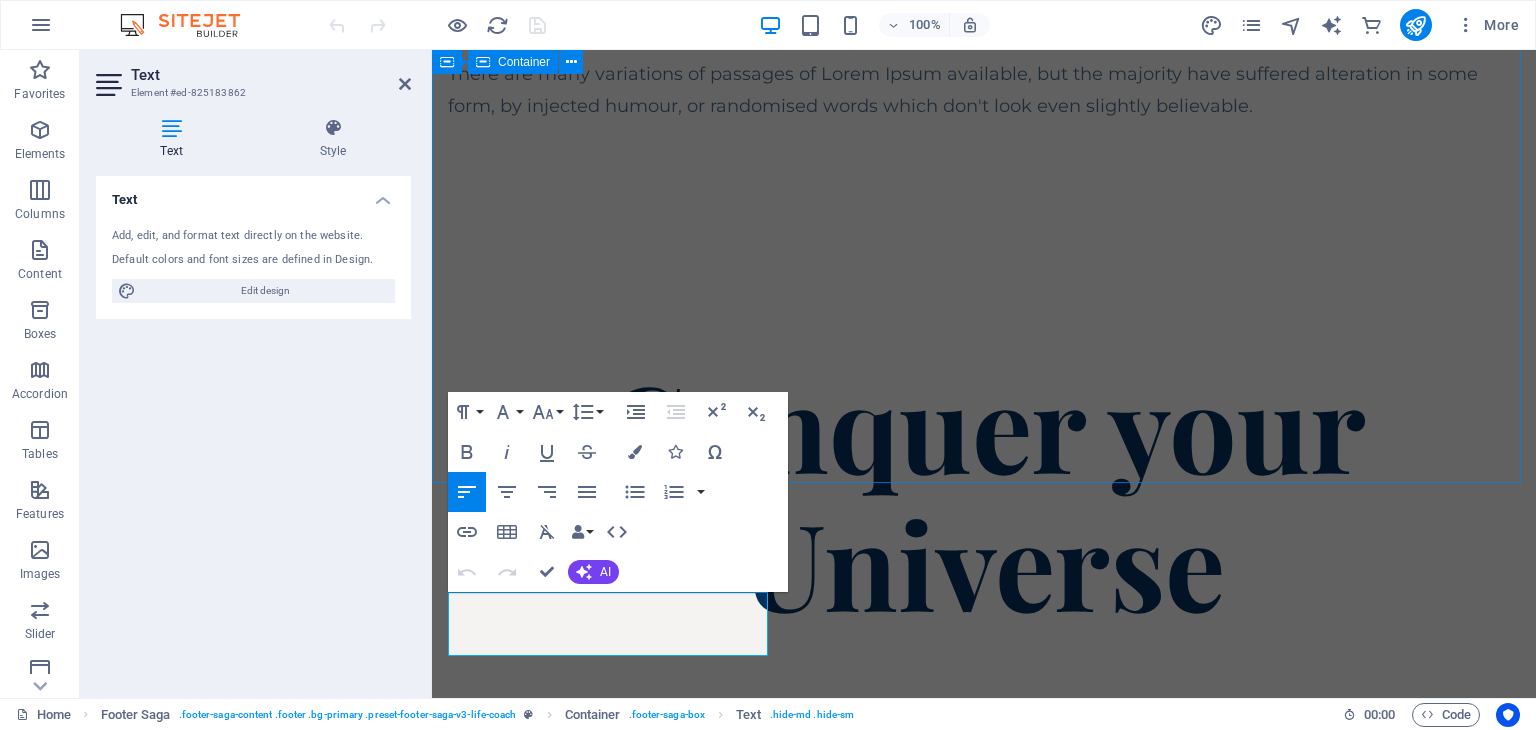 scroll, scrollTop: 4107, scrollLeft: 0, axis: vertical 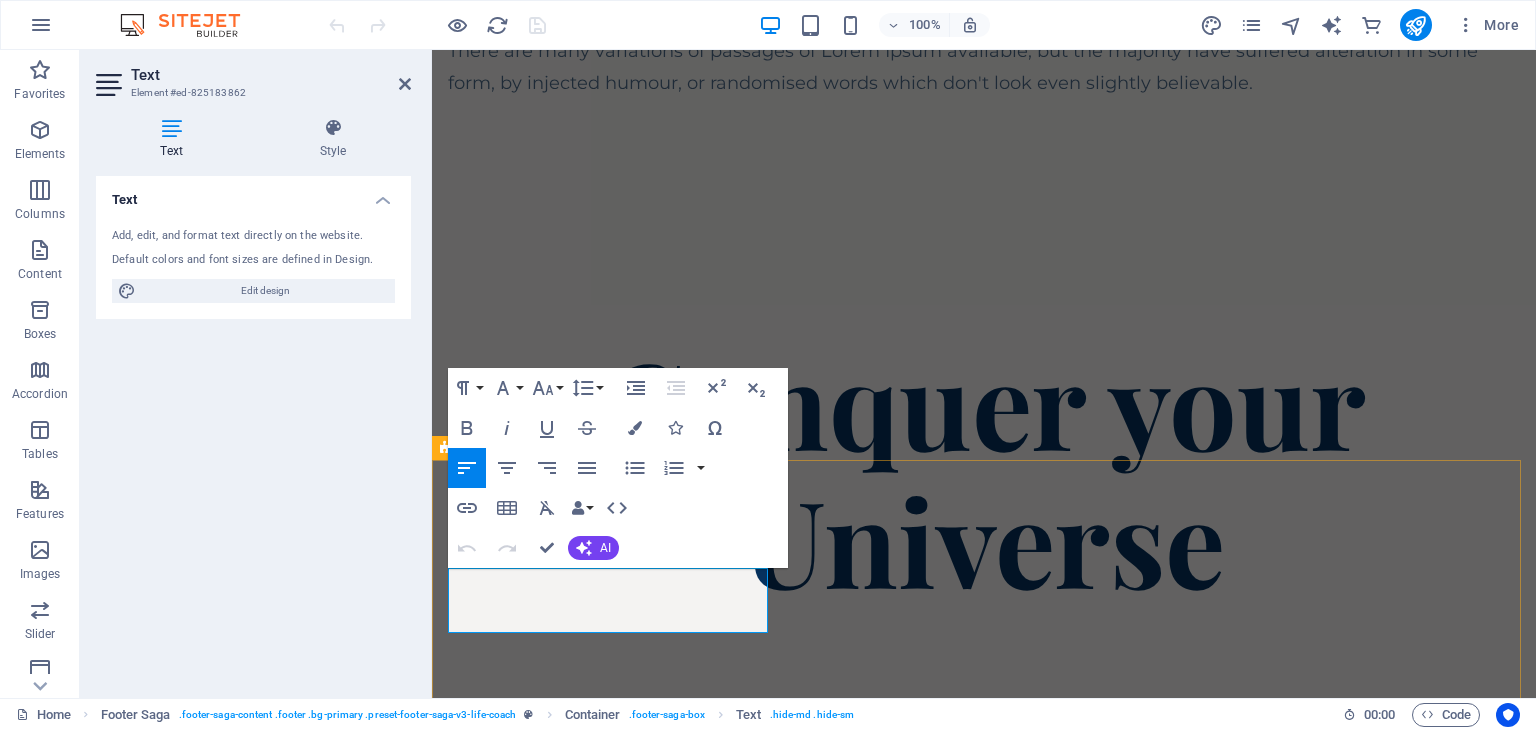 click on "+1-123-456-7890" 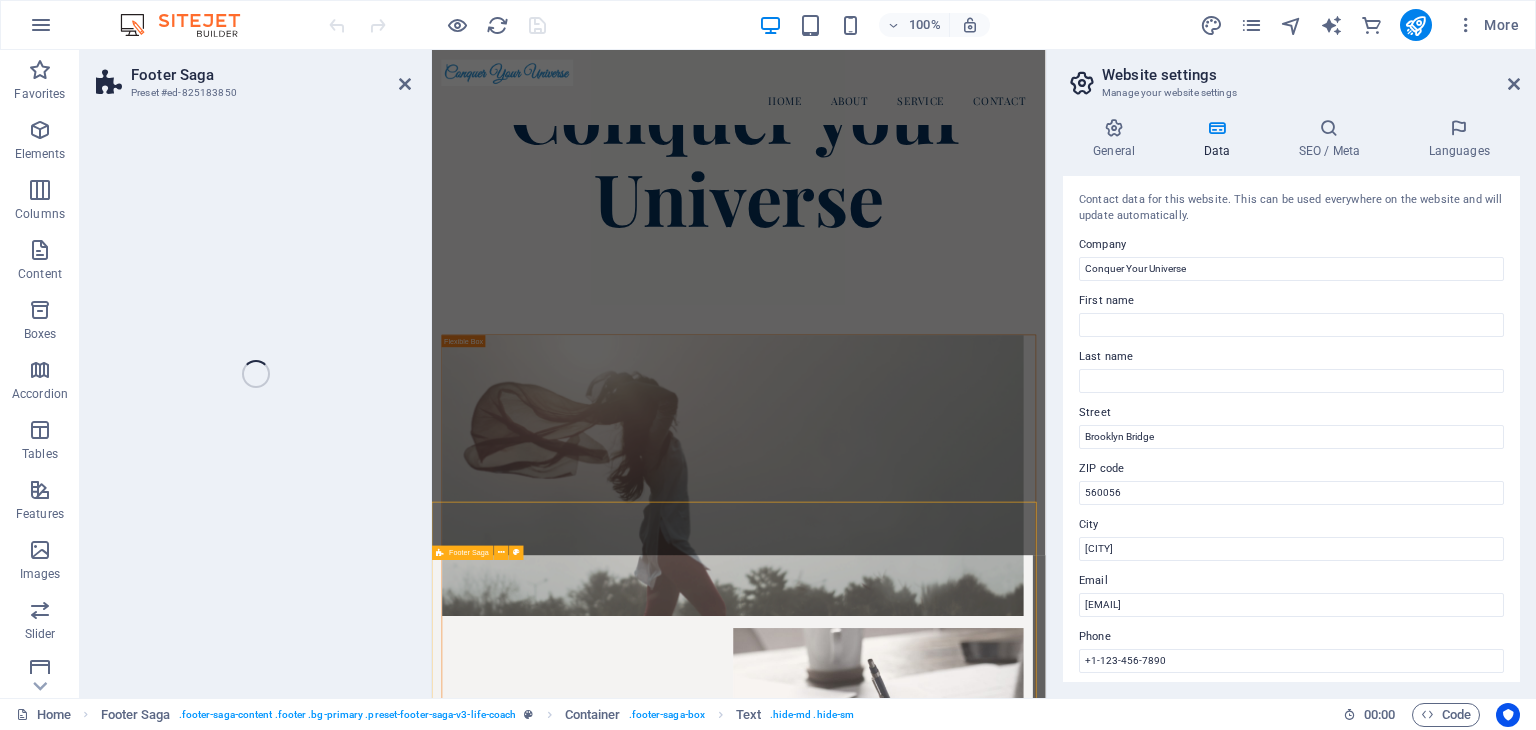 scroll, scrollTop: 3740, scrollLeft: 0, axis: vertical 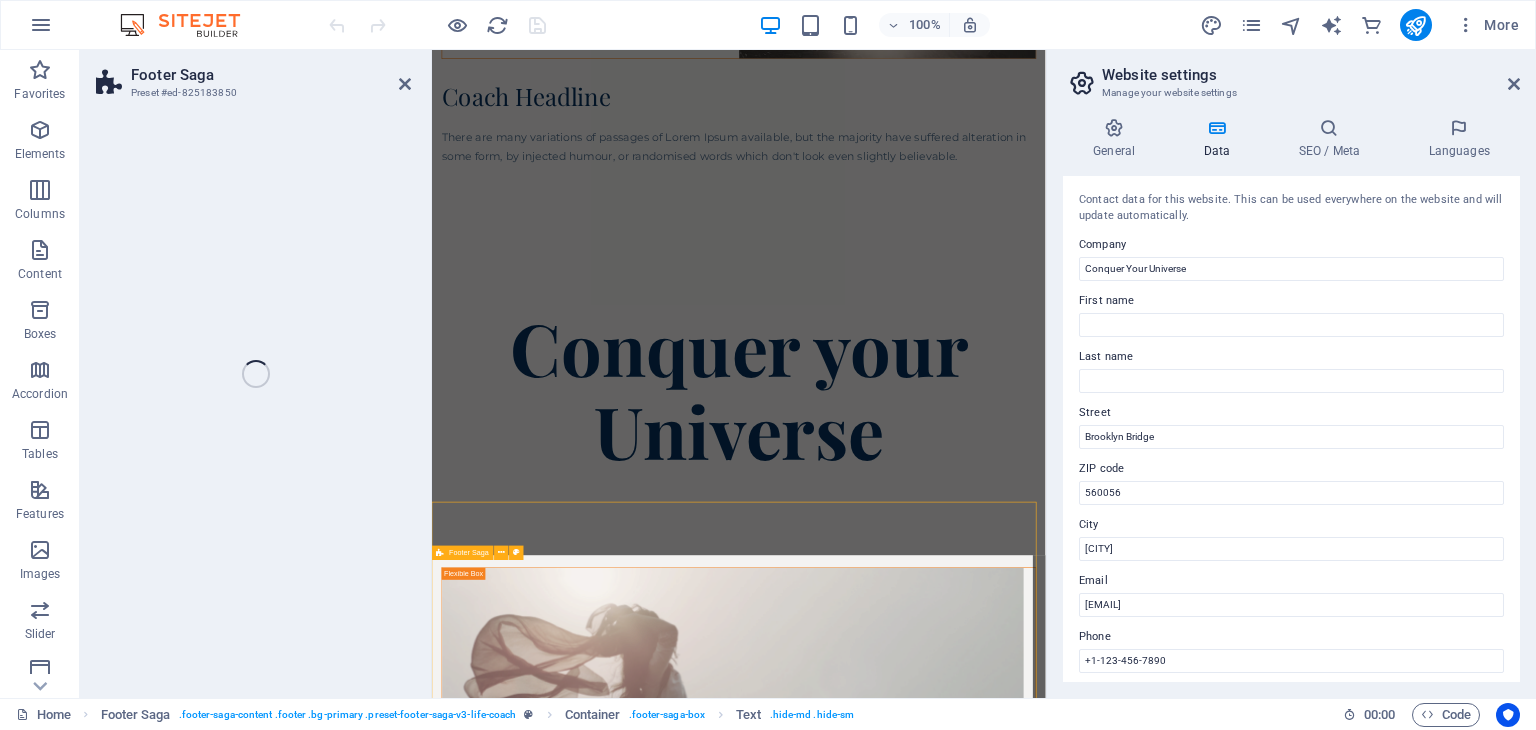 select on "footer" 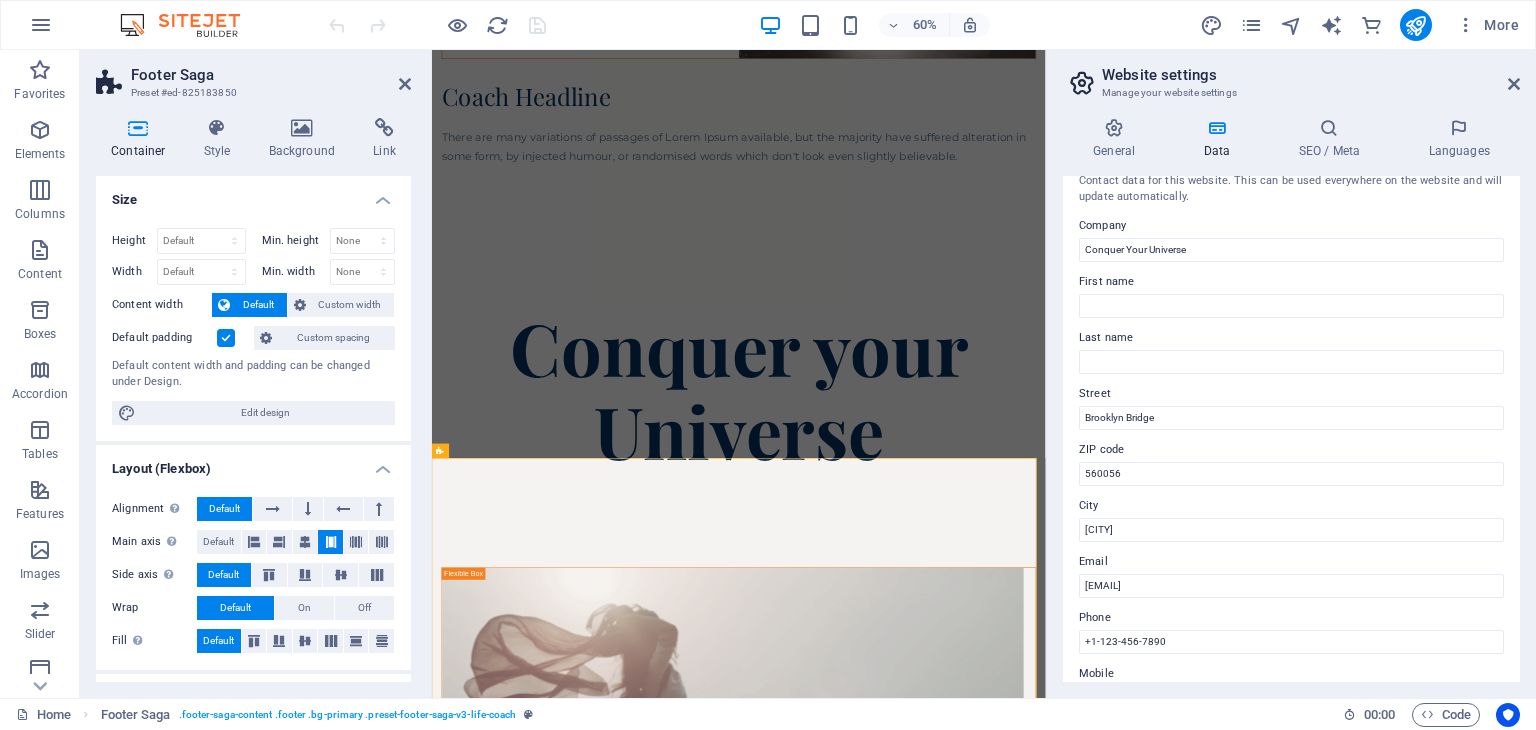 scroll, scrollTop: 0, scrollLeft: 0, axis: both 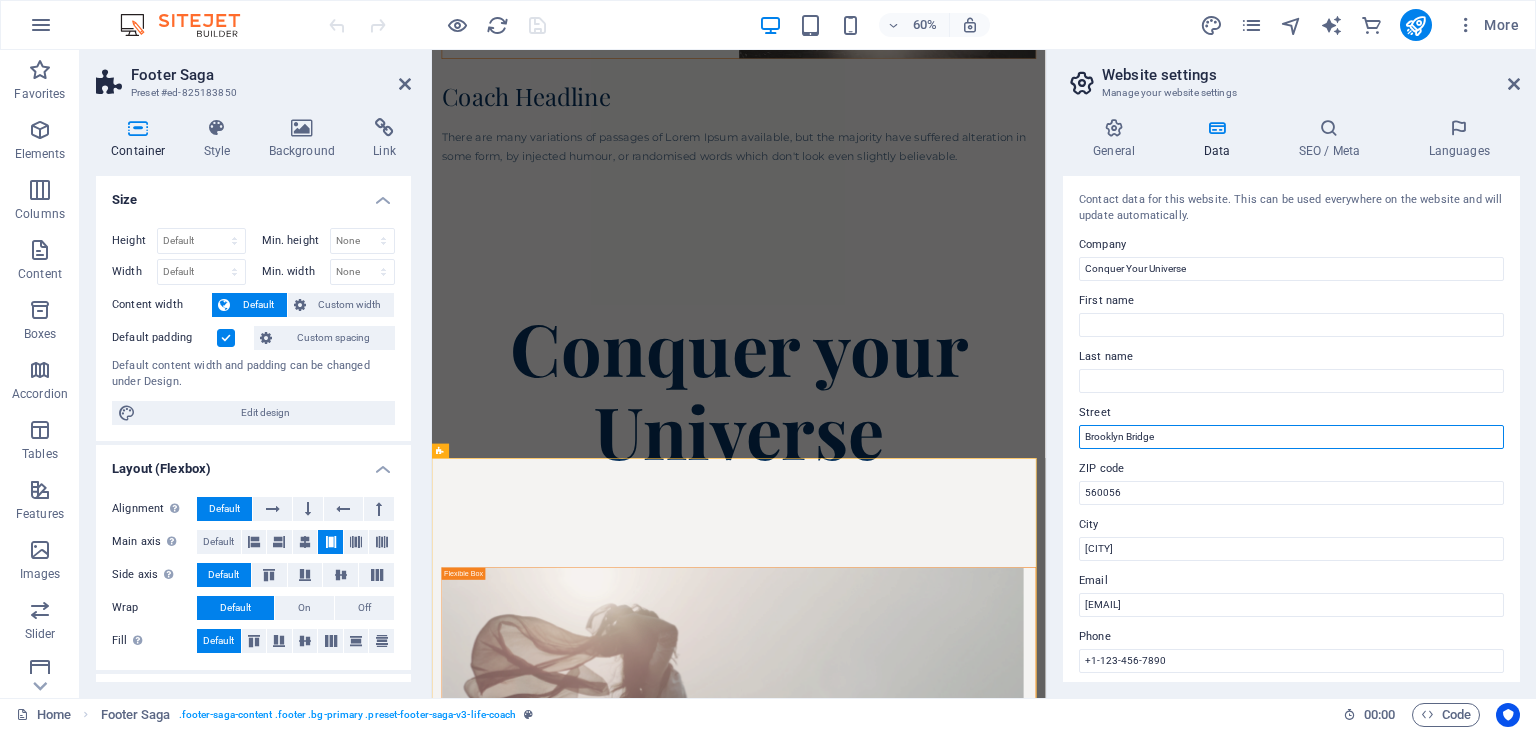 drag, startPoint x: 1603, startPoint y: 487, endPoint x: 1314, endPoint y: 694, distance: 355.4856 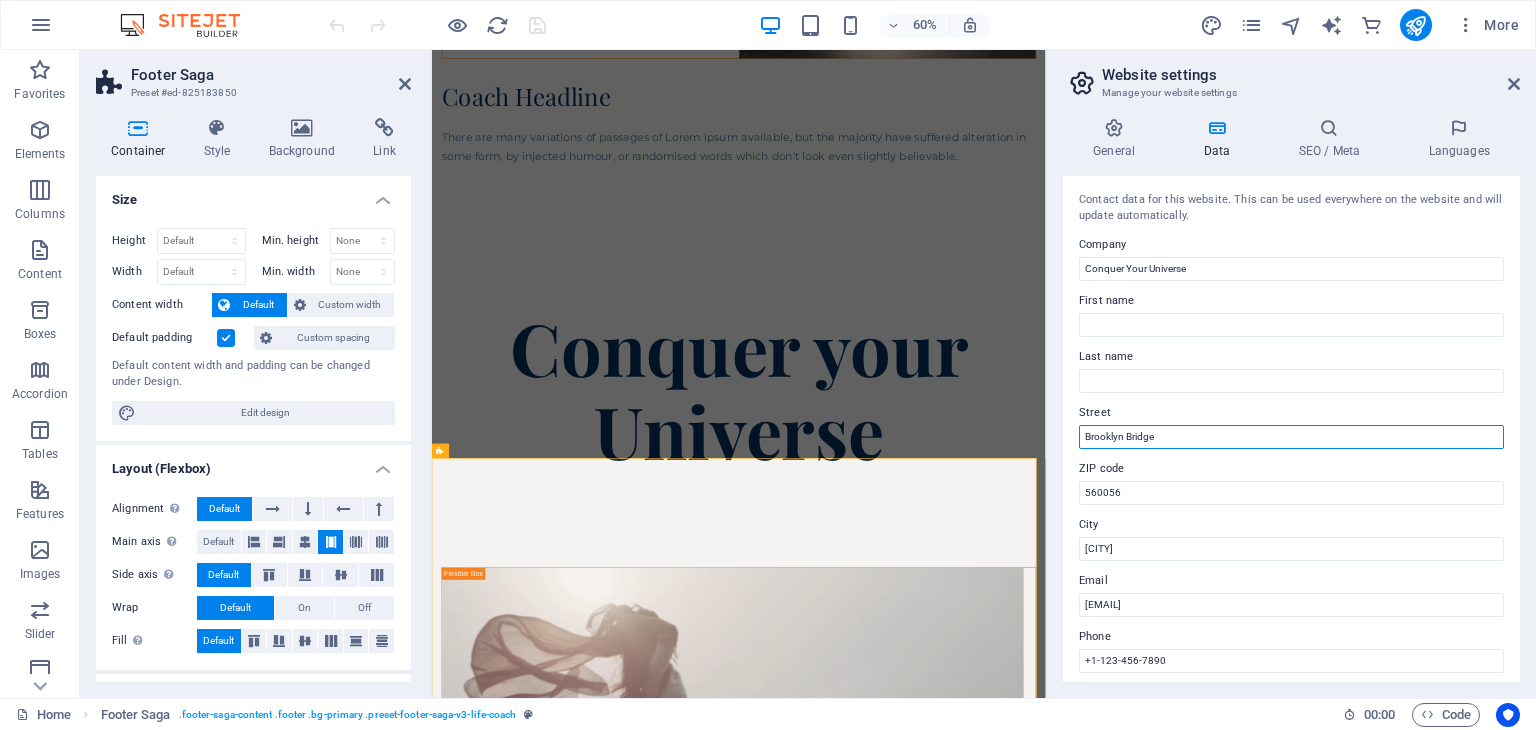 drag, startPoint x: 1638, startPoint y: 480, endPoint x: 1443, endPoint y: 685, distance: 282.9311 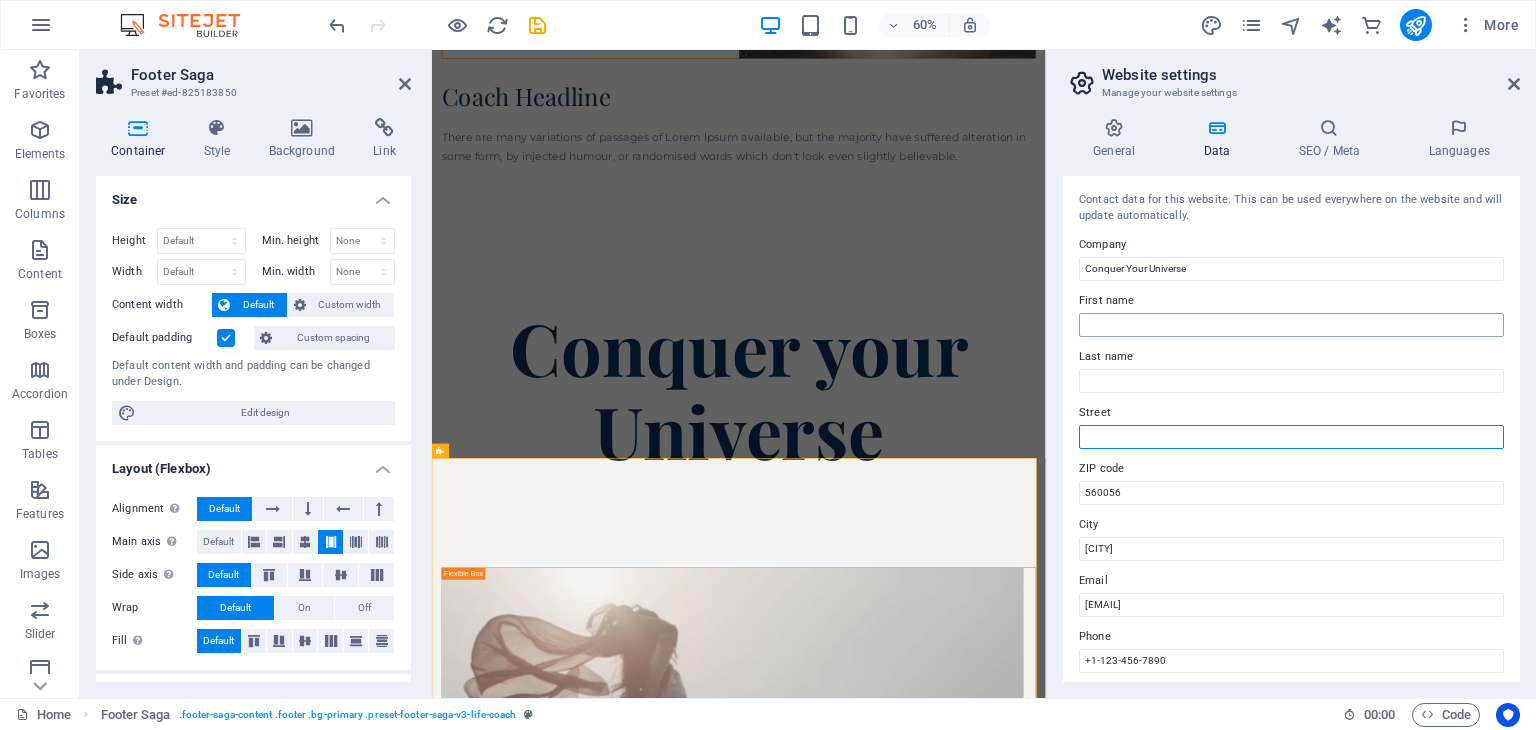 type 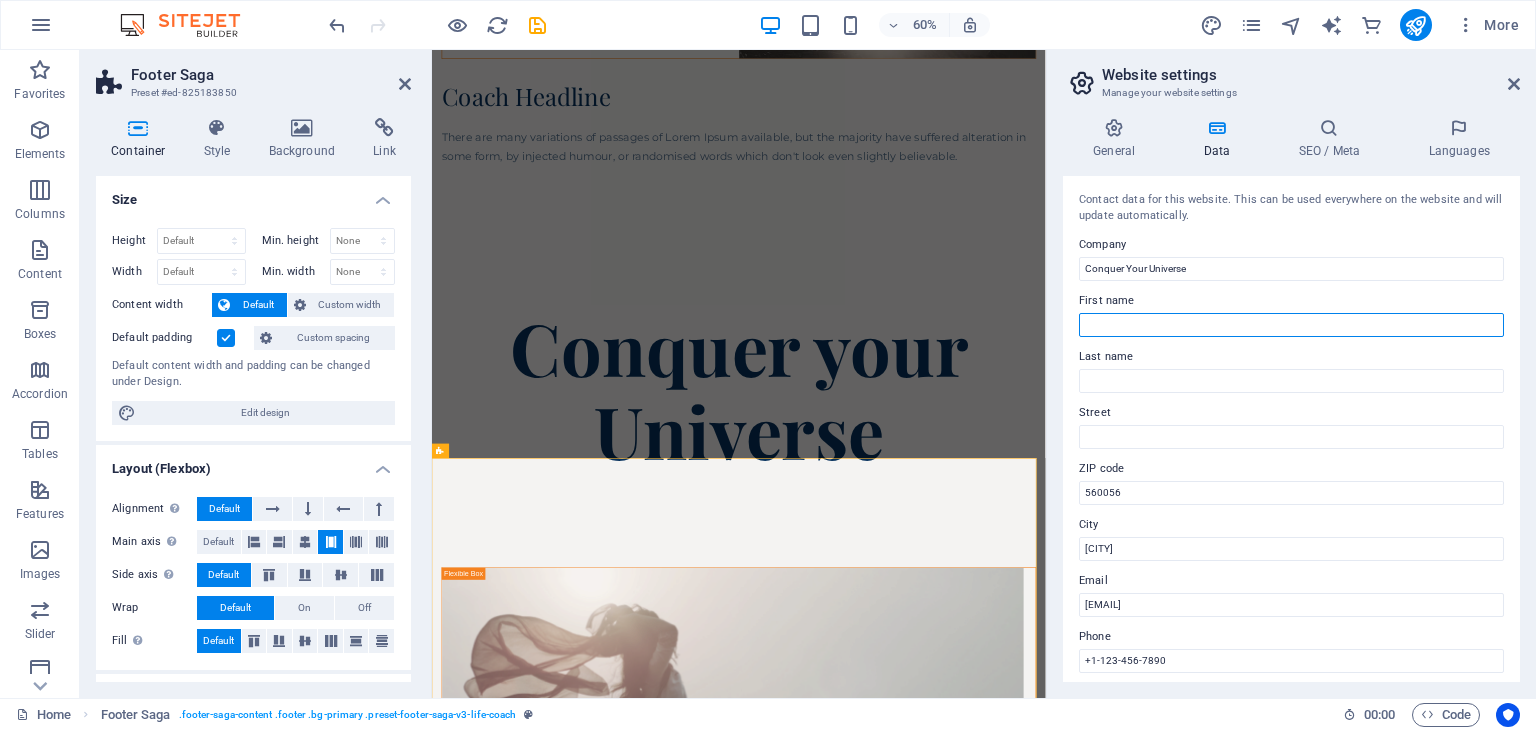 click on "First name" at bounding box center [1291, 325] 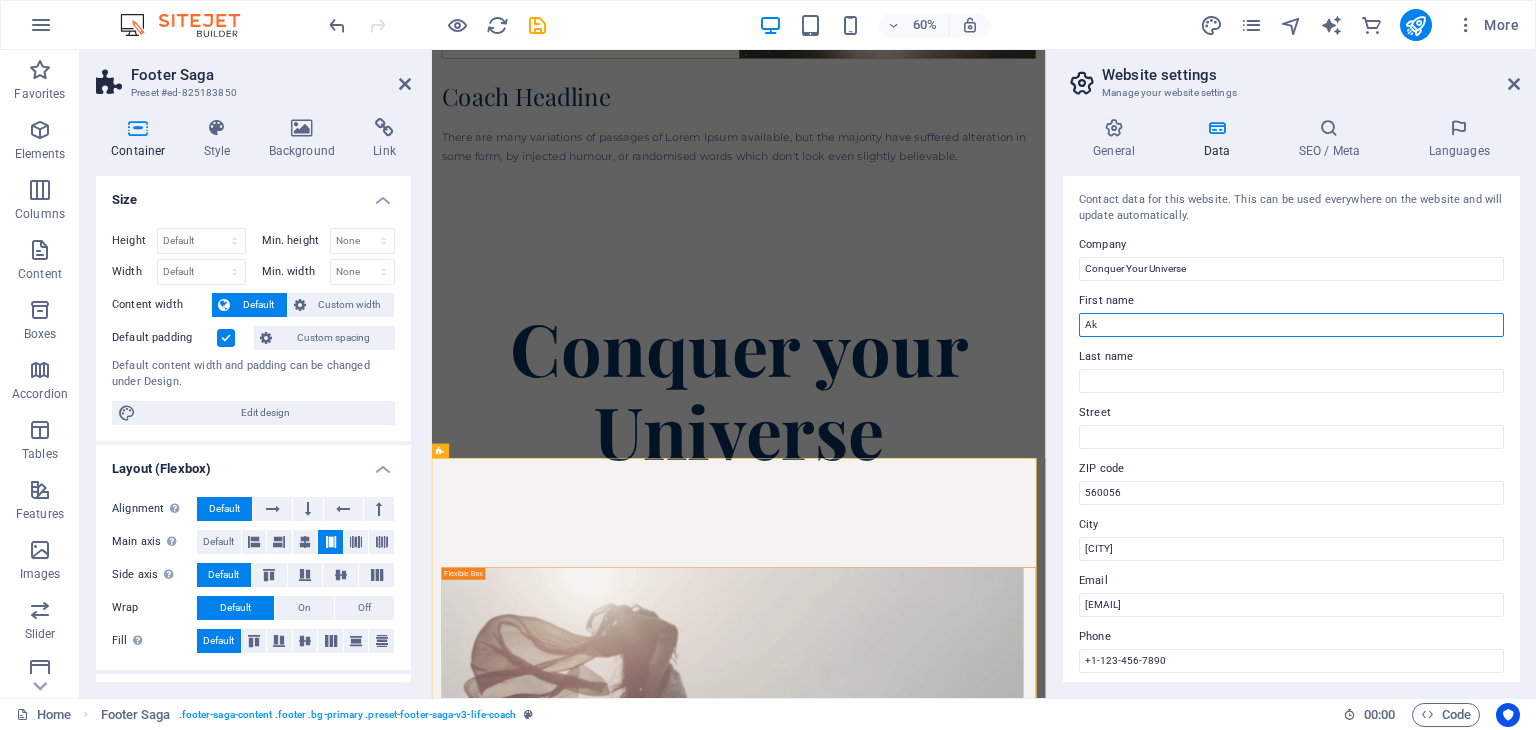 type on "A" 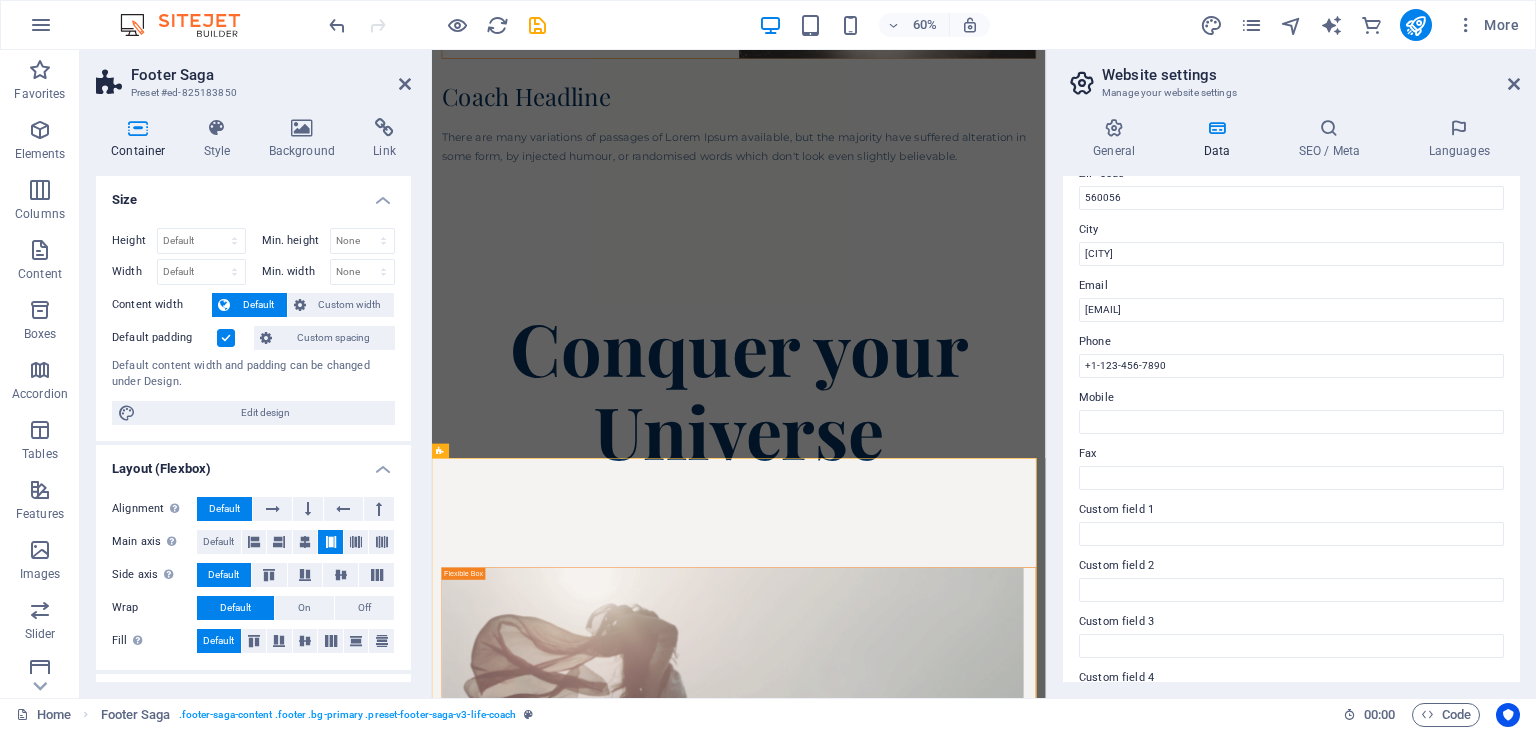 scroll, scrollTop: 300, scrollLeft: 0, axis: vertical 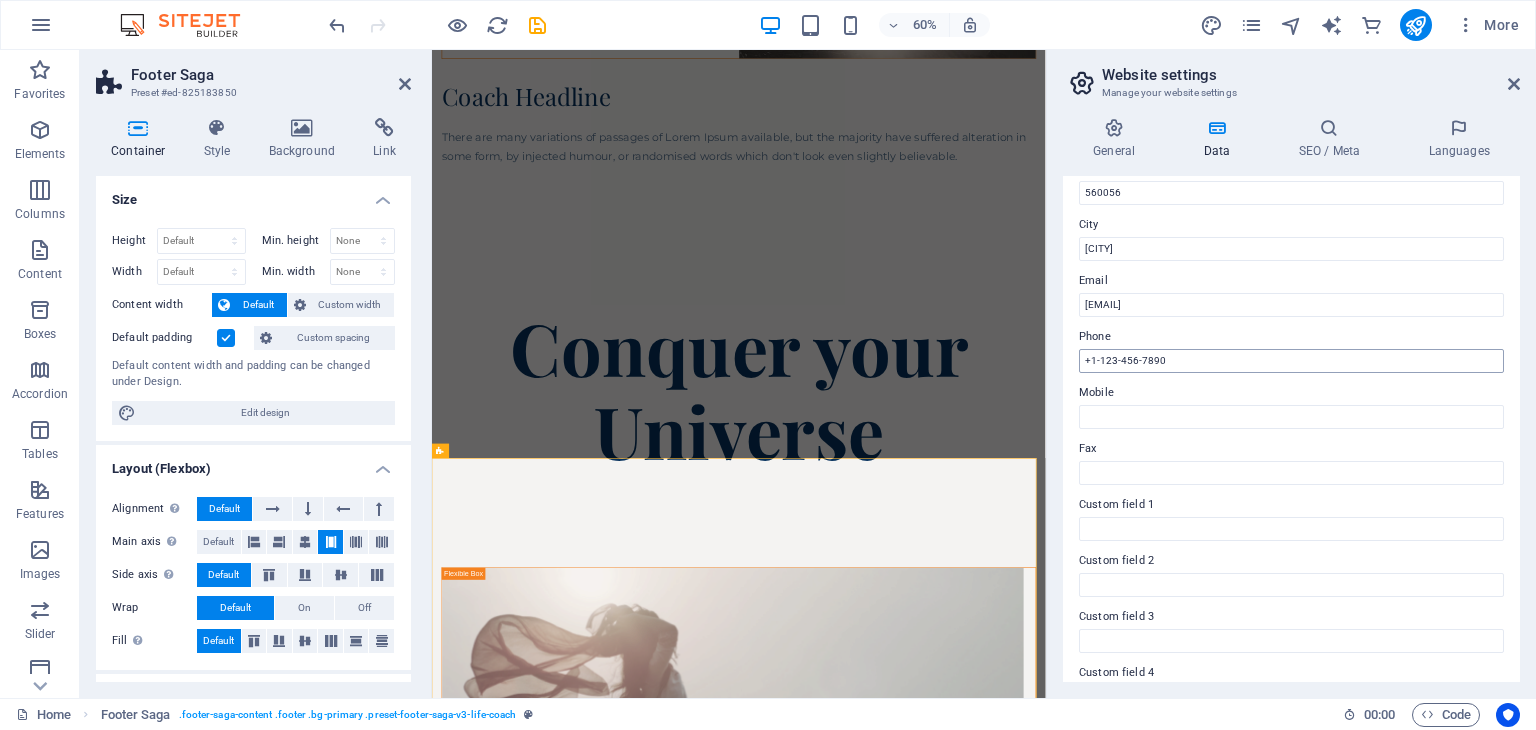type on "Rameez" 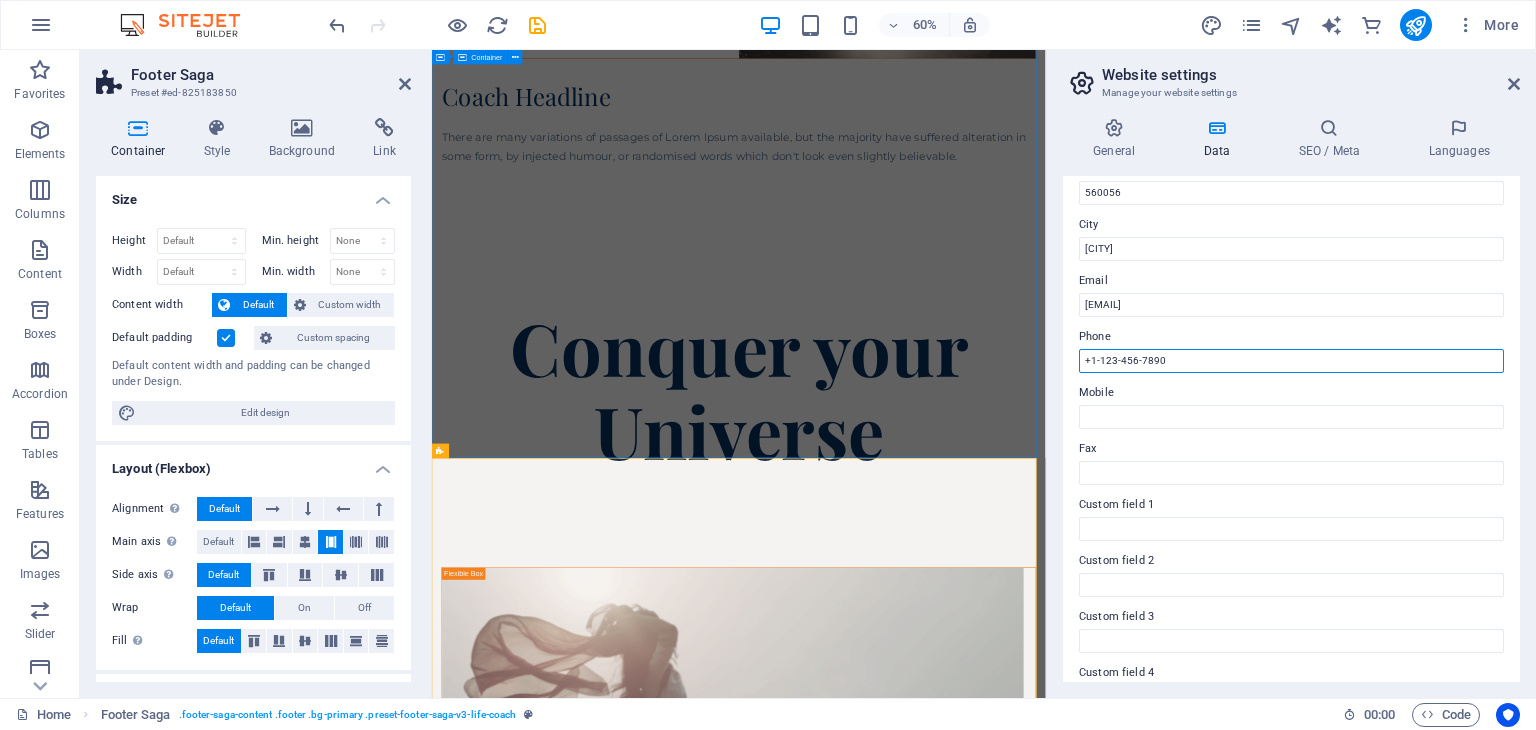 drag, startPoint x: 1613, startPoint y: 413, endPoint x: 1427, endPoint y: 580, distance: 249.97 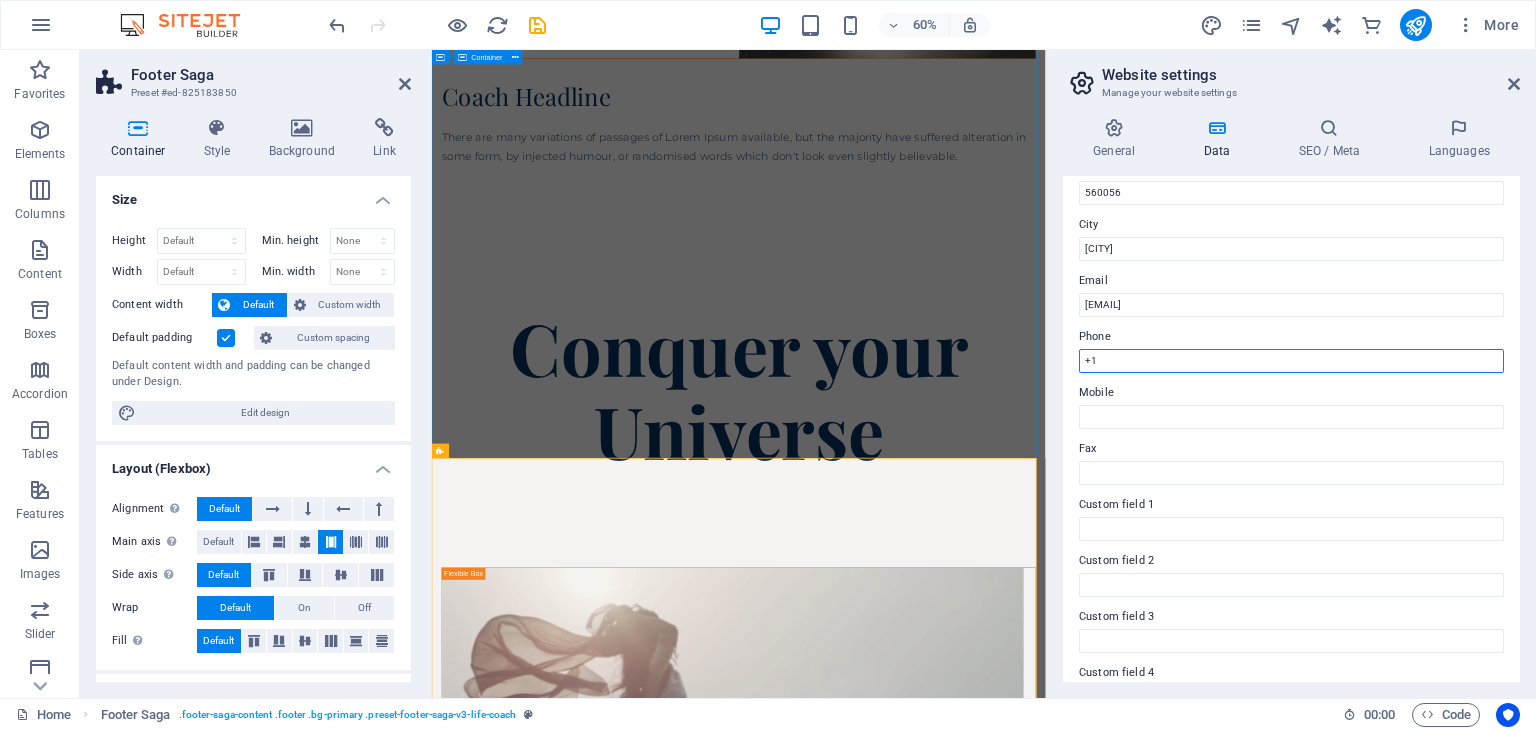 type on "+" 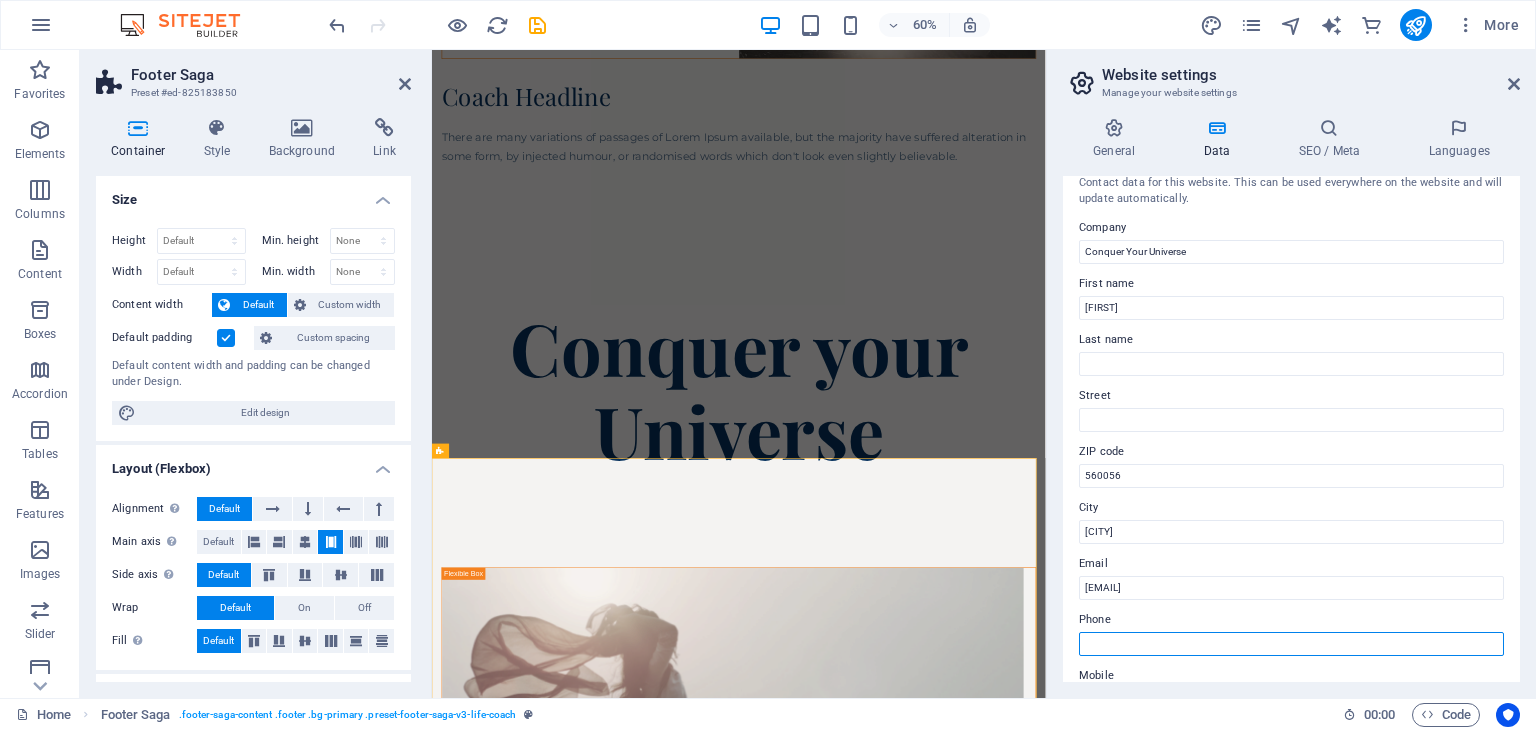 scroll, scrollTop: 0, scrollLeft: 0, axis: both 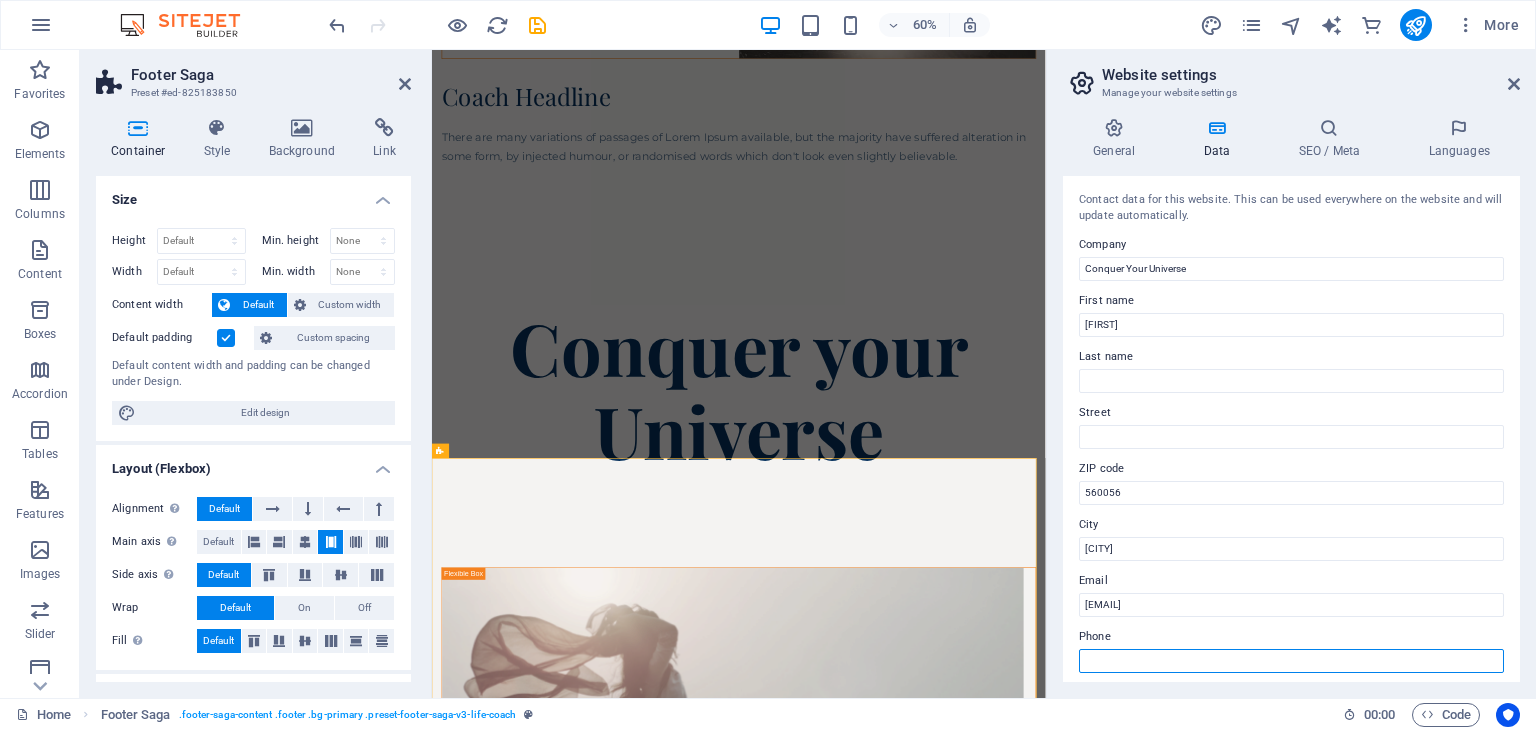 type 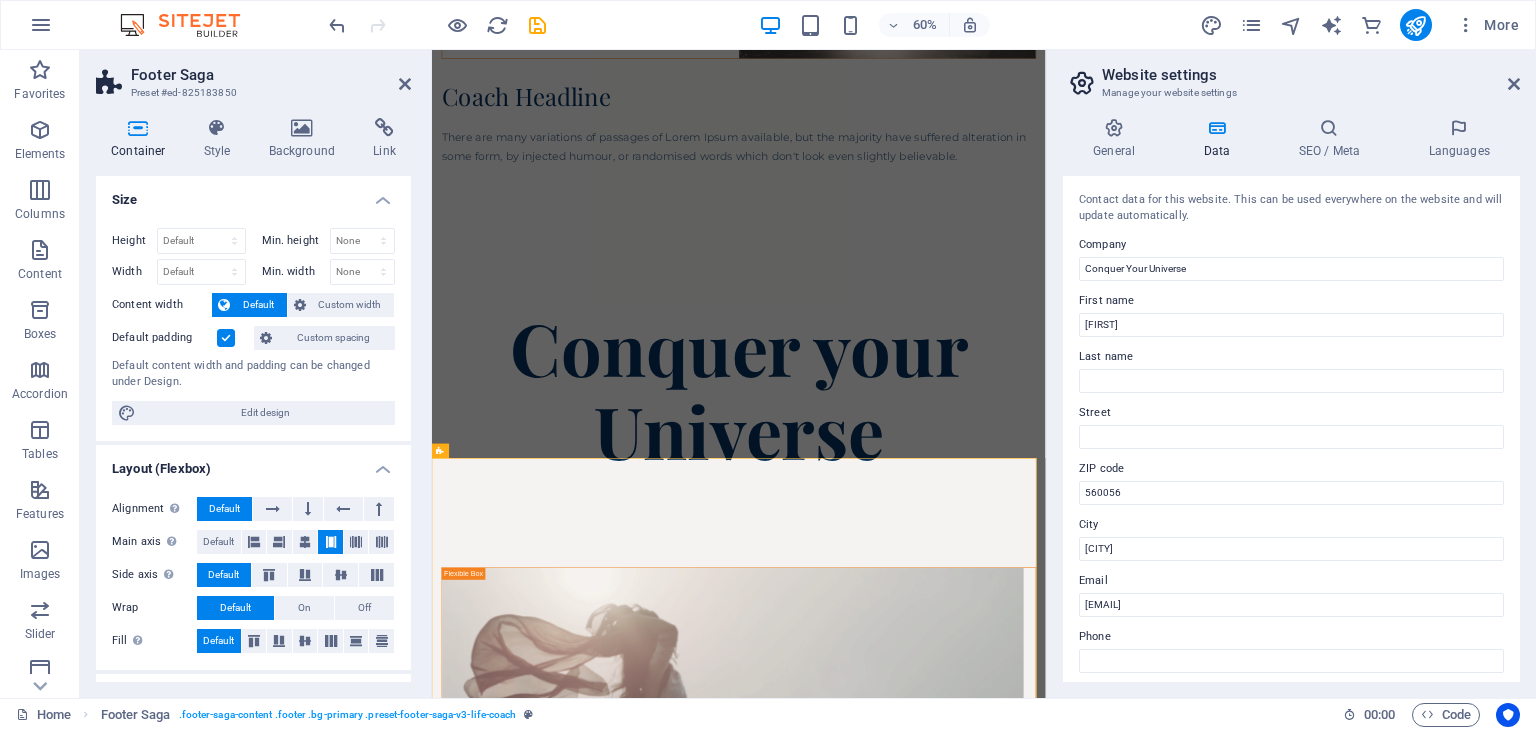 click on "Contact data for this website. This can be used everywhere on the website and will update automatically." at bounding box center [1291, 208] 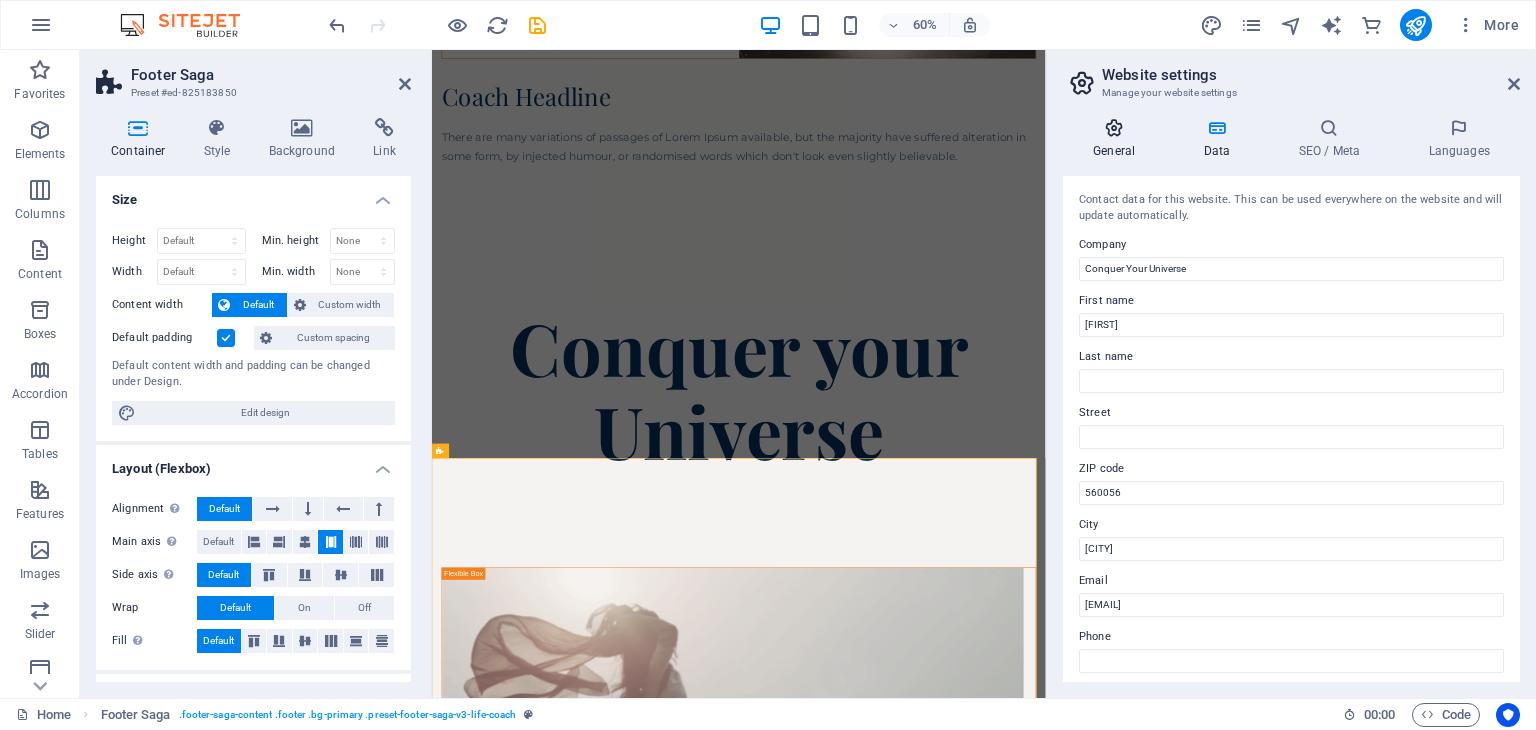 click at bounding box center [1114, 128] 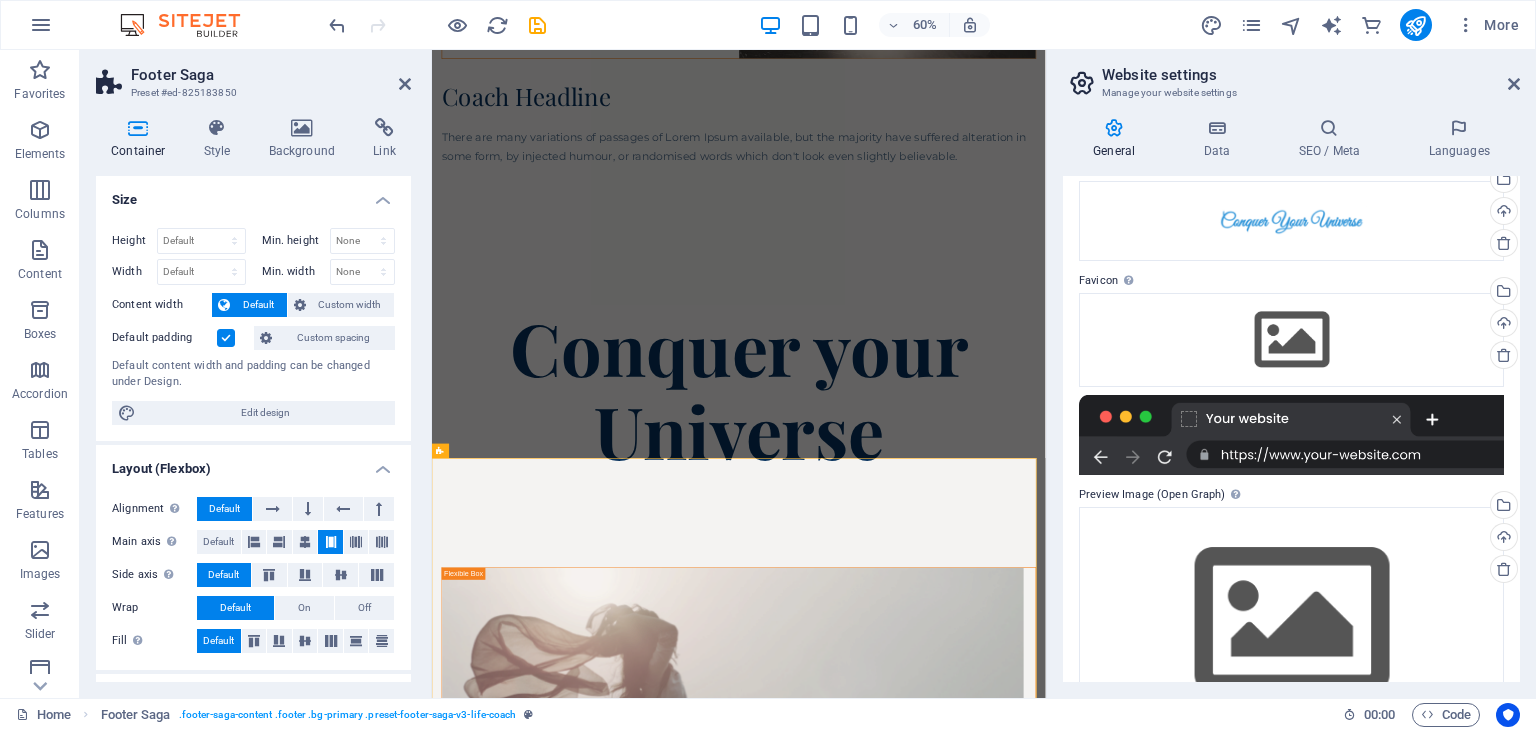 scroll, scrollTop: 161, scrollLeft: 0, axis: vertical 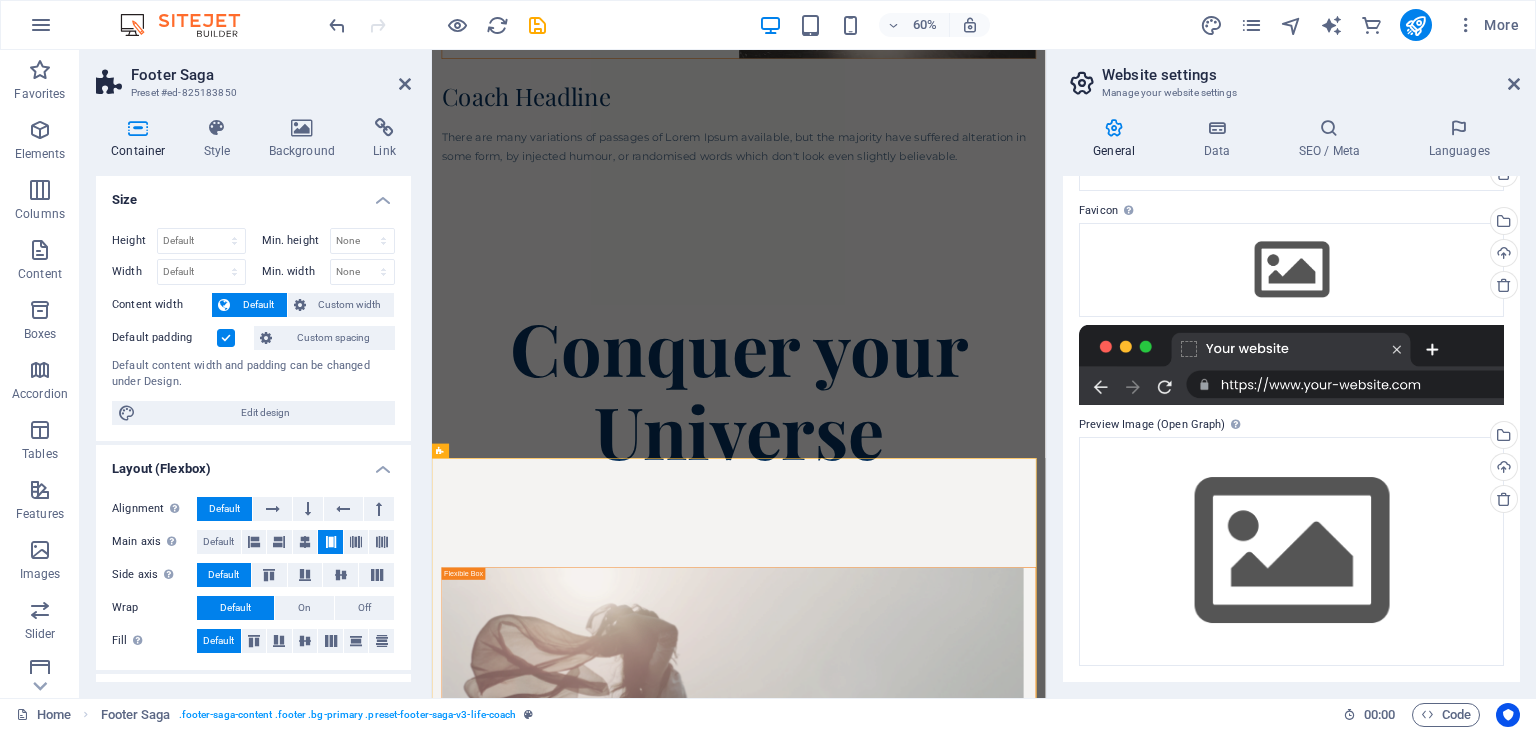 click at bounding box center [1291, 365] 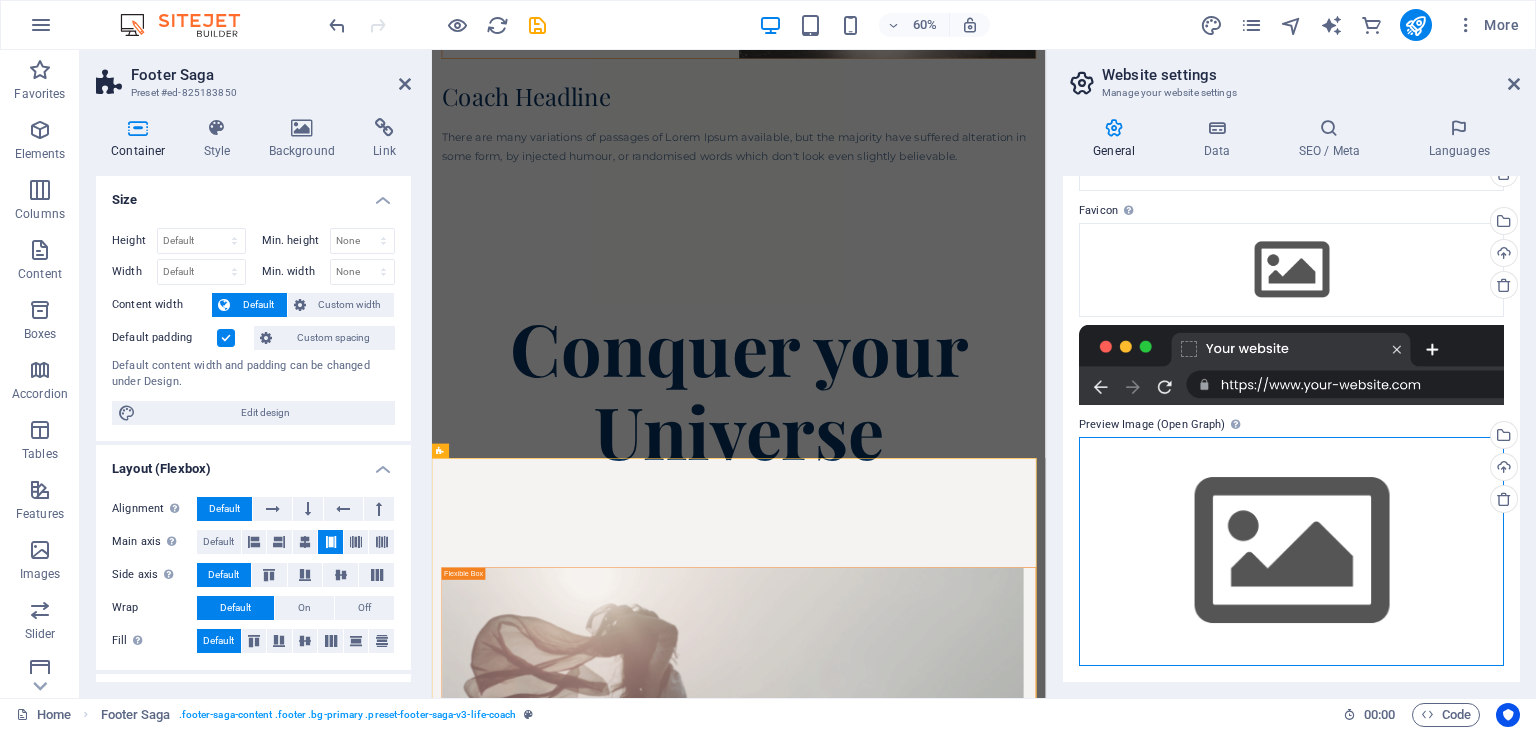 click on "Drag files here, click to choose files or select files from Files or our free stock photos & videos" at bounding box center [1291, 551] 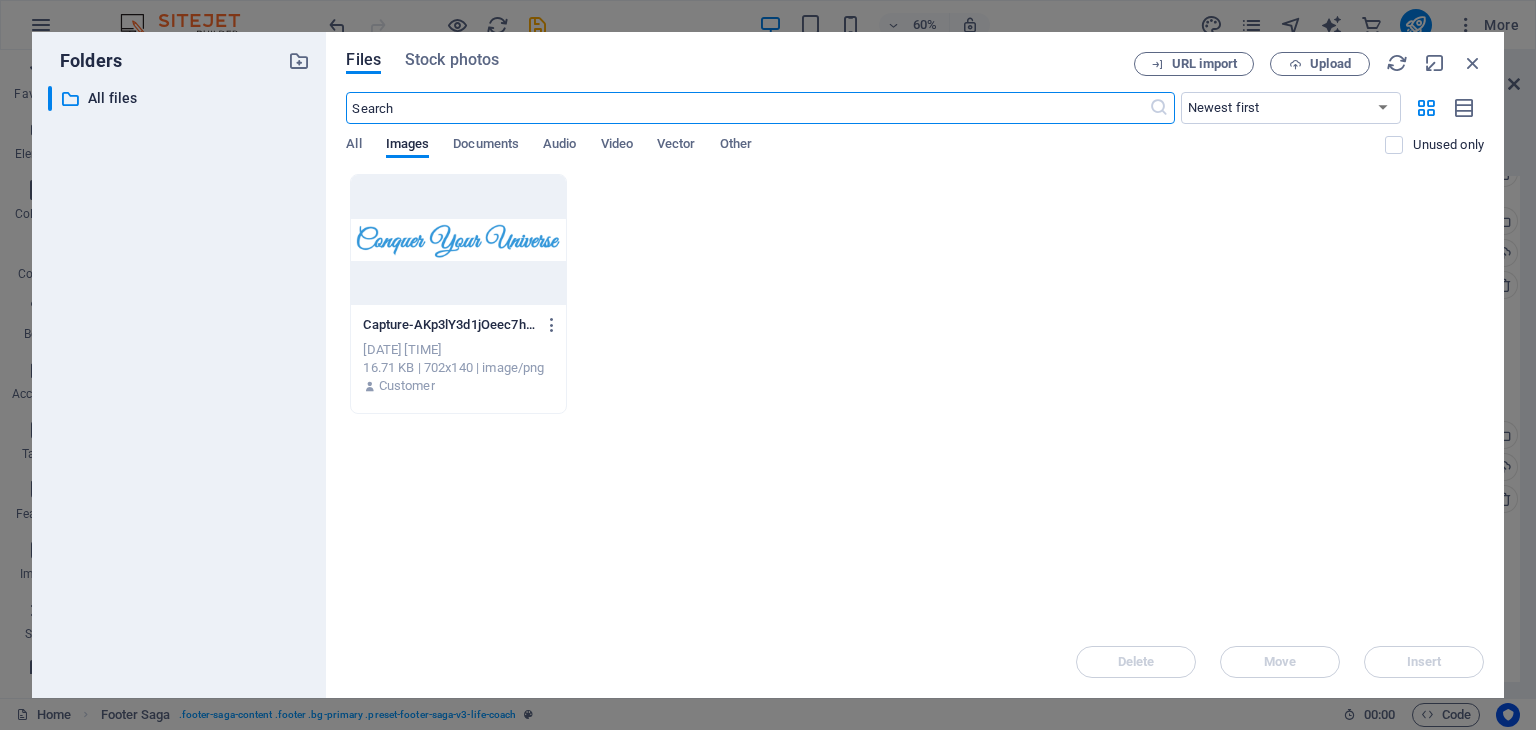 scroll, scrollTop: 0, scrollLeft: 0, axis: both 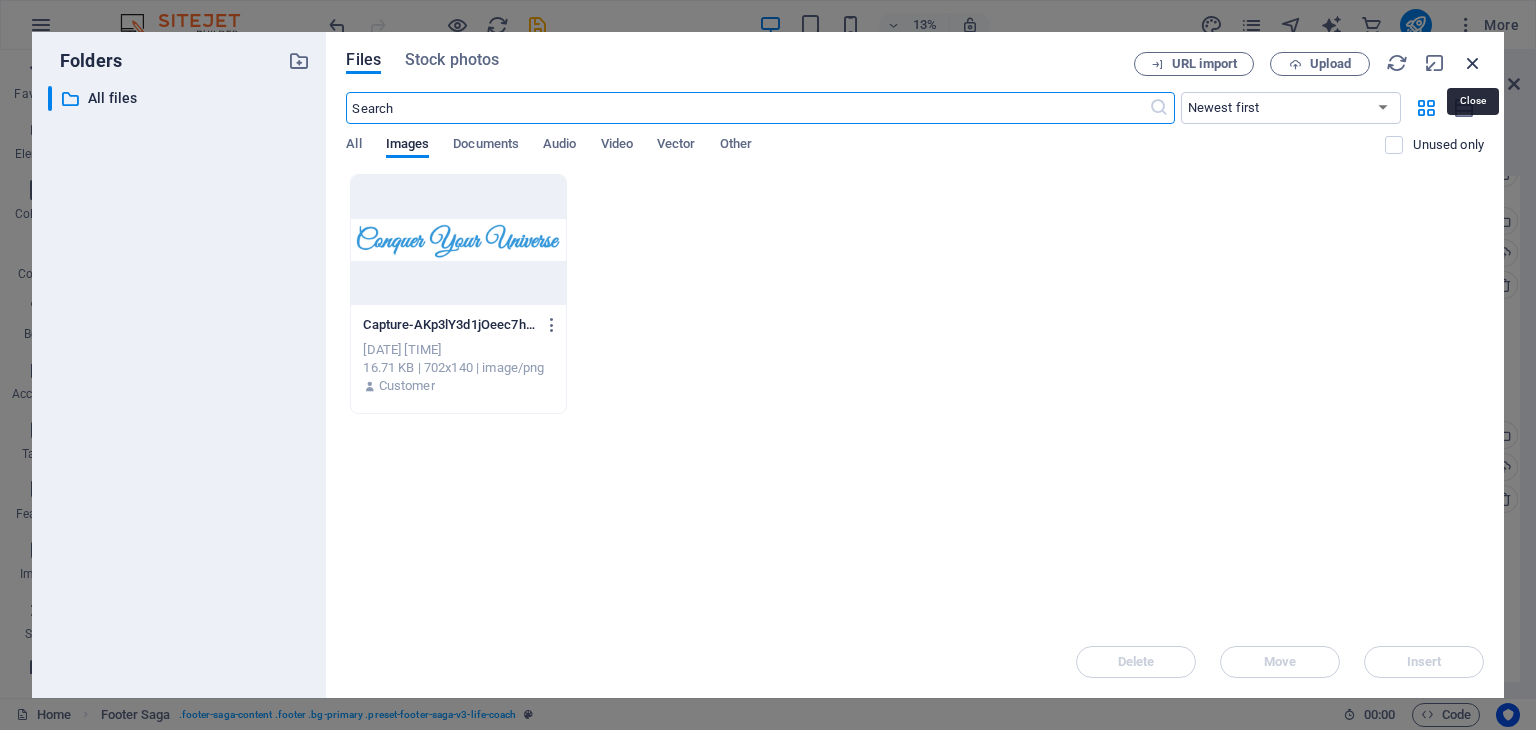 click at bounding box center (1473, 63) 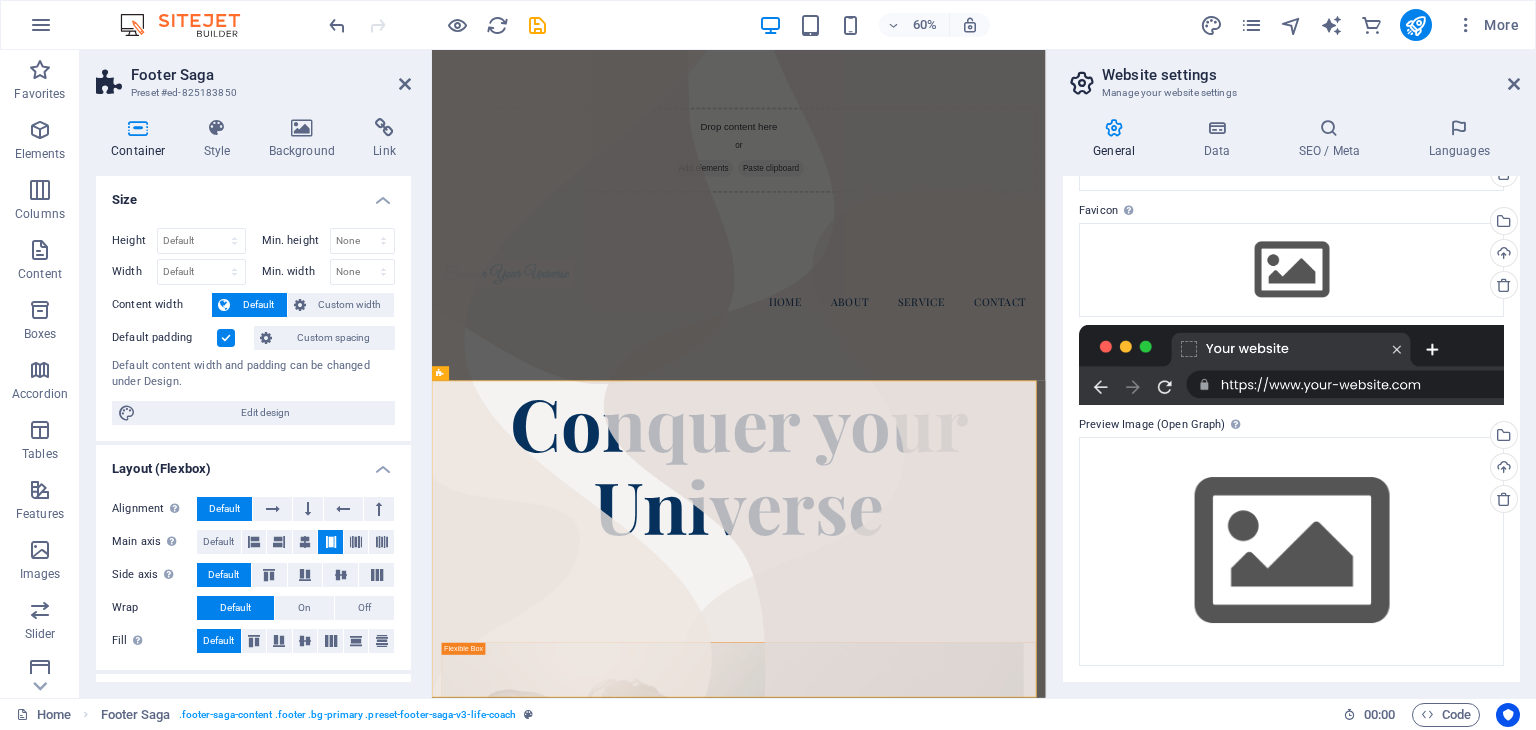 scroll, scrollTop: 3869, scrollLeft: 0, axis: vertical 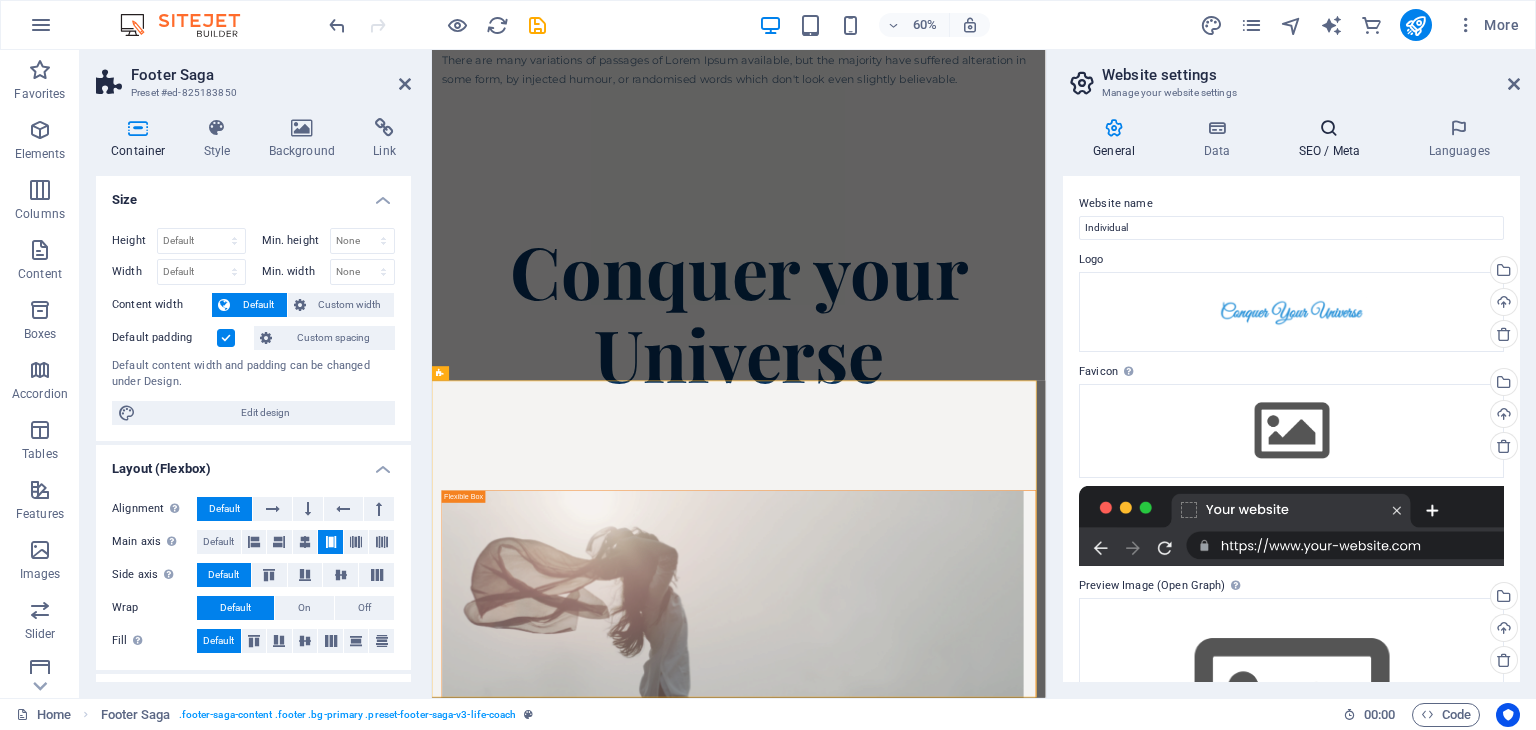 click on "SEO / Meta" at bounding box center (1333, 139) 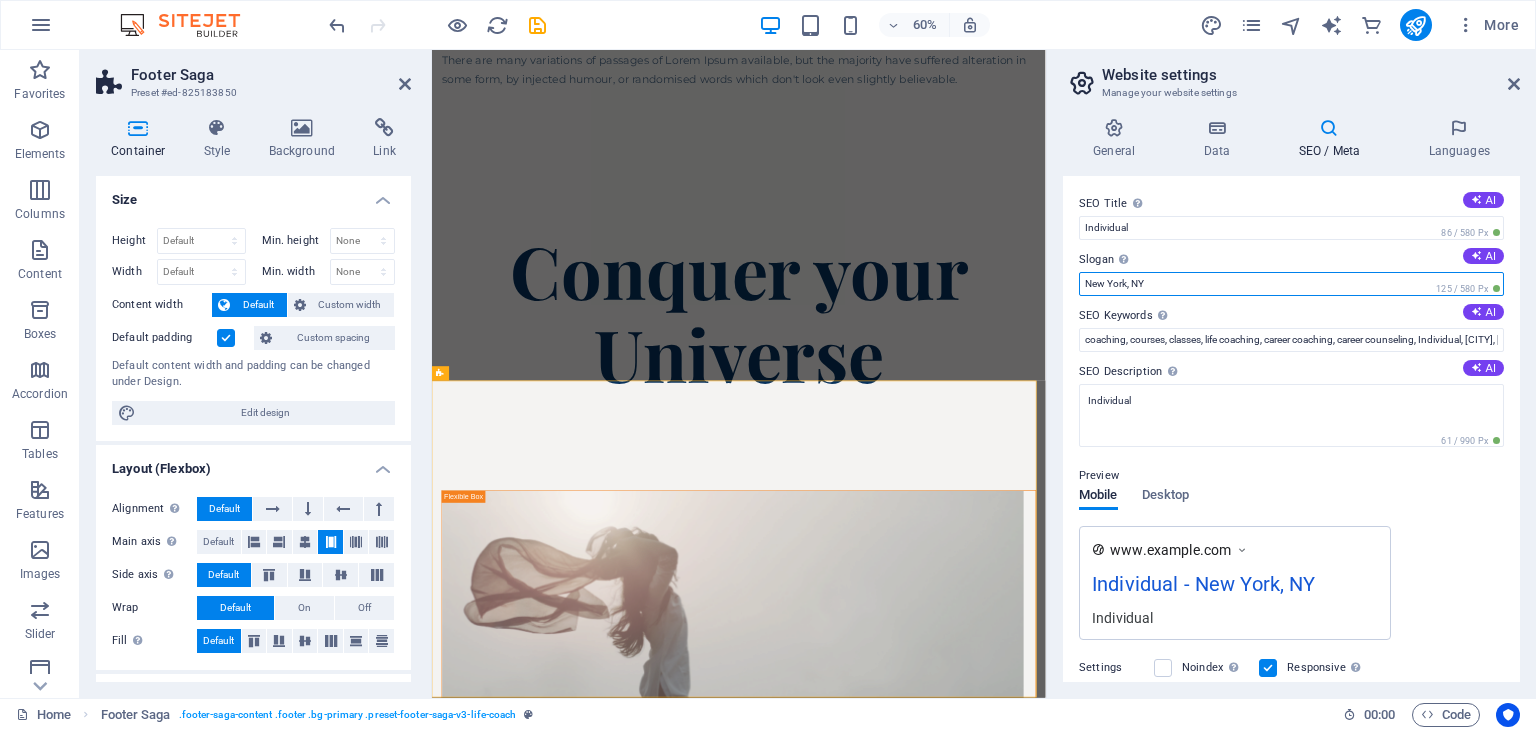 click on "New York, NY" at bounding box center (1291, 284) 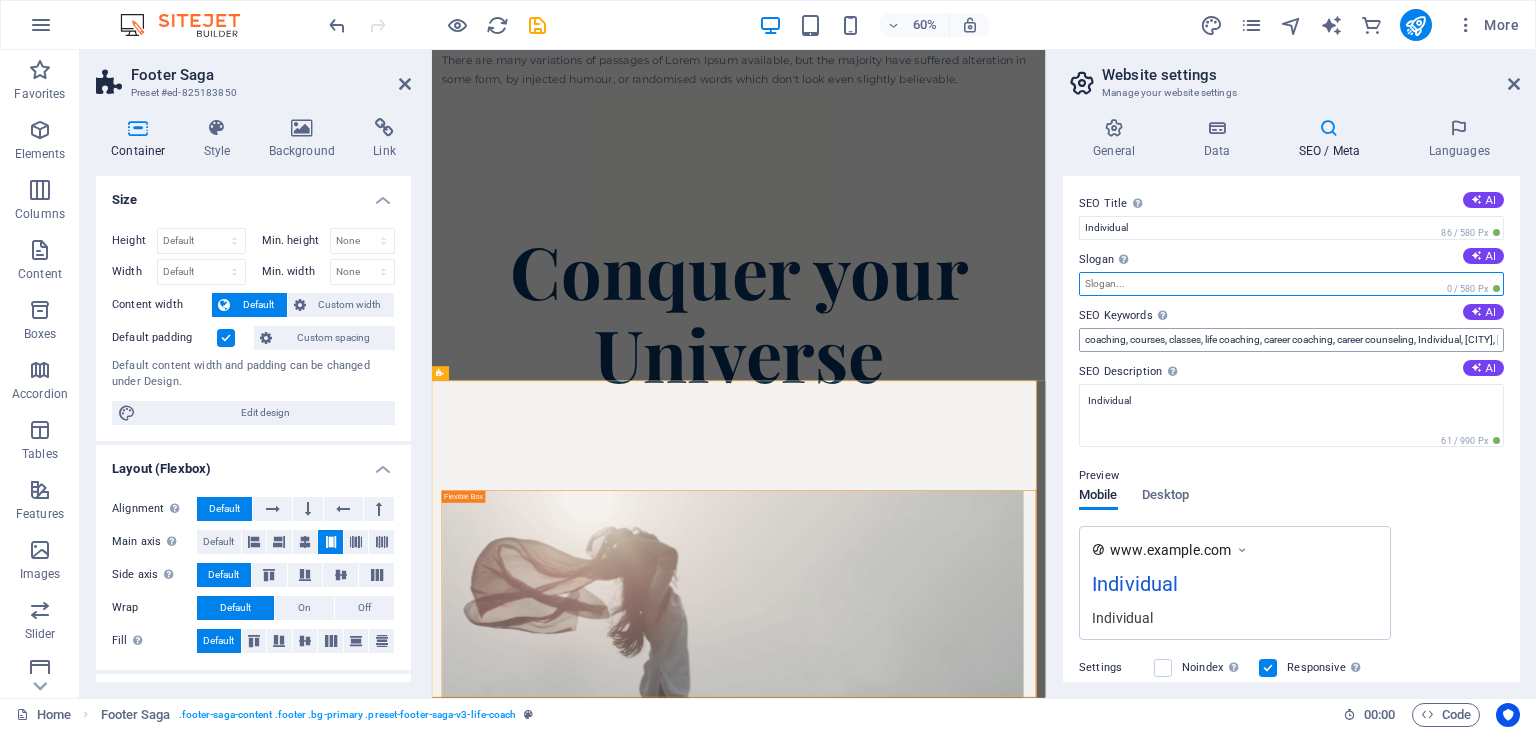 type 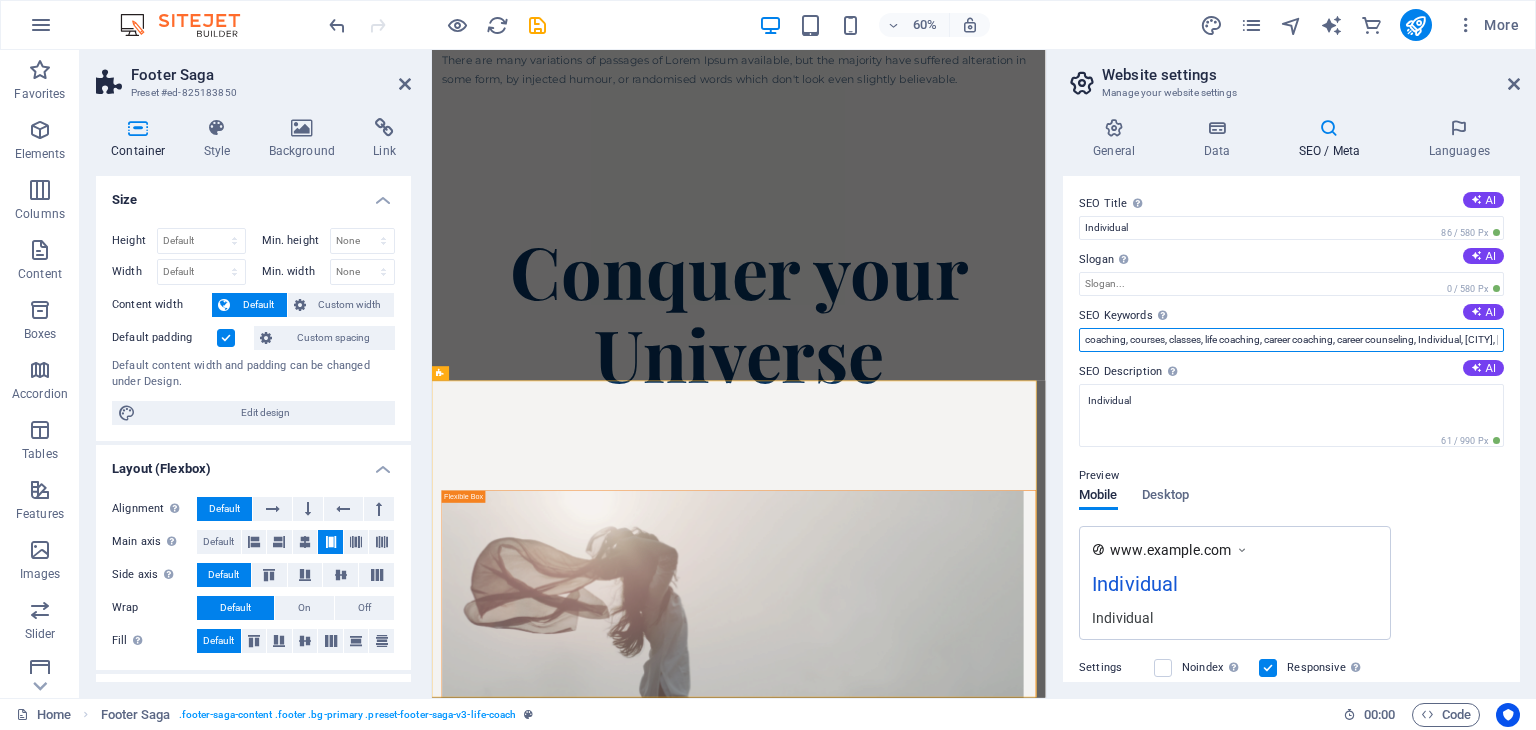 click on "coaching, courses, classes, life coaching, career coaching, career counseling, Individual, New York, NY" at bounding box center [1291, 340] 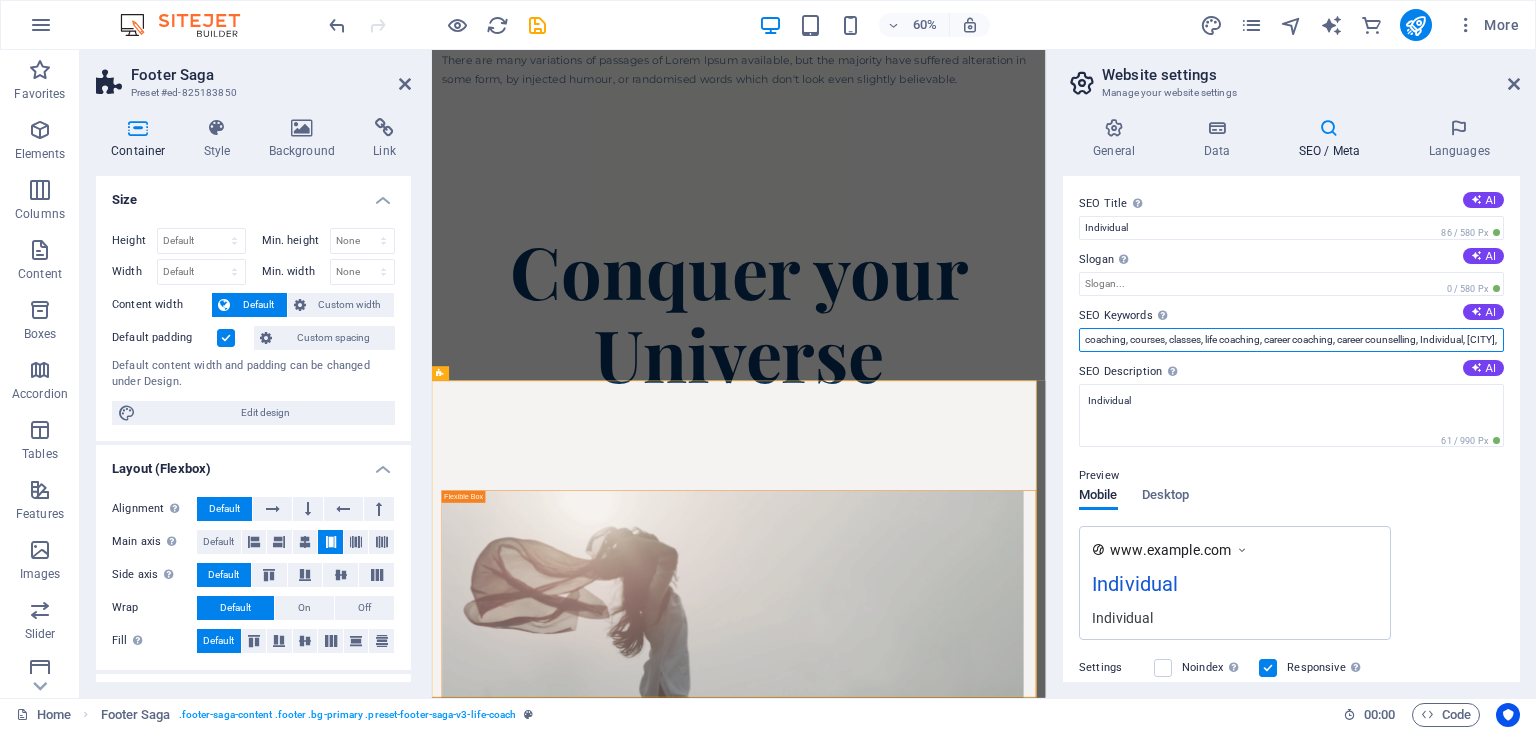 click on "coaching, courses, classes, life coaching, career coaching, career counselling, Individual, New York, NY" at bounding box center (1291, 340) 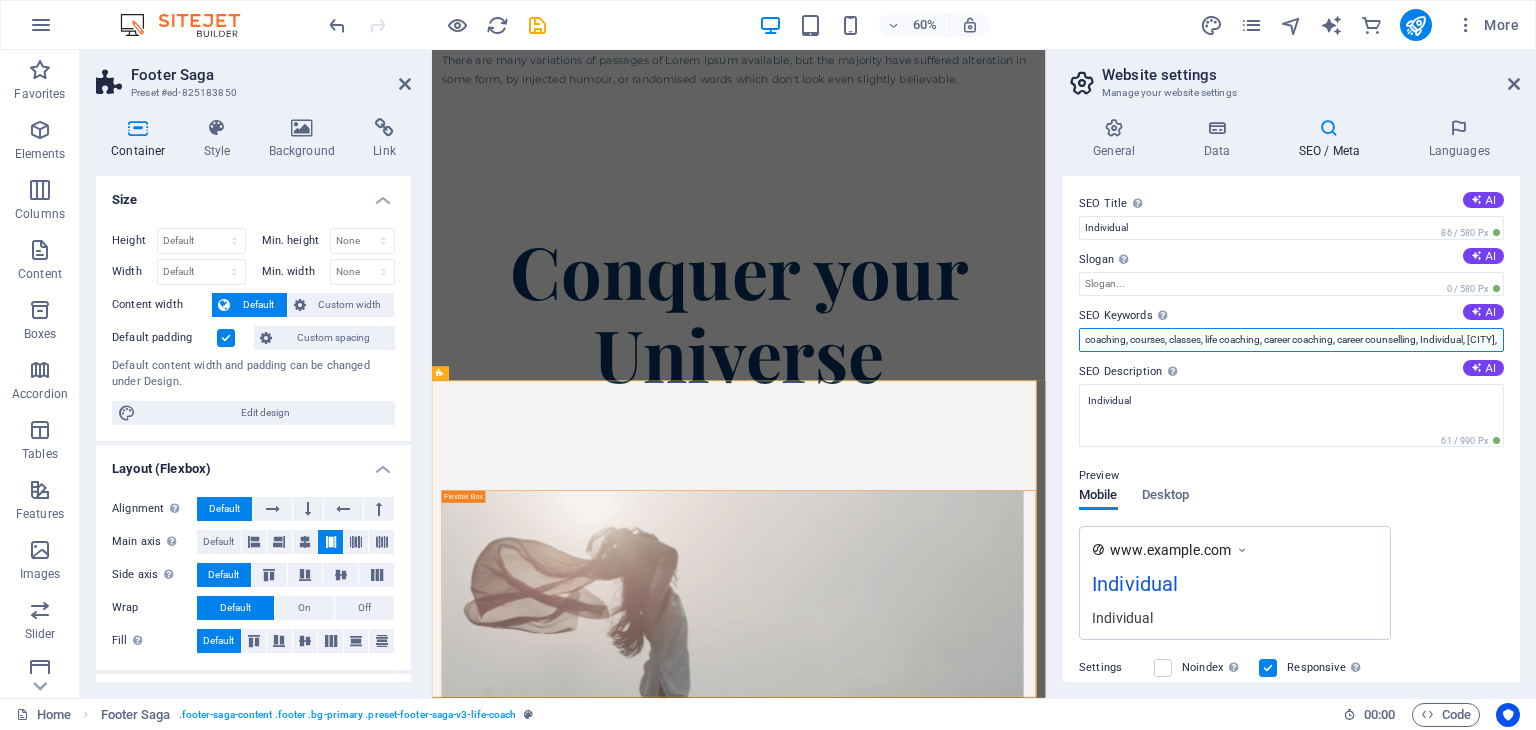 click on "coaching, courses, classes, life coaching, career coaching, career counselling, Individual, New York, NY" at bounding box center (1291, 340) 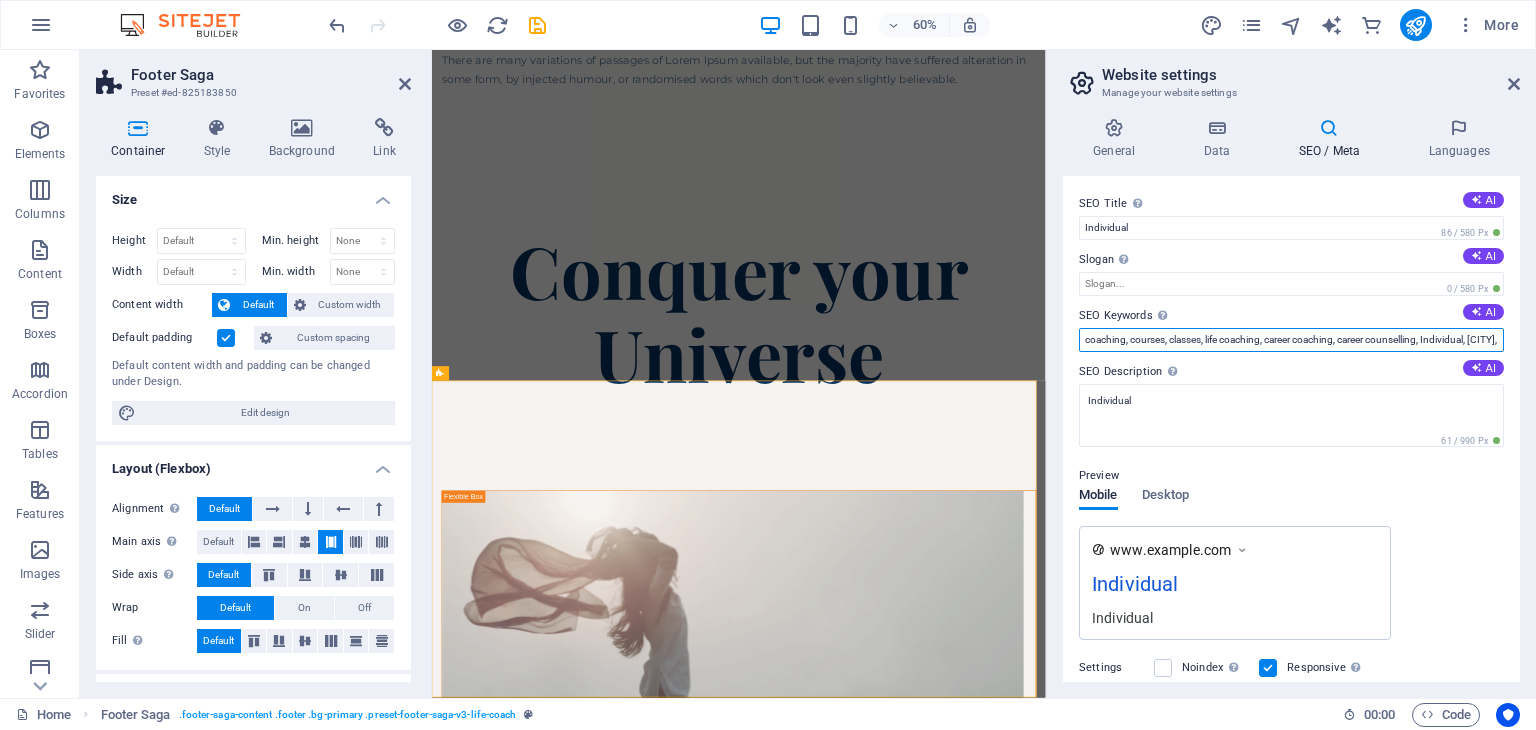 click on "coaching, courses, classes, life coaching, career coaching, career counselling, Individual, New York, NY" at bounding box center (1291, 340) 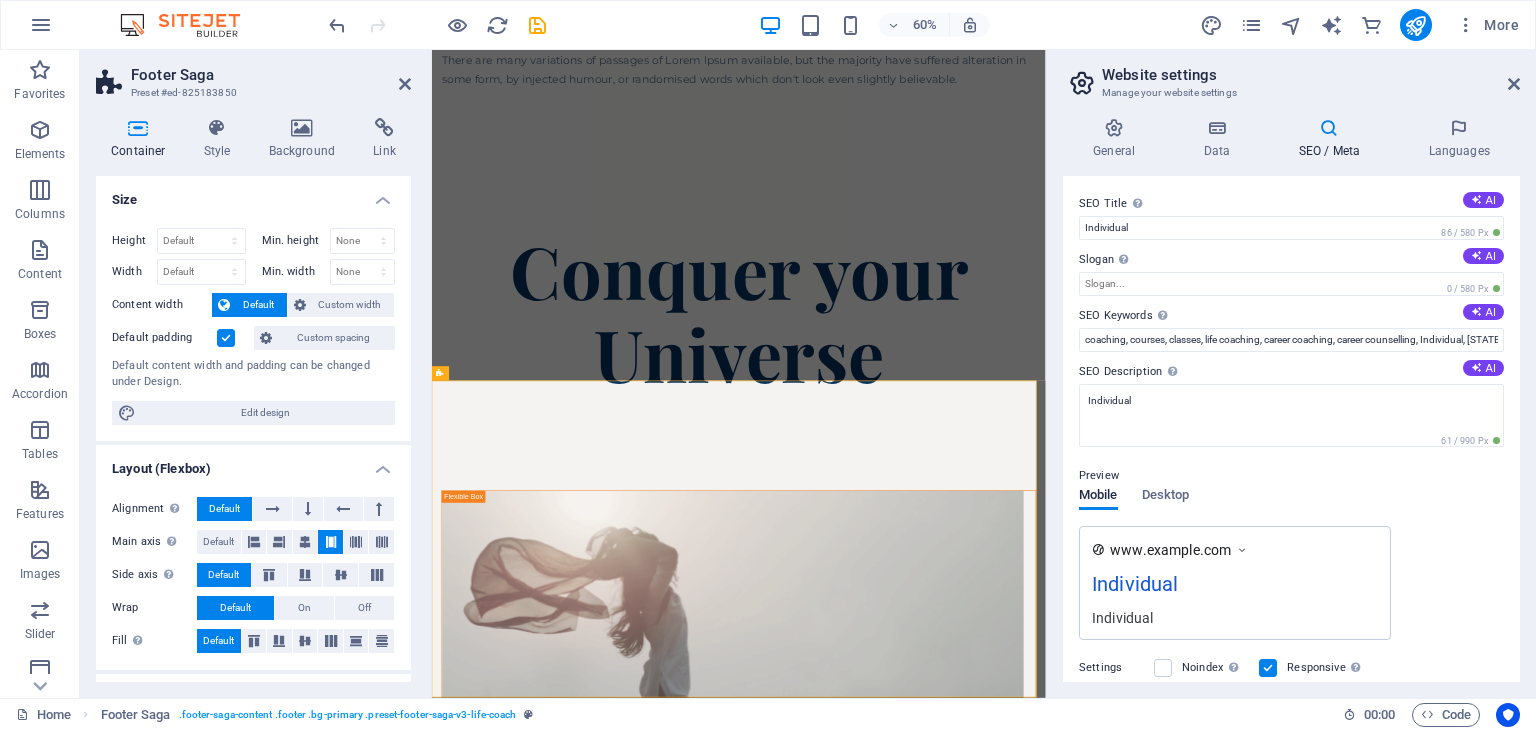 click on "SEO Title The title of your website - make it something that stands out in search engine results. AI Individual 86 / 580 Px Slogan The slogan of your website. AI 0 / 580 Px SEO Keywords Comma-separated list of keywords representing your website. AI coaching, courses, classes, life coaching, career coaching, career counselling, Individual, Ne SEO Description Describe the contents of your website - this is crucial for search engines and SEO! AI Individual 61 / 990 Px Preview Mobile Desktop www.example.com Individual Individual Settings Noindex Instruct search engines to exclude this website from search results. Responsive Determine whether the website should be responsive based on screen resolution. Meta tags Enter HTML code here that will be placed inside the  tags of your website. Please note that your website may not function if you include code with errors. Google Analytics ID Google Maps API key" at bounding box center (1291, 429) 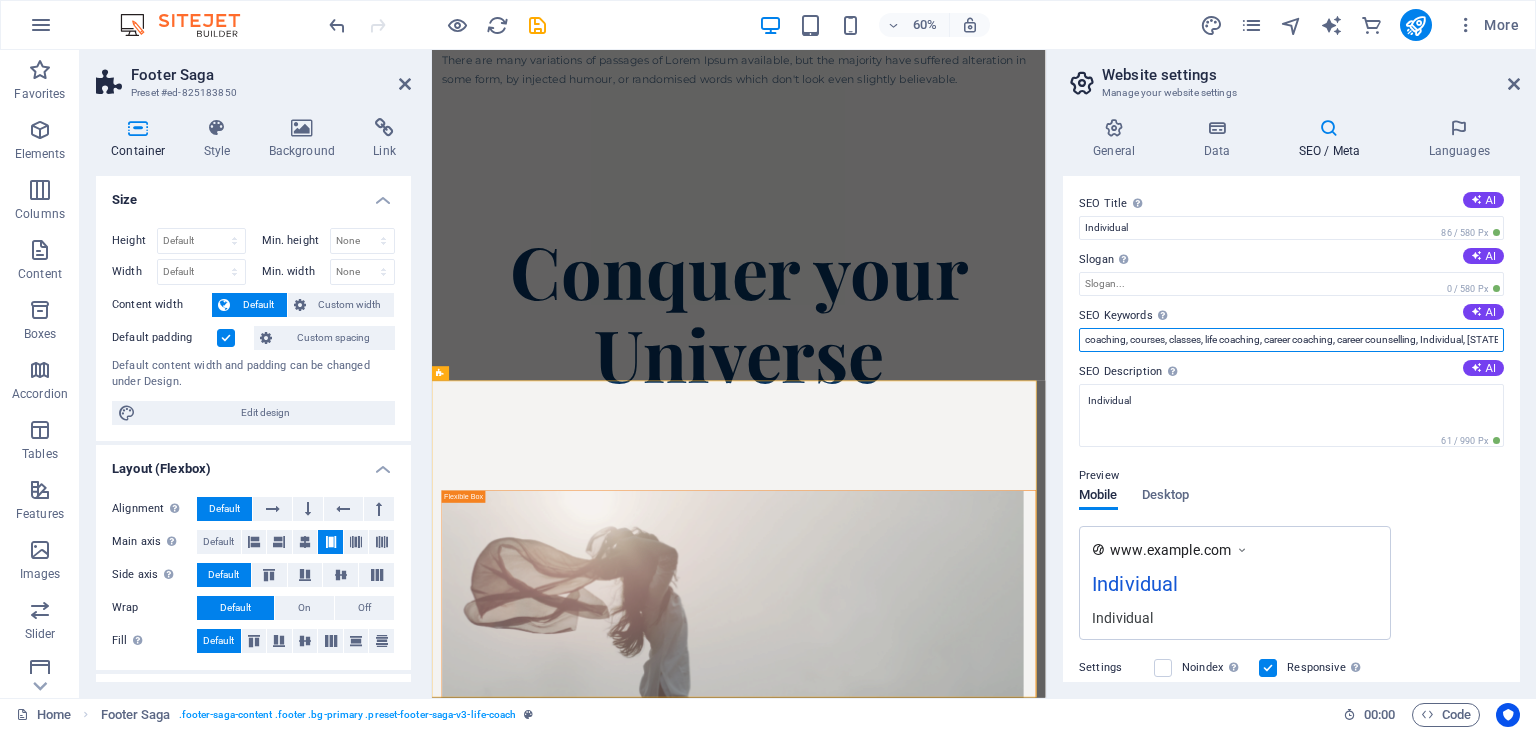 drag, startPoint x: 1383, startPoint y: 343, endPoint x: 1488, endPoint y: 337, distance: 105.17129 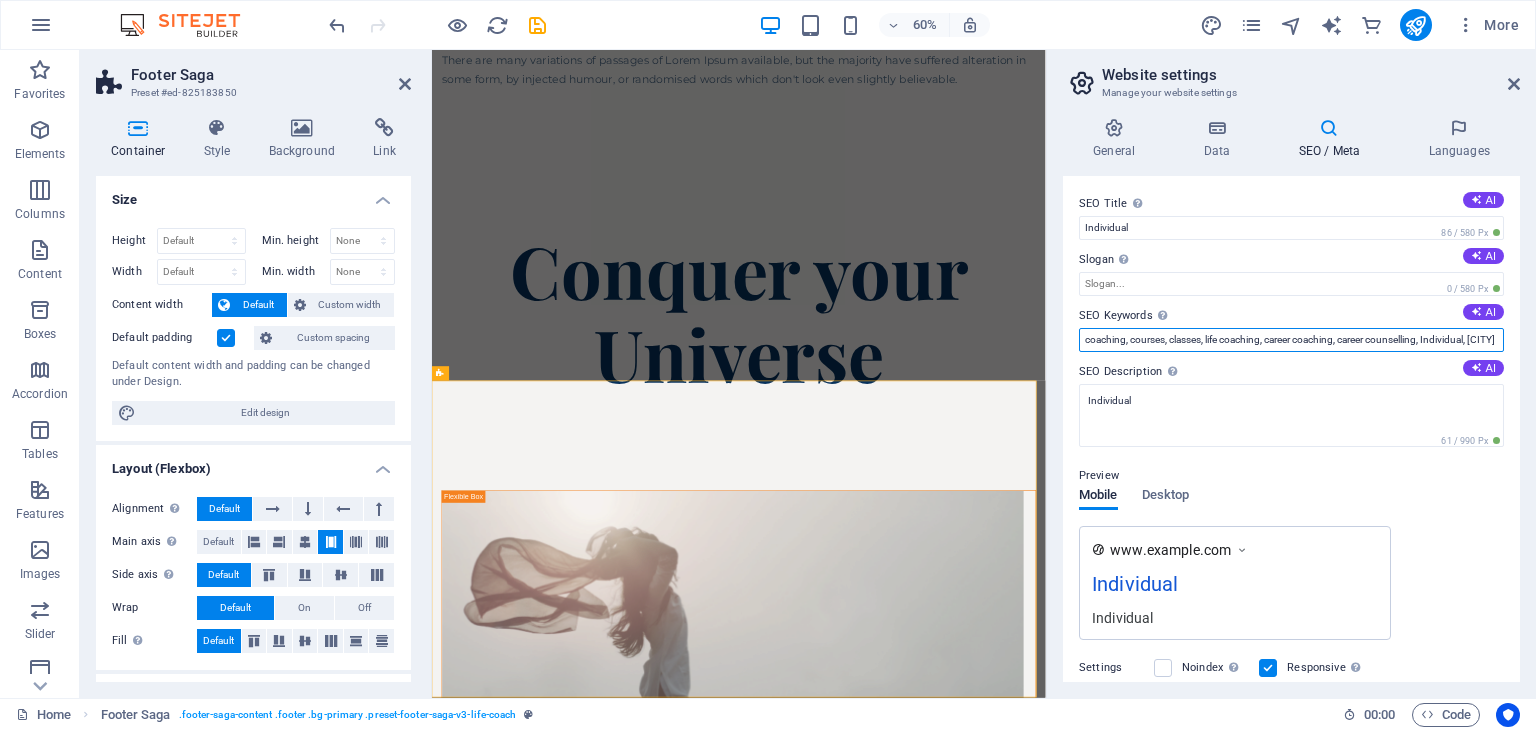 scroll, scrollTop: 0, scrollLeft: 28, axis: horizontal 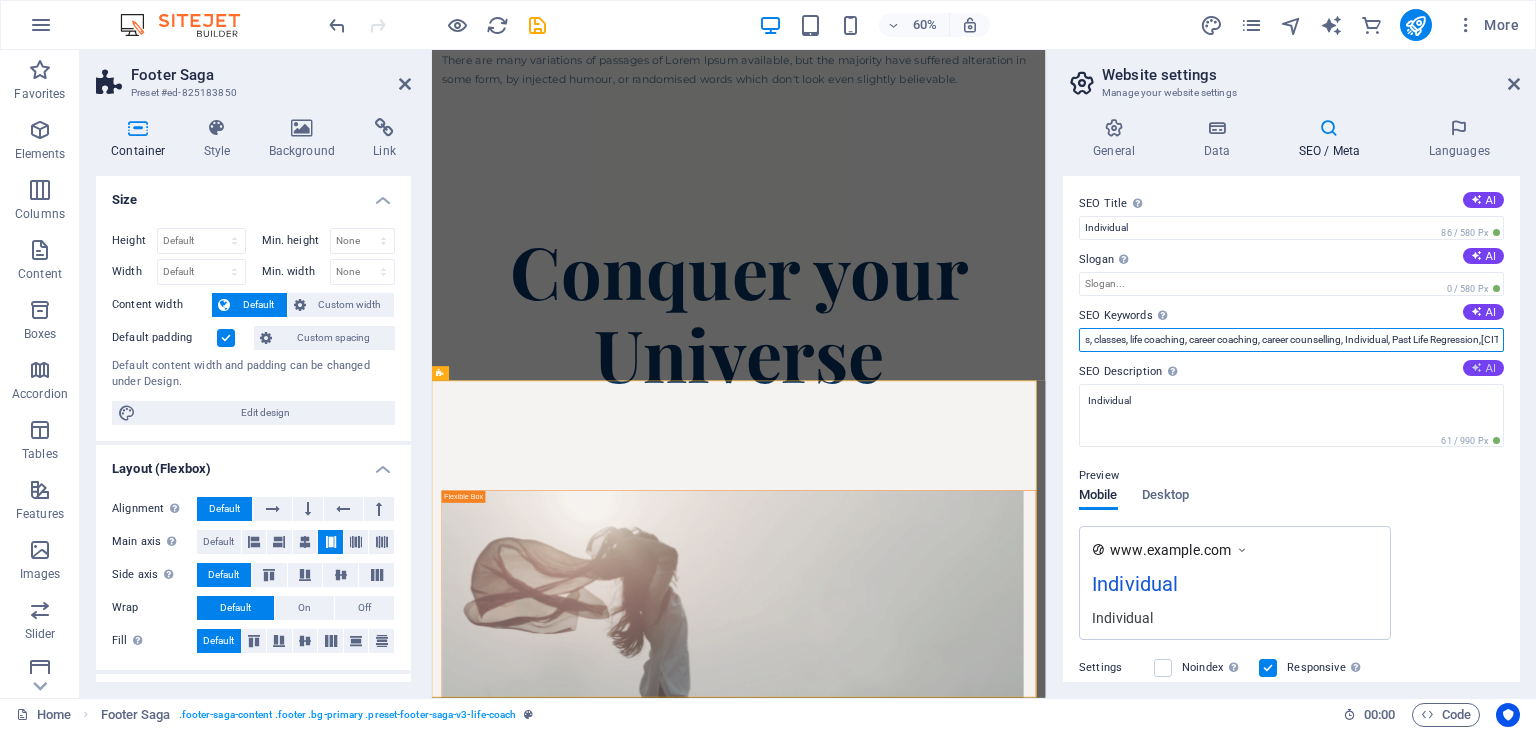 type on "coaching, courses, classes, life coaching, career coaching, career counselling, Individual, Past Life Regression,Bengaluru" 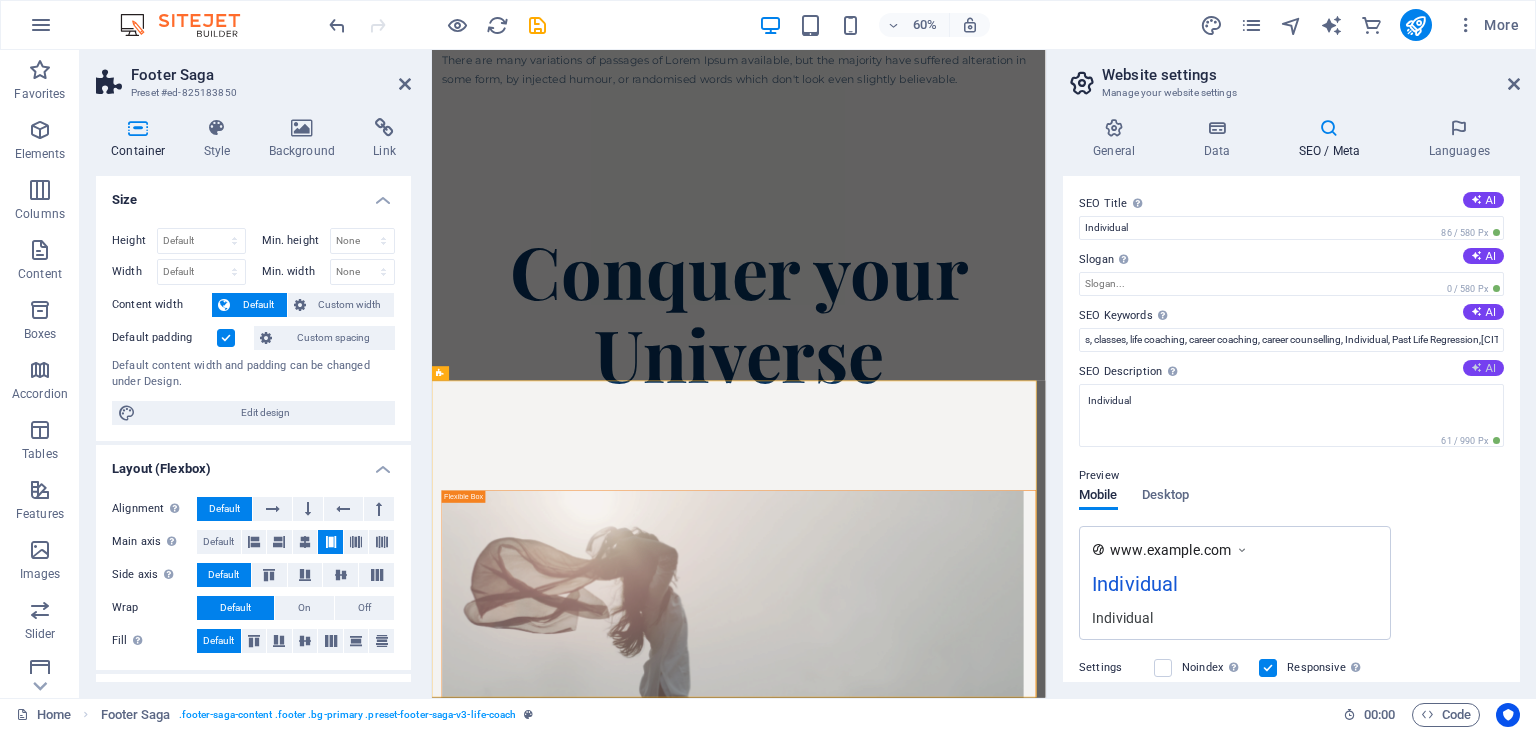 click at bounding box center (1476, 367) 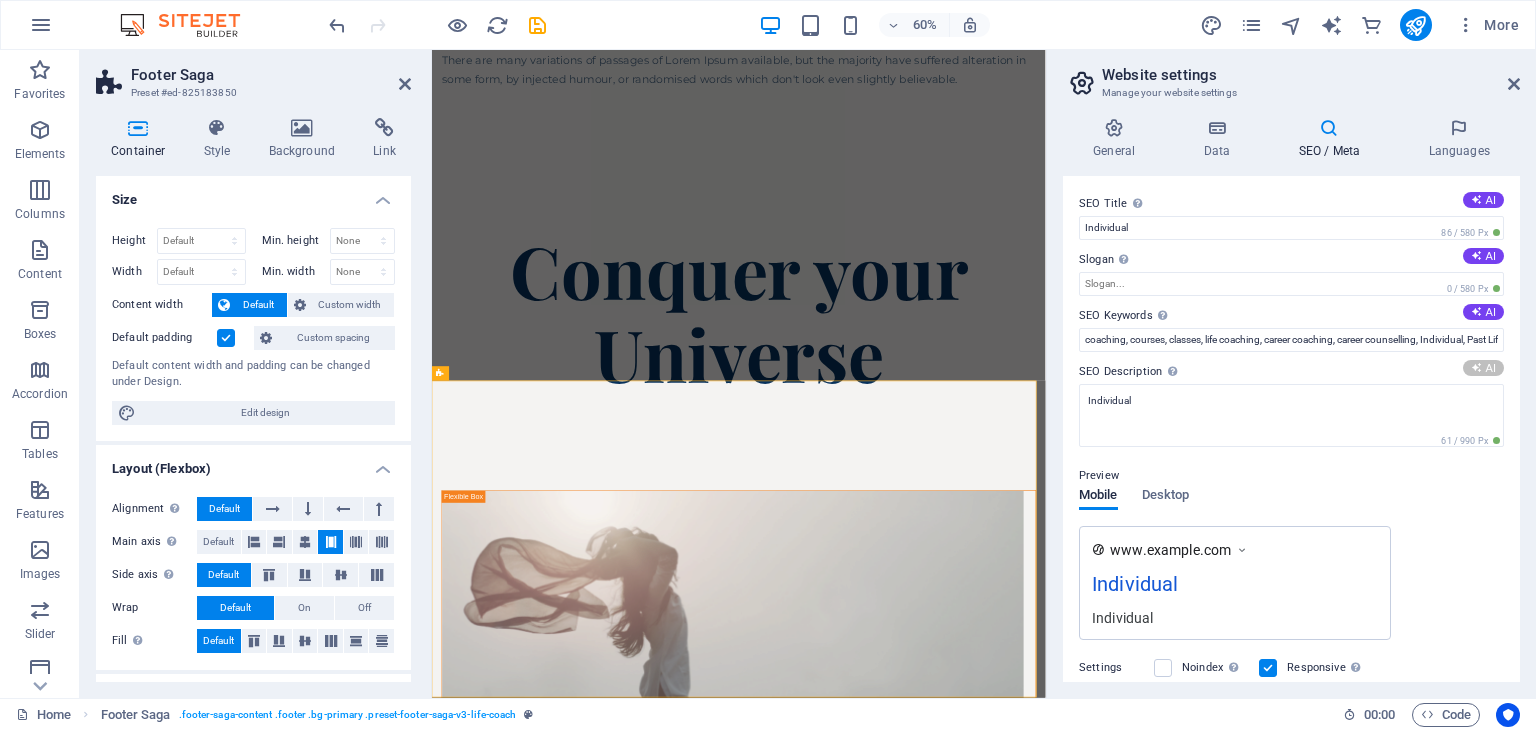 type on "Revitalize your brand with Conquer Your Universe Coach. Explore expert-led courses that drive success and growth!" 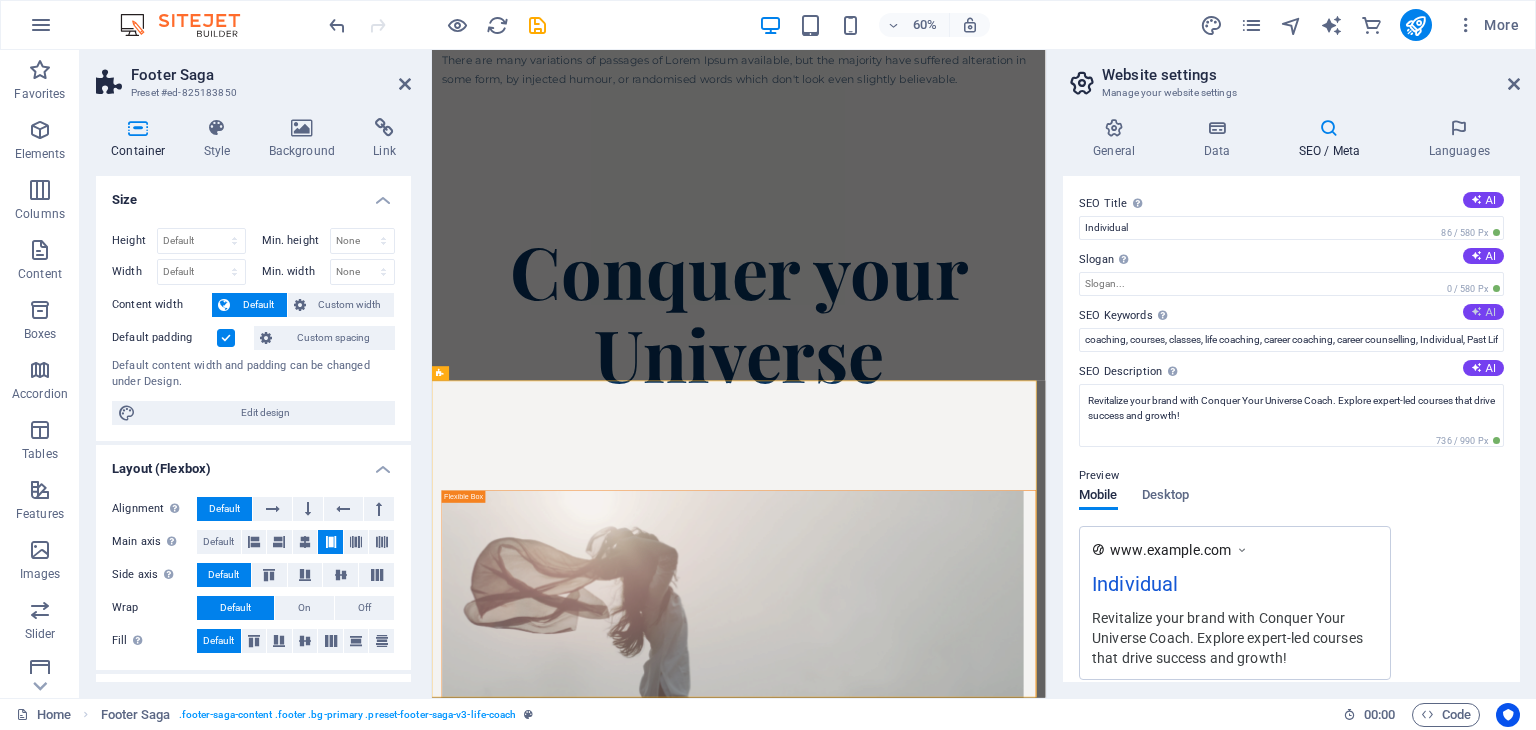 click at bounding box center [1476, 311] 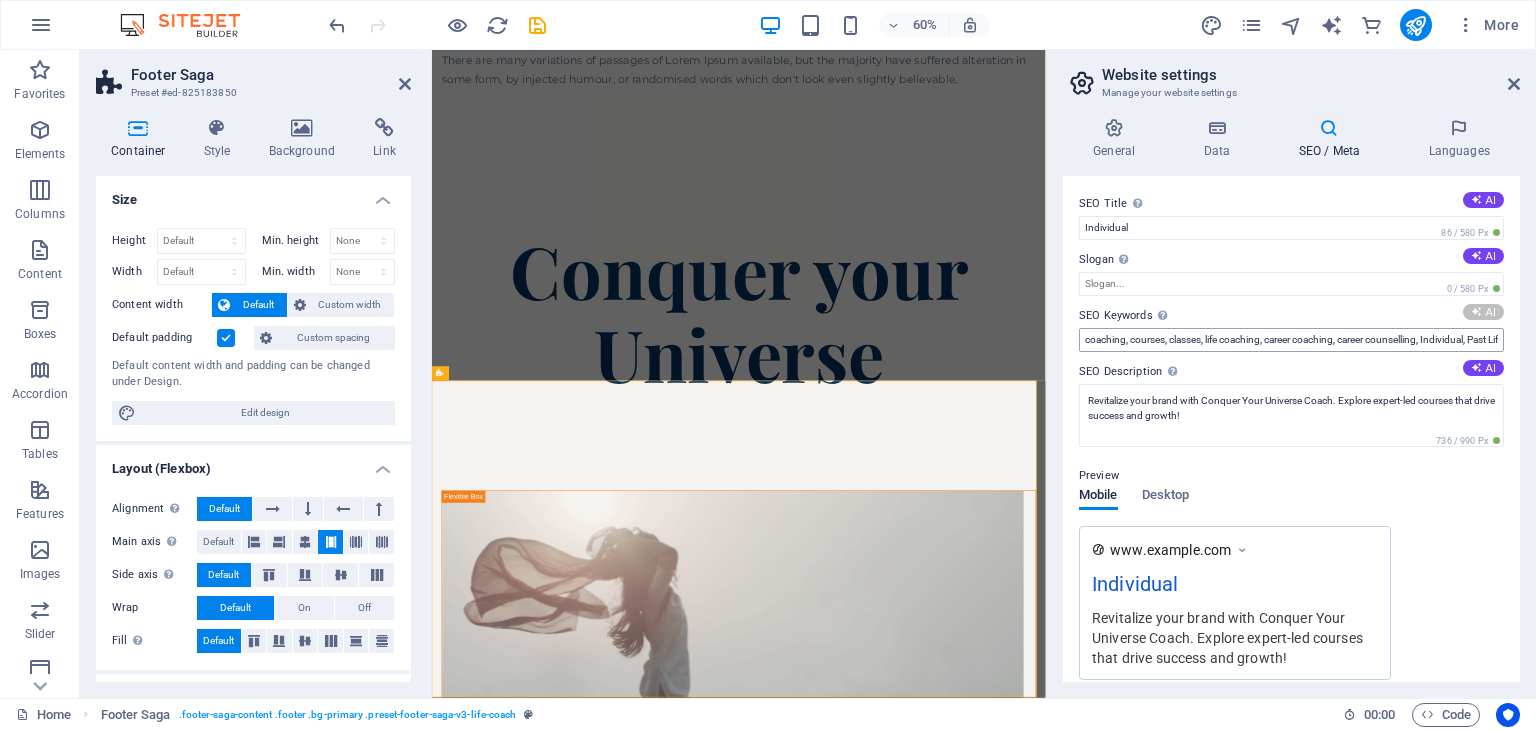 type on "Conquer your Universe Coach, brand revitalization, family business support, business courses, customer retention strategies, Lorem Ipsum alternatives" 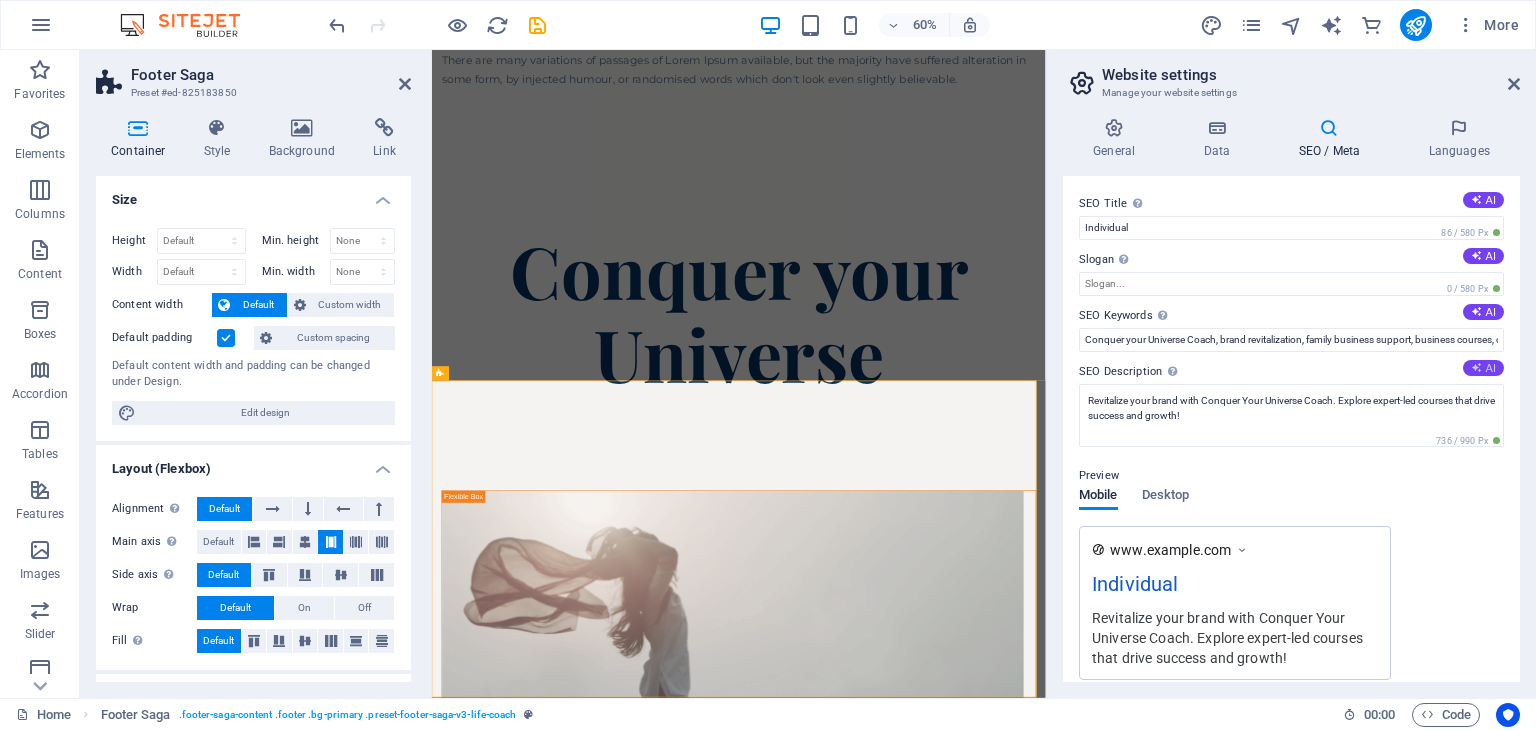click at bounding box center [1476, 367] 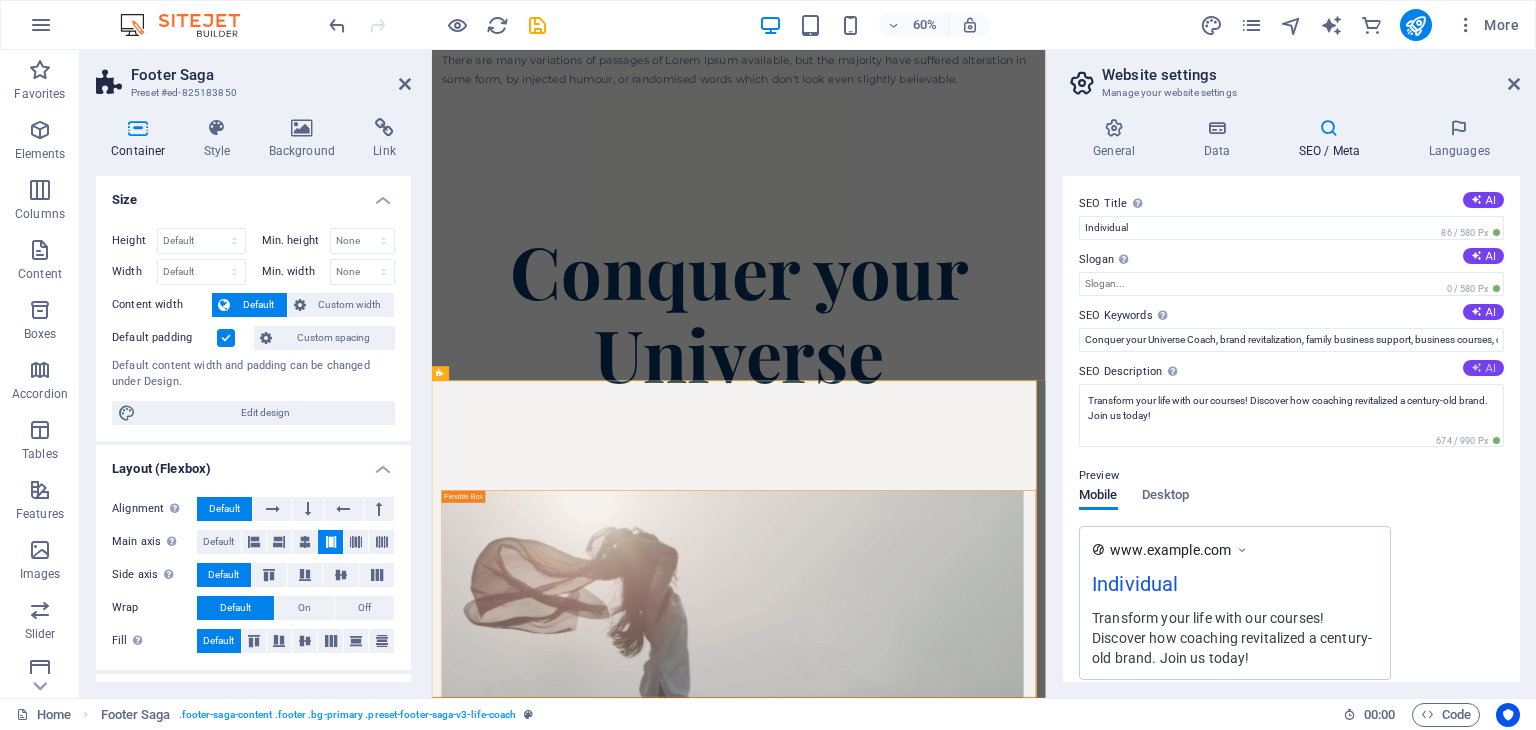 click on "AI" at bounding box center (1483, 368) 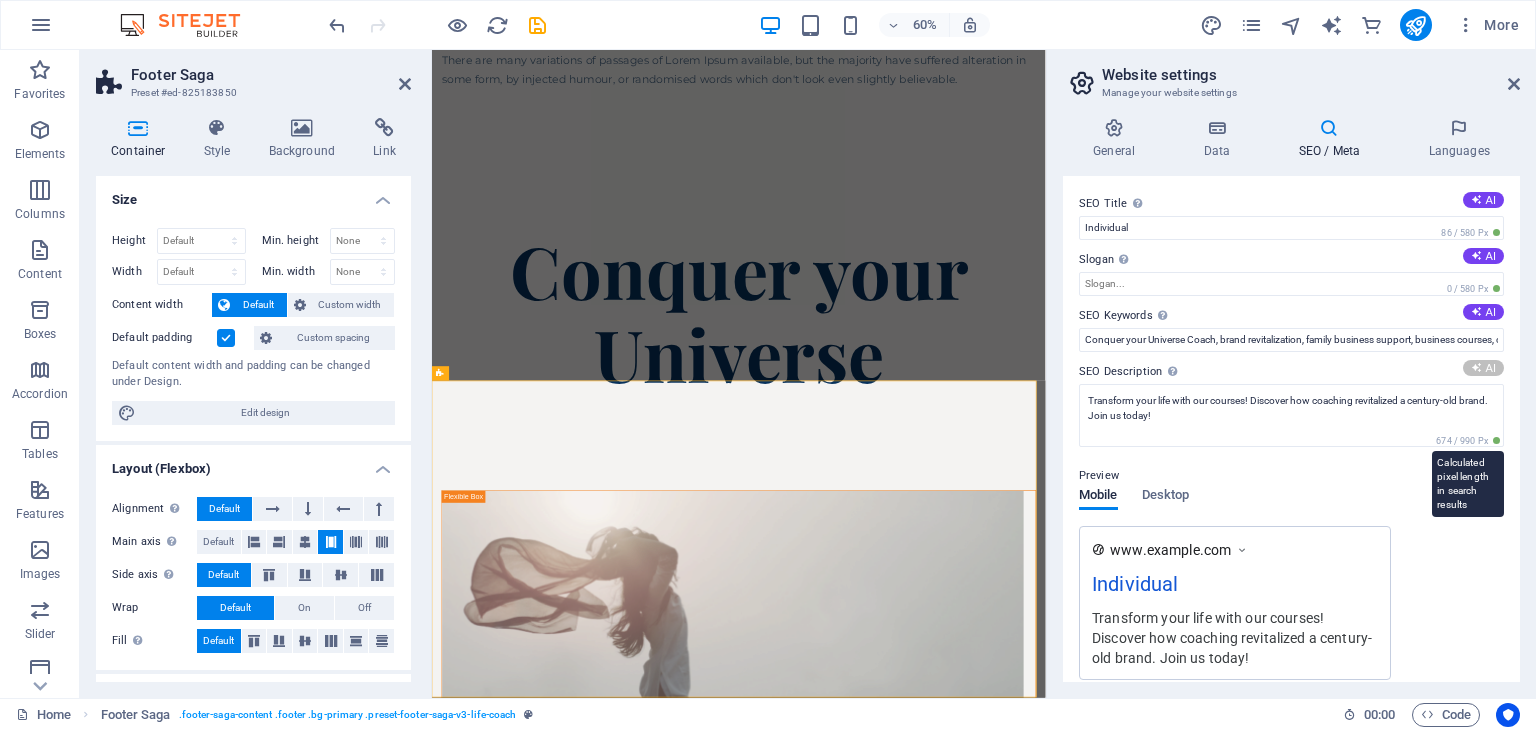 type on "Transform your life with our coaching courses! Revitalize your path and conquer your universe today. Contact us now!" 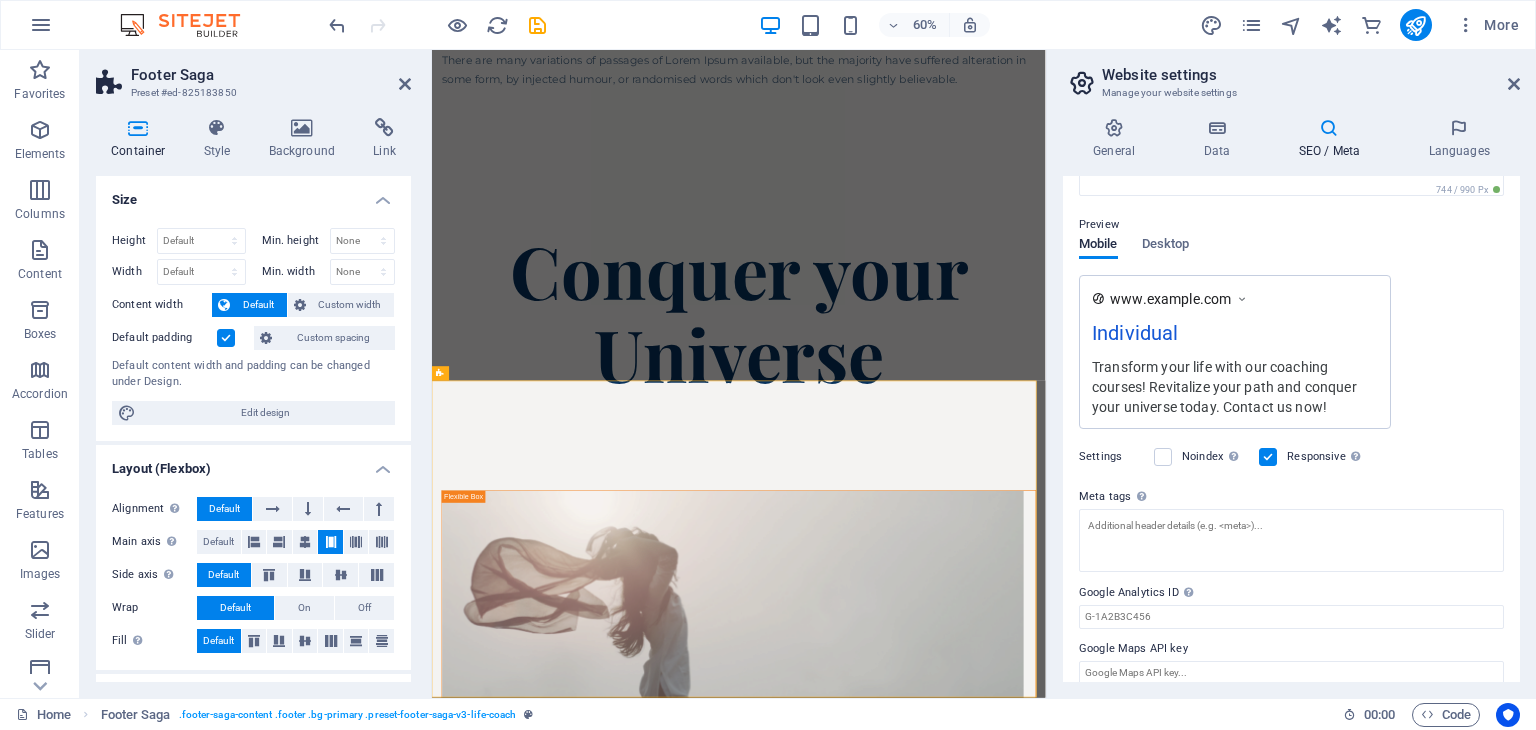 scroll, scrollTop: 268, scrollLeft: 0, axis: vertical 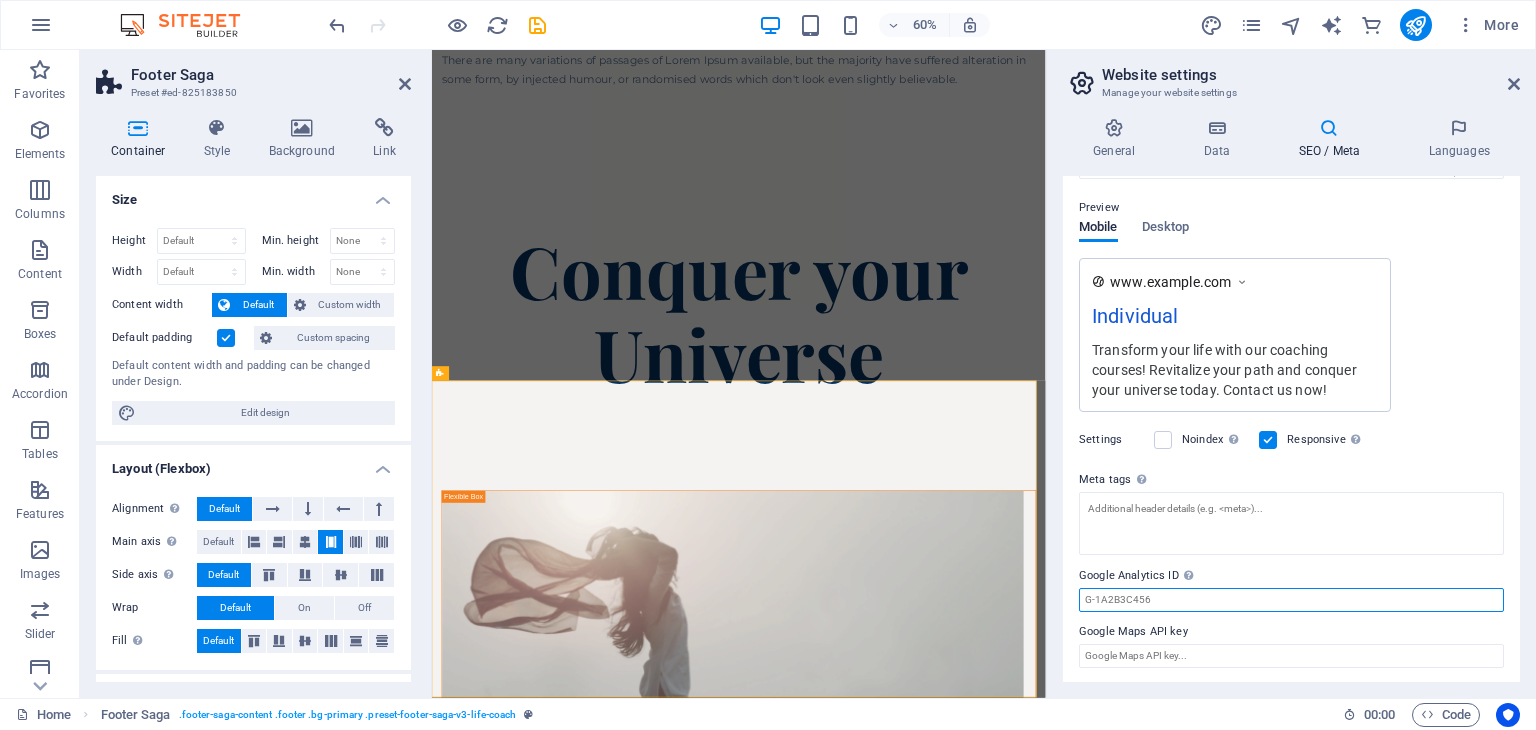 click on "Google Analytics ID Please only add the Google Analytics ID. We automatically include the ID in the tracking snippet. The Analytics ID looks similar to e.g. G-1A2B3C456" at bounding box center (1291, 600) 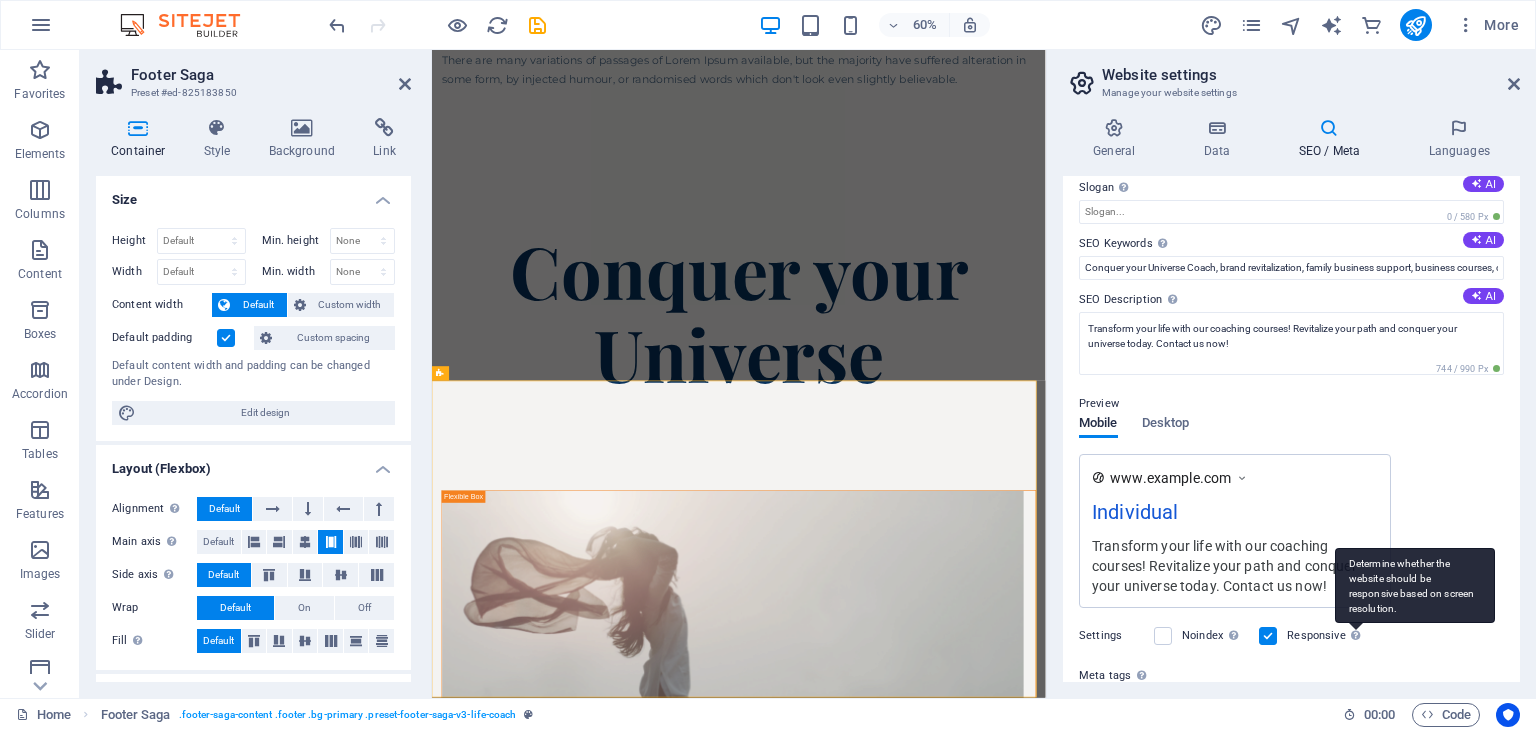 scroll, scrollTop: 0, scrollLeft: 0, axis: both 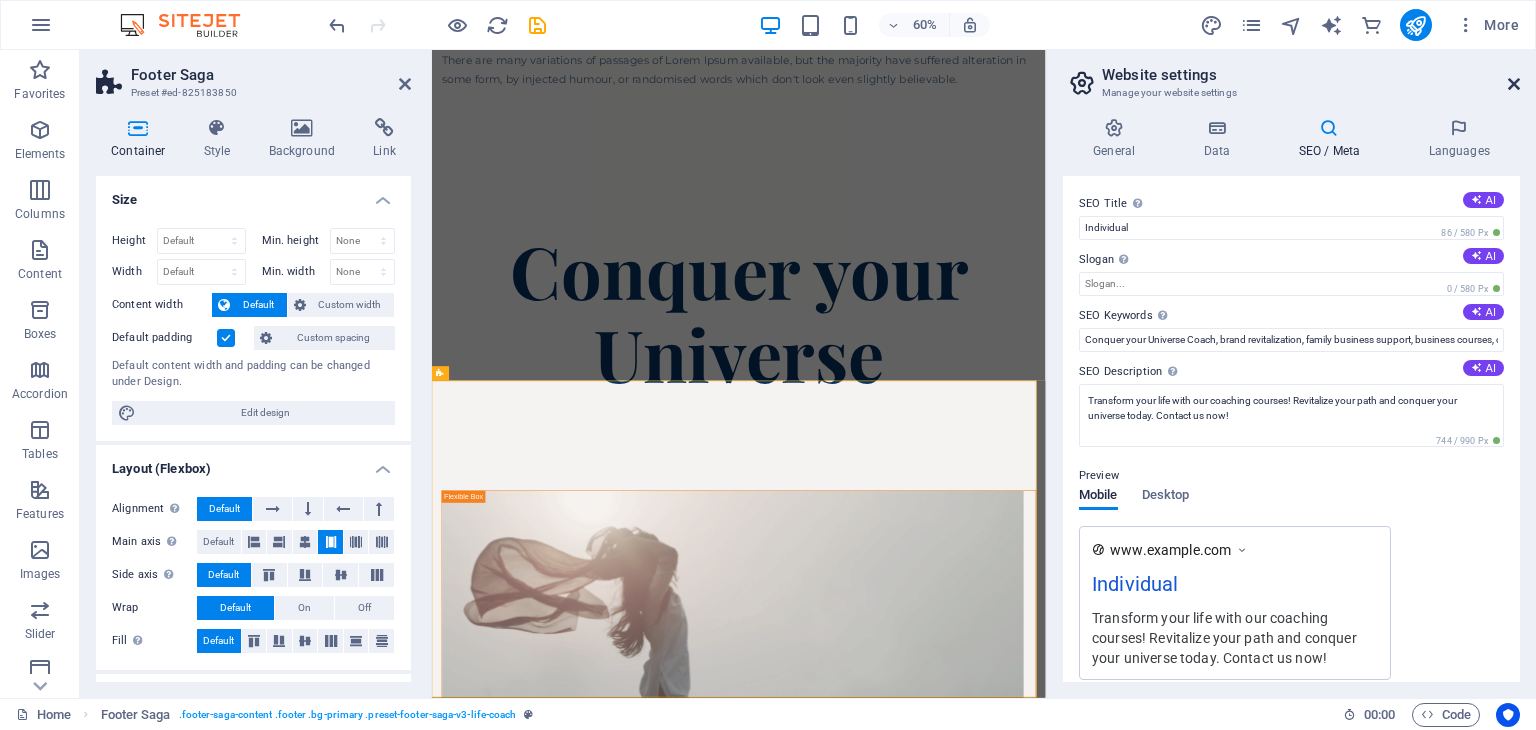 drag, startPoint x: 1513, startPoint y: 87, endPoint x: 1082, endPoint y: 46, distance: 432.9457 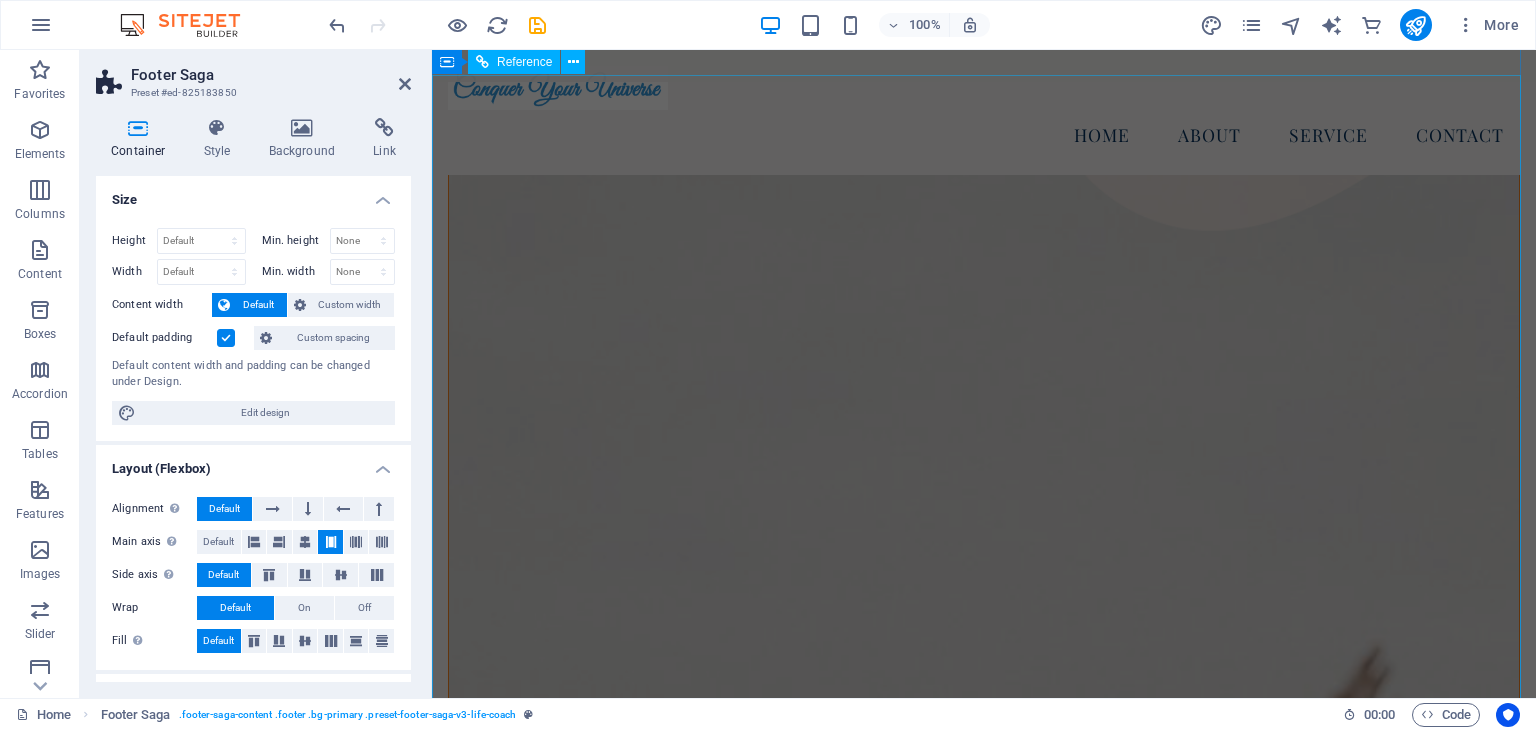 scroll, scrollTop: 1421, scrollLeft: 0, axis: vertical 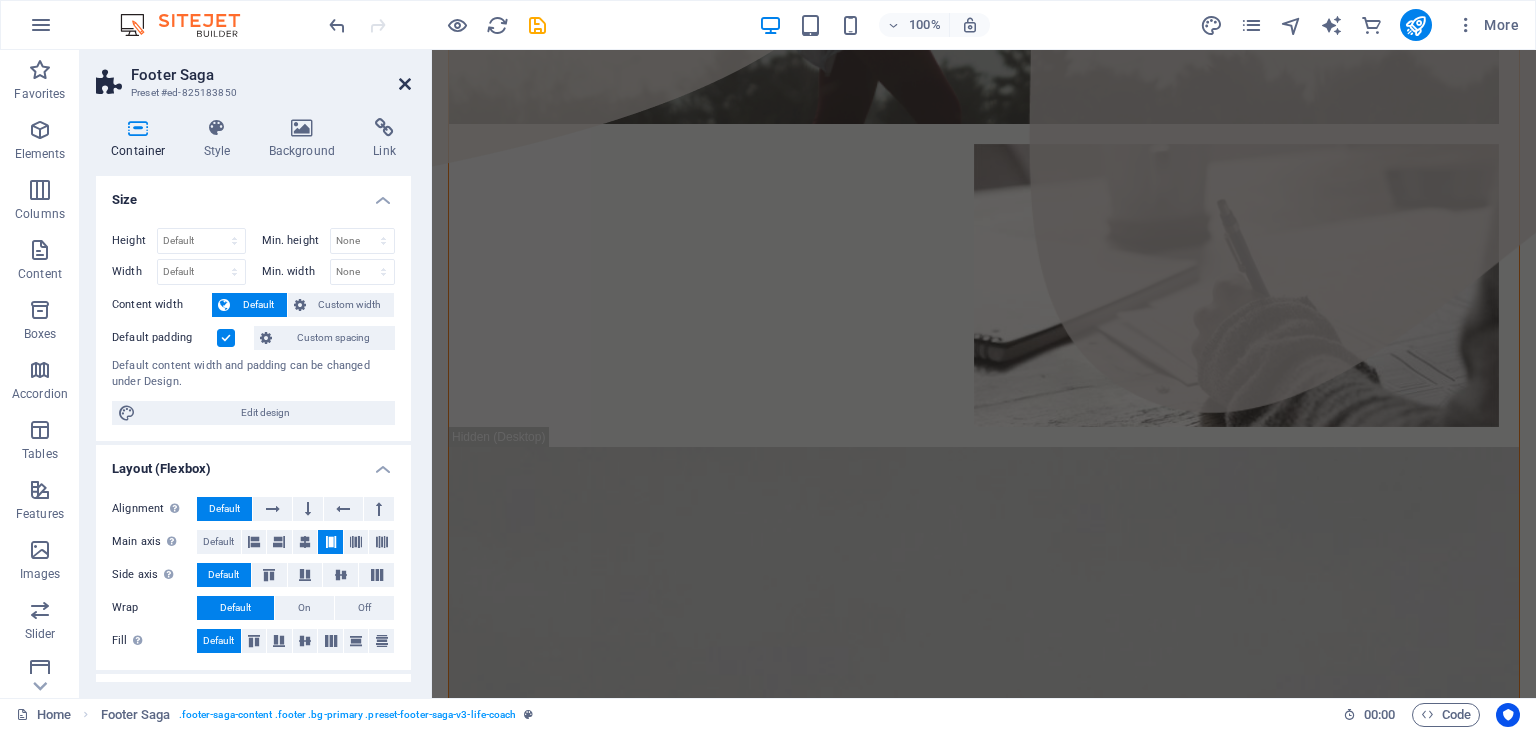 click at bounding box center (405, 84) 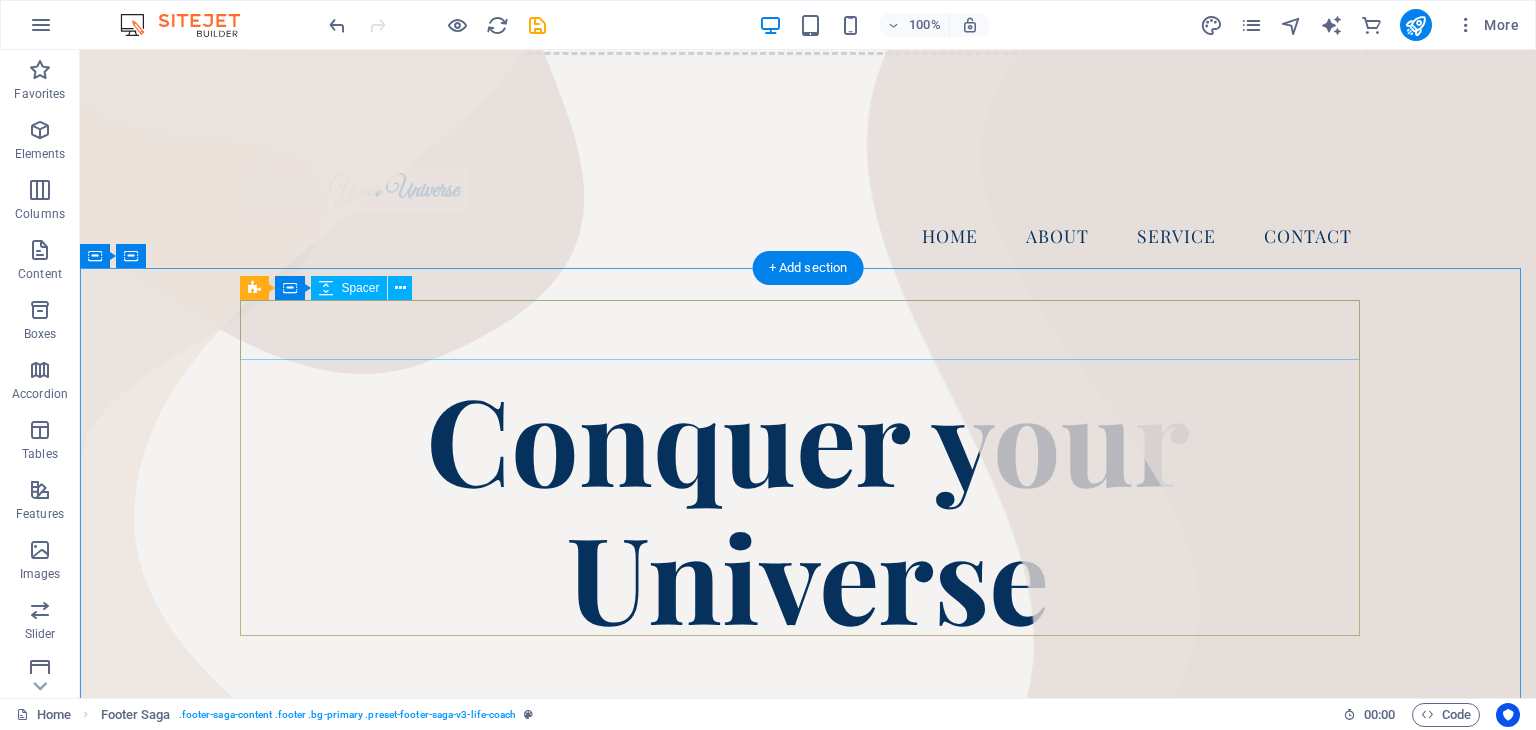 scroll, scrollTop: 0, scrollLeft: 0, axis: both 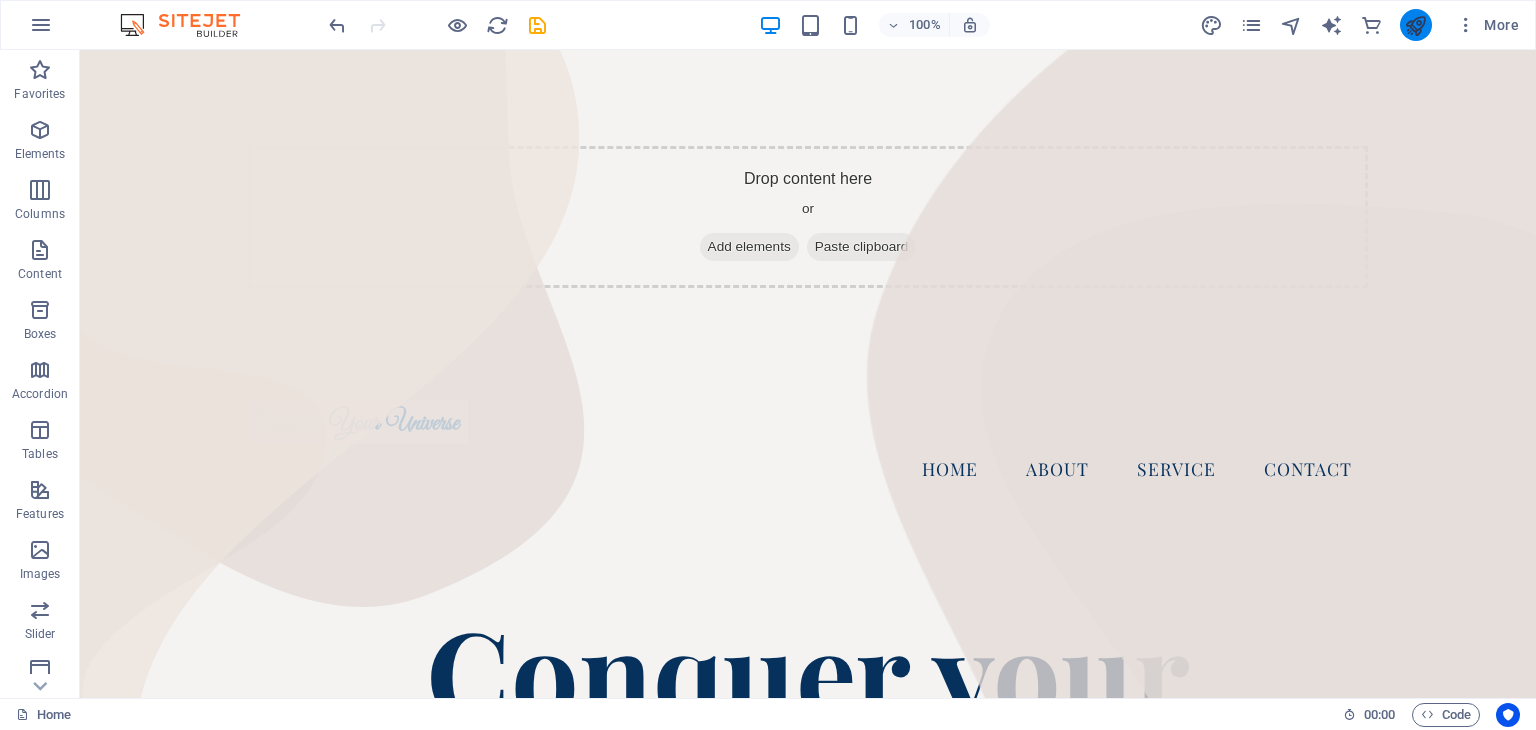 click at bounding box center (1415, 25) 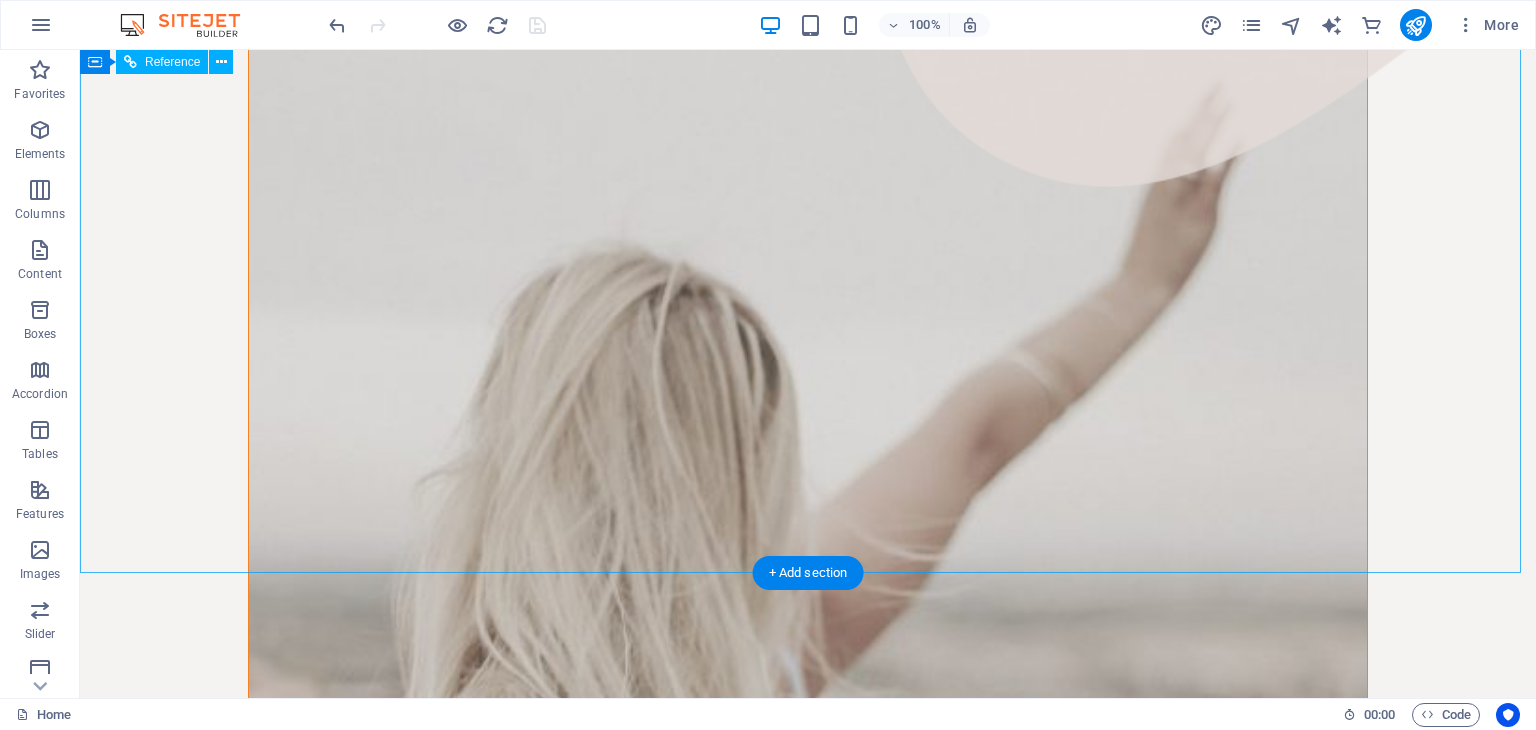 scroll, scrollTop: 2500, scrollLeft: 0, axis: vertical 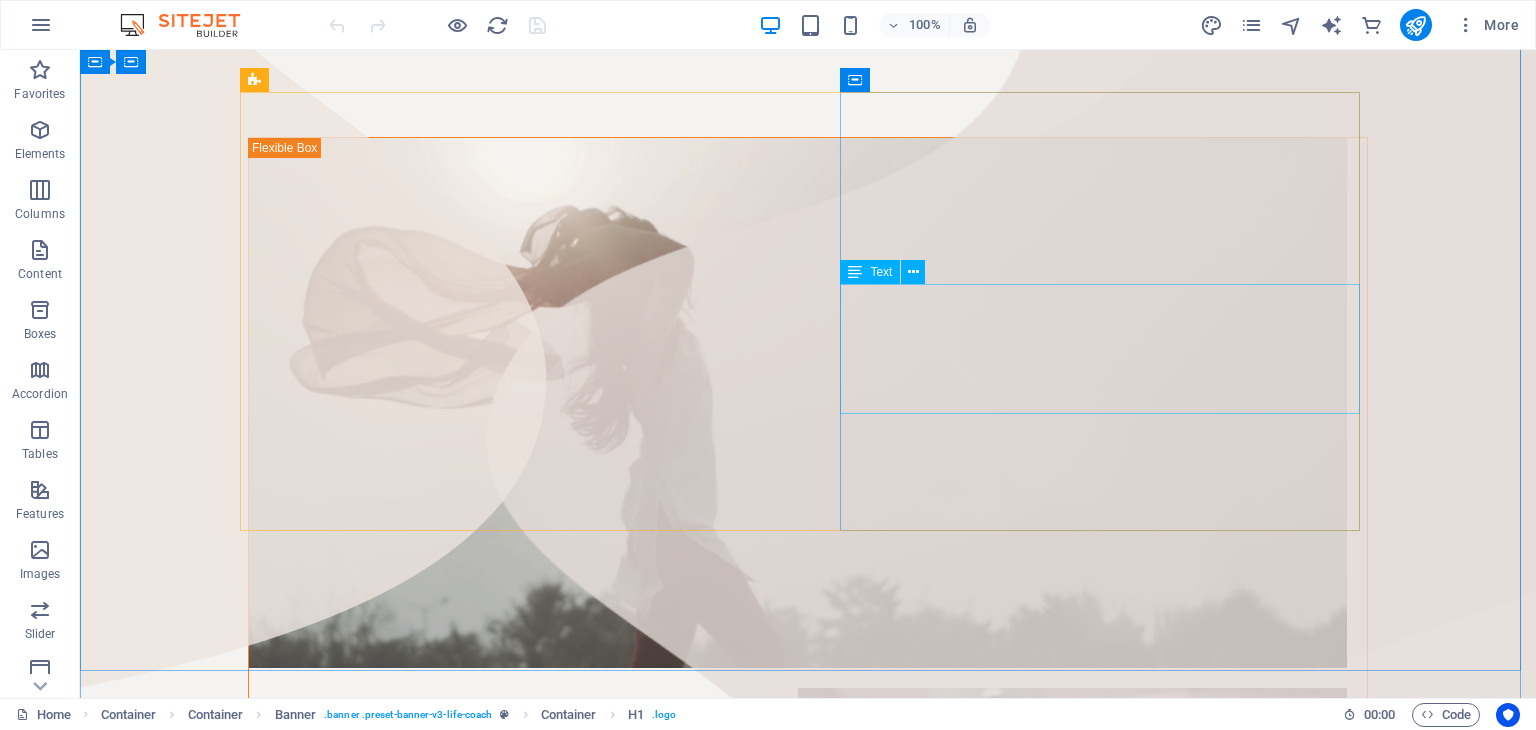 click on "There are many variations of passages of Lorem Ipsum available, but the majority have suffered alteration in some form, by injected humour, or randomised words which don't look even slightly believable." at bounding box center [808, 3406] 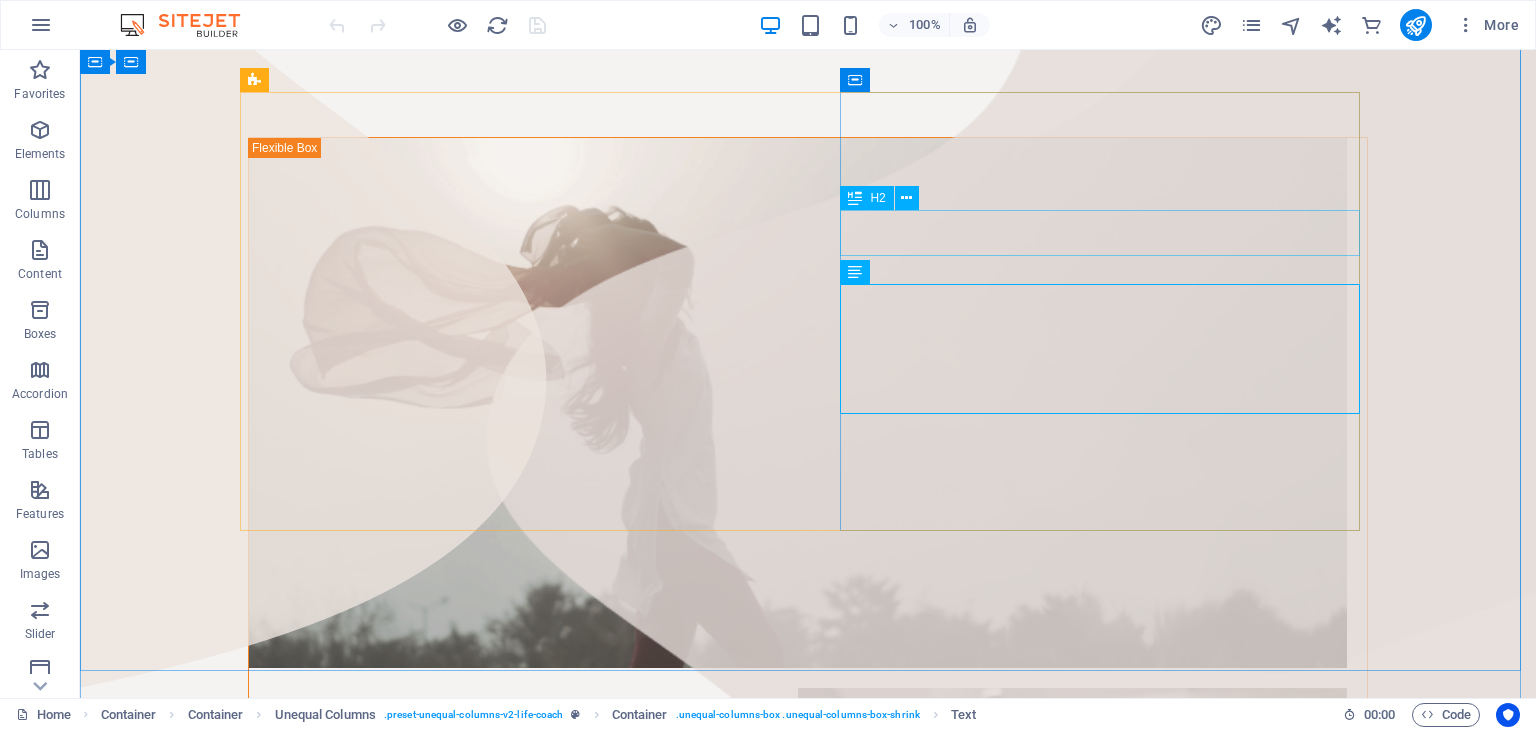 click on "Coach Headline" at bounding box center [808, 3323] 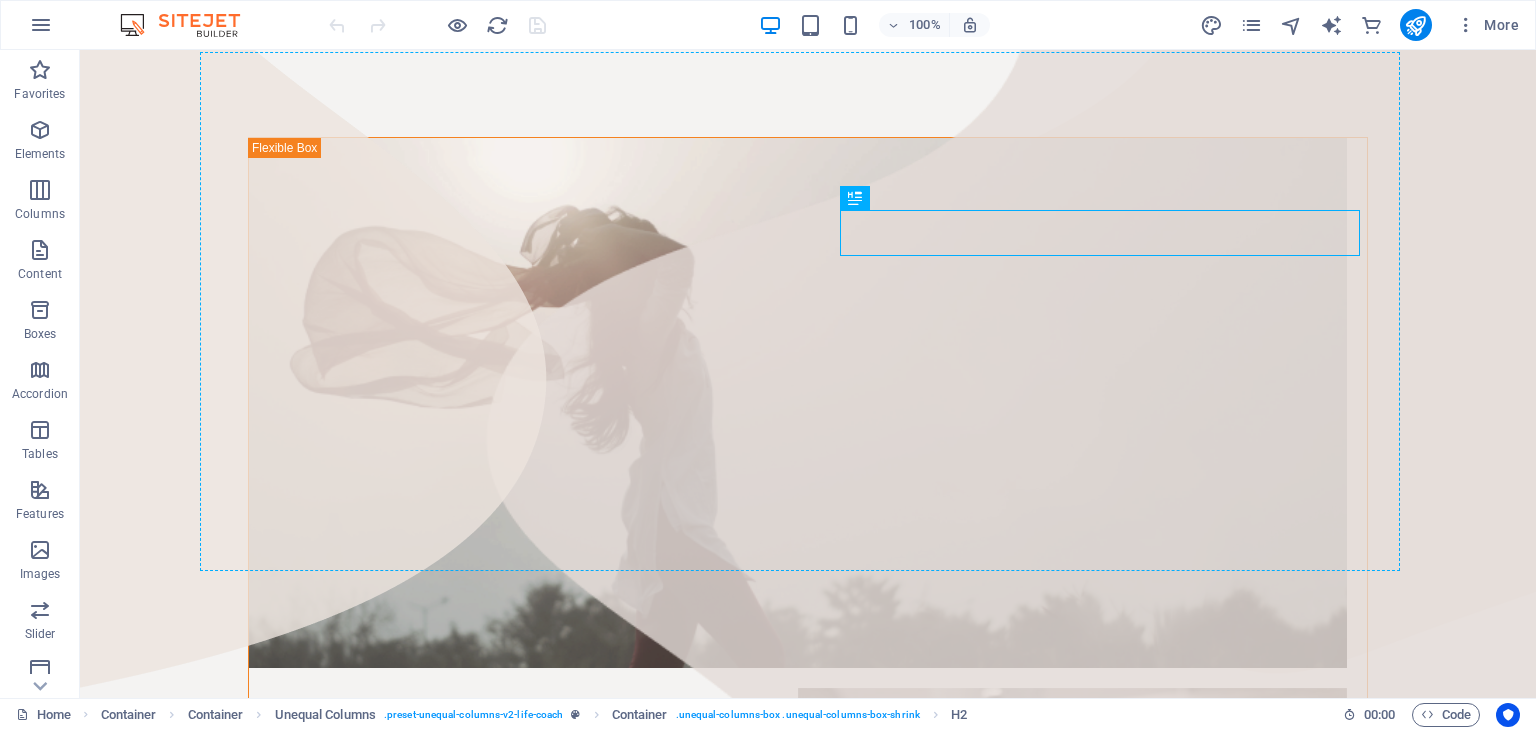 drag, startPoint x: 1016, startPoint y: 215, endPoint x: 1020, endPoint y: 173, distance: 42.190044 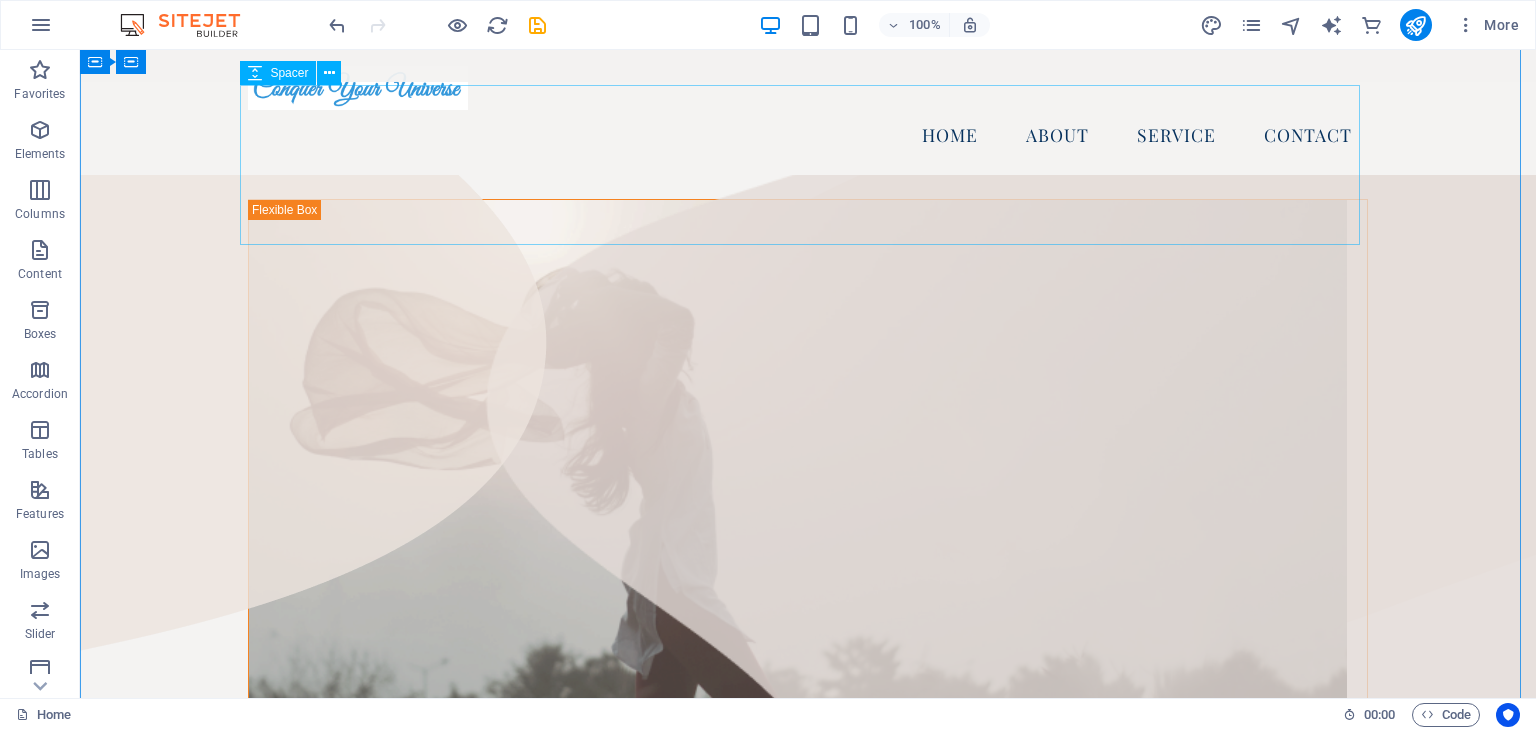 scroll, scrollTop: 889, scrollLeft: 0, axis: vertical 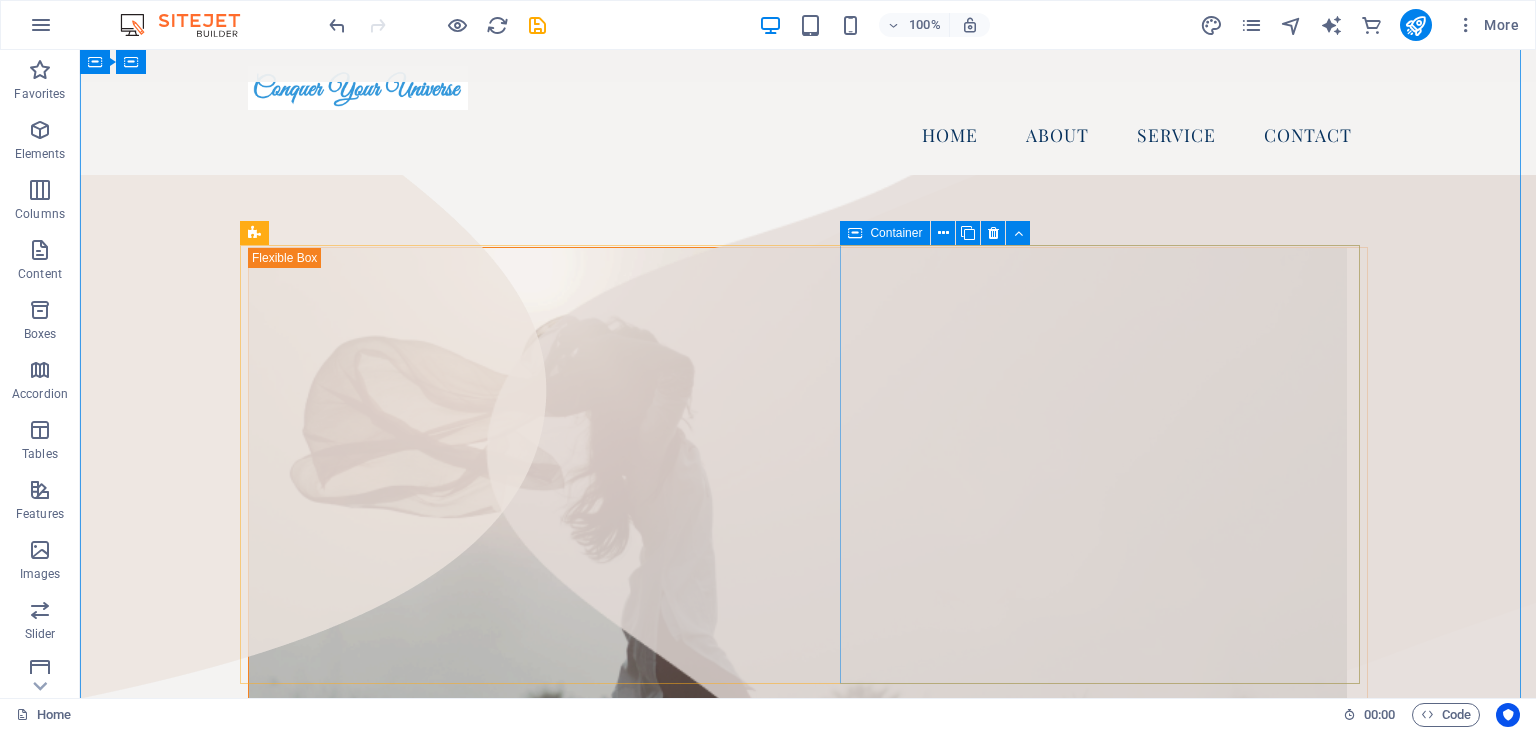 click at bounding box center (808, 3423) 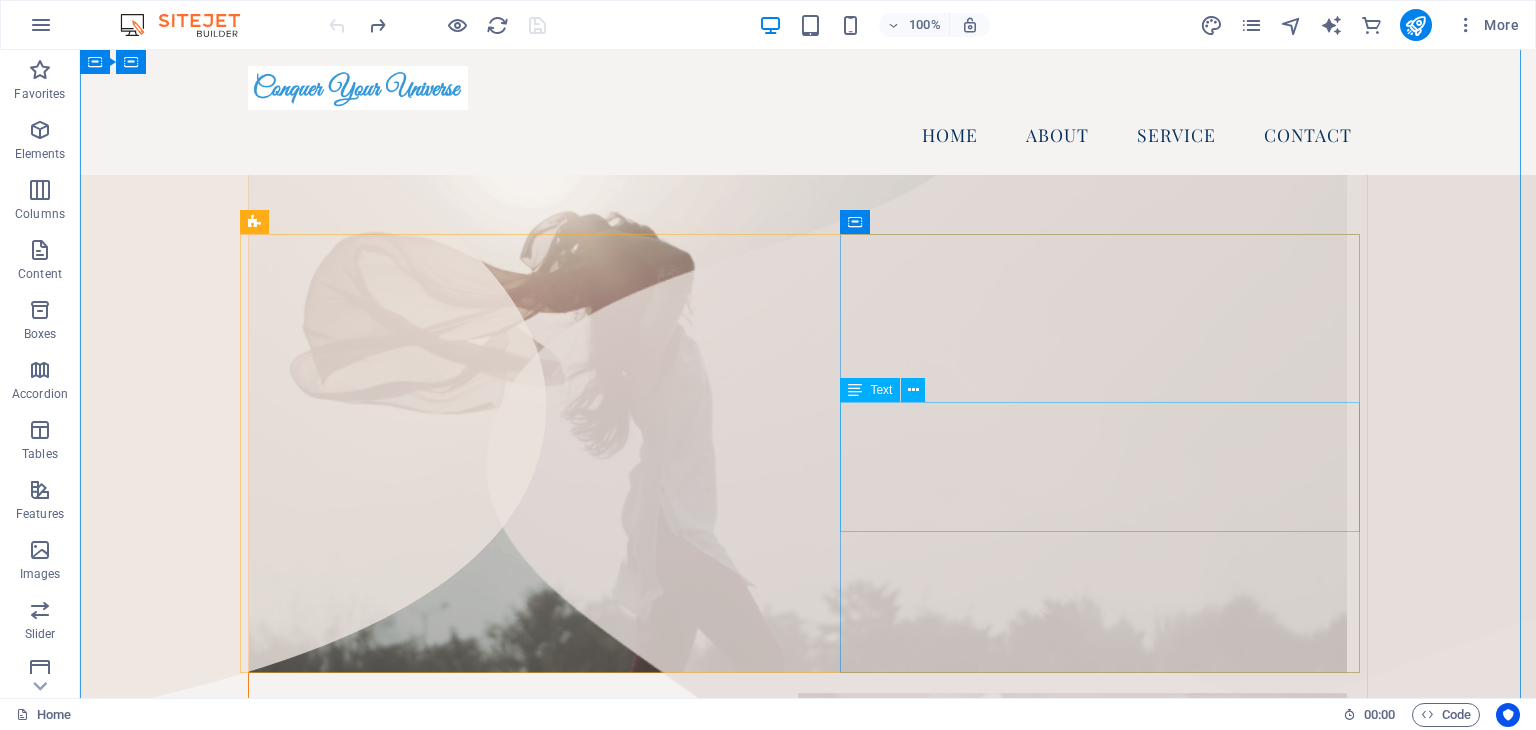 scroll, scrollTop: 970, scrollLeft: 0, axis: vertical 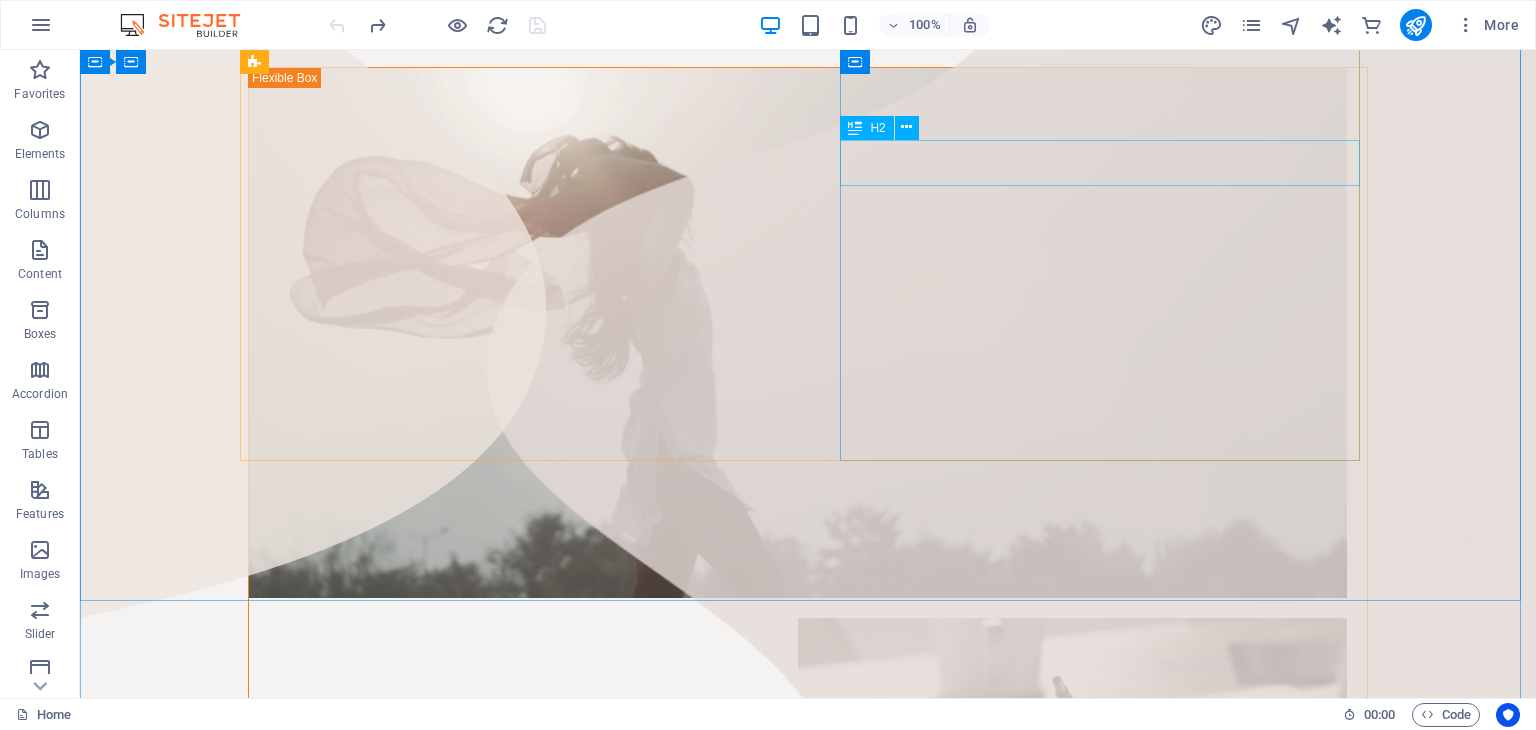 click on "Coach Headline" at bounding box center (808, 3253) 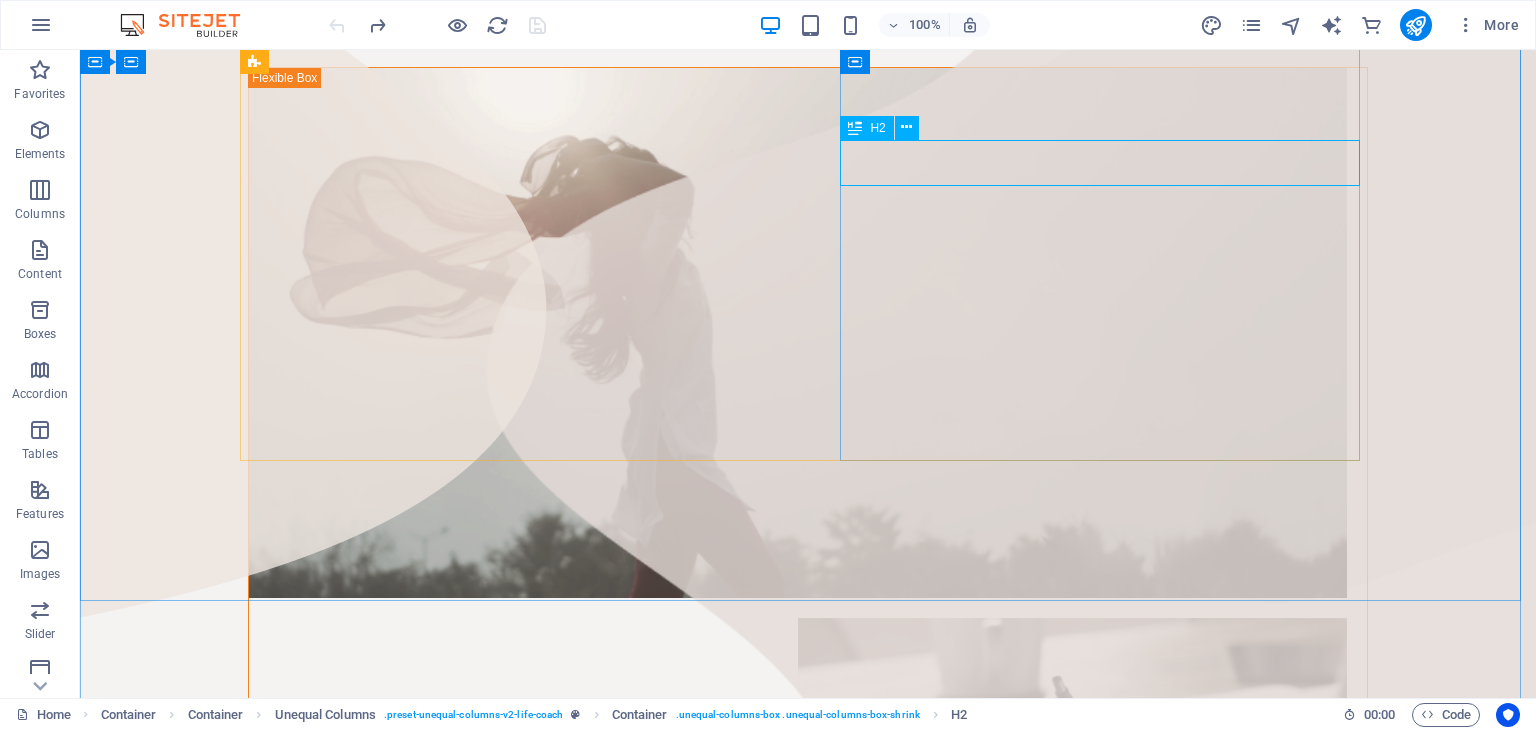 click on "H2" at bounding box center [877, 128] 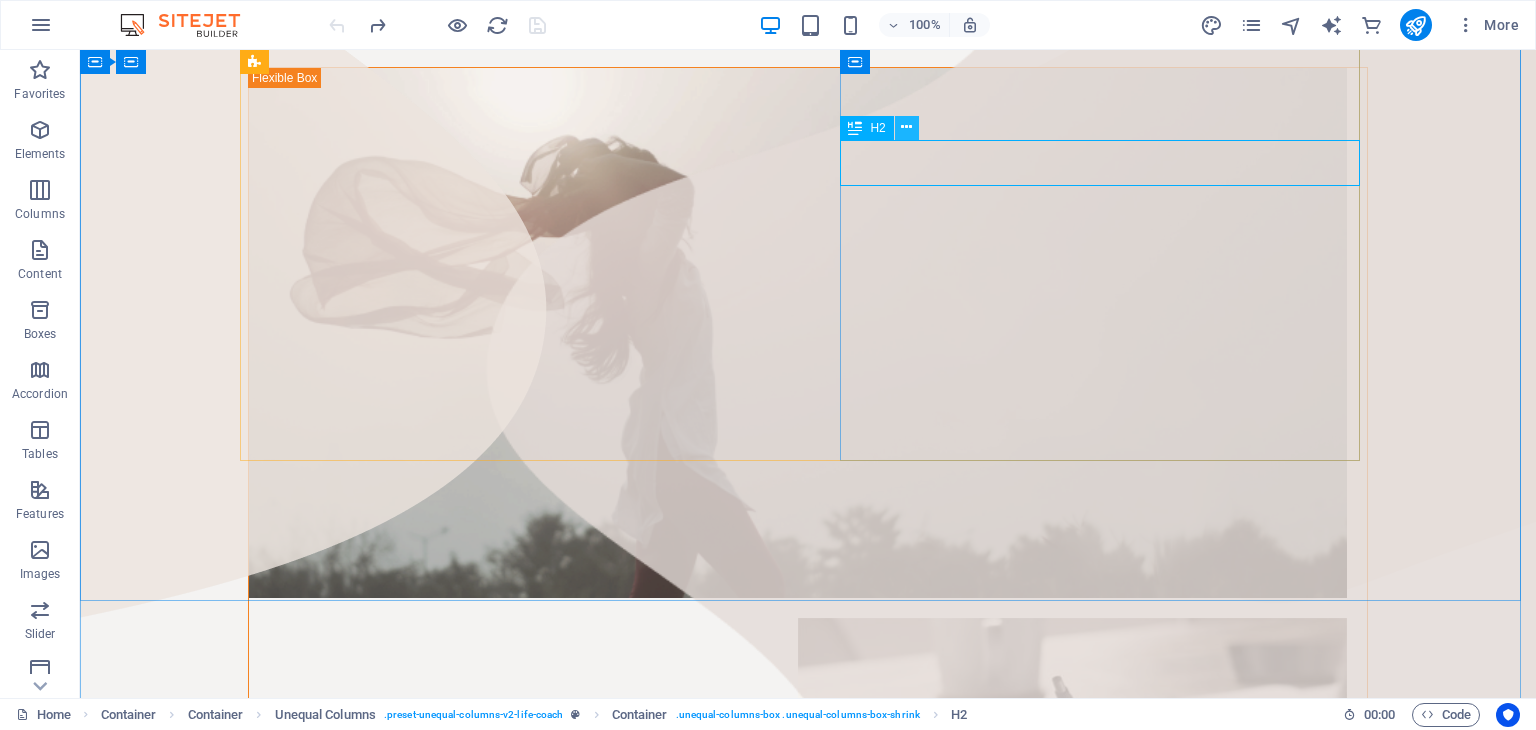 click at bounding box center [906, 127] 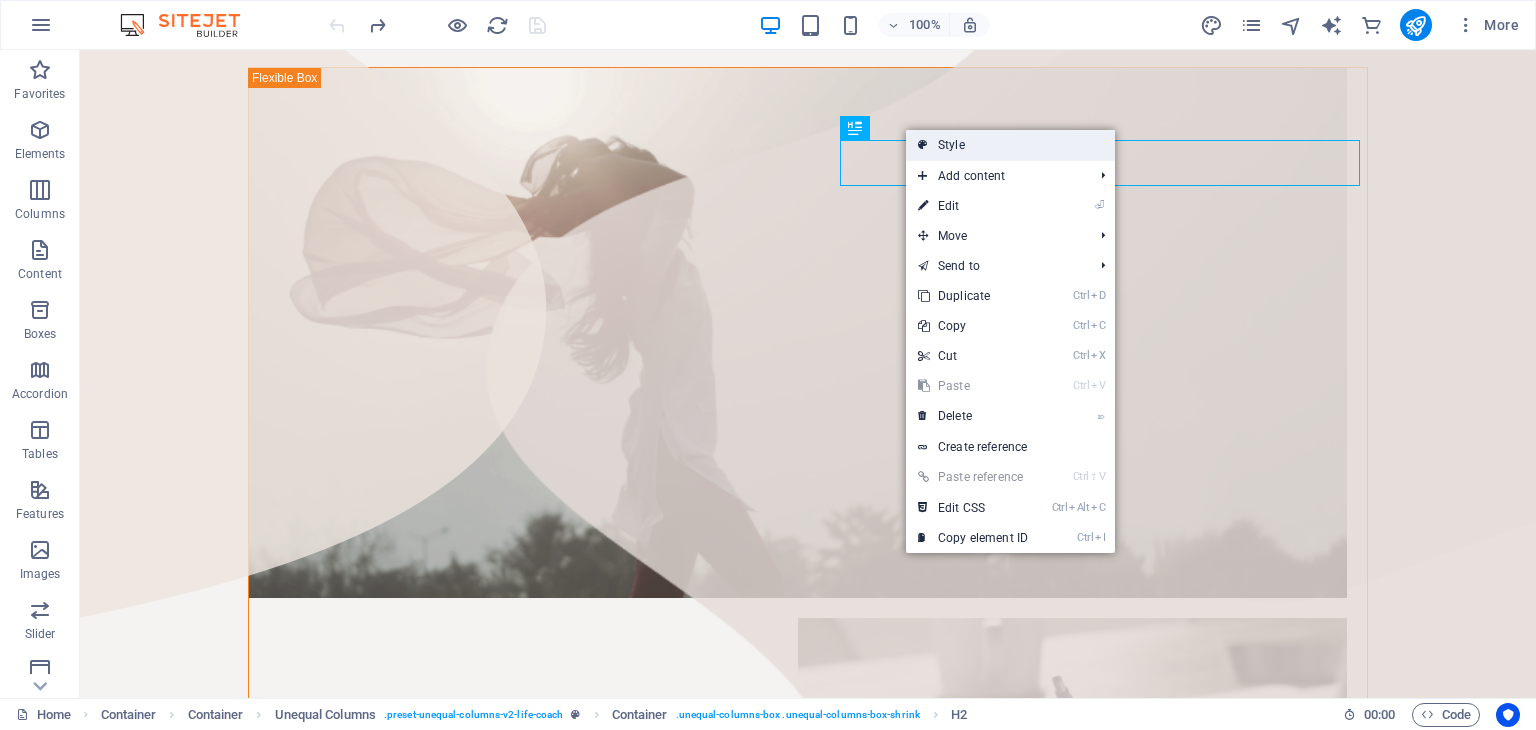 drag, startPoint x: 942, startPoint y: 153, endPoint x: 509, endPoint y: 103, distance: 435.8773 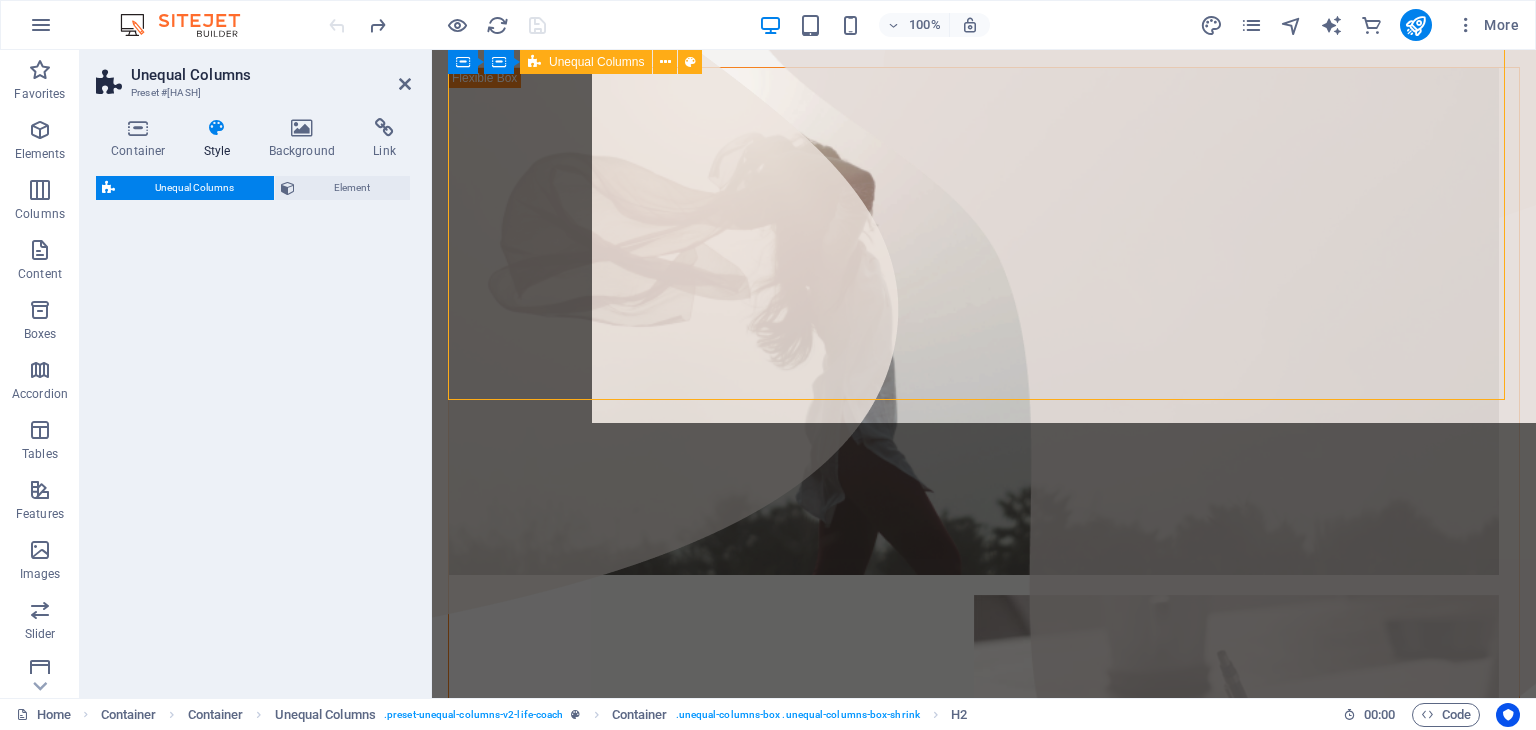 select on "%" 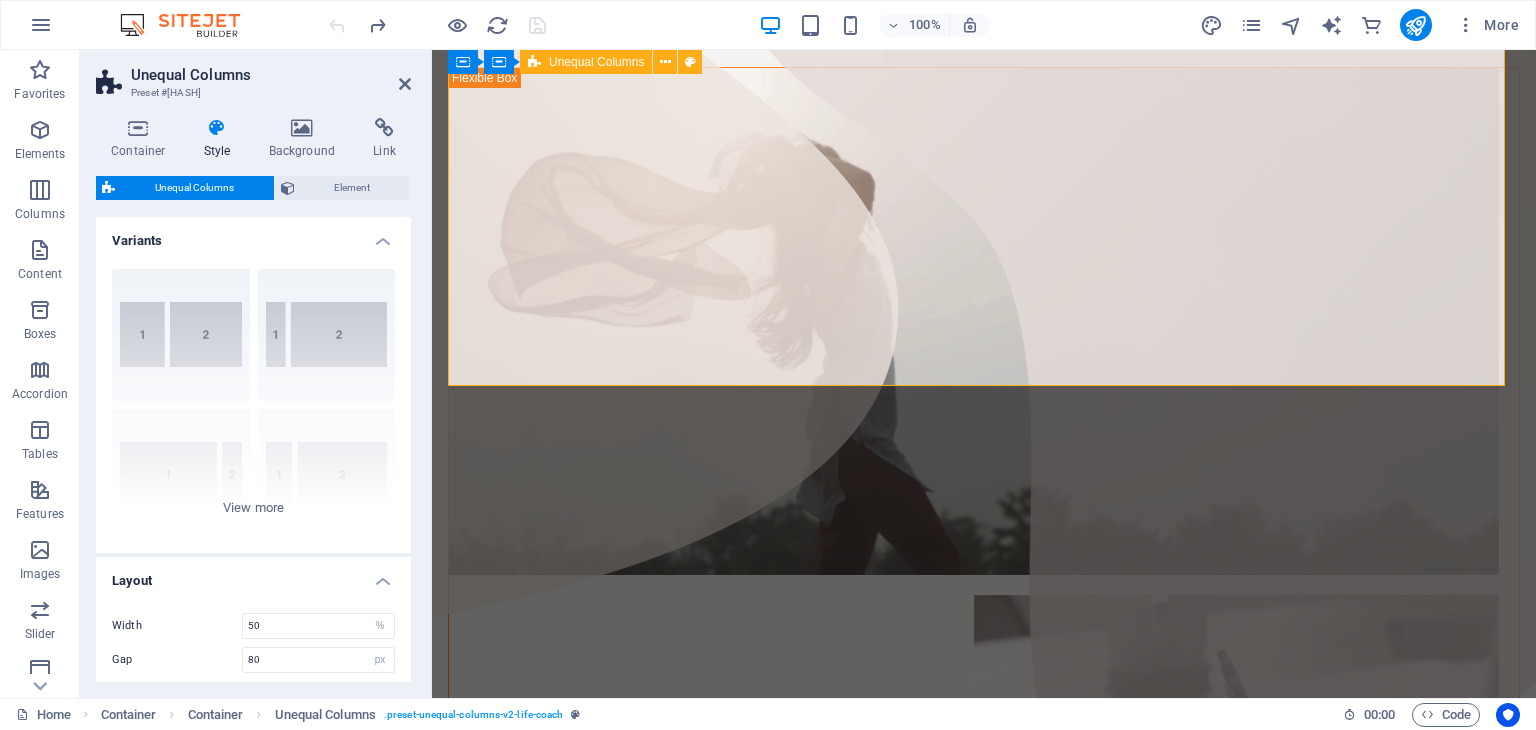 scroll, scrollTop: 1022, scrollLeft: 0, axis: vertical 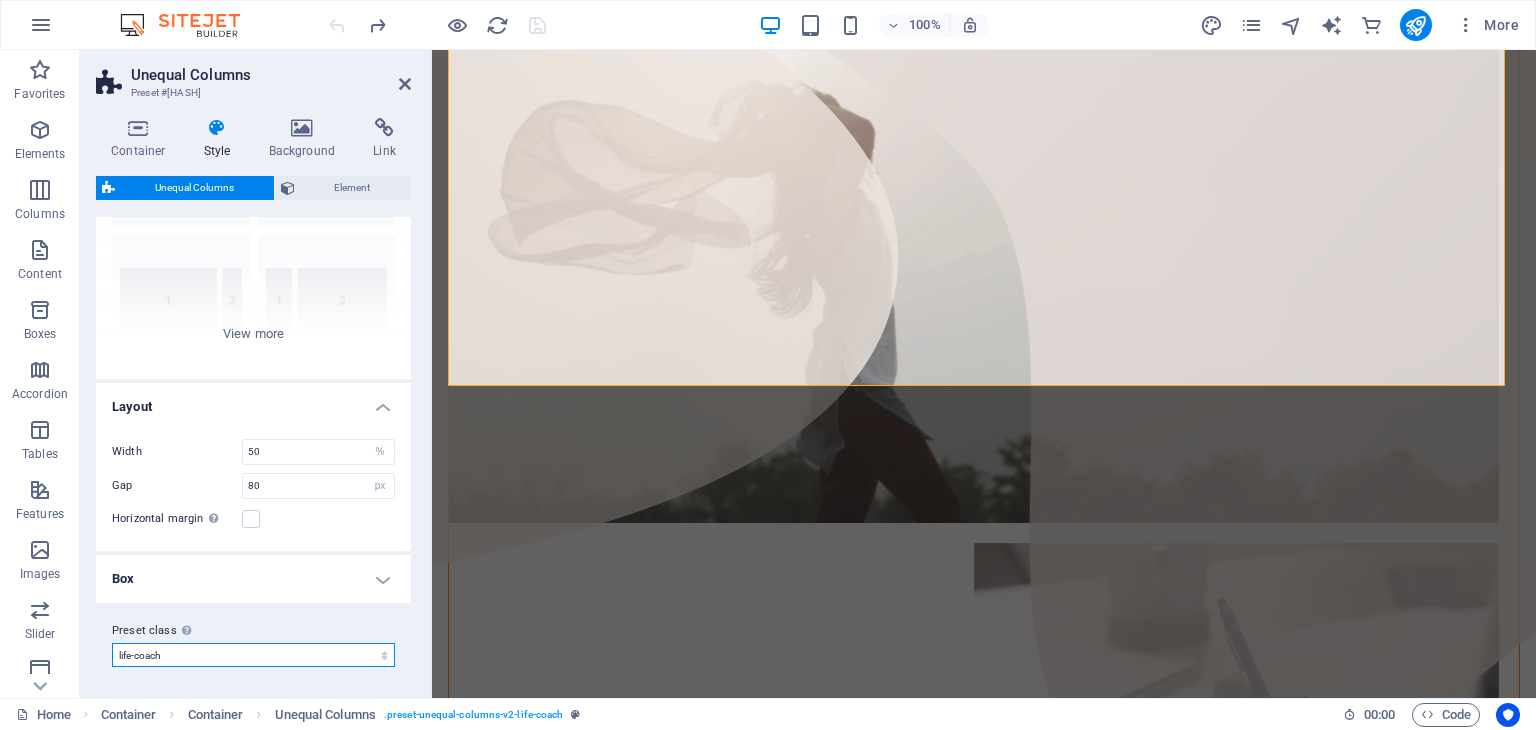 click on "life-coach life-coach-images life-coach-about-page life-coach-blog-columns-in-slider Add preset class" at bounding box center [253, 655] 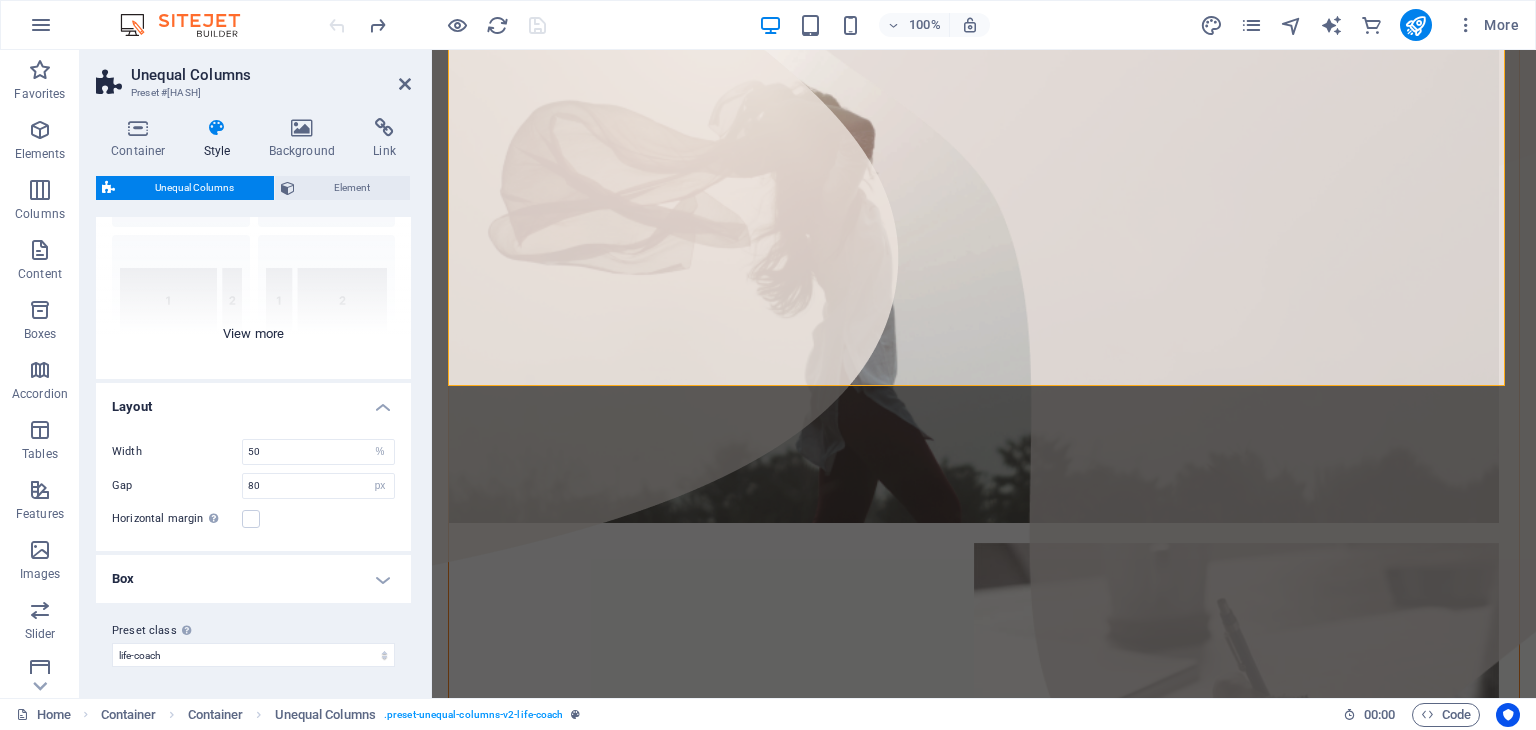 click on "40-60 20-80 80-20 30-70 70-30 Default" at bounding box center [253, 229] 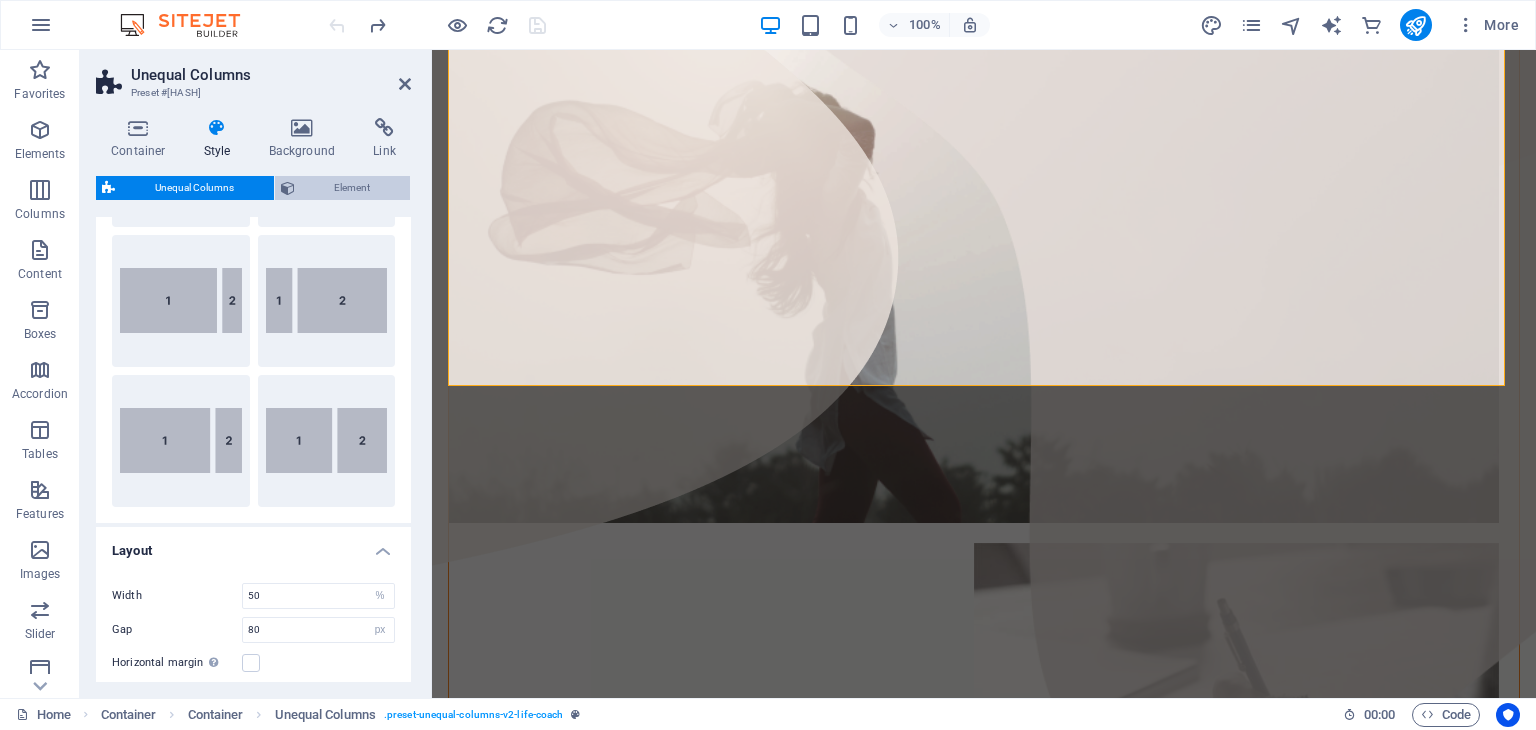 click on "Element" at bounding box center (353, 188) 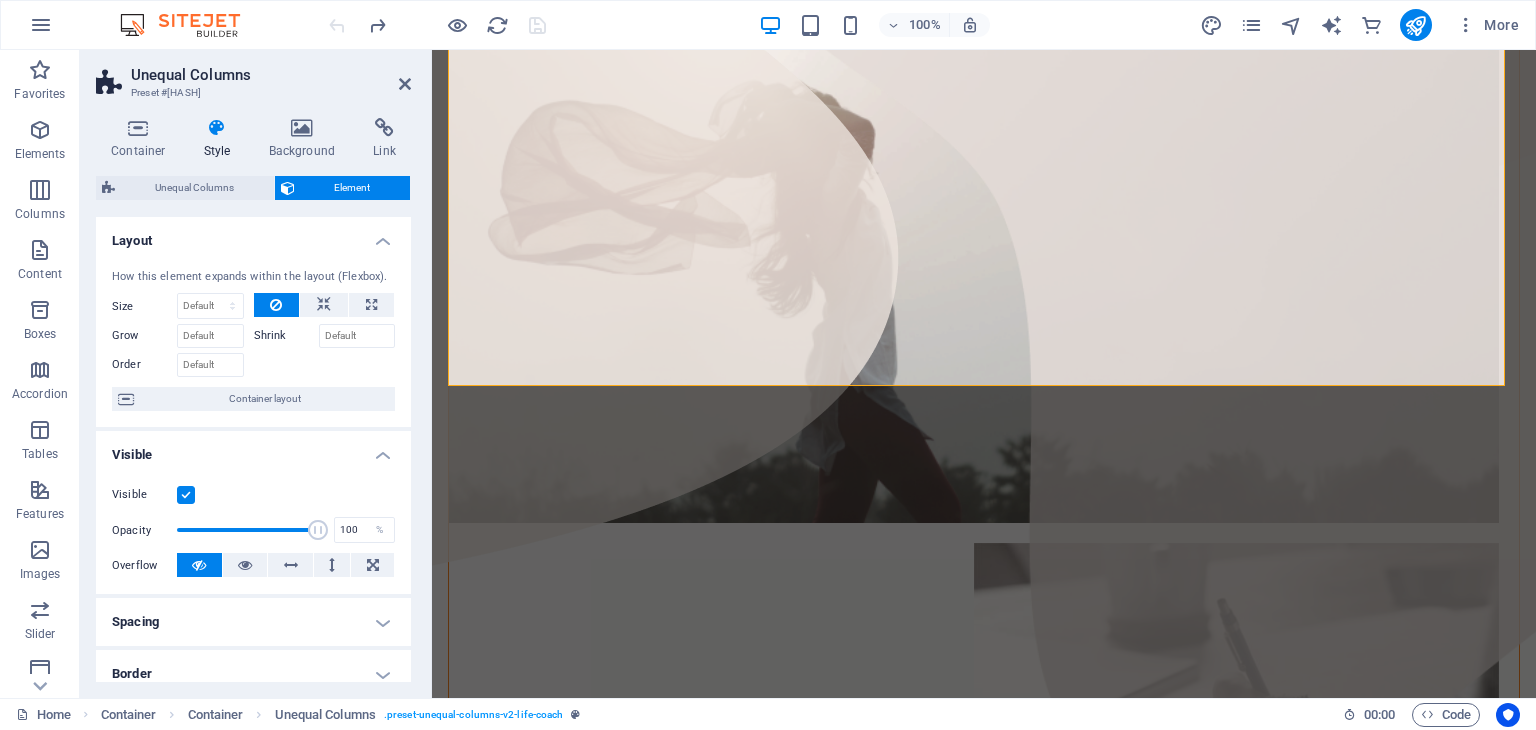 click on "Shrink" at bounding box center (286, 336) 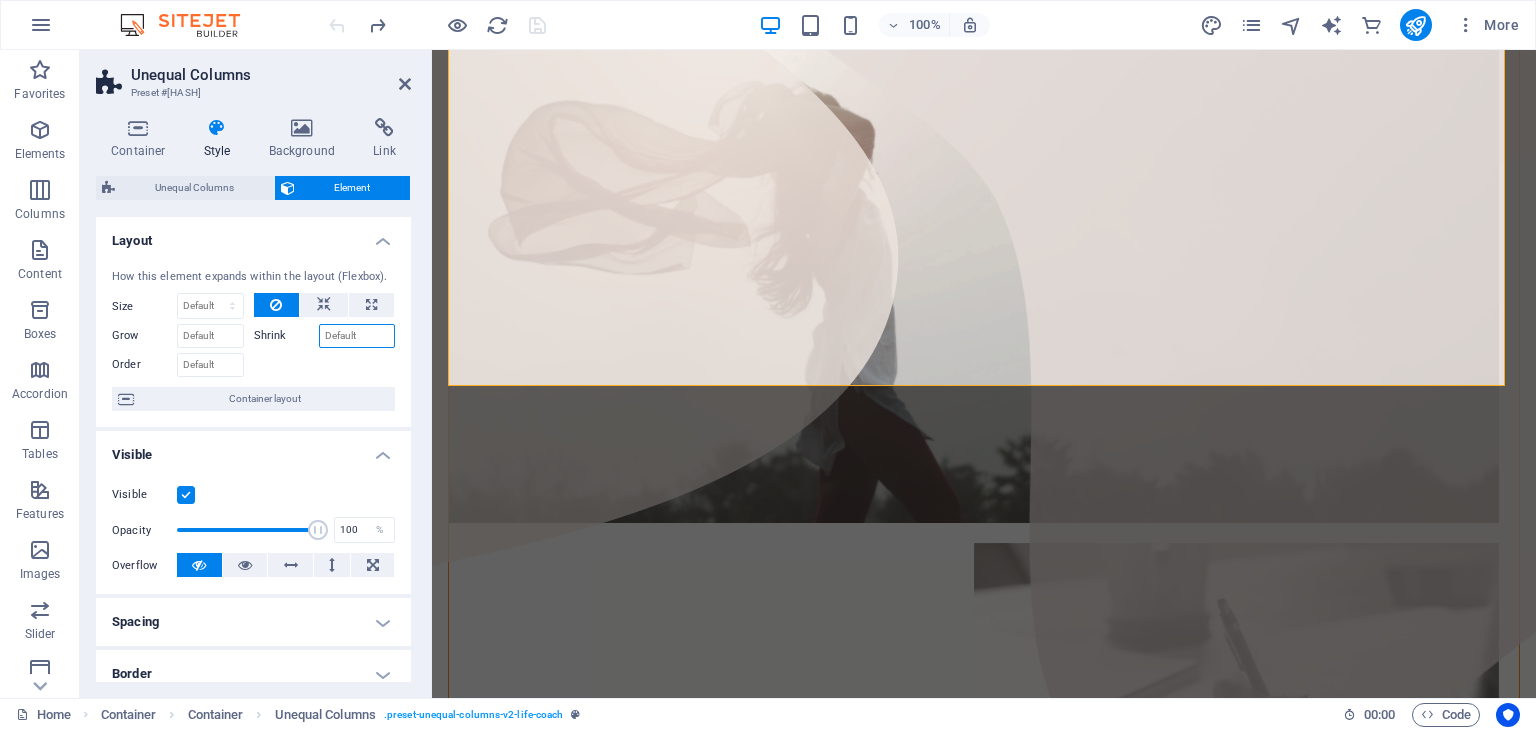click on "Shrink" at bounding box center [357, 336] 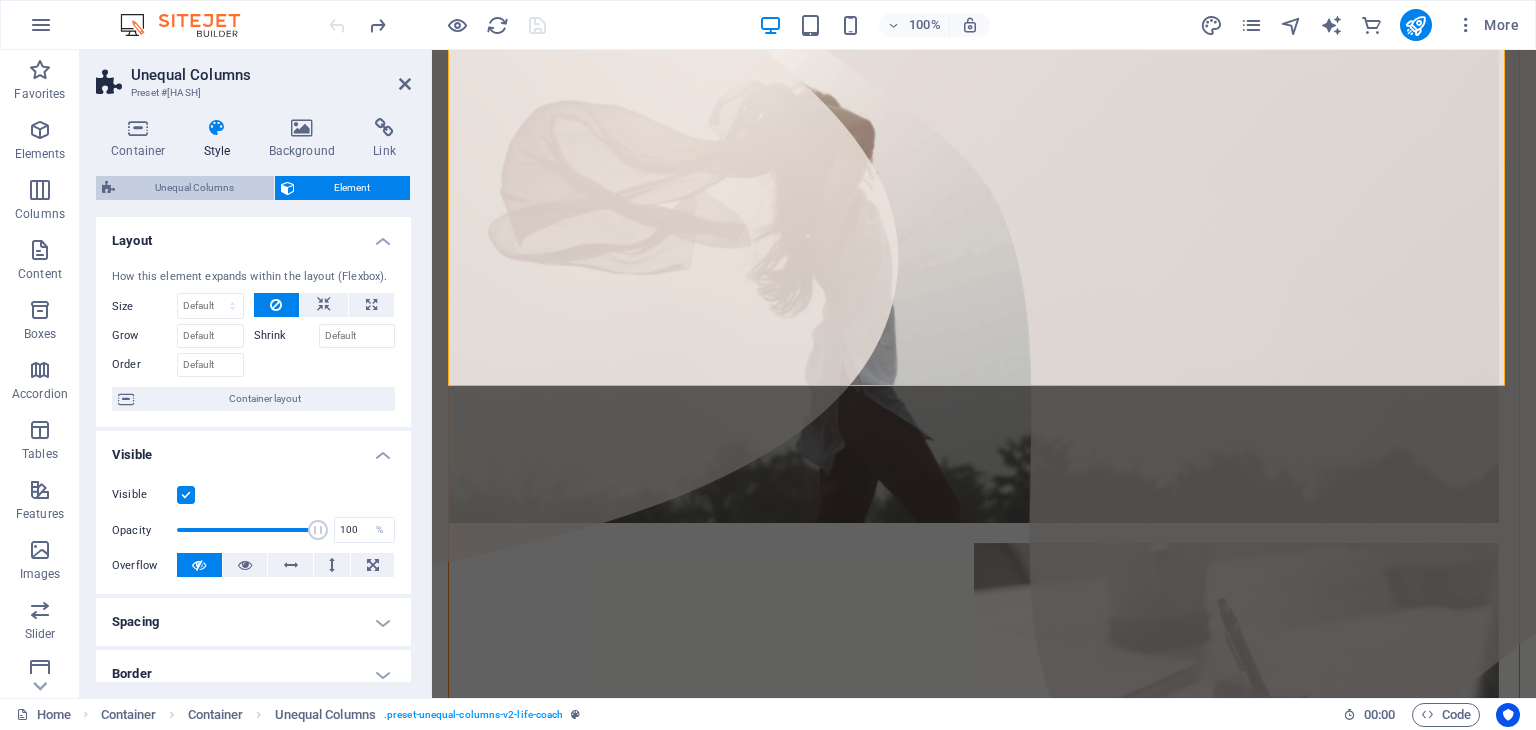 click on "Unequal Columns" at bounding box center [194, 188] 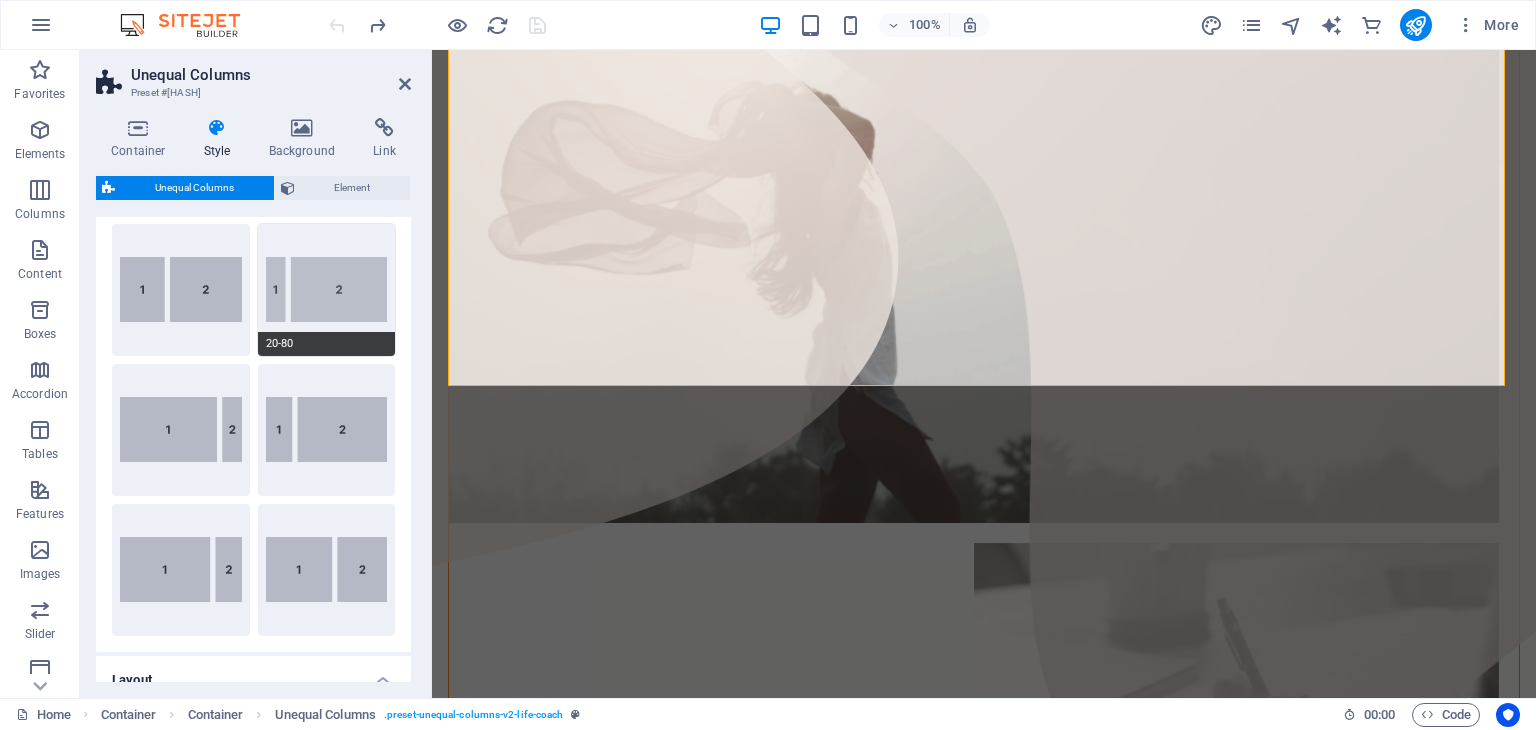 scroll, scrollTop: 0, scrollLeft: 0, axis: both 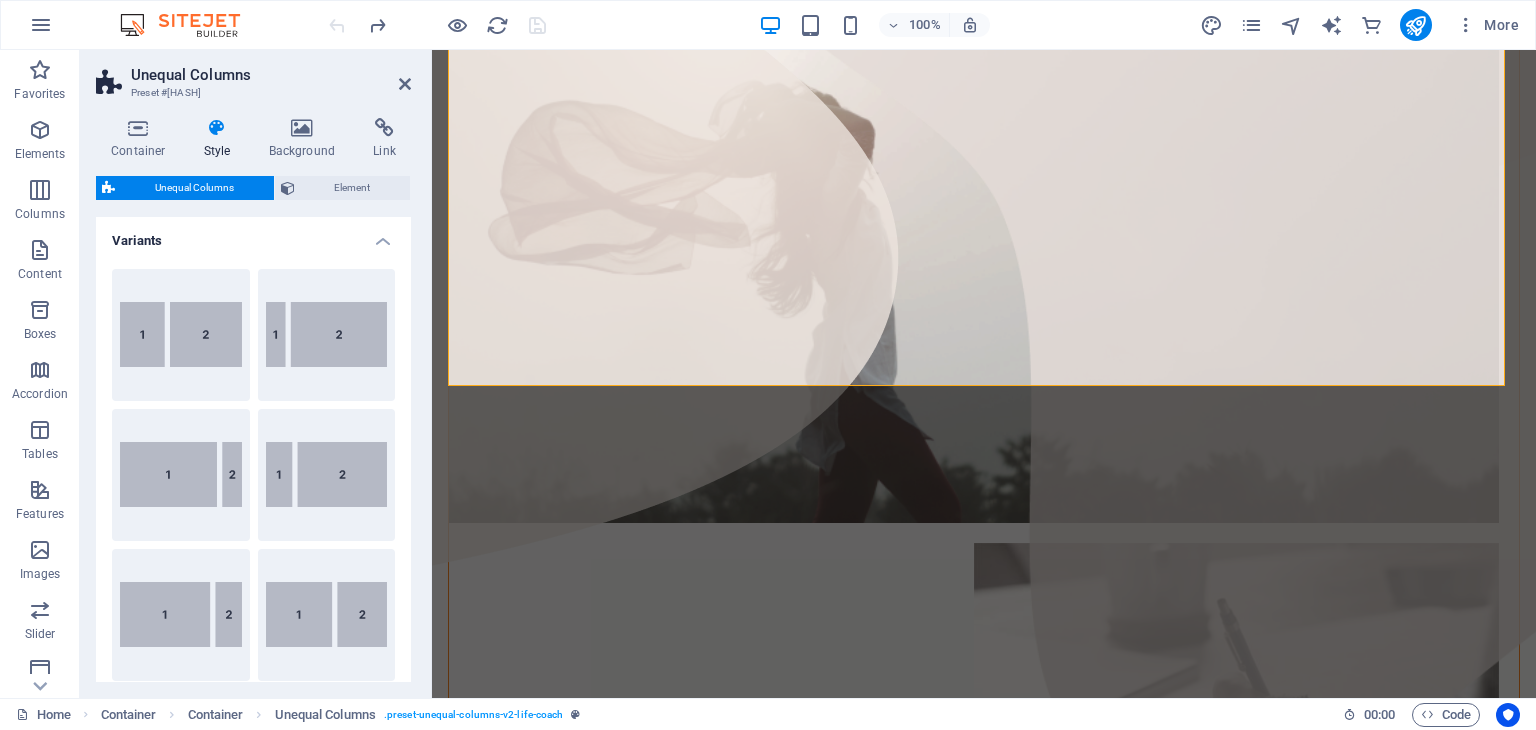 click on "Container Style Background Link Size Height Default px rem % vh vw Min. height None px rem % vh vw Width Default px rem % em vh vw Min. width None px rem % vh vw Content width Default Custom width Width Default px rem % em vh vw Min. width None px rem % vh vw Default padding Custom spacing Default content width and padding can be changed under Design. Edit design Layout (Flexbox) Alignment Determines the flex direction. Default Main axis Determine how elements should behave along the main axis inside this container (justify content). Default Side axis Control the vertical direction of the element inside of the container (align items). Default Wrap Default On Off Fill Controls the distances and direction of elements on the y-axis across several lines (align content). Default Accessibility ARIA helps assistive technologies (like screen readers) to understand the role, state, and behavior of web elements Role The ARIA role defines the purpose of an element.  None Alert Article Banner Comment Fan" at bounding box center (253, 400) 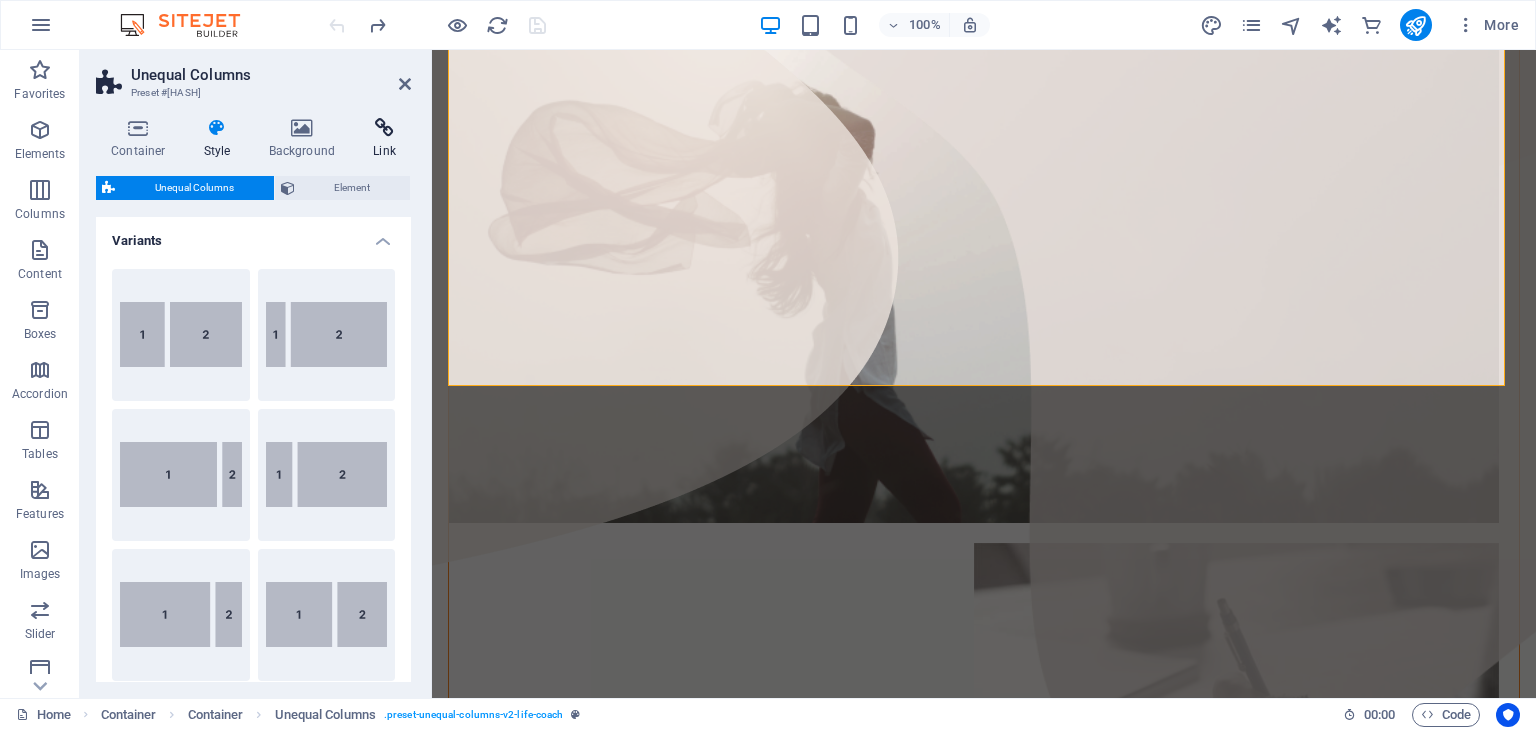 click at bounding box center [384, 128] 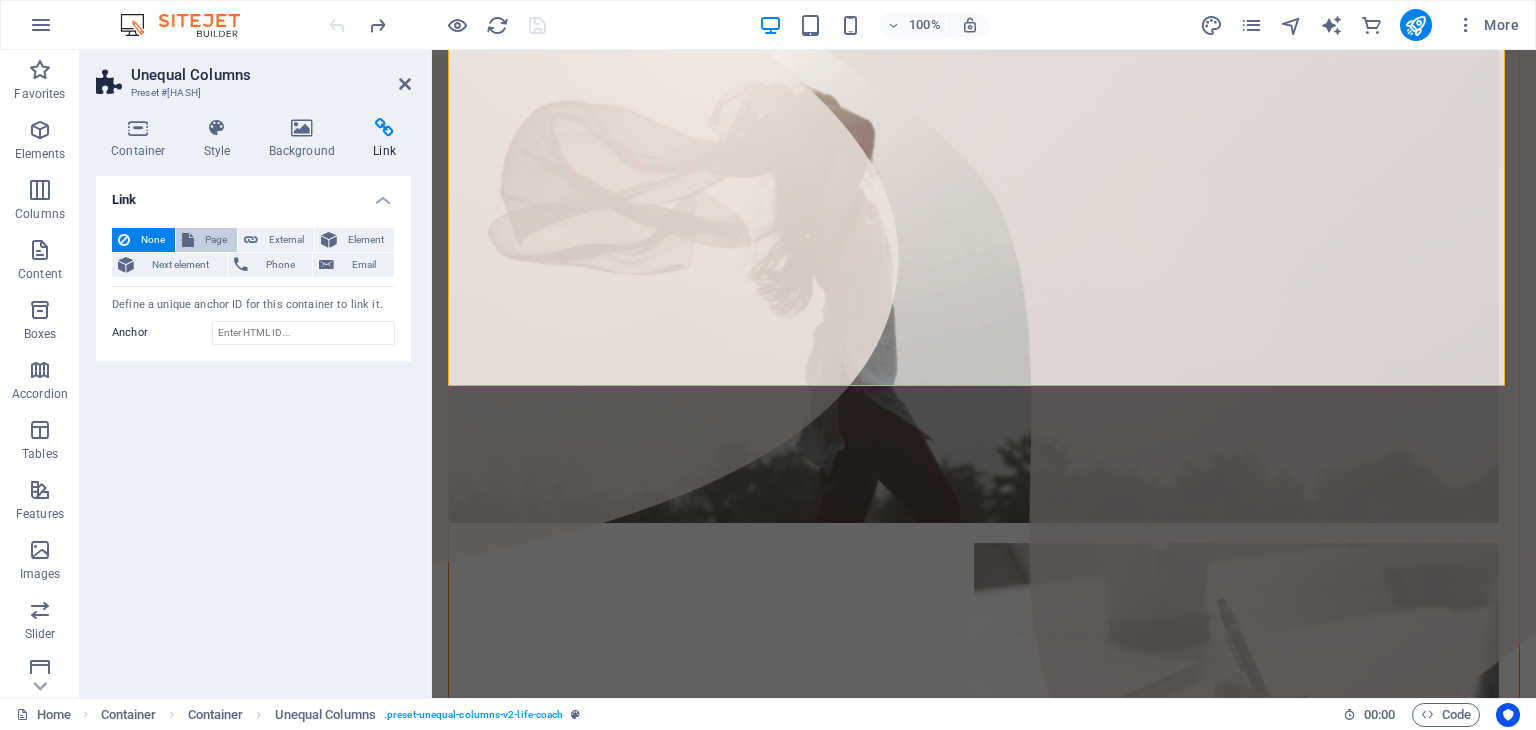click on "Page" at bounding box center [215, 240] 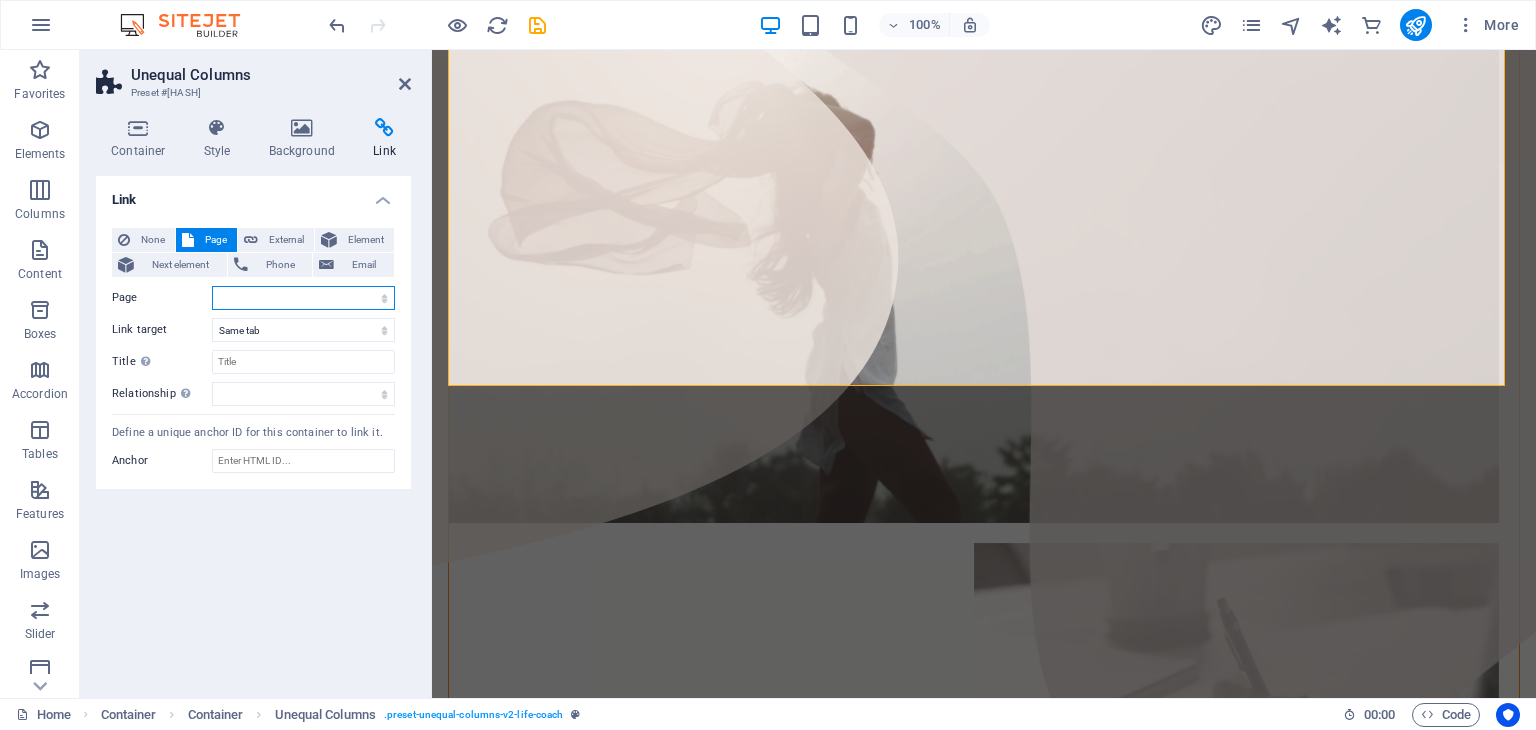 click on "Home About Courses Blog Contact Legal Notice Privacy" at bounding box center (303, 298) 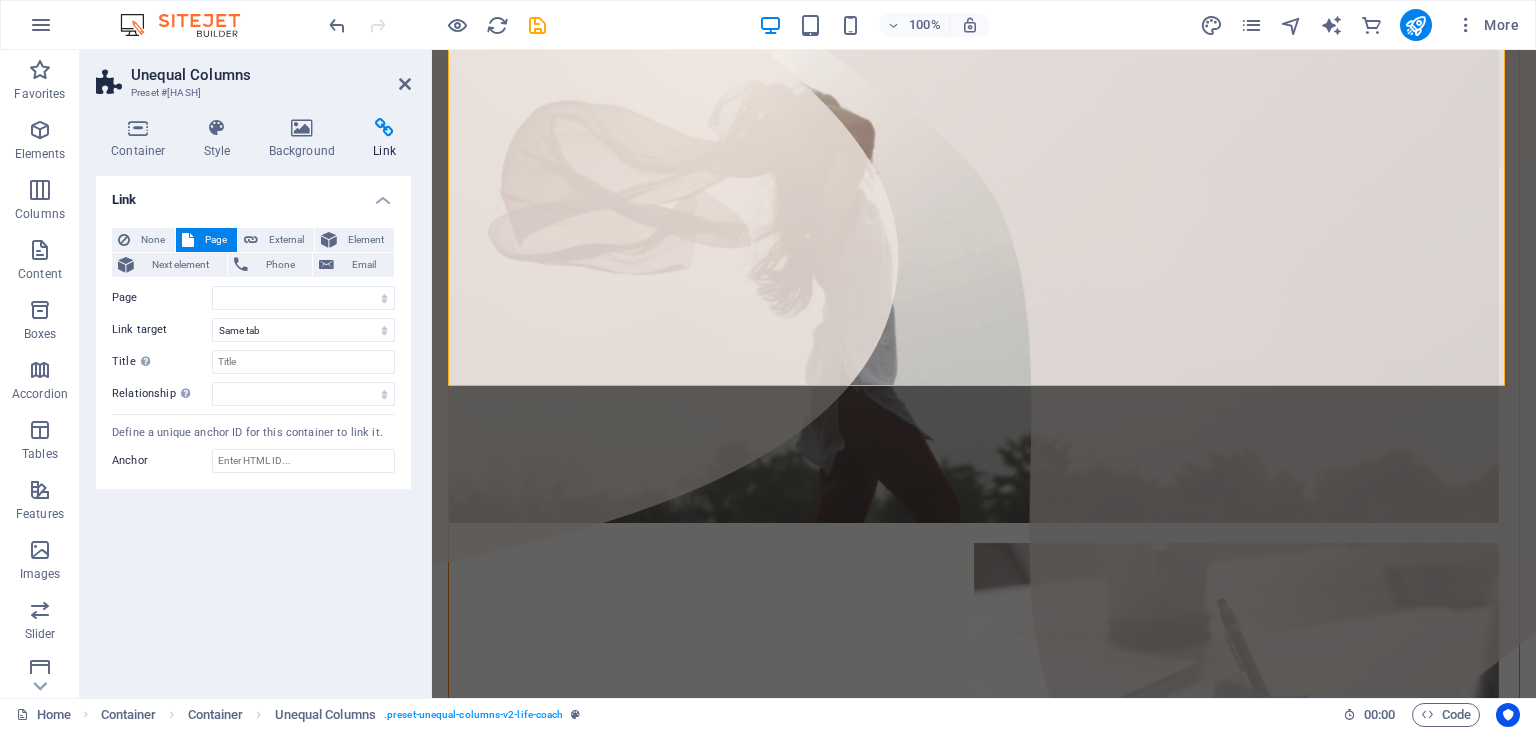click on "None Page External Element Next element Phone Email Page Home About Courses Blog Contact Legal Notice Privacy Element
URL Phone Email Link target New tab Same tab Overlay Title Additional link description, should not be the same as the link text. The title is most often shown as a tooltip text when the mouse moves over the element. Leave empty if uncertain. Relationship Sets the  relationship of this link to the link target . For example, the value "nofollow" instructs search engines not to follow the link. Can be left empty. alternate author bookmark external help license next nofollow noreferrer noopener prev search tag" at bounding box center [253, 317] 